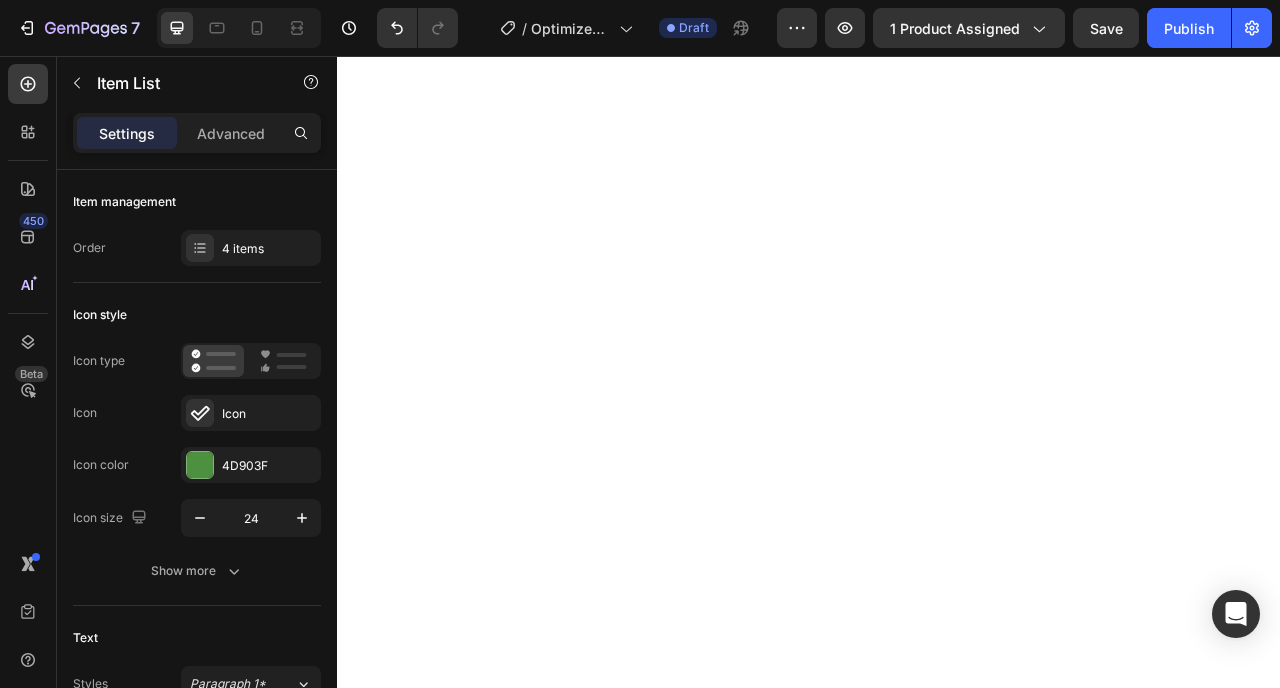scroll, scrollTop: 0, scrollLeft: 0, axis: both 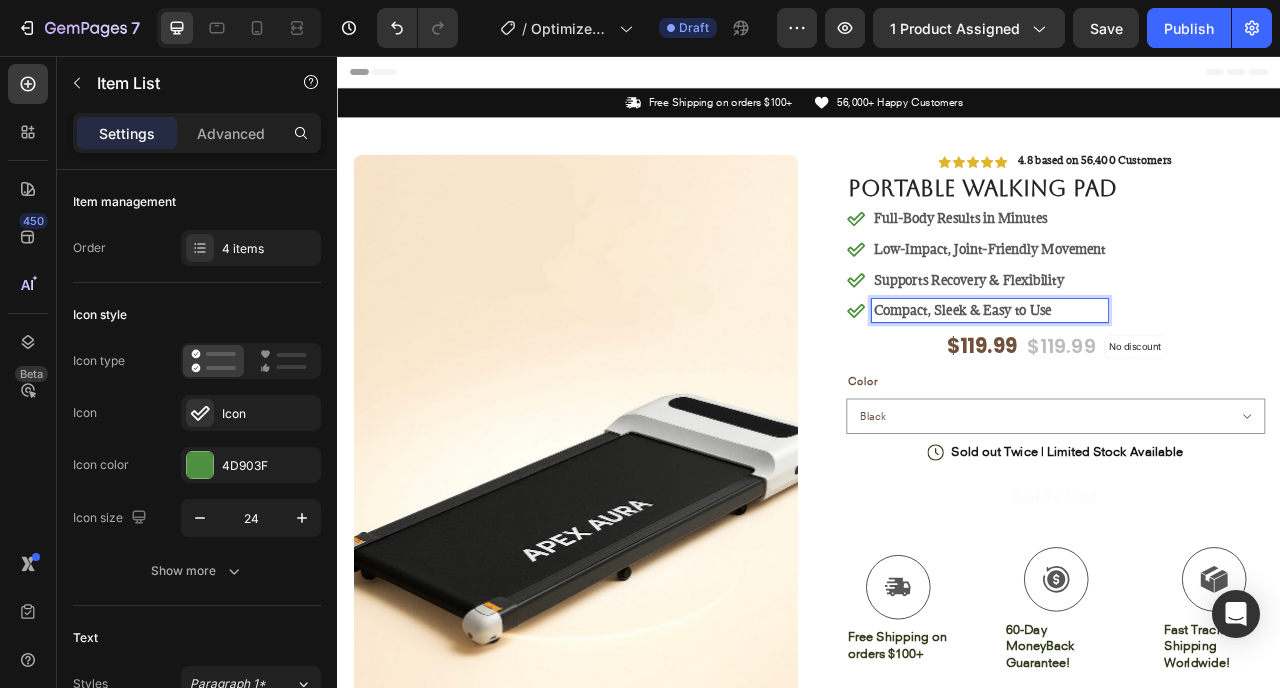 click on "Compact, Sleek & Easy to Use" at bounding box center [1132, 380] 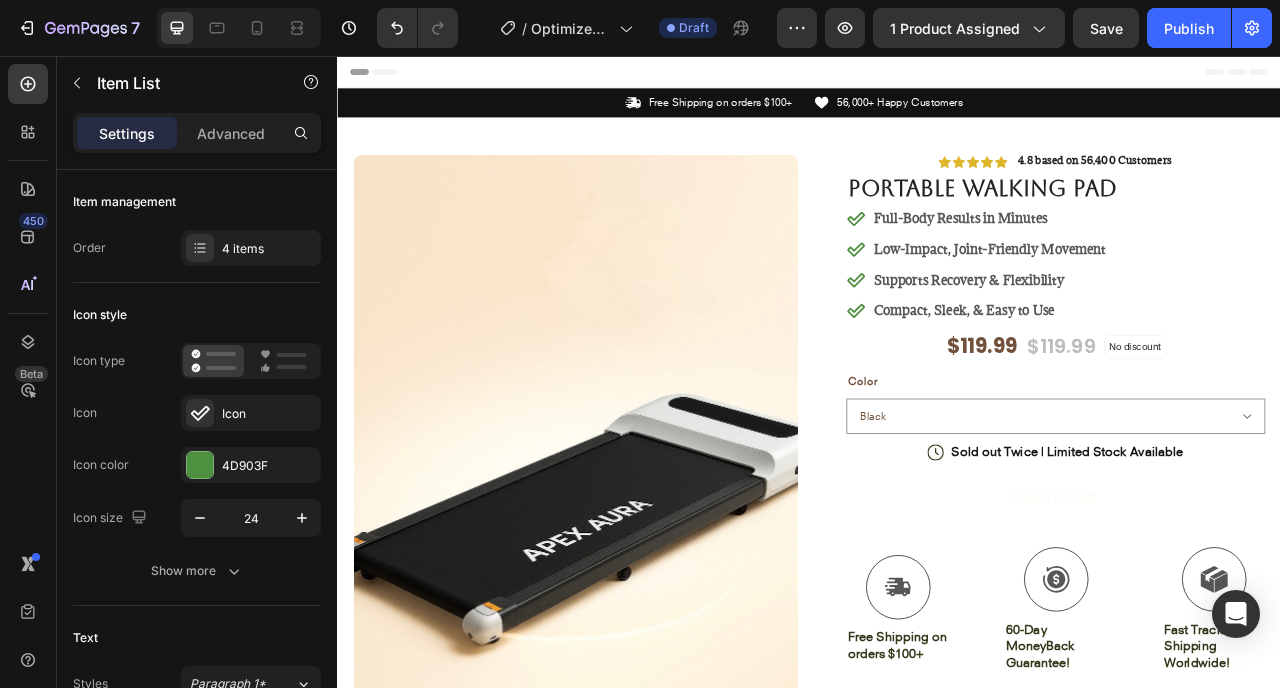 click on "Full-Body Results in Minutes
Low-Impact, Joint-Friendly Movement
Supports Recovery & Flexibility
Compact, Sleek, & Easy to Use" at bounding box center (1250, 321) 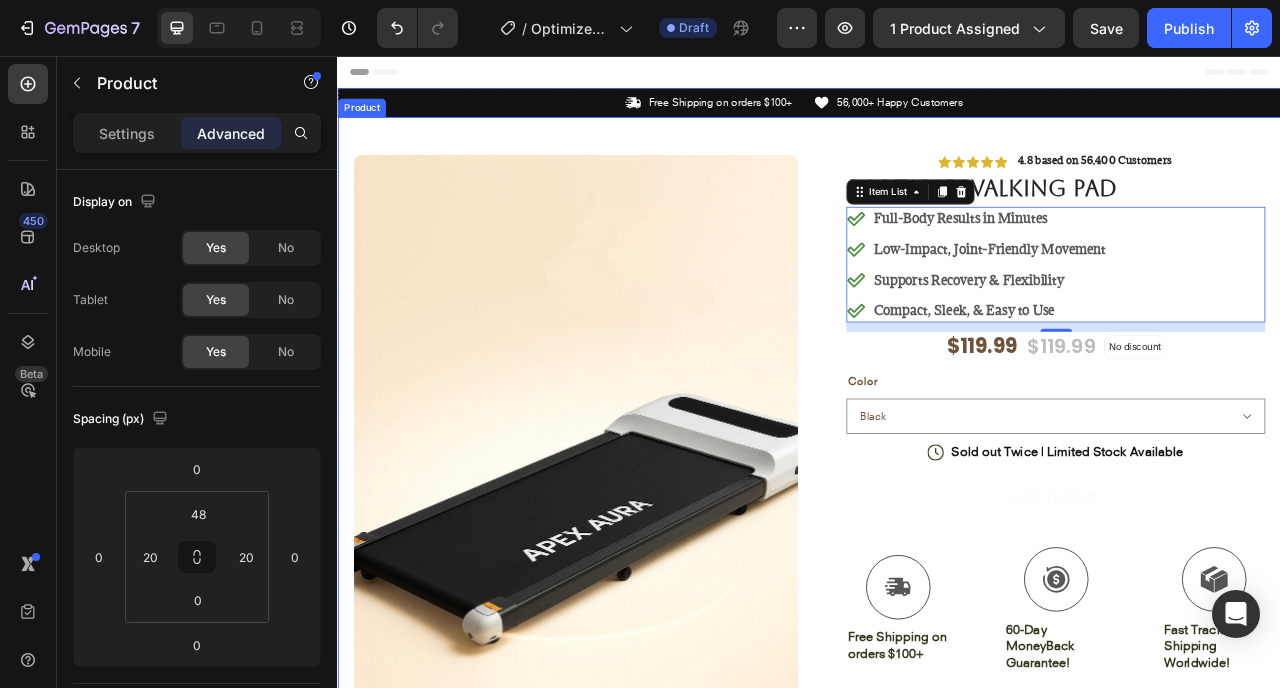 click on "Product Images #1 Home fitness Product of 2024 Text Block Image Icon Icon Icon Icon Icon Icon List I’ve tried so many flea treatments and sprays, but nothing really worked long-term—until I found  COMFORA Chews!  Within just a few weeks, I noticed a  huge difference —my dog stopped scratching, her coat looked shinier, and I wasn’t seeing fleas or ticks after walks anymore. The best part?  It’s natural, mess-free, and she actually loves taking it.  I feel so much better knowing she’s protected daily—and I’ve never felt more confident as a dog parent. Highly recommend! Text Block
Icon Hannah N. (Houston, USA) Text Block Row Row Row Icon Icon Icon Icon Icon Icon List 4.8 based on 56,400 Customers Text Block Row Portable Walking Pad Product Title
Full-Body Results in Minutes
Low-Impact, Joint-Friendly Movement
Supports Recovery & Flexibility
Compact, Sleek, & Easy to Use Item List   12 $119.99" at bounding box center (937, 828) 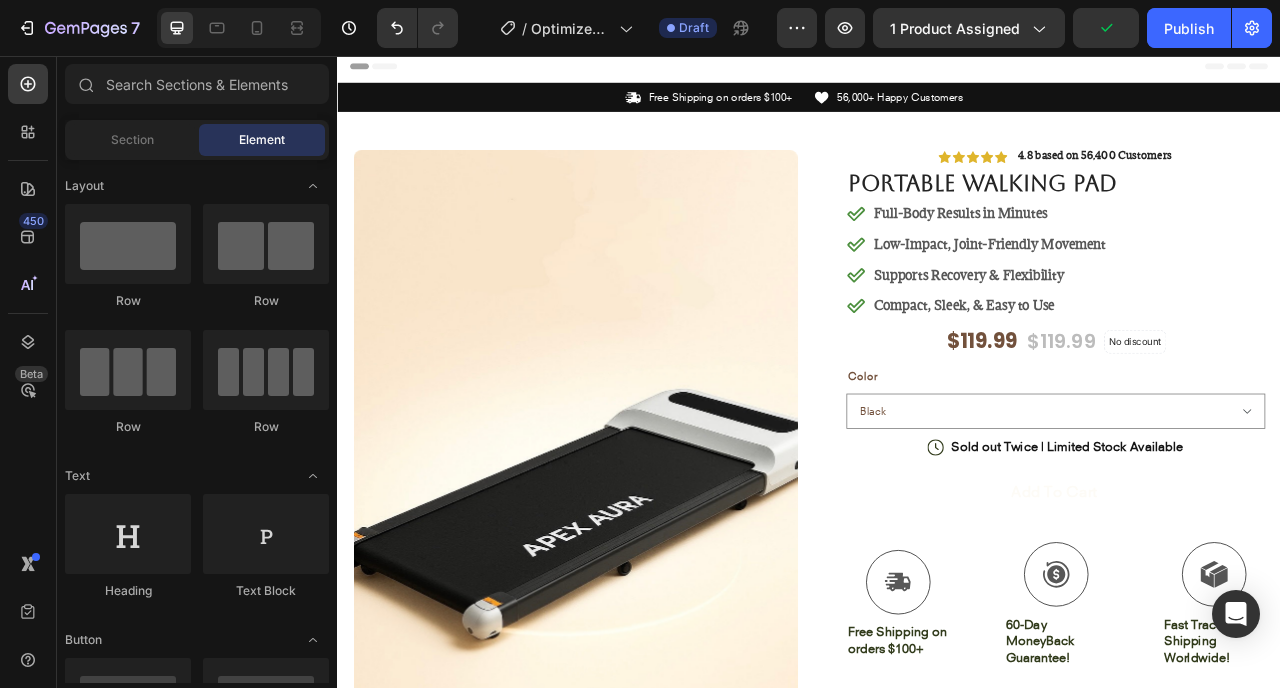 scroll, scrollTop: 0, scrollLeft: 0, axis: both 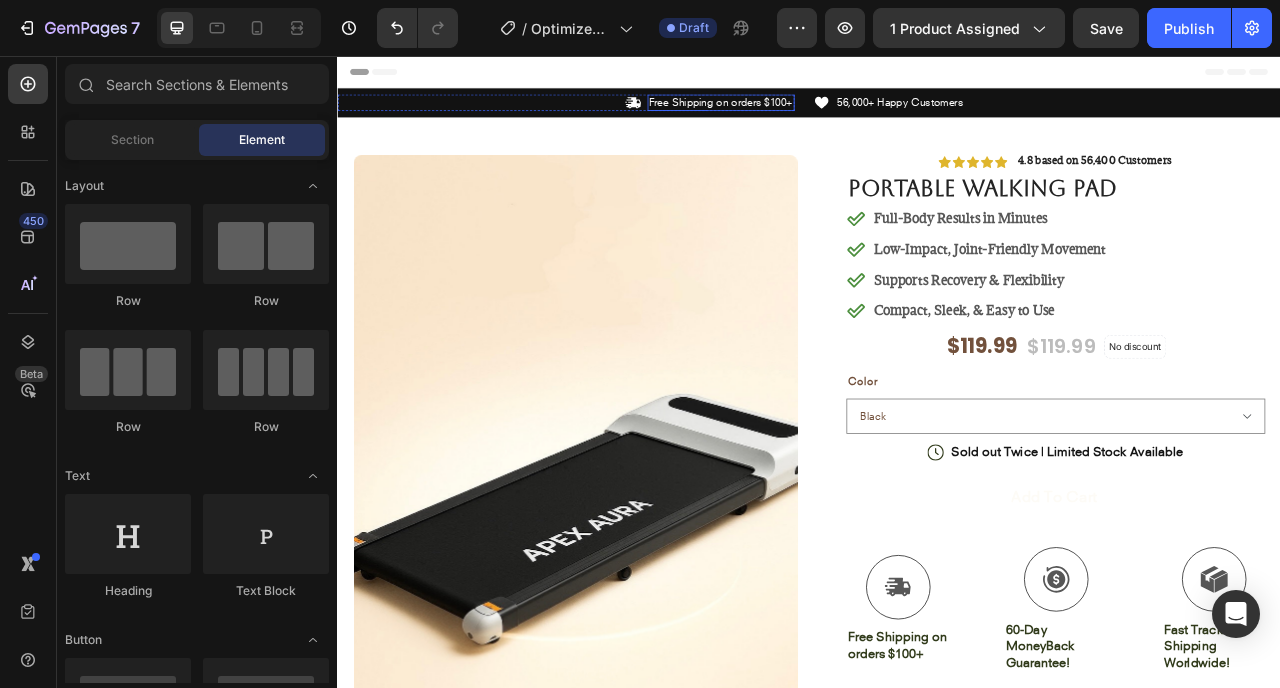 click on "Free Shipping on orders $100+" at bounding box center [824, 115] 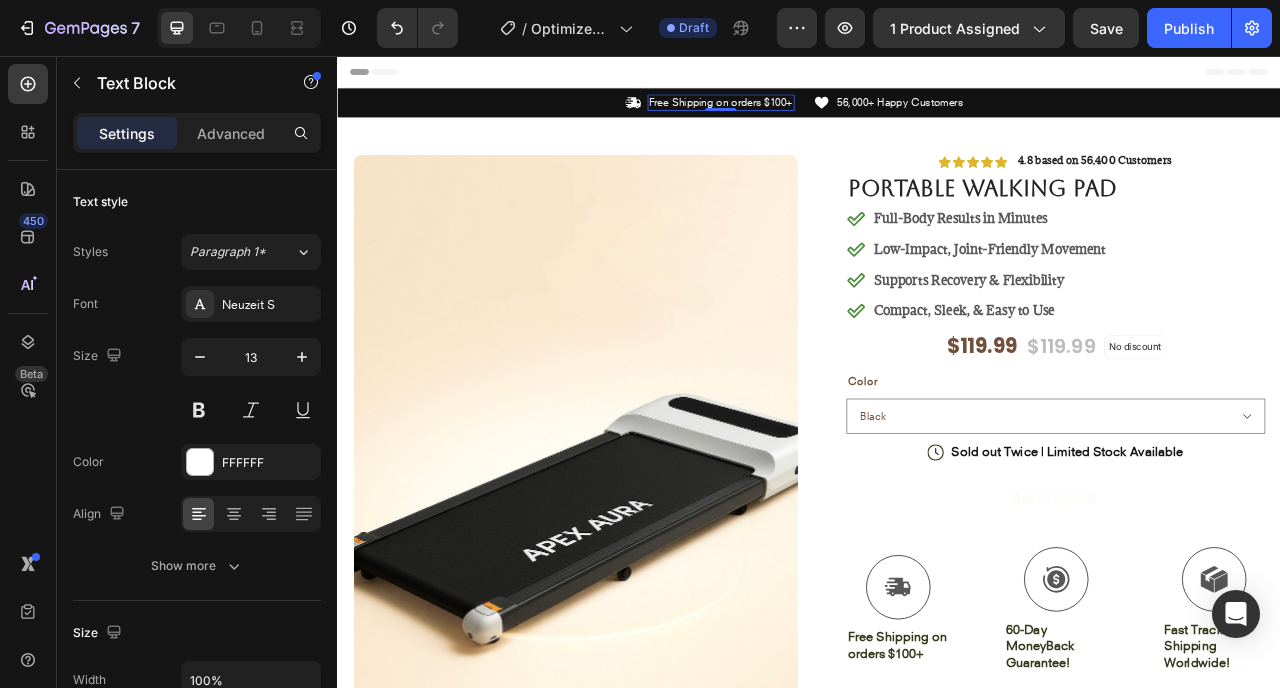 click on "Free Shipping on orders $100+" at bounding box center (824, 115) 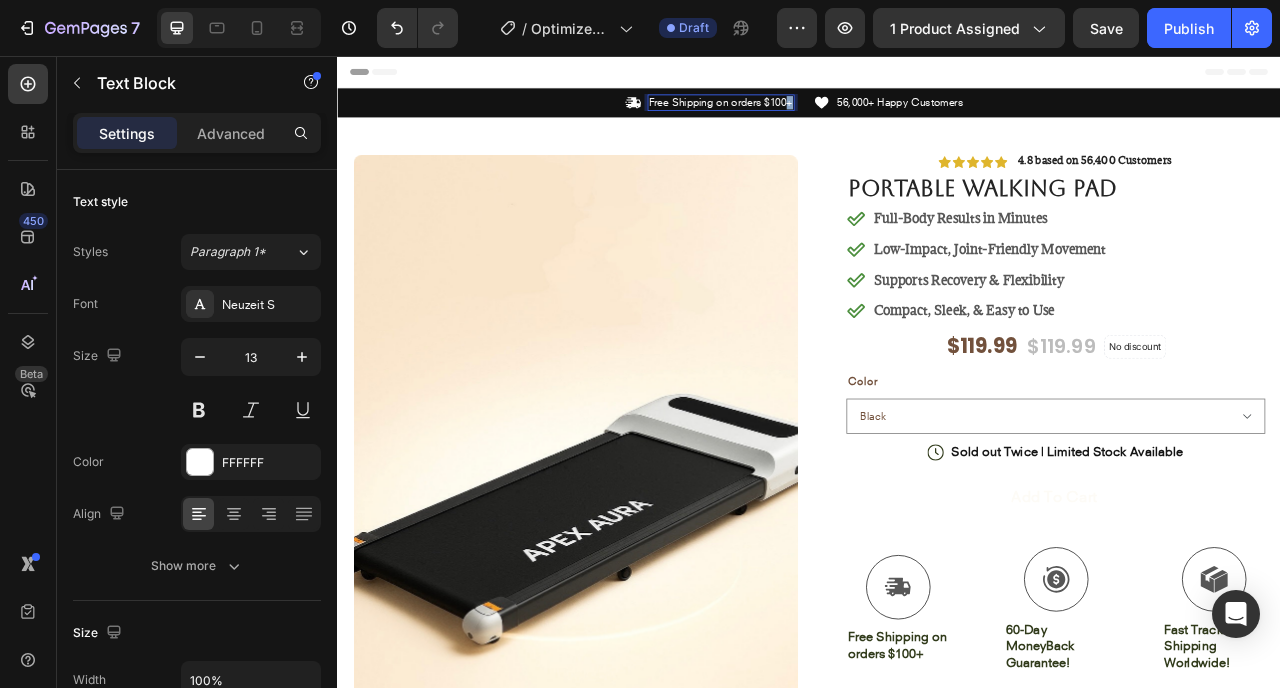 click on "Free Shipping on orders $100+" at bounding box center (824, 115) 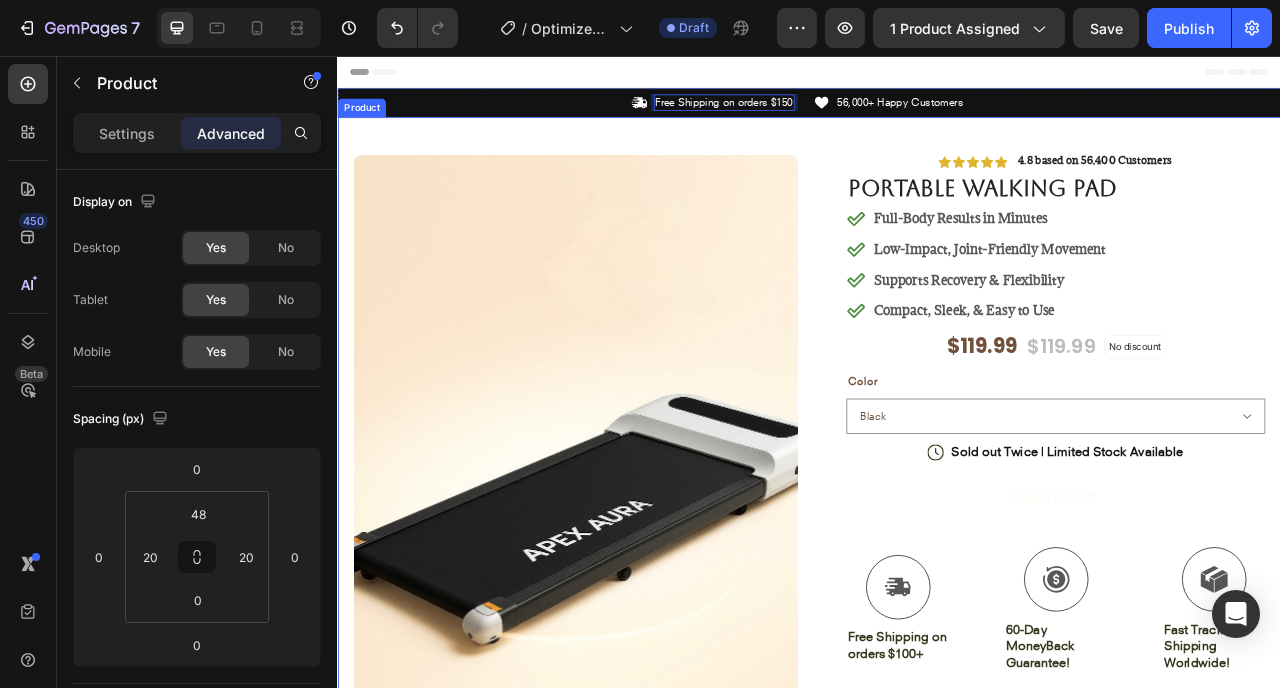 click on "Product Images #1 Home fitness Product of 2024 Text Block Image Icon Icon Icon Icon Icon Icon List I’ve tried so many flea treatments and sprays, but nothing really worked long-term—until I found COMFORA Chews! Within just a few weeks, I noticed a huge difference —my dog stopped scratching, her coat looked shinier, and I wasn’t seeing fleas or ticks after walks anymore. The best part? It’s natural, mess-free, and she actually loves taking it. I feel so much better knowing she’s protected daily—and I’ve never felt more confident as a dog parent. Highly recommend! Text Block
Icon [FIRST] [LAST] ([CITY], [COUNTRY]) Text Block Row Row Row Icon Icon Icon Icon Icon Icon List 4.8 based on 56,400 Customers Text Block Row Portable Walking Pad Product Title
Full-Body Results in Minutes
Low-Impact, Joint-Friendly Movement
Supports Recovery & Flexibility
Compact, Sleek, & Easy to Use Item List $119.99 $119.99" at bounding box center [937, 828] 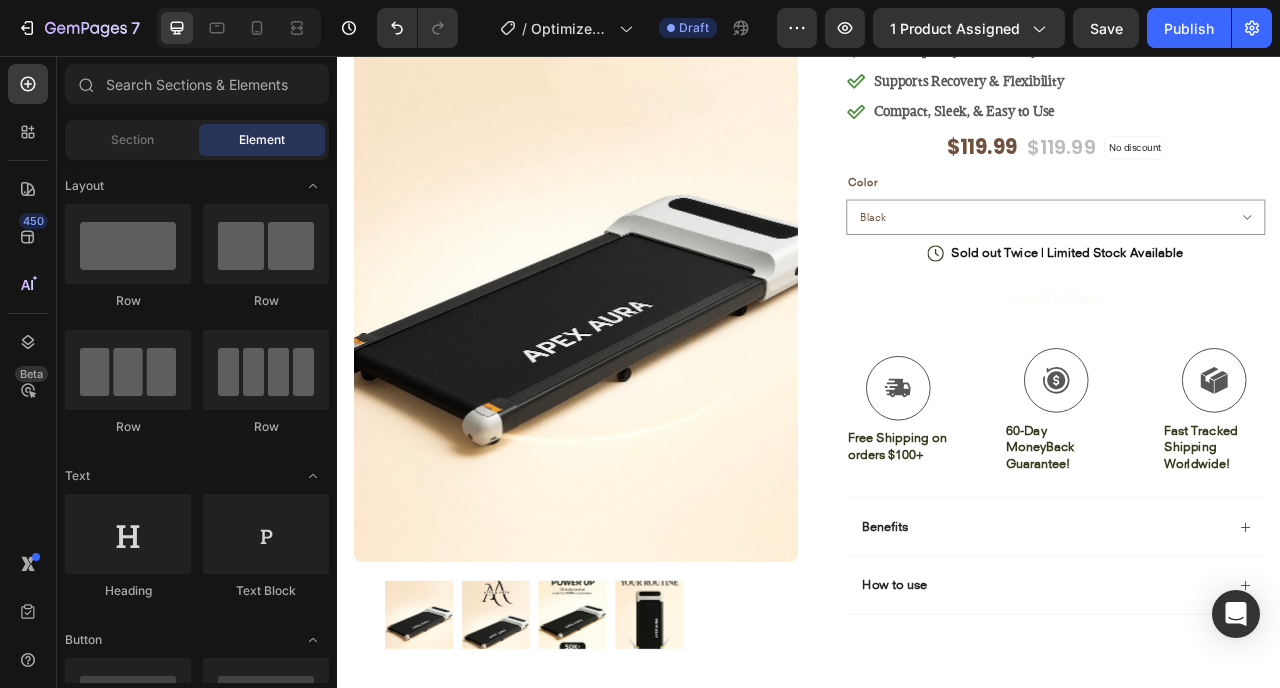 scroll, scrollTop: 366, scrollLeft: 0, axis: vertical 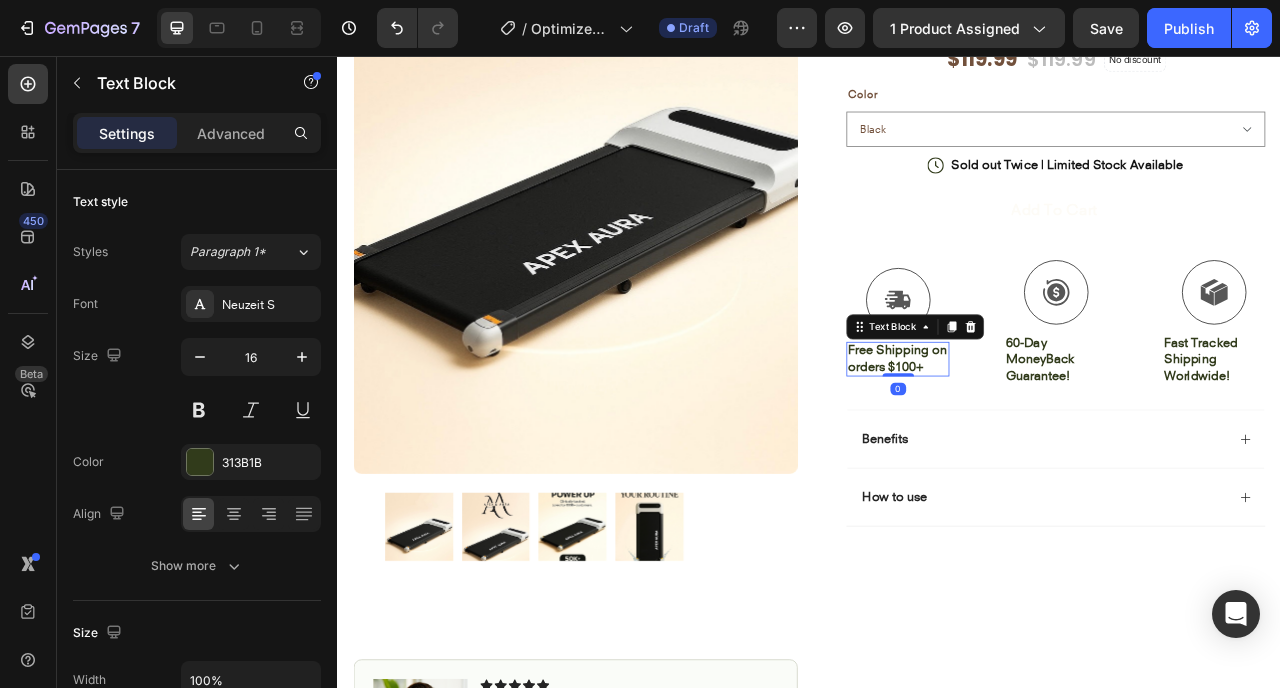 click on "Free Shipping on orders $100+" at bounding box center [1049, 440] 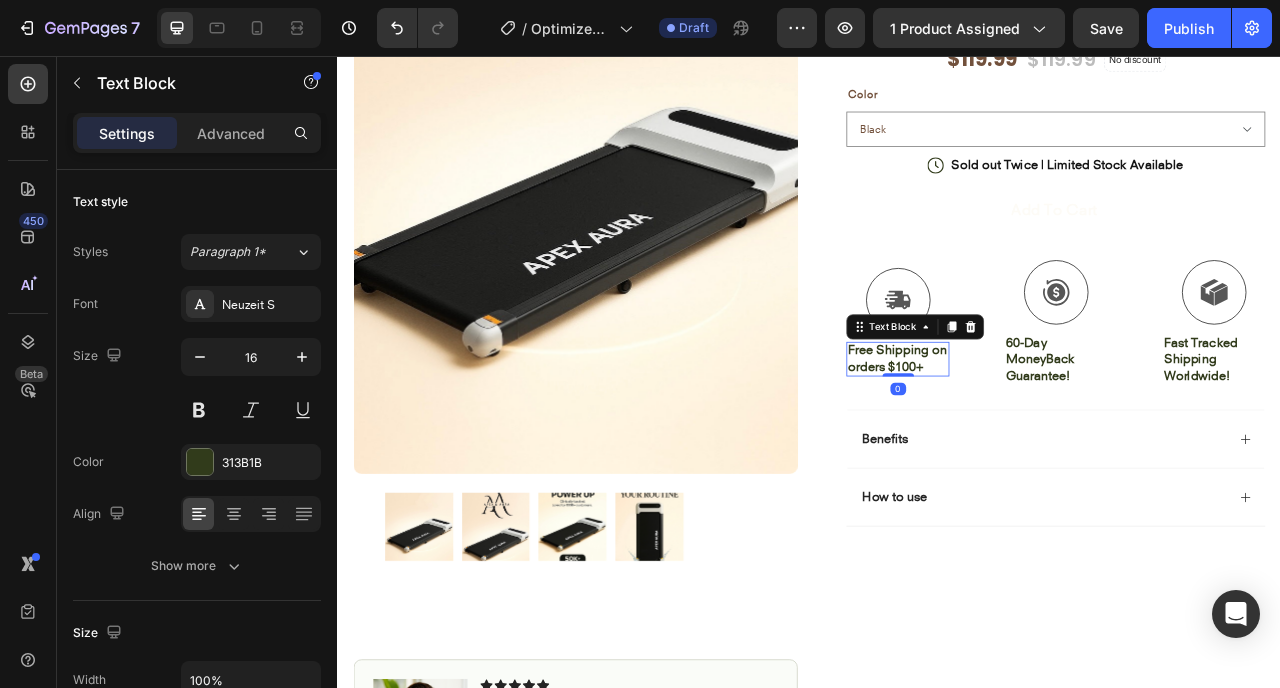 click on "Free Shipping on orders $100+" at bounding box center (1049, 440) 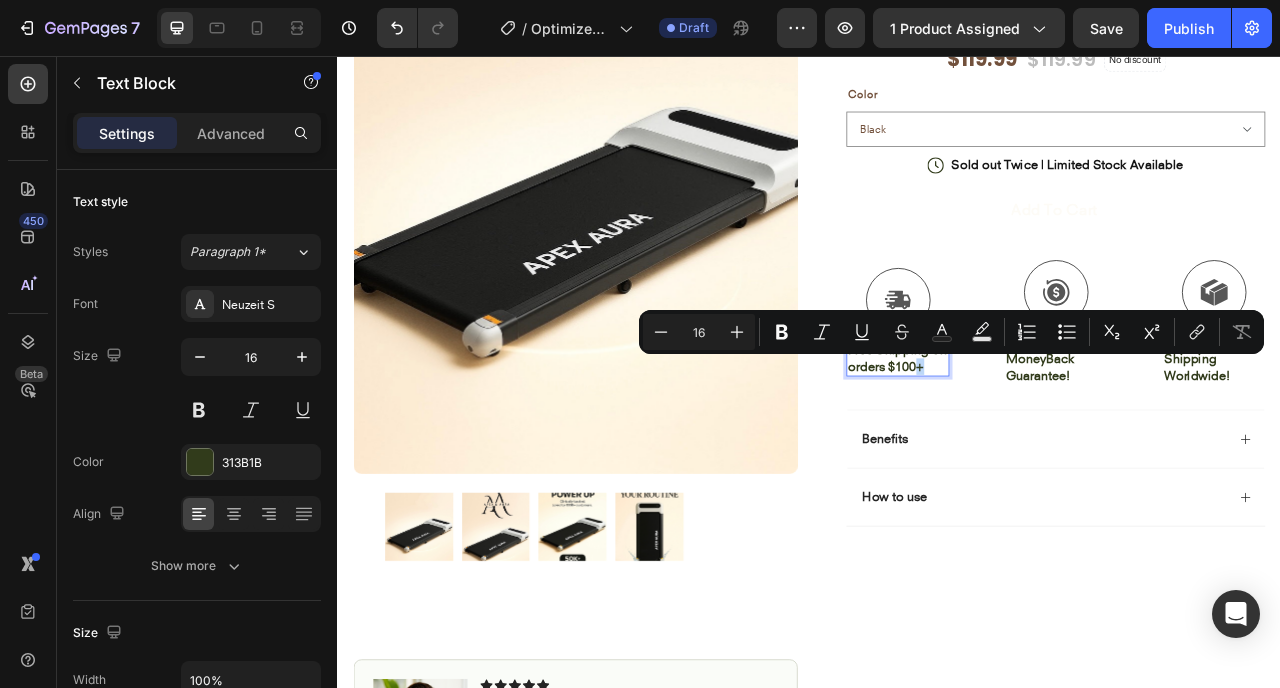 click on "Free Shipping on orders $100+" at bounding box center (1049, 440) 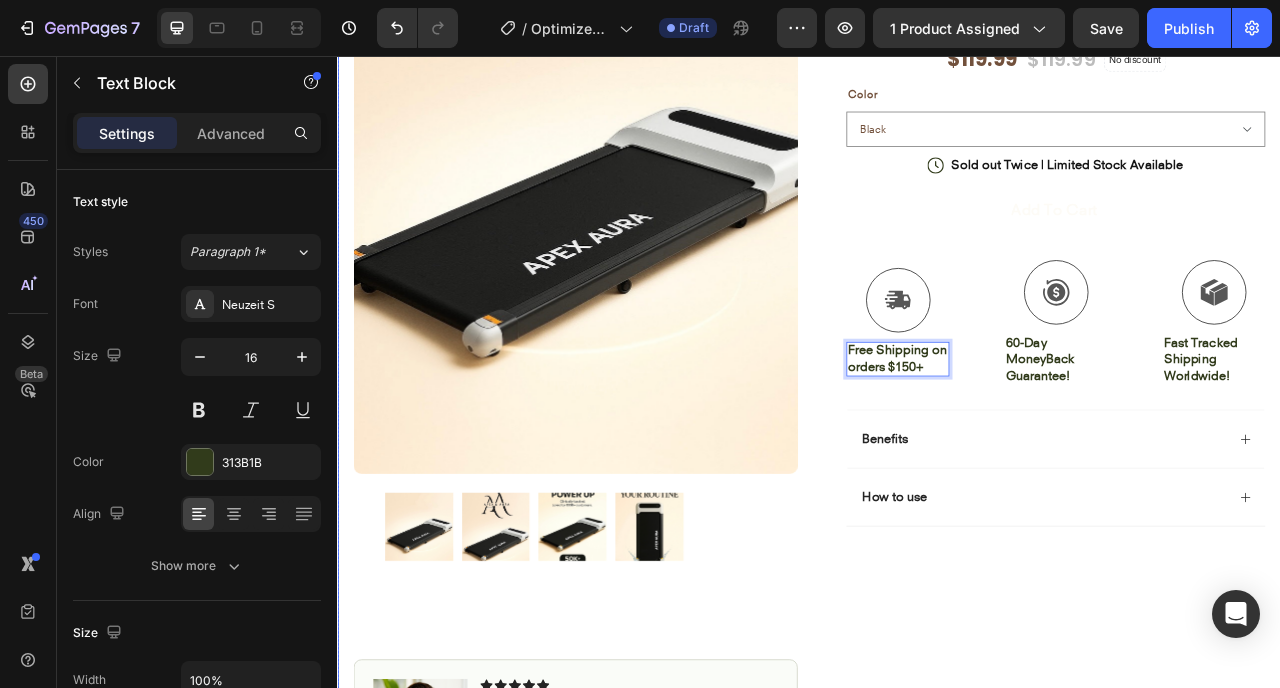 click on "Icon Icon Icon Icon Icon Icon List 4.8 based on 56,400 Customers Text Block Row Portable Walking Pad Product Title
Full-Body Results in Minutes
Low-Impact, Joint-Friendly Movement
Supports Recovery & Flexibility
Compact, Sleek, & Easy to Use Item List $119.99 Product Price Product Price $119.99 Product Price Product Price No discount   Not be displayed when published Discount Tag Row Color   Black Product Variants & Swatches
Icon Sold out Twice | Limited Stock Available Text Block Row Add to cart Add to Cart
Icon Free Shipping on orders $150+ Text Block   0
Icon 60-Day MoneyBack Guarantee! Text Block
Icon Fast Tracked Shipping Worldwide! Text Block Row Image Icon Icon Icon Icon Icon Icon List “i knew the nurvani plate was working when my friends started asking, ‘what are you doing? you look stronger and more toned!’ Text Block
Icon Hannah N. ([CITY], [COUNTRY])" at bounding box center (1234, 486) 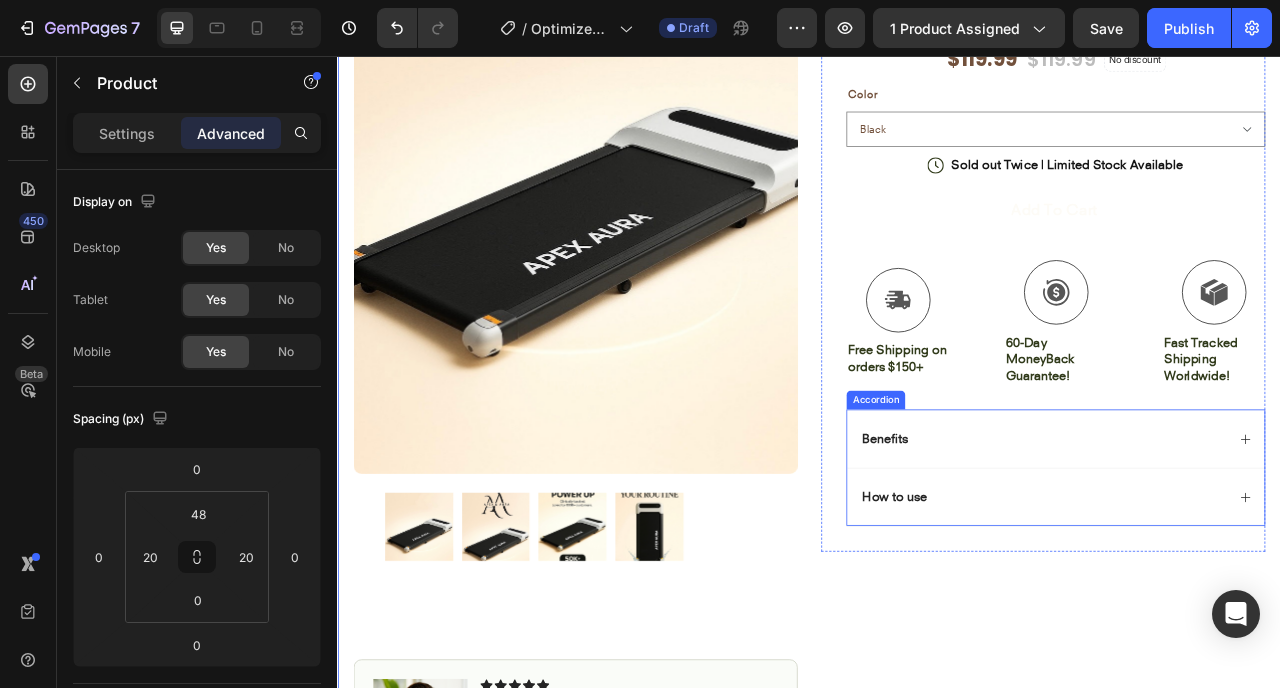 click on "Benefits" at bounding box center (1250, 542) 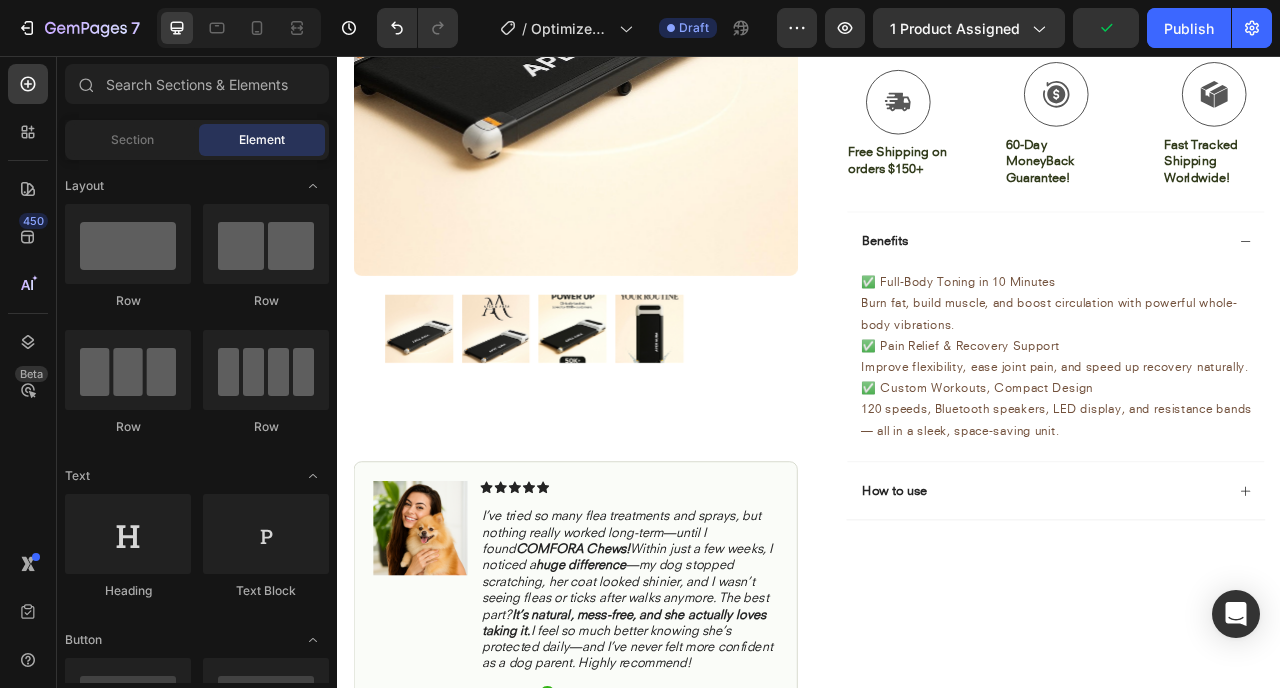 scroll, scrollTop: 583, scrollLeft: 0, axis: vertical 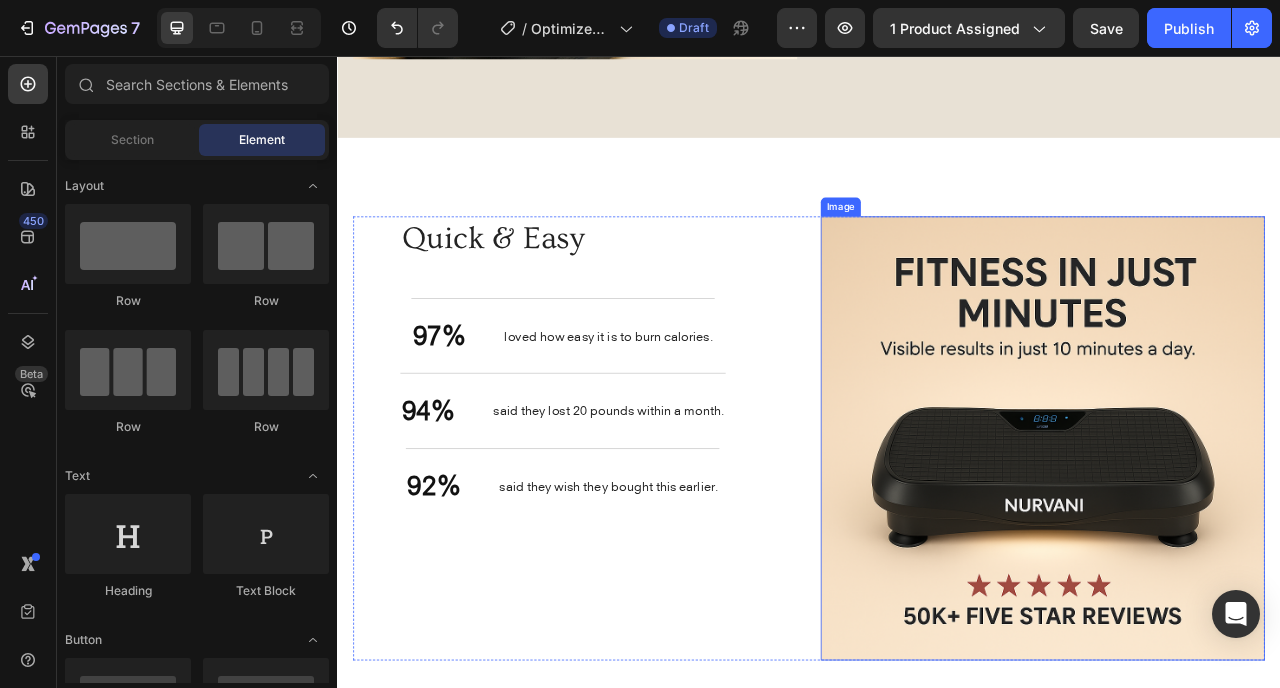click at bounding box center (1234, 542) 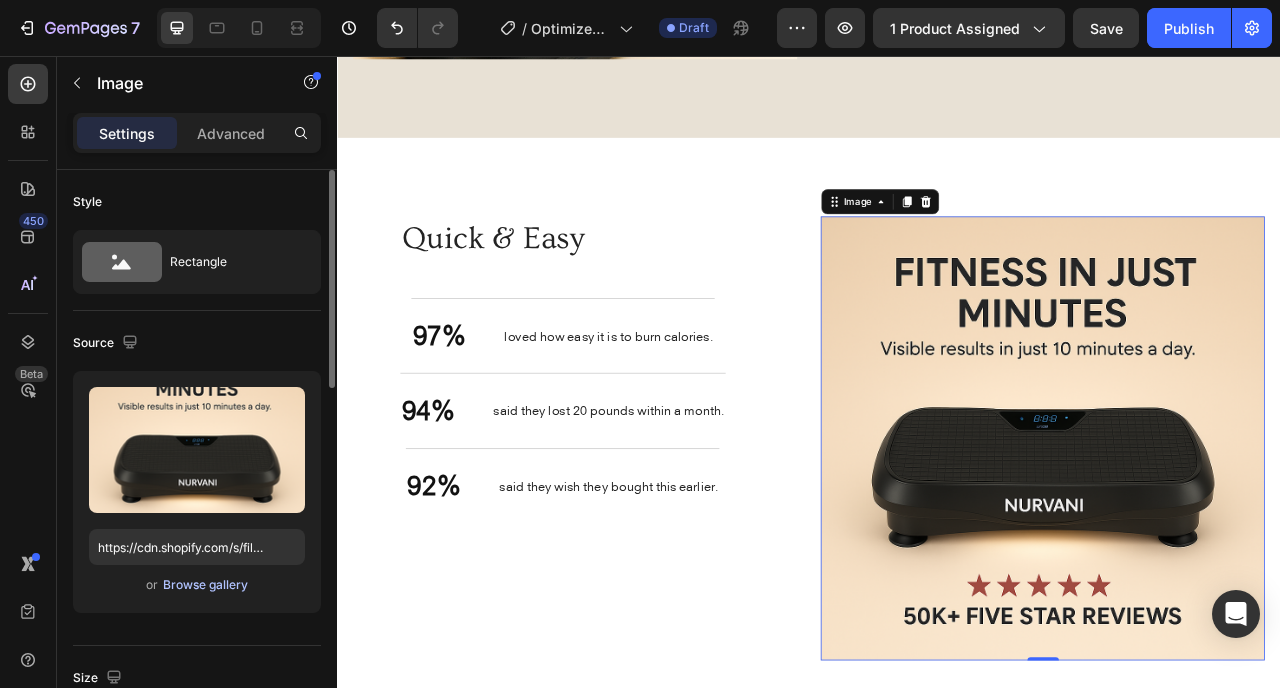 click on "Browse gallery" at bounding box center (205, 585) 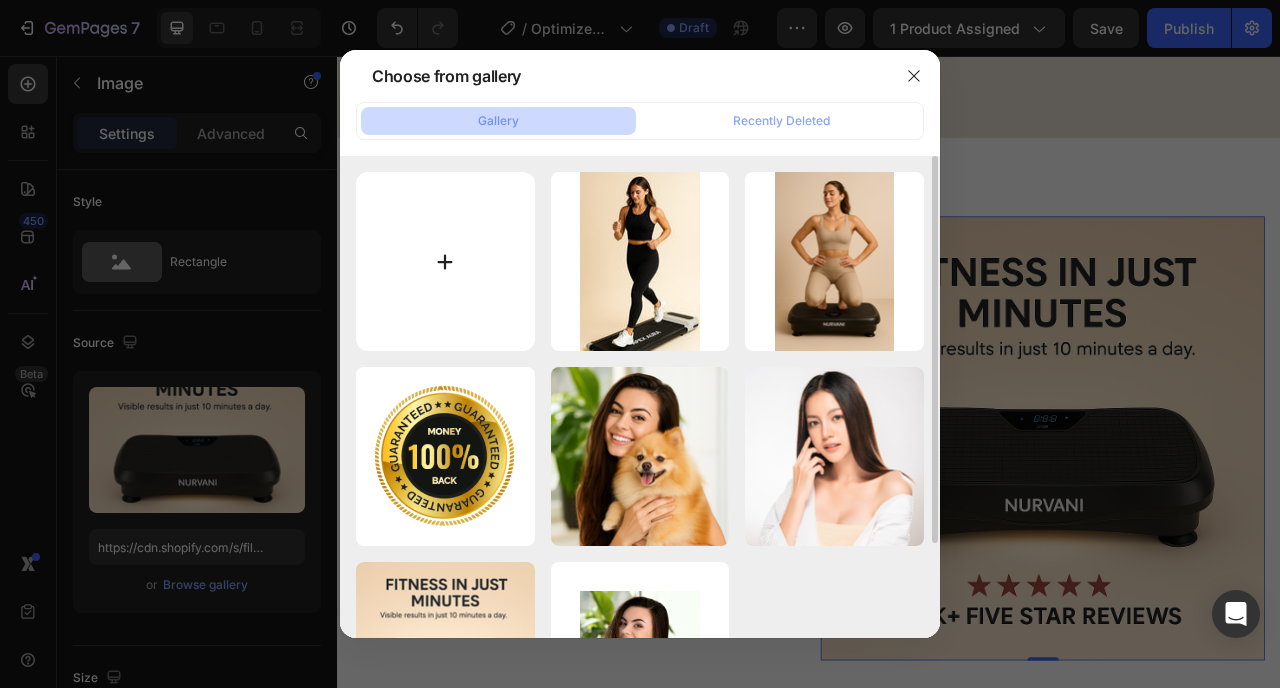 click at bounding box center (445, 261) 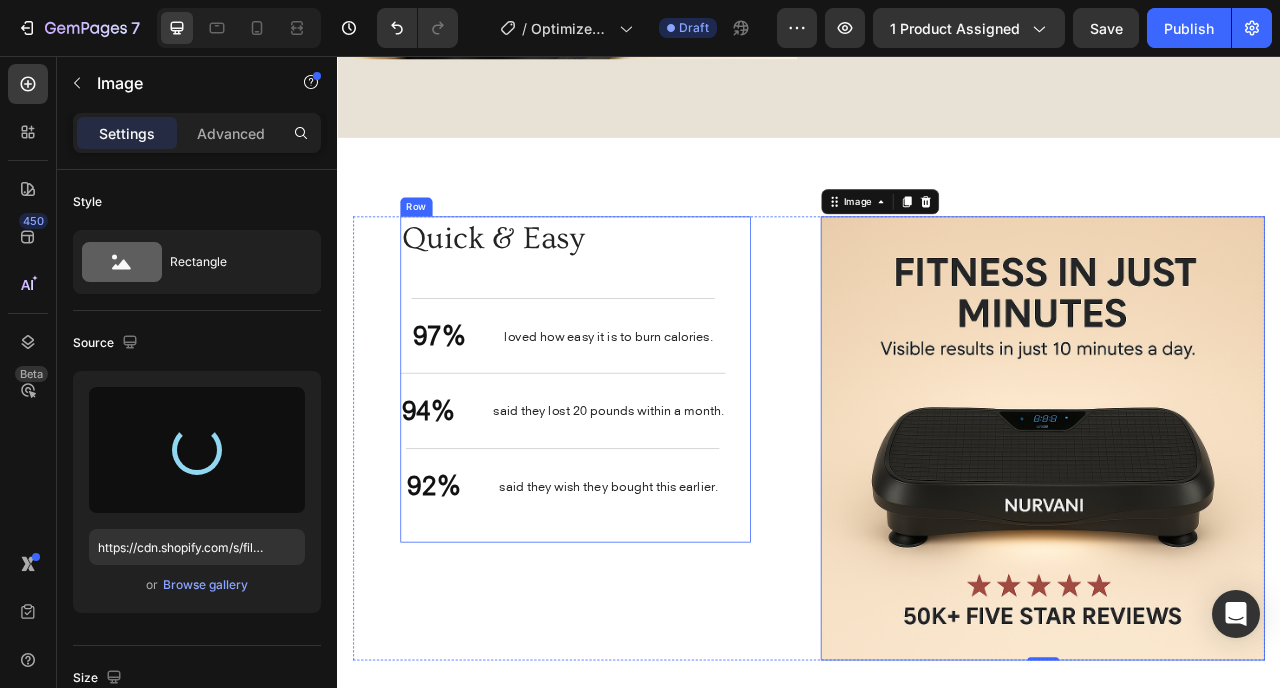 type on "https://cdn.shopify.com/s/files/1/0926/3851/1474/files/gempages_577594311227474885-9d542bb3-1d5b-4127-9ec4-33ca19b53f82.jpg" 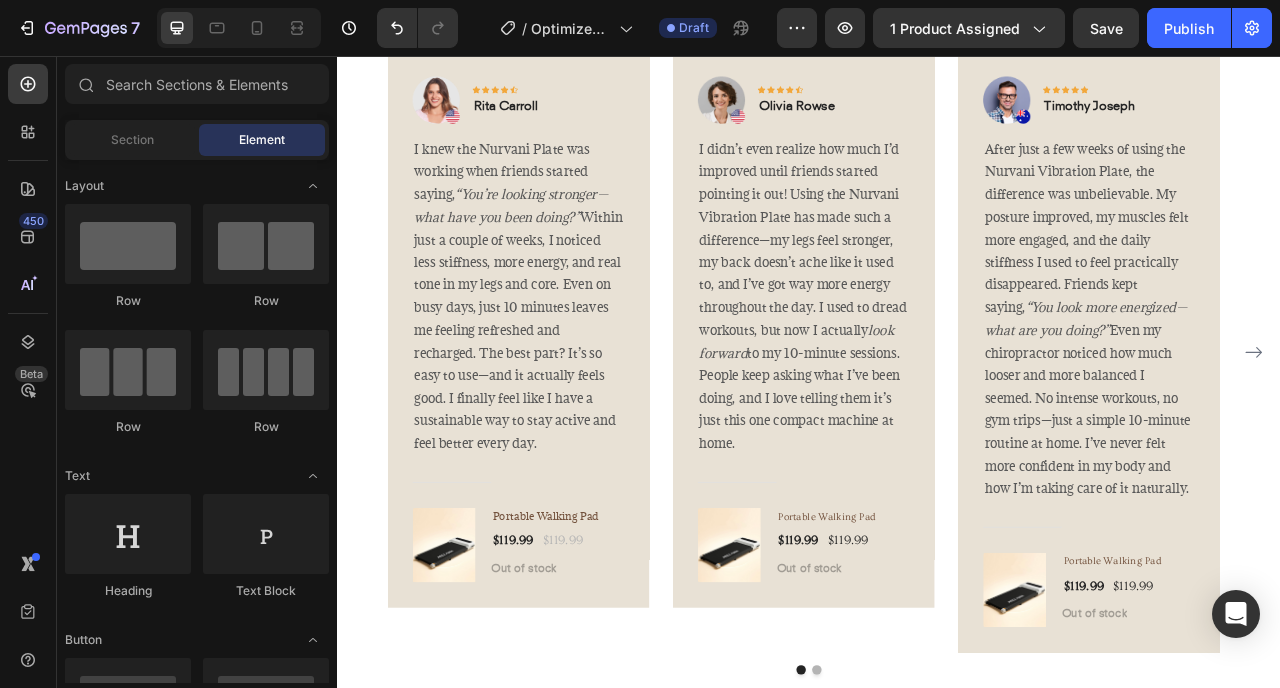 scroll, scrollTop: 4166, scrollLeft: 0, axis: vertical 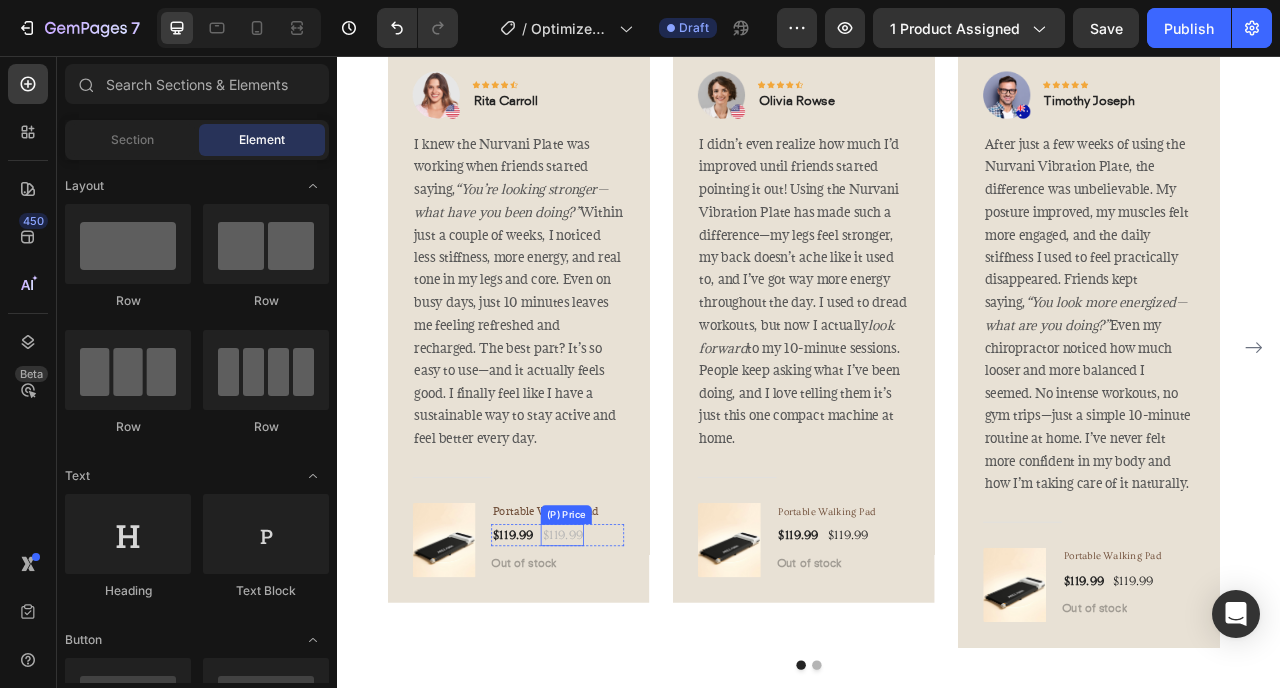 click on "$119.99" at bounding box center [622, 666] 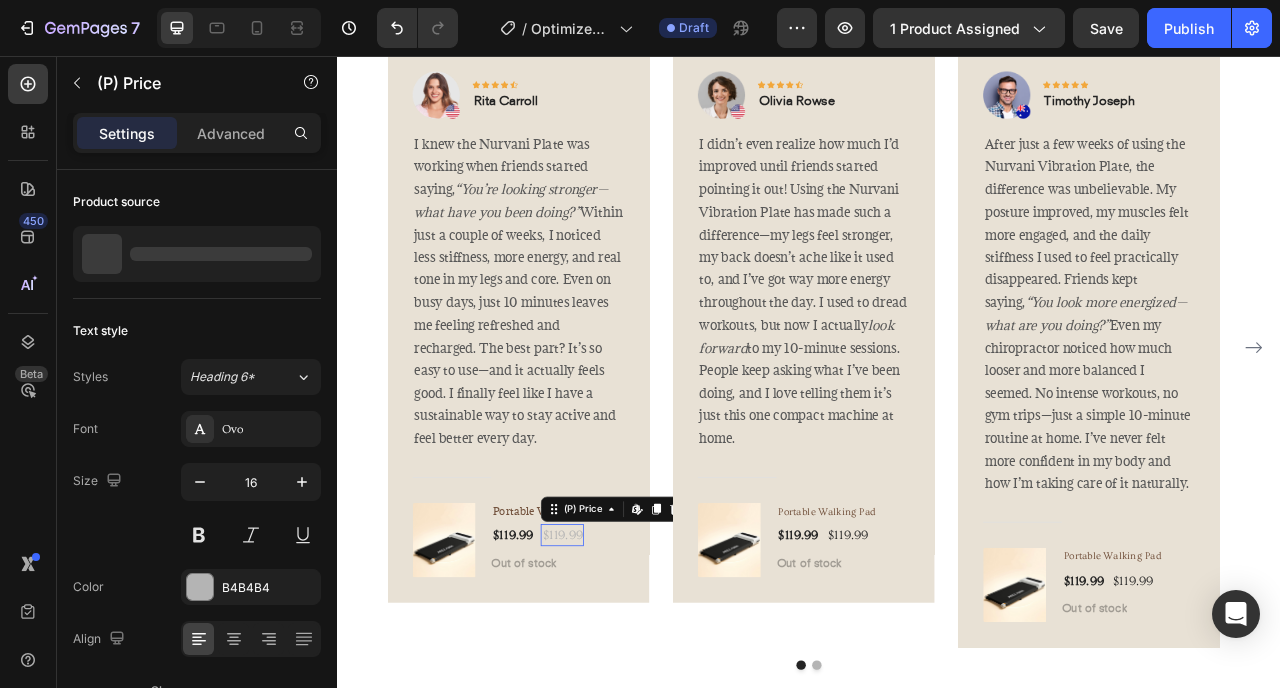 click on "$119.99" at bounding box center (622, 666) 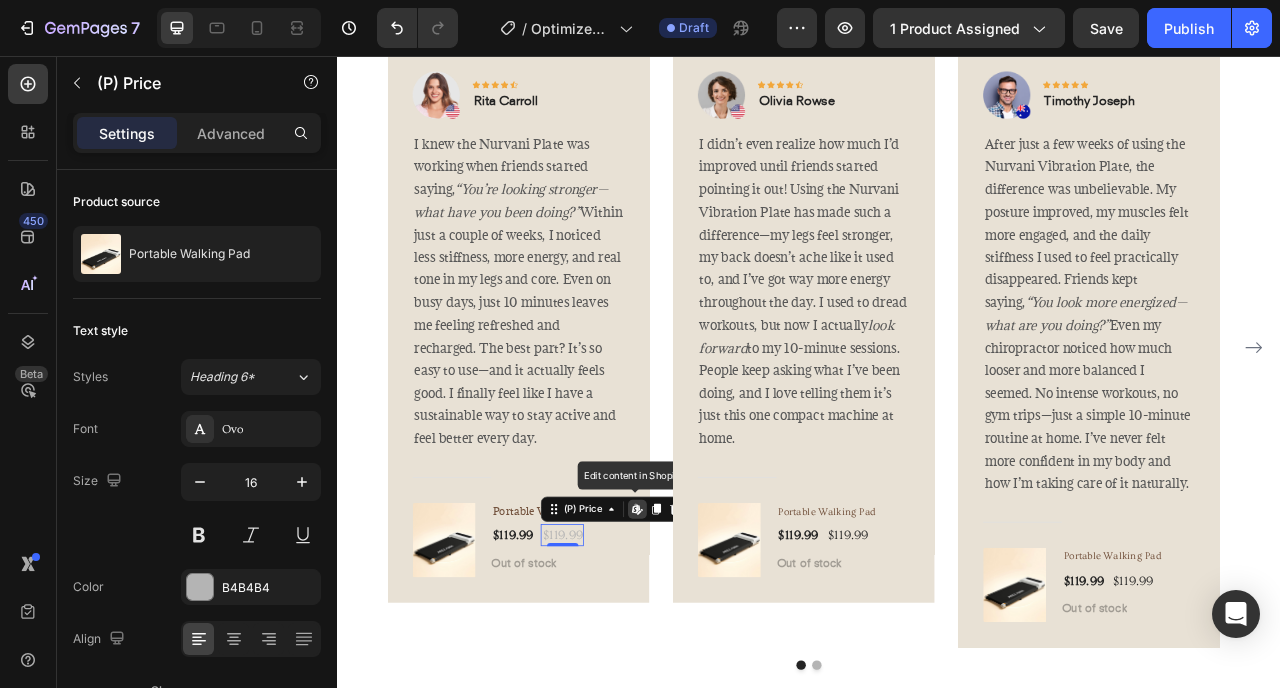 click on "$119.99" at bounding box center (622, 666) 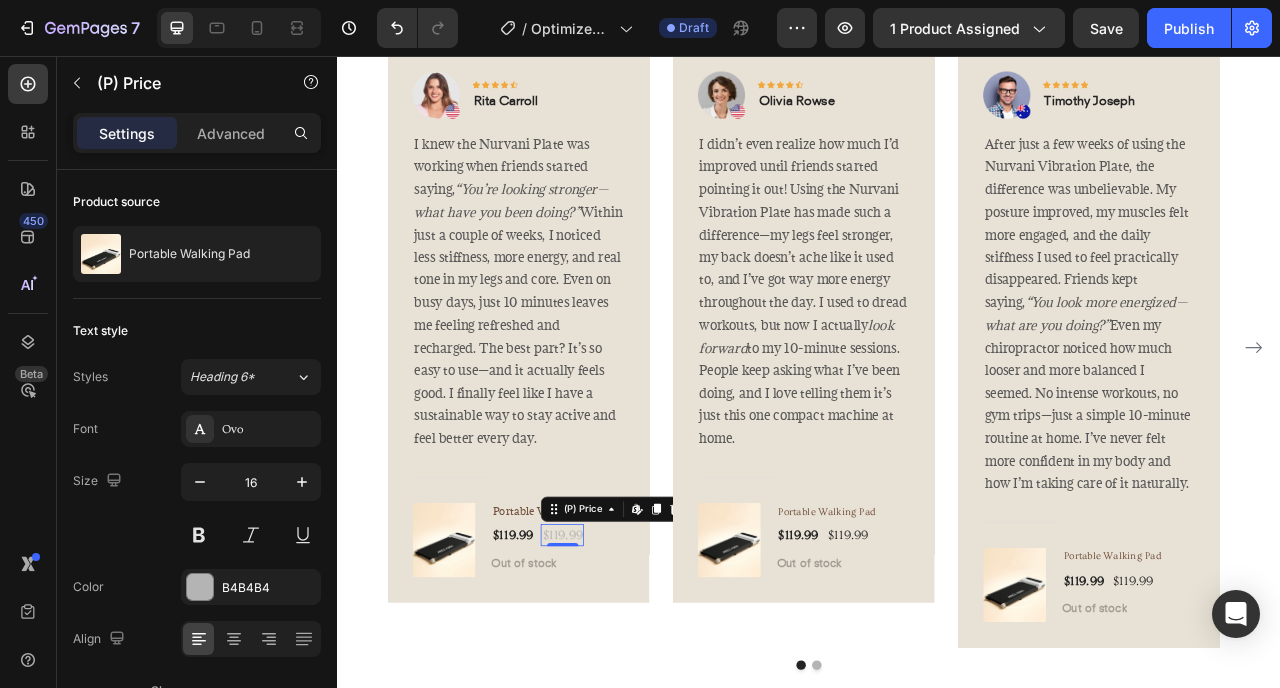 click on "$119.99" at bounding box center (622, 666) 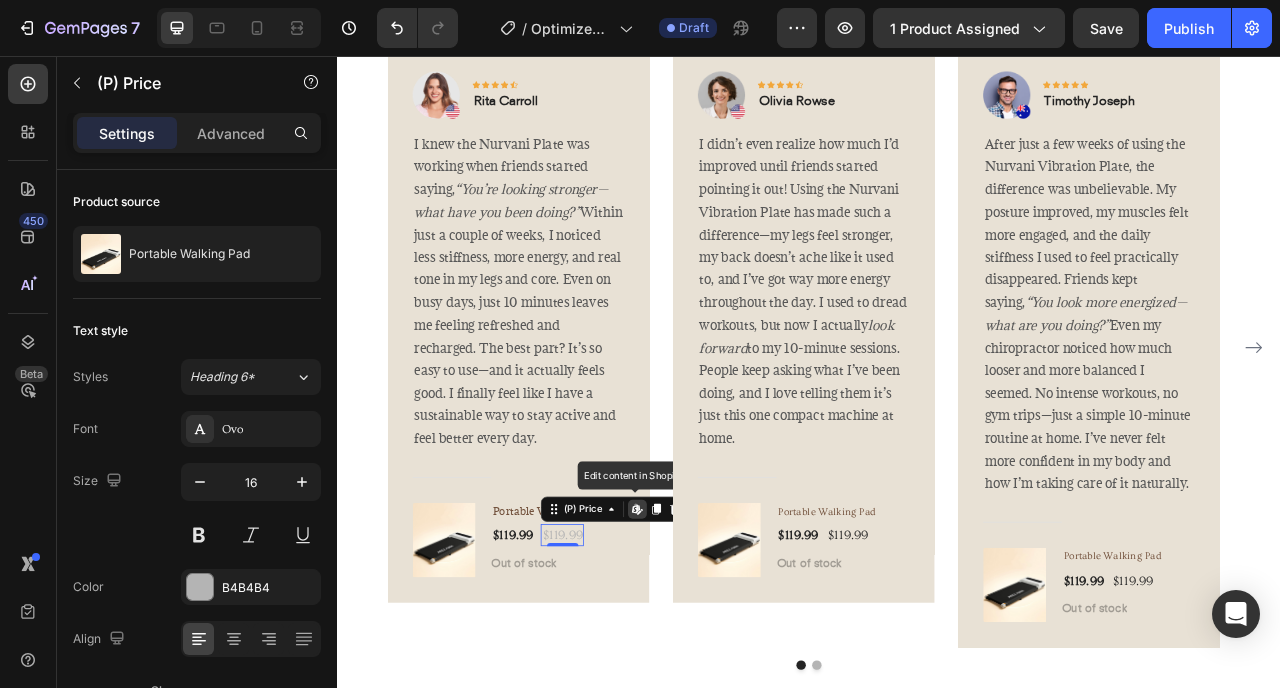 click on "$119.99" at bounding box center (622, 666) 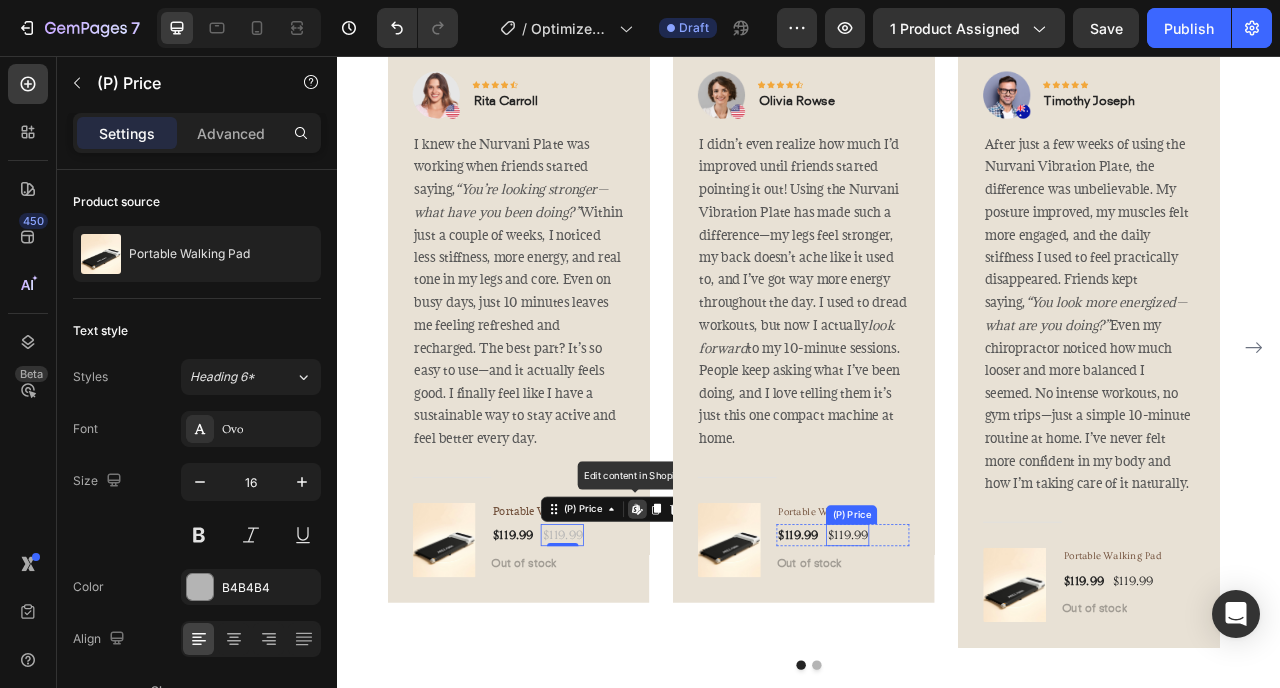 click on "$119.99" at bounding box center (985, 666) 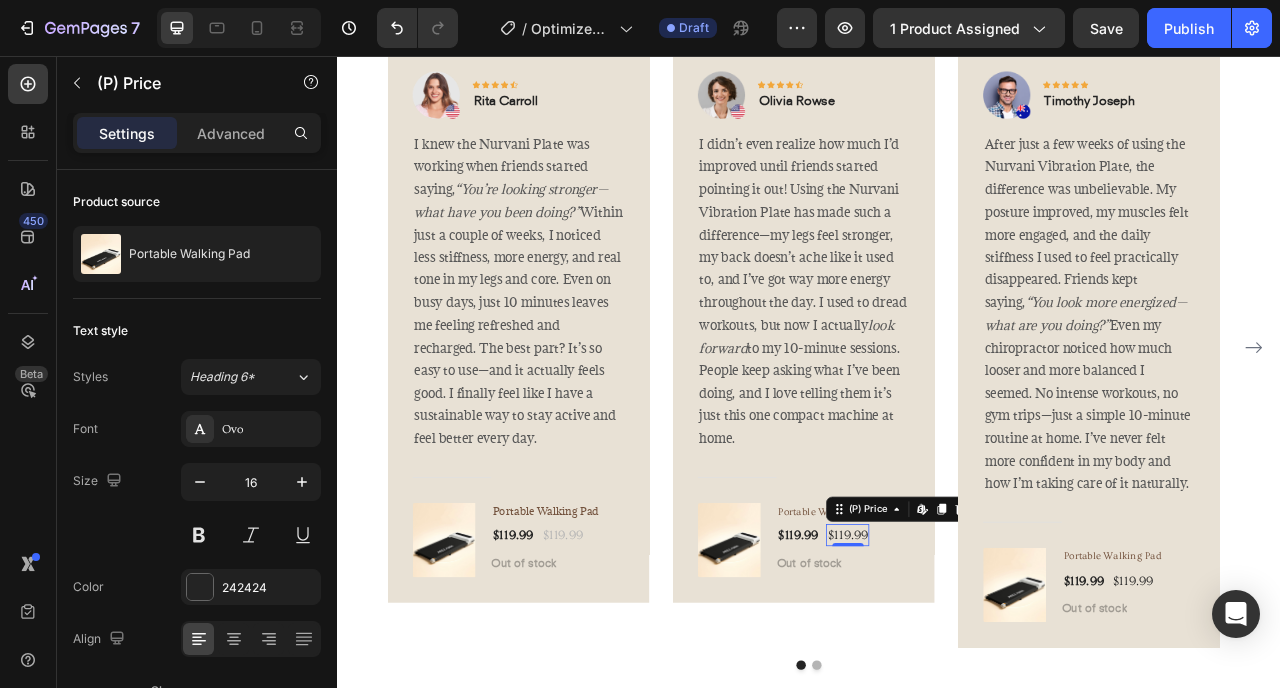 click on "$119.99" at bounding box center (985, 666) 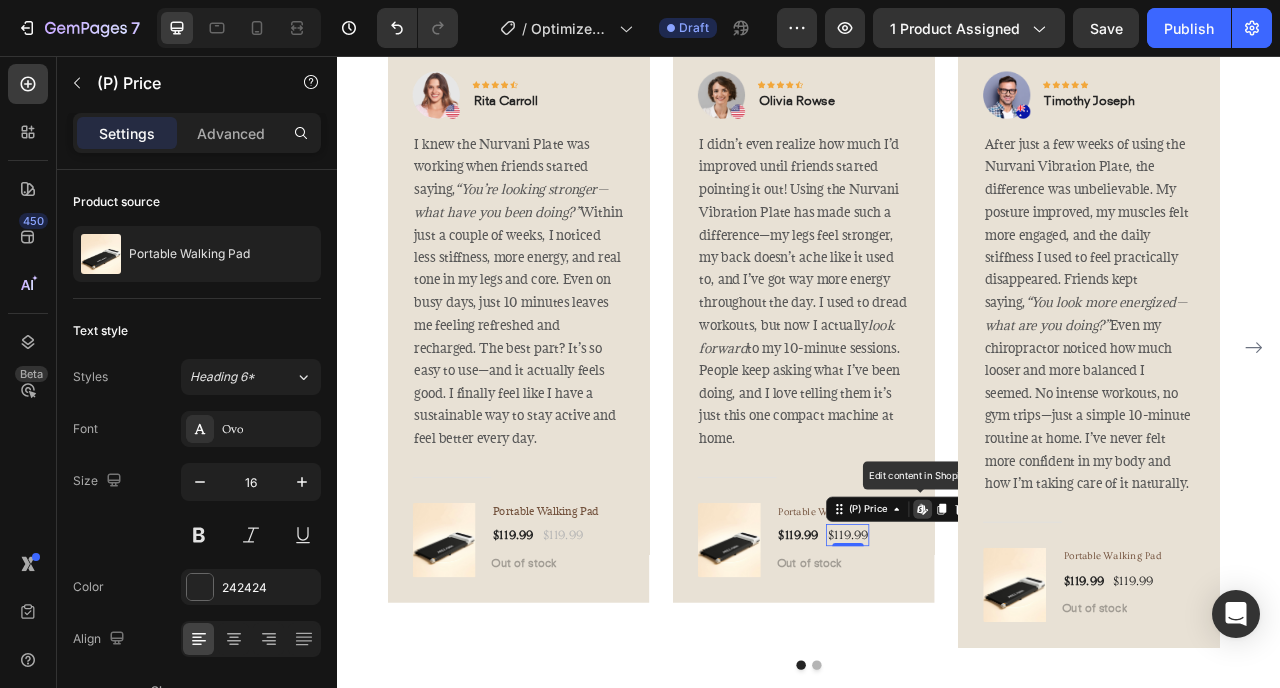 click on "$119.99" at bounding box center (985, 666) 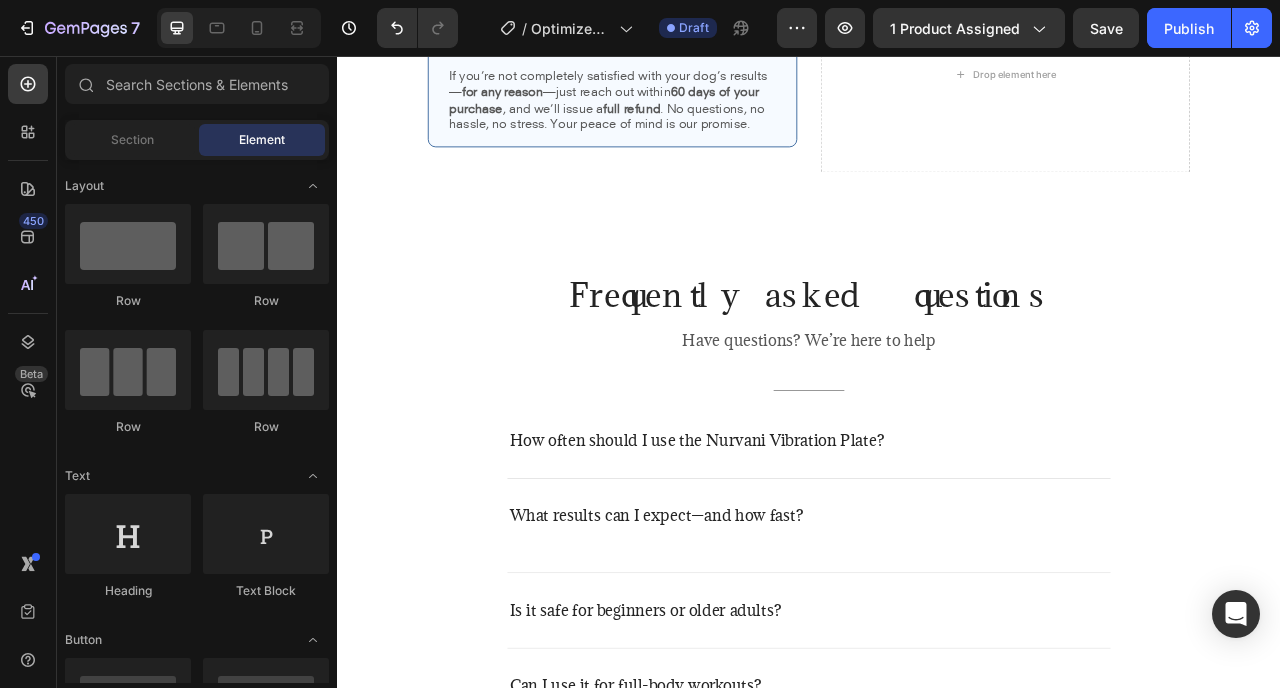 scroll, scrollTop: 5236, scrollLeft: 0, axis: vertical 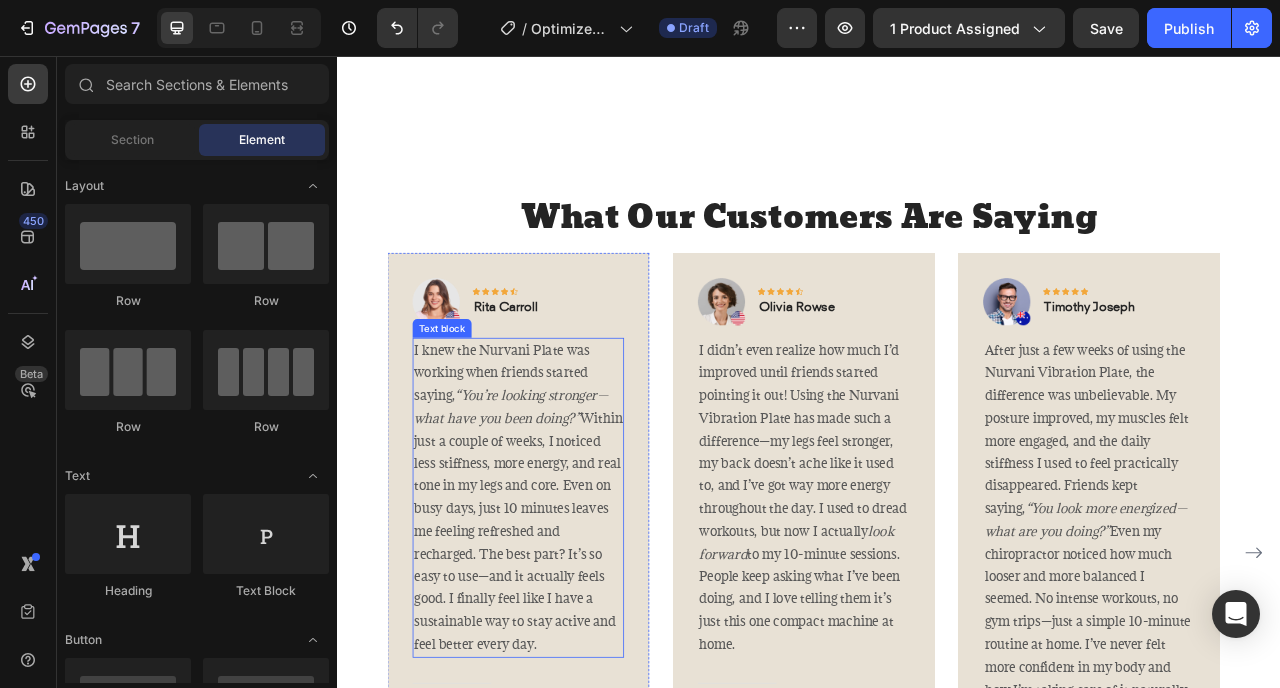 click on "I knew the Nurvani Plate was working when friends started saying,  “You’re looking stronger—what have you been doing?”  Within just a couple of weeks, I noticed less stiffness, more energy, and real tone in my legs and core. Even on busy days, just 10 minutes leaves me feeling refreshed and recharged. The best part? It’s so easy to use—and it actually feels good. I finally feel like I have a sustainable way to stay active and feel better every day." at bounding box center [566, 617] 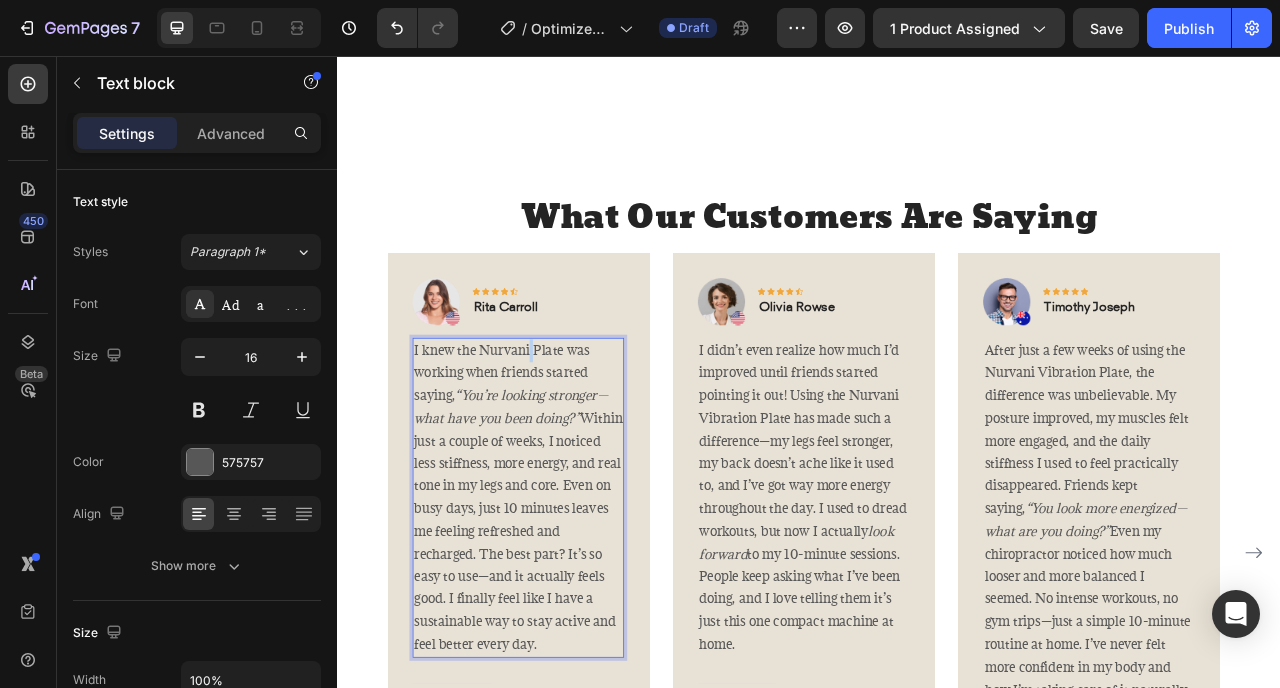 click on "I knew the Nurvani Plate was working when friends started saying,  “You’re looking stronger—what have you been doing?”  Within just a couple of weeks, I noticed less stiffness, more energy, and real tone in my legs and core. Even on busy days, just 10 minutes leaves me feeling refreshed and recharged. The best part? It’s so easy to use—and it actually feels good. I finally feel like I have a sustainable way to stay active and feel better every day." at bounding box center [566, 617] 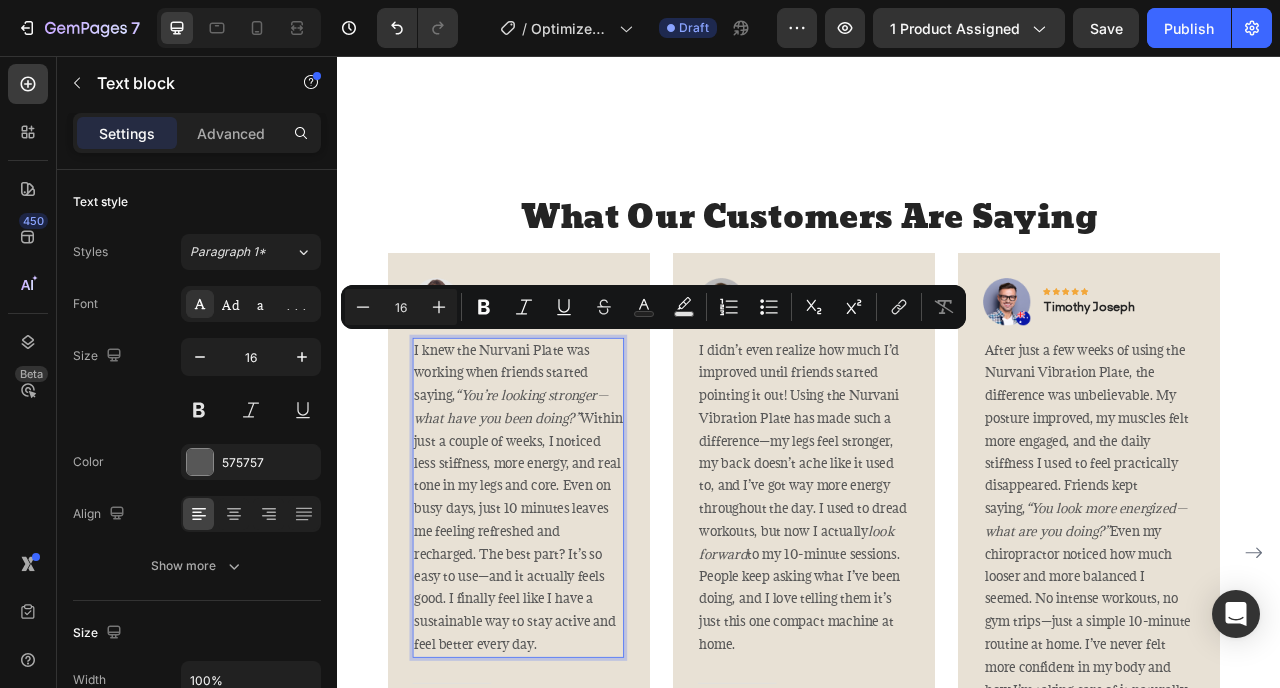 click on "I knew the Nurvani Plate was working when friends started saying,  “You’re looking stronger—what have you been doing?”  Within just a couple of weeks, I noticed less stiffness, more energy, and real tone in my legs and core. Even on busy days, just 10 minutes leaves me feeling refreshed and recharged. The best part? It’s so easy to use—and it actually feels good. I finally feel like I have a sustainable way to stay active and feel better every day." at bounding box center (566, 617) 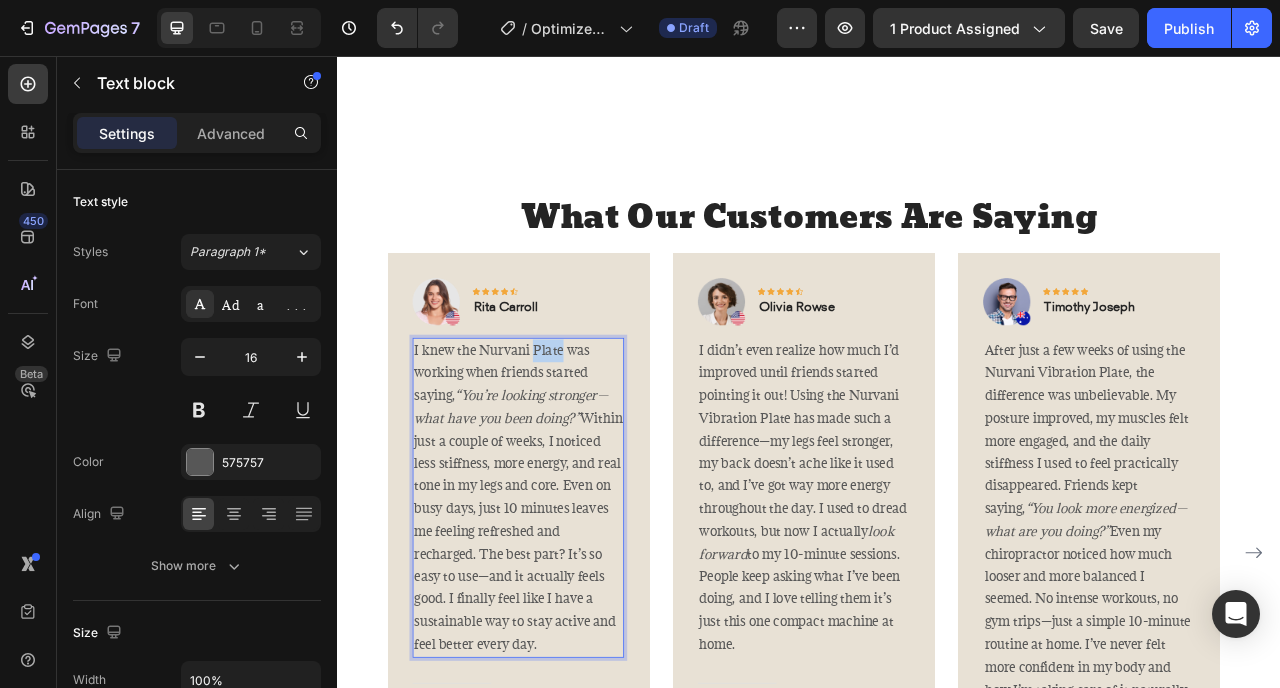 click on "I knew the Nurvani Plate was working when friends started saying,  “You’re looking stronger—what have you been doing?”  Within just a couple of weeks, I noticed less stiffness, more energy, and real tone in my legs and core. Even on busy days, just 10 minutes leaves me feeling refreshed and recharged. The best part? It’s so easy to use—and it actually feels good. I finally feel like I have a sustainable way to stay active and feel better every day." at bounding box center (566, 617) 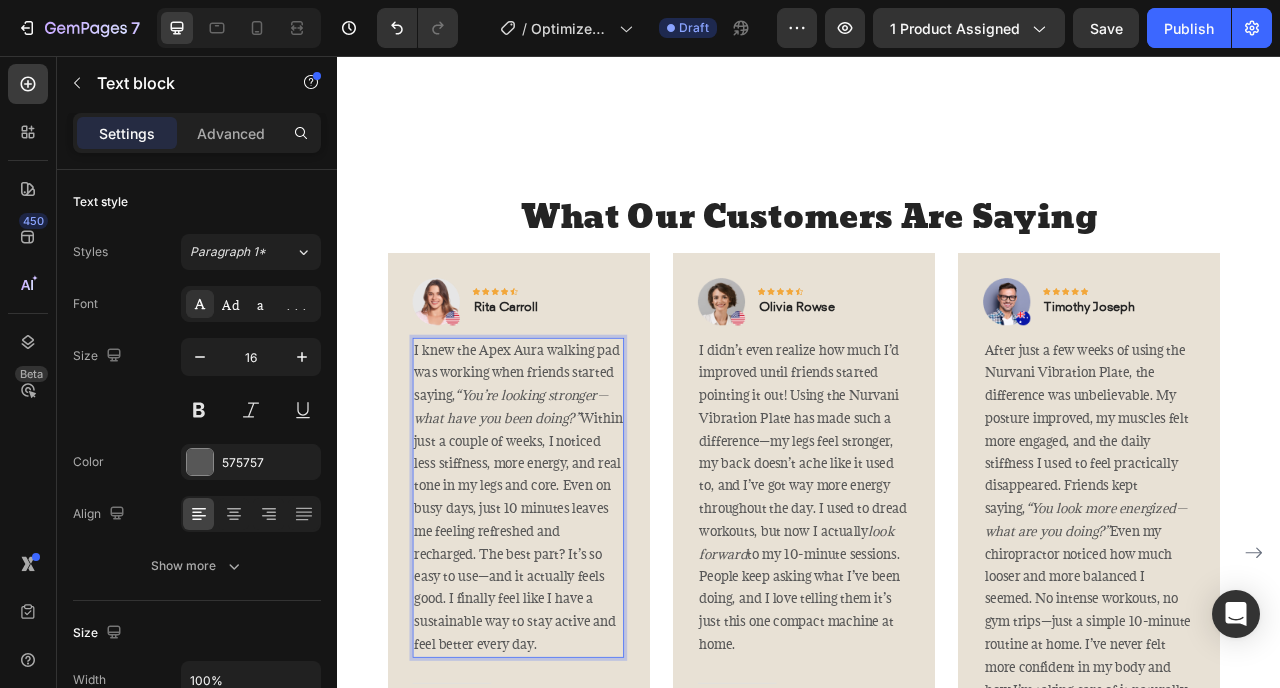 click on "“You’re looking stronger—what have you been doing?”" at bounding box center [557, 501] 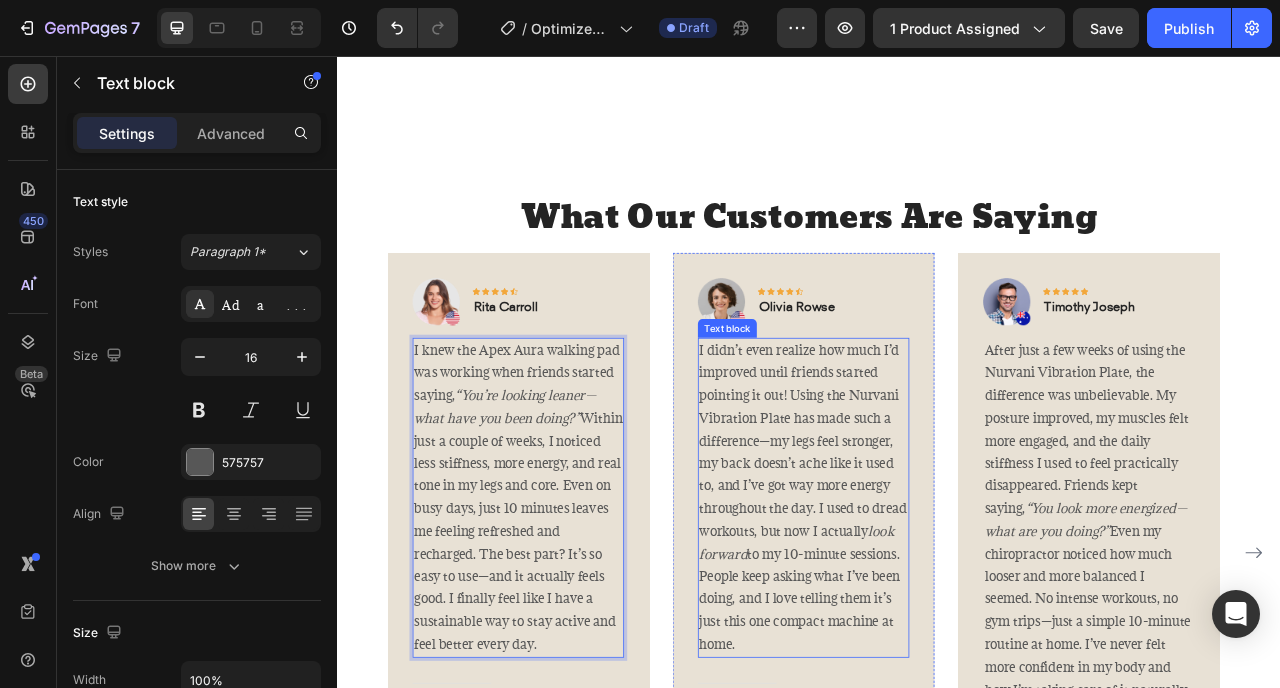 click on "I didn’t even realize how much I’d improved until friends started pointing it out! Using the Nurvani Vibration Plate has made such a difference—my legs feel stronger, my back doesn’t ache like it used to, and I’ve got way more energy throughout the day. I used to dread workouts, but now I actually  look forward  to my 10-minute sessions. People keep asking what I’ve been doing, and I love telling them it’s just this one compact machine at home." at bounding box center [929, 617] 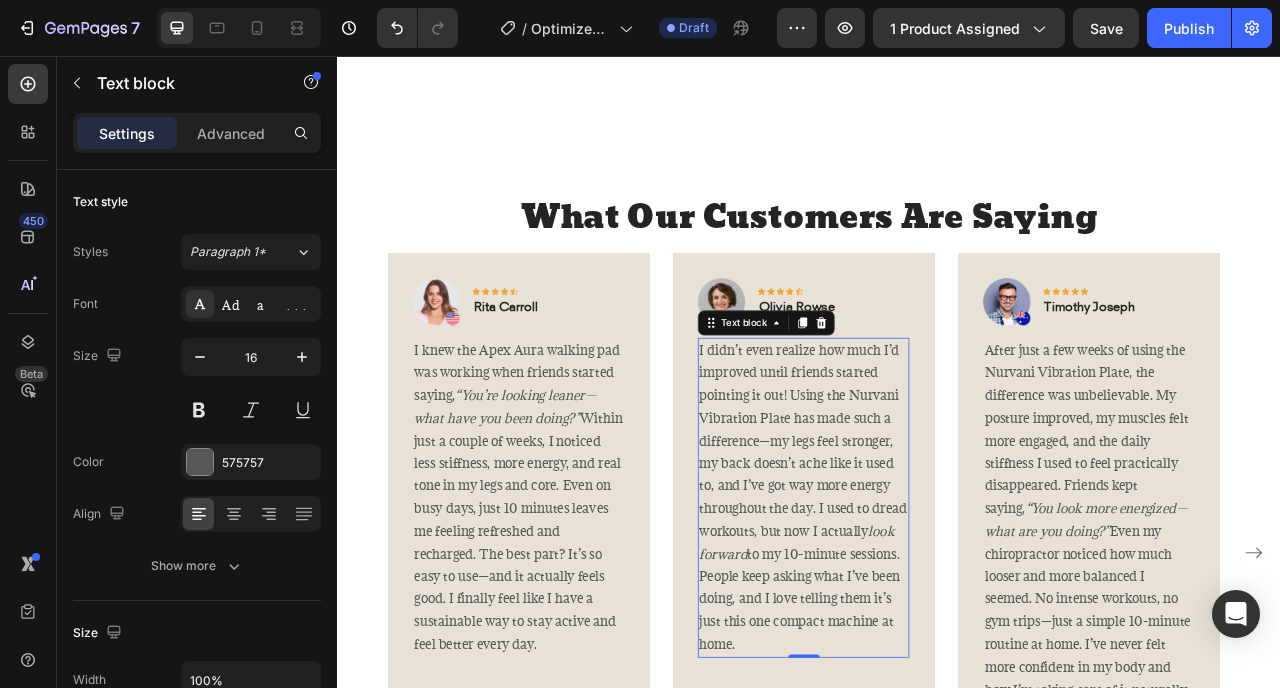 click on "I didn’t even realize how much I’d improved until friends started pointing it out! Using the Nurvani Vibration Plate has made such a difference—my legs feel stronger, my back doesn’t ache like it used to, and I’ve got way more energy throughout the day. I used to dread workouts, but now I actually  look forward  to my 10-minute sessions. People keep asking what I’ve been doing, and I love telling them it’s just this one compact machine at home." at bounding box center (929, 617) 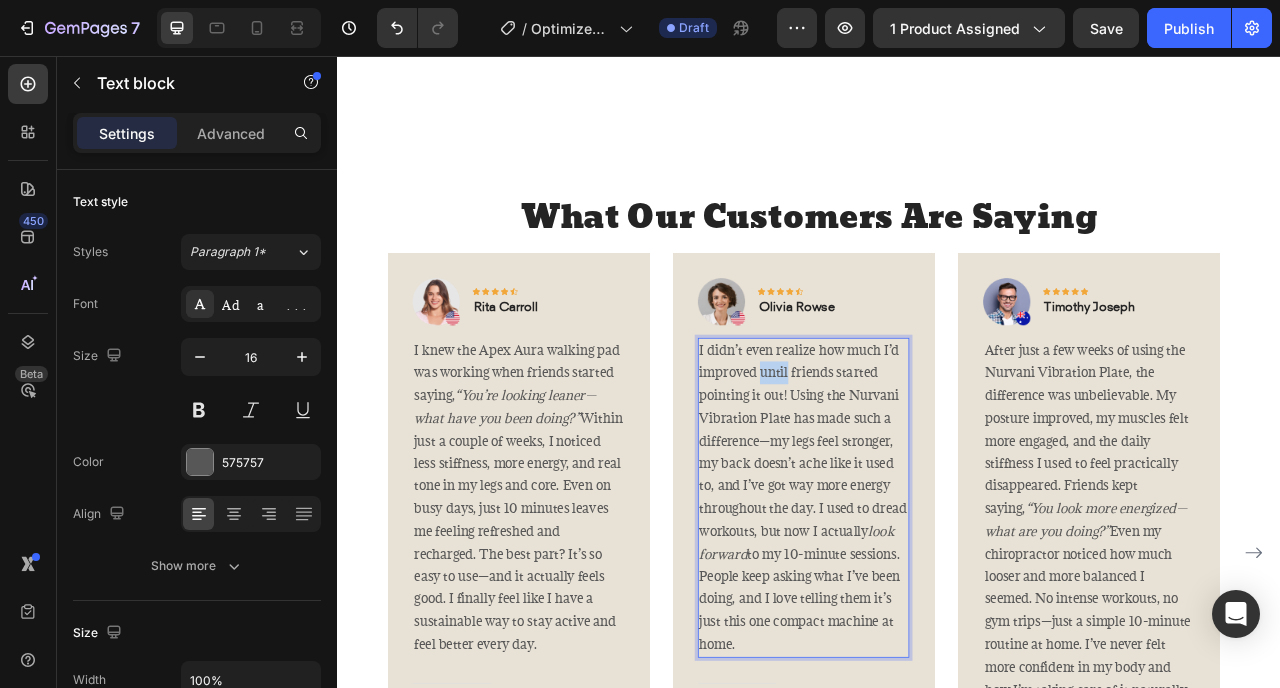 click on "I didn’t even realize how much I’d improved until friends started pointing it out! Using the Nurvani Vibration Plate has made such a difference—my legs feel stronger, my back doesn’t ache like it used to, and I’ve got way more energy throughout the day. I used to dread workouts, but now I actually  look forward  to my 10-minute sessions. People keep asking what I’ve been doing, and I love telling them it’s just this one compact machine at home." at bounding box center [929, 617] 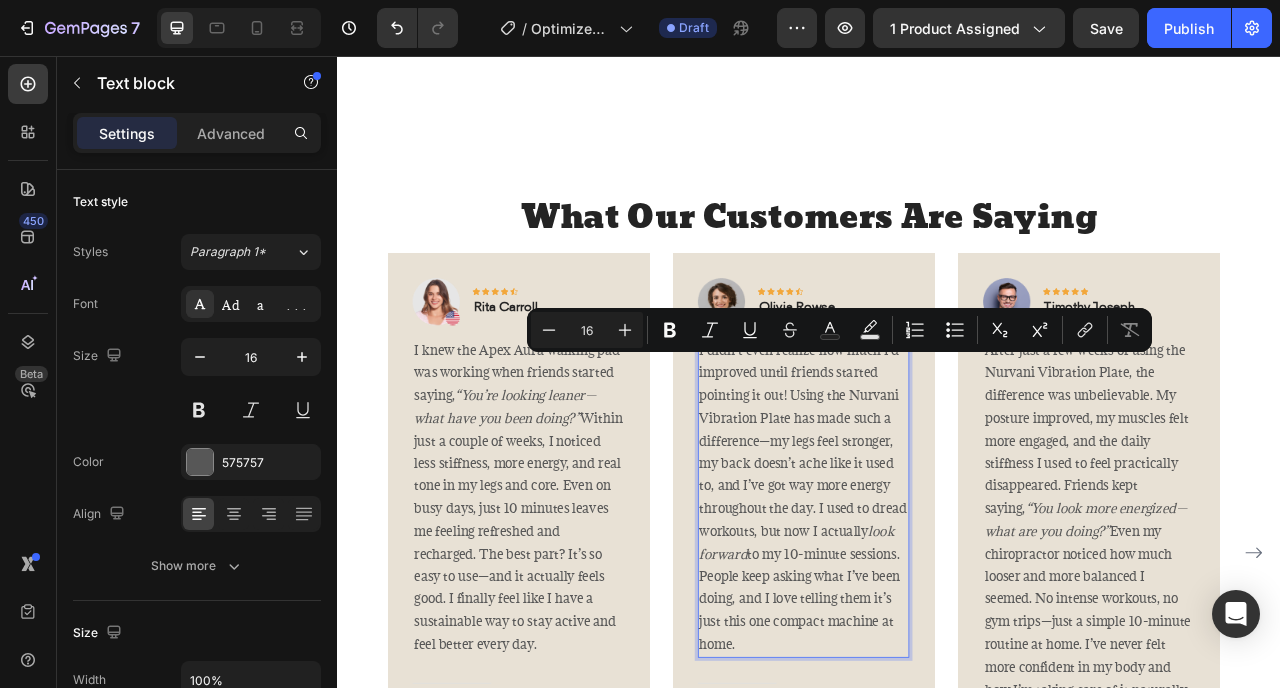 click on "I didn’t even realize how much I’d improved until friends started pointing it out! Using the Nurvani Vibration Plate has made such a difference—my legs feel stronger, my back doesn’t ache like it used to, and I’ve got way more energy throughout the day. I used to dread workouts, but now I actually  look forward  to my 10-minute sessions. People keep asking what I’ve been doing, and I love telling them it’s just this one compact machine at home." at bounding box center [929, 617] 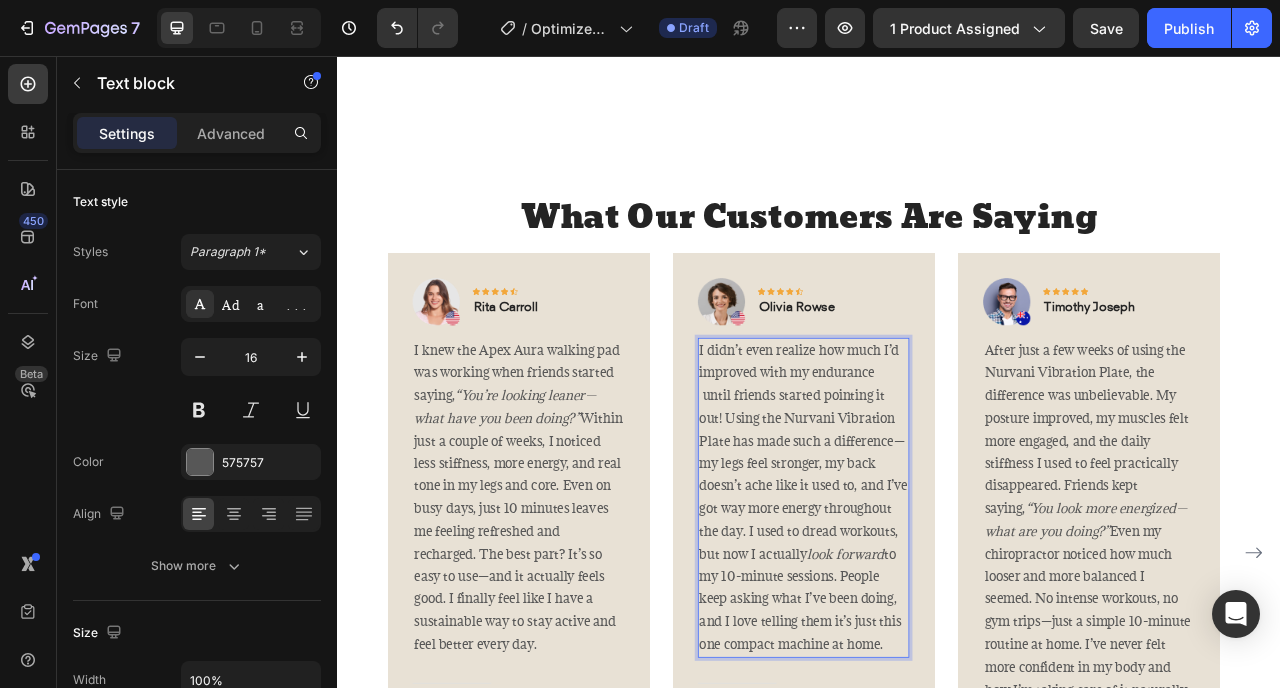 click on "I didn’t even realize how much I’d improved with my endurance  until friends started pointing it out! Using the Nurvani Vibration Plate has made such a difference—my legs feel stronger, my back doesn’t ache like it used to, and I’ve got way more energy throughout the day. I used to dread workouts, but now I actually  look forward  to my 10-minute sessions. People keep asking what I’ve been doing, and I love telling them it’s just this one compact machine at home." at bounding box center (929, 617) 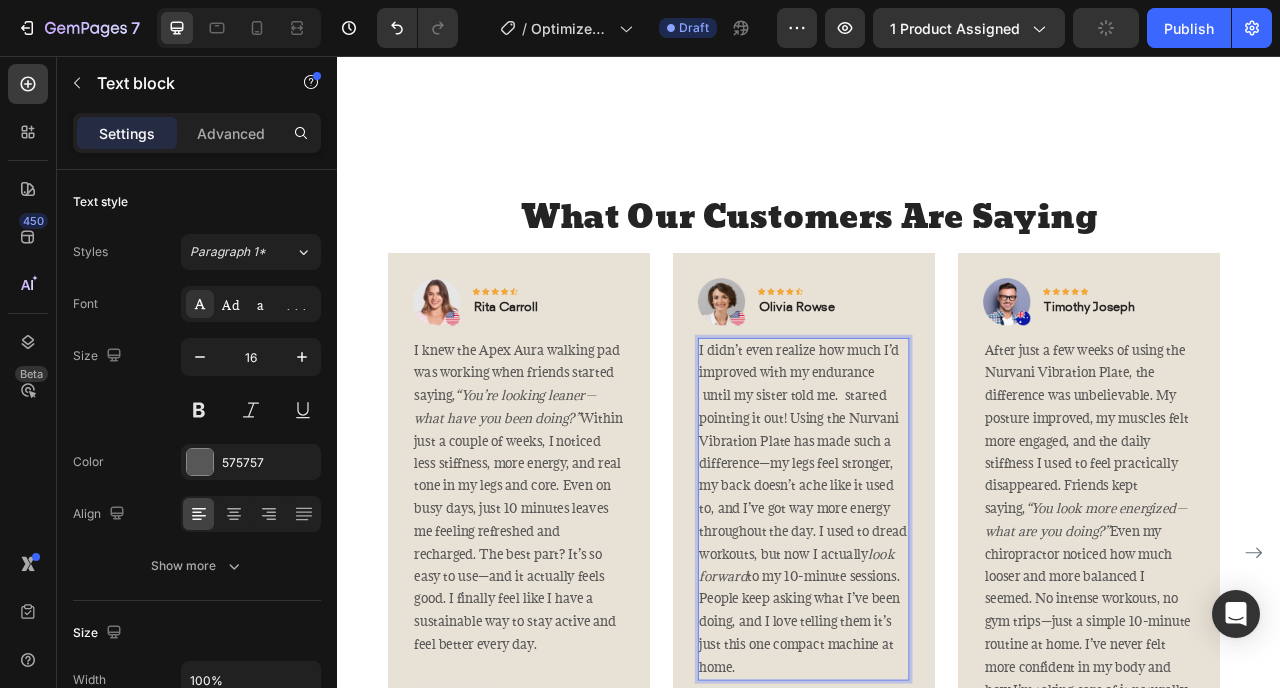 click on "I didn’t even realize how much I’d improved with my endurance until my sister told me. started pointing it out! Using the Nurvani Vibration Plate has made such a difference—my legs feel stronger, my back doesn’t ache like it used to, and I’ve got way more energy throughout the day. I used to dread workouts, but now I actually look forward to my 10-minute sessions. People keep asking what I’ve been doing, and I love telling them it’s just this one compact machine at home." at bounding box center (929, 632) 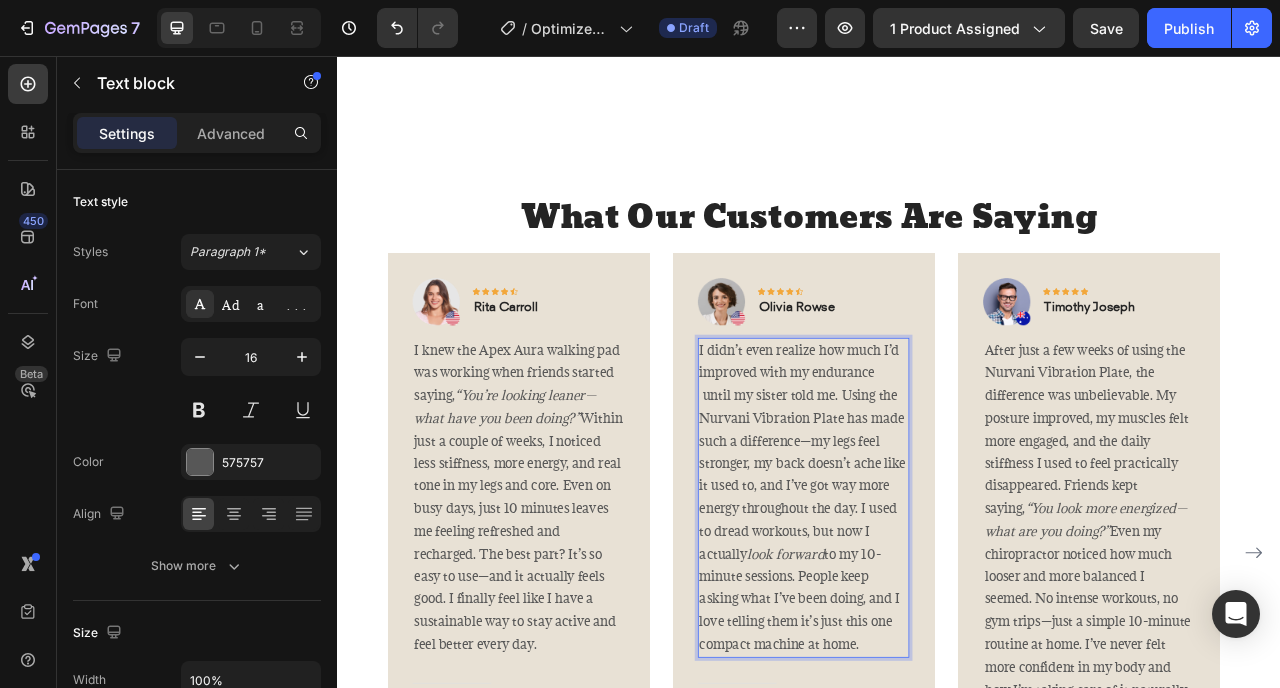 click on "I didn’t even realize how much I’d improved with my endurance until my sister told me. Using the Nurvani Vibration Plate has made such a difference—my legs feel stronger, my back doesn’t ache like it used to, and I’ve got way more energy throughout the day. I used to dread workouts, but now I actually look forward to my 10-minute sessions. People keep asking what I’ve been doing, and I love telling them it’s just this one compact machine at home." at bounding box center (929, 617) 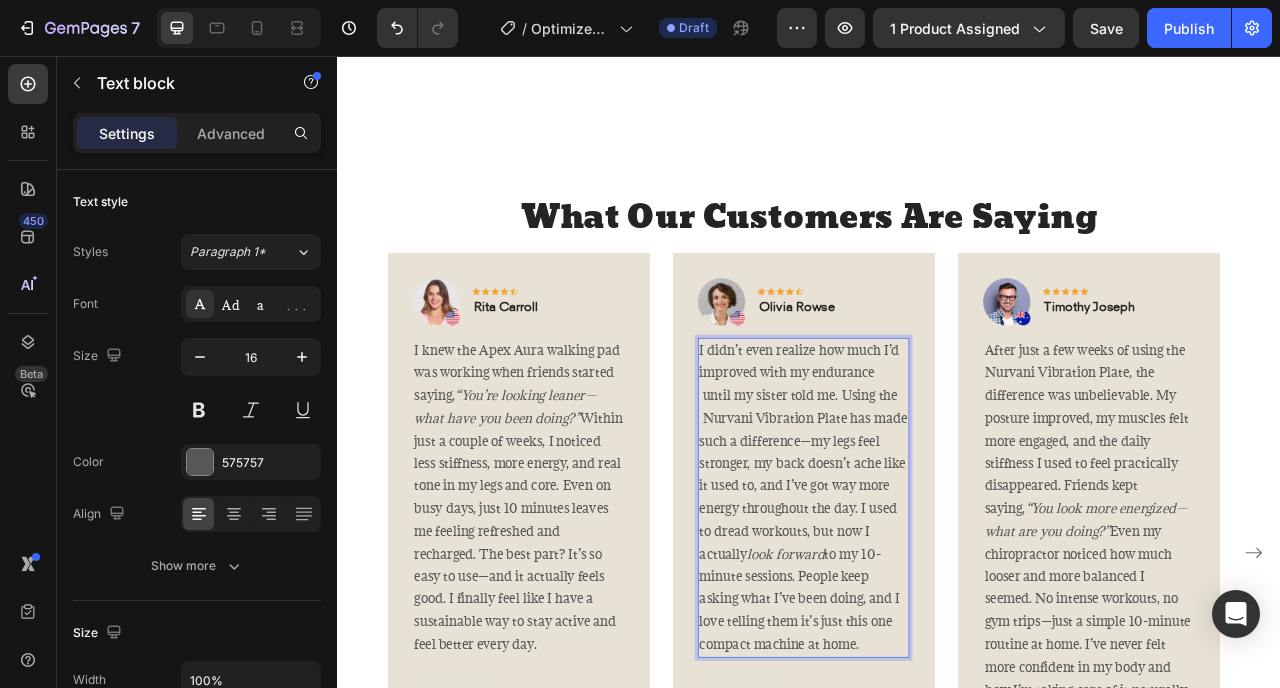 click on "I didn’t even realize how much I’d improved with my endurance until my sister told me. Using the Nurvani Vibration Plate has made such a difference—my legs feel stronger, my back doesn’t ache like it used to, and I’ve got way more energy throughout the day. I used to dread workouts, but now I actually look forward to my 10-minute sessions. People keep asking what I’ve been doing, and I love telling them it’s just this one compact machine at home." at bounding box center (929, 617) 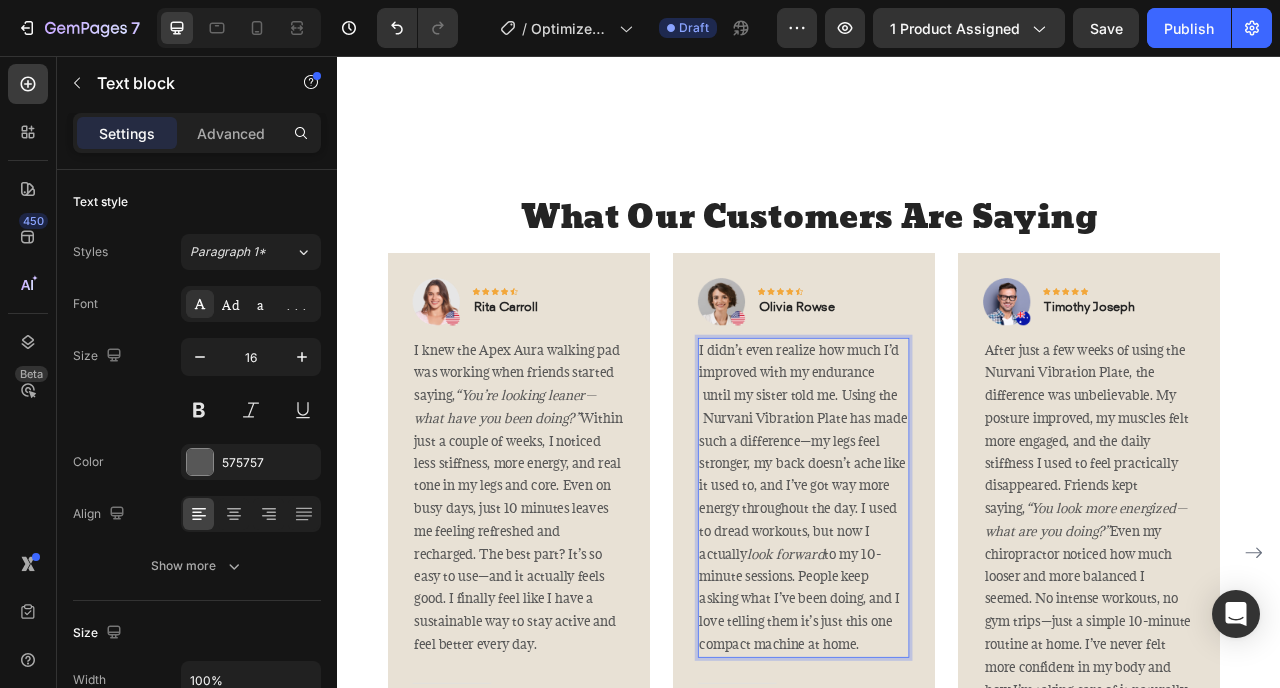 click on "I didn’t even realize how much I’d improved with my endurance until my sister told me. Using the Nurvani Vibration Plate has made such a difference—my legs feel stronger, my back doesn’t ache like it used to, and I’ve got way more energy throughout the day. I used to dread workouts, but now I actually look forward to my 10-minute sessions. People keep asking what I’ve been doing, and I love telling them it’s just this one compact machine at home." at bounding box center [929, 617] 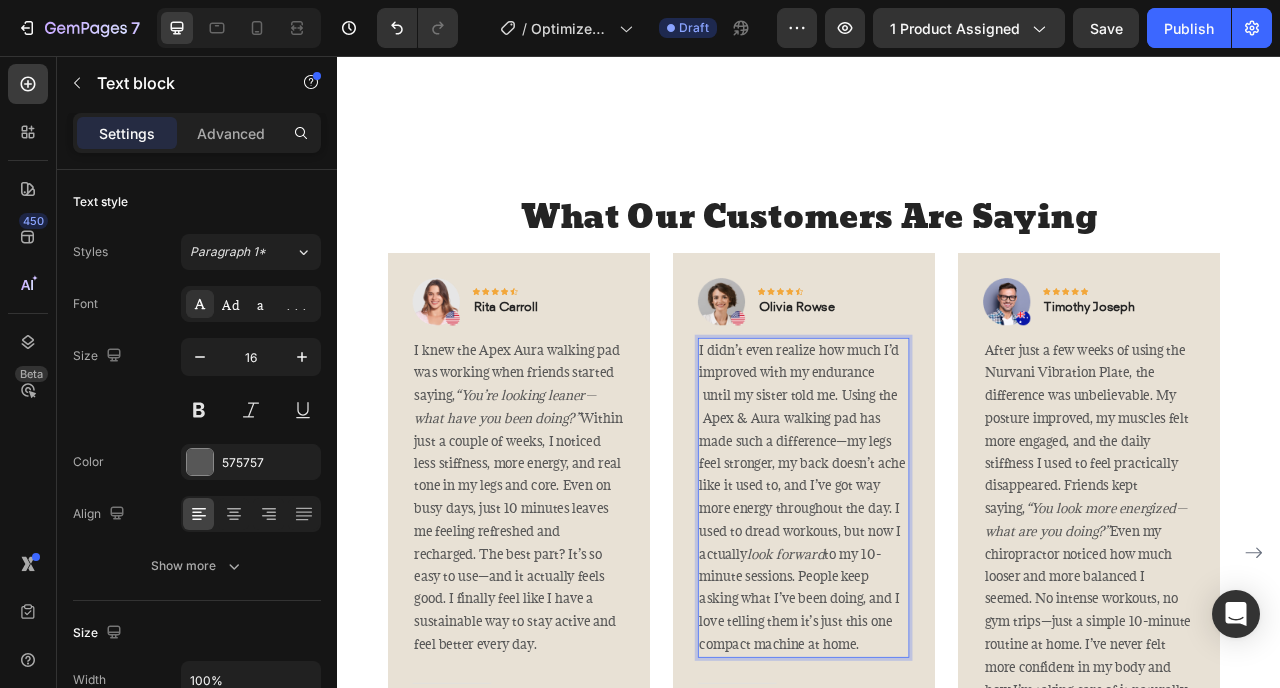 click on "I didn’t even realize how much I’d improved with my endurance  until my sister told me. Using the  Apex & Aura walking pad has made such a difference—my legs feel stronger, my back doesn’t ache like it used to, and I’ve got way more energy throughout the day. I used to dread workouts, but now I actually  look forward  to my 10-minute sessions. People keep asking what I’ve been doing, and I love telling them it’s just this one compact machine at home." at bounding box center [929, 617] 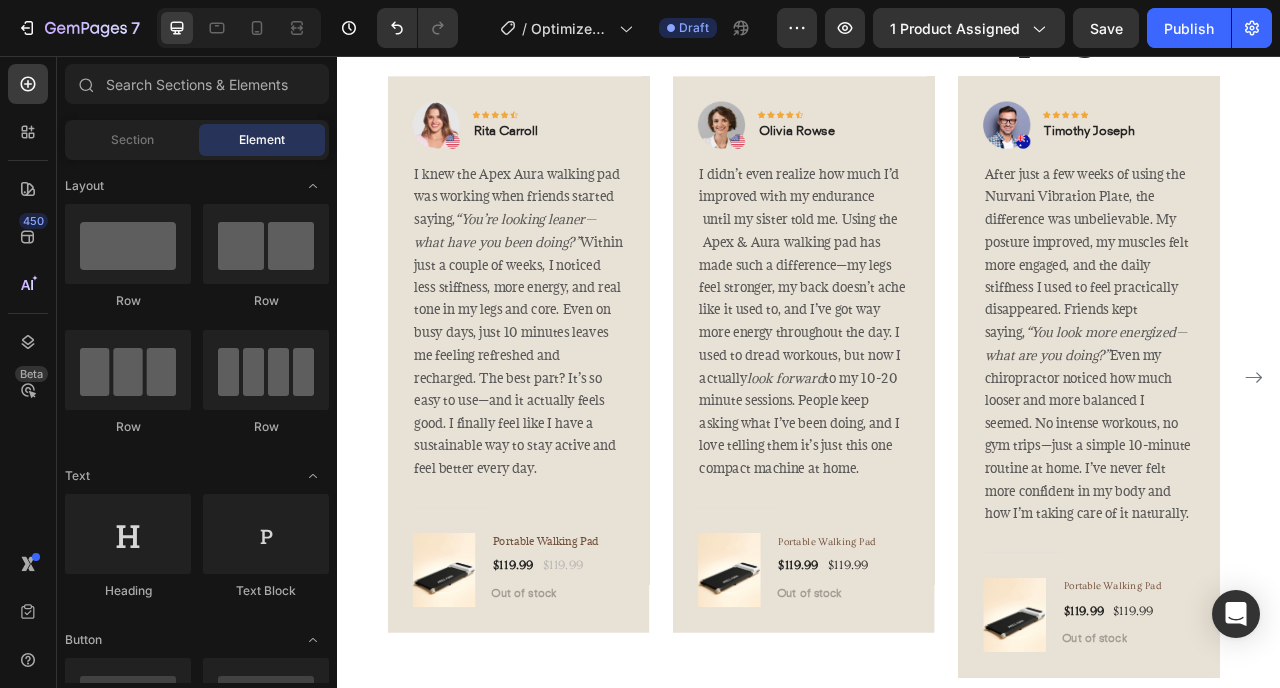 scroll, scrollTop: 4134, scrollLeft: 0, axis: vertical 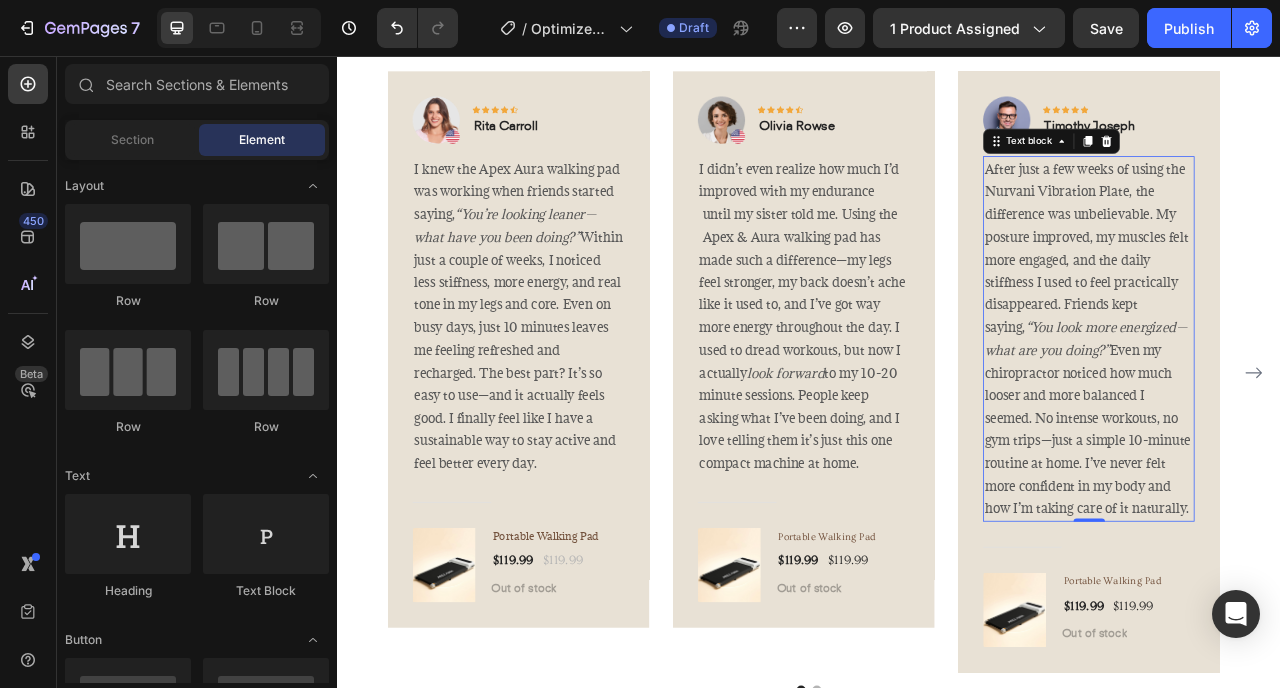 click on "After just a few weeks of using the Nurvani Vibration Plate, the difference was unbelievable. My posture improved, my muscles felt more engaged, and the daily stiffness I used to feel practically disappeared. Friends kept saying,  “You look more energized—what are you doing?”  Even my chiropractor noticed how much looser and more balanced I seemed. No intense workouts, no gym trips—just a simple 10-minute routine at home. I’ve never felt more confident in my body and how I’m taking care of it naturally." at bounding box center [1292, 416] 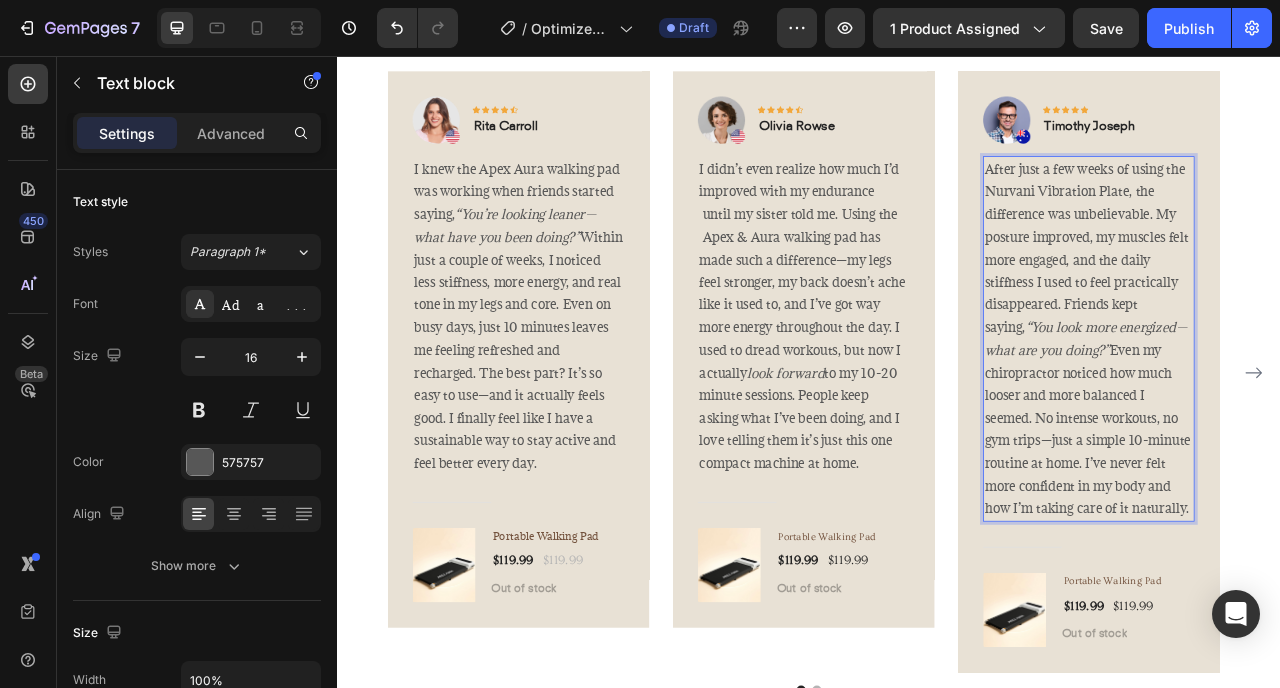 click on "After just a few weeks of using the Nurvani Vibration Plate, the difference was unbelievable. My posture improved, my muscles felt more engaged, and the daily stiffness I used to feel practically disappeared. Friends kept saying,  “You look more energized—what are you doing?”  Even my chiropractor noticed how much looser and more balanced I seemed. No intense workouts, no gym trips—just a simple 10-minute routine at home. I’ve never felt more confident in my body and how I’m taking care of it naturally." at bounding box center [1292, 416] 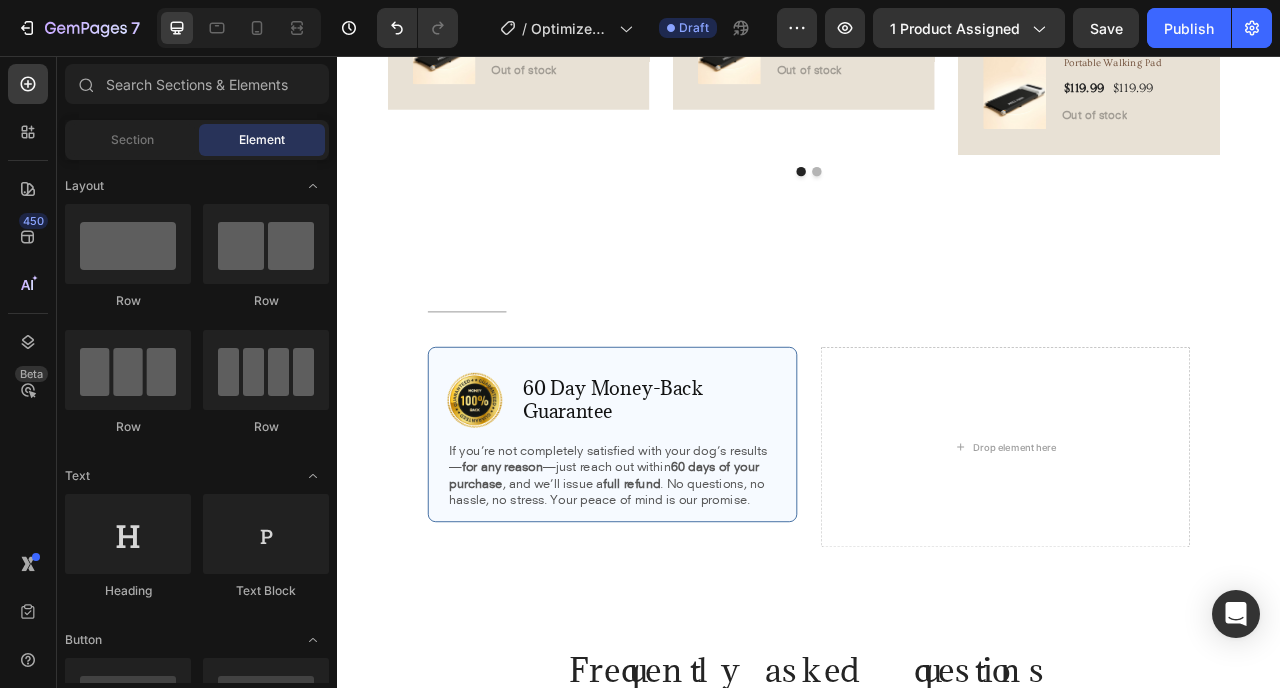 scroll, scrollTop: 4776, scrollLeft: 0, axis: vertical 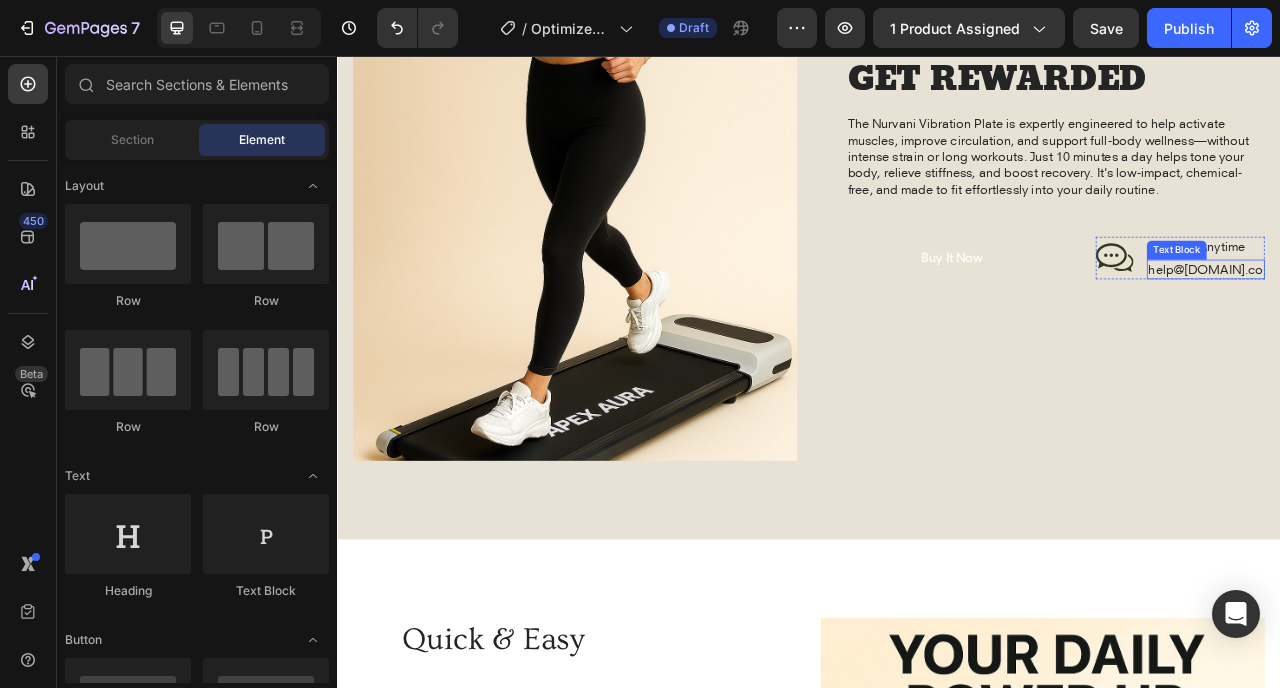 click on "help@[DOMAIN].co" at bounding box center [1442, 327] 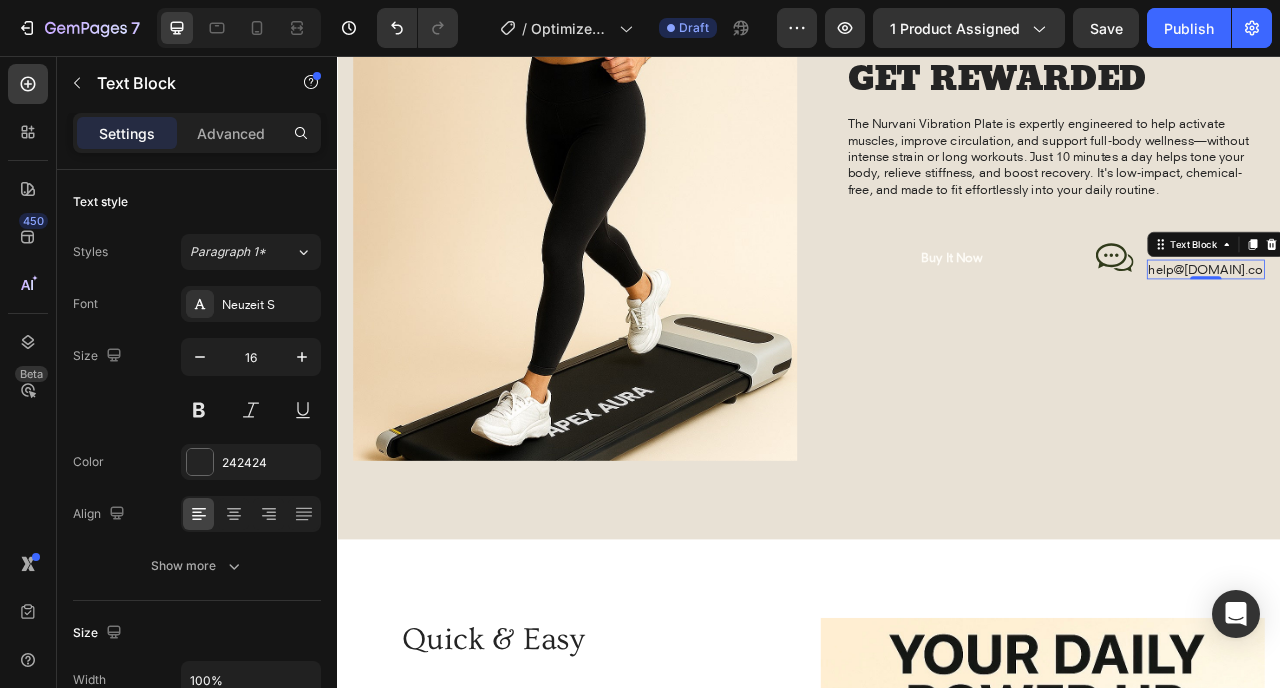click on "help@[DOMAIN].co" at bounding box center [1442, 327] 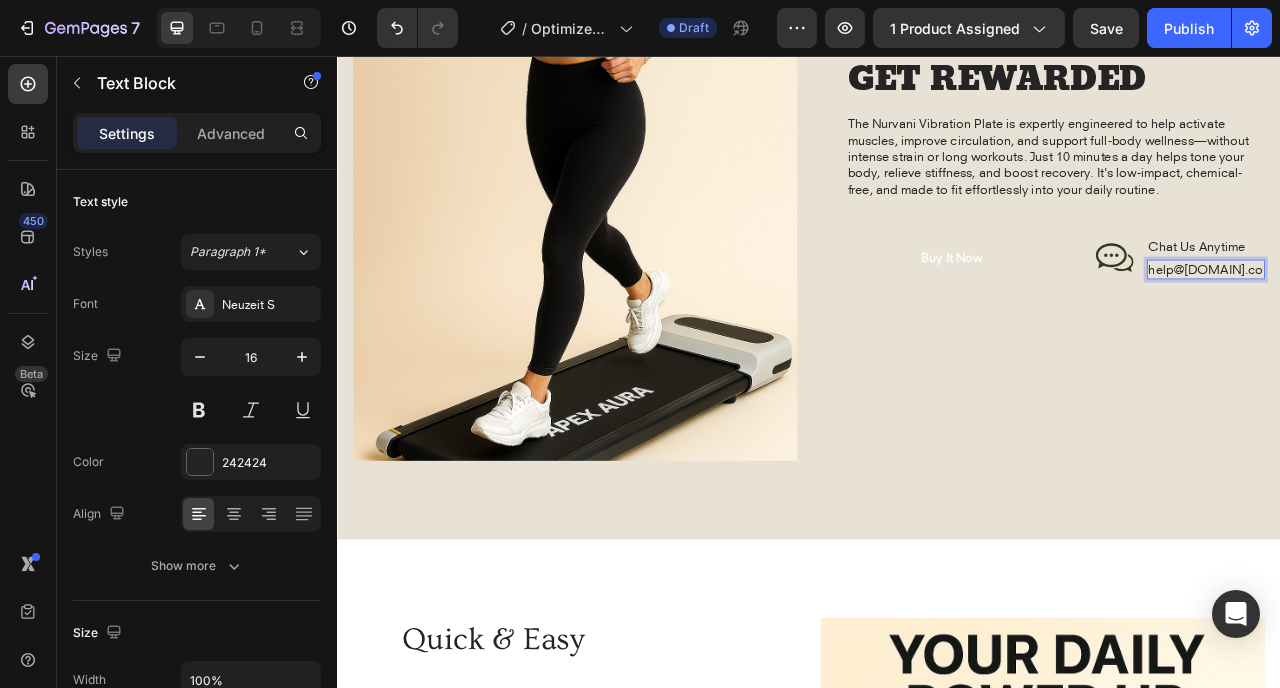 click on "help@[DOMAIN].co" at bounding box center [1442, 327] 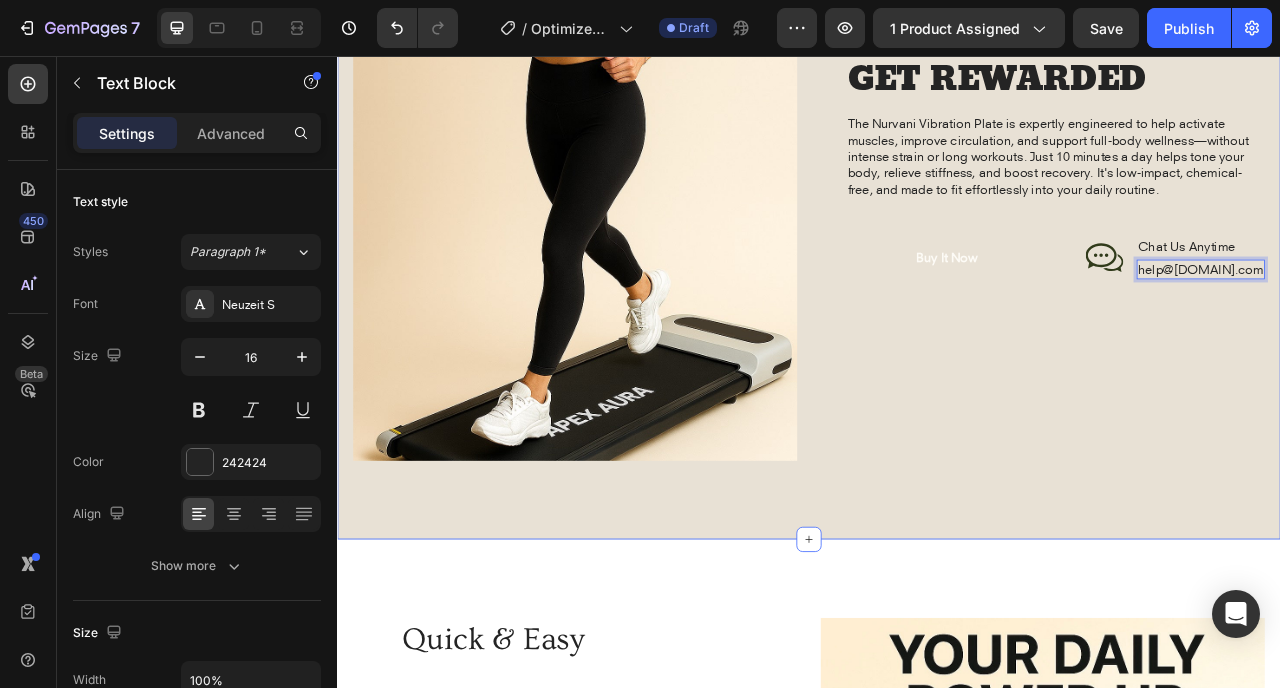click on "Image TRANSFORM YOUR BODY – GET REWARDED Heading The Nurvani Vibration Plate is expertly engineered to help activate muscles, improve circulation, and support full-body wellness—without intense strain or long workouts. Just 10 minutes a day helps tone your body, relieve stiffness, and boost recovery. It's low-impact, chemical-free, and made to fit effortlessly into your daily routine. Text Block Buy It Now Button
Icon Chat Us Anytime Text Block help@[EMAIL] Text Block   0 Row Row Row Row Section 3" at bounding box center (937, 147) 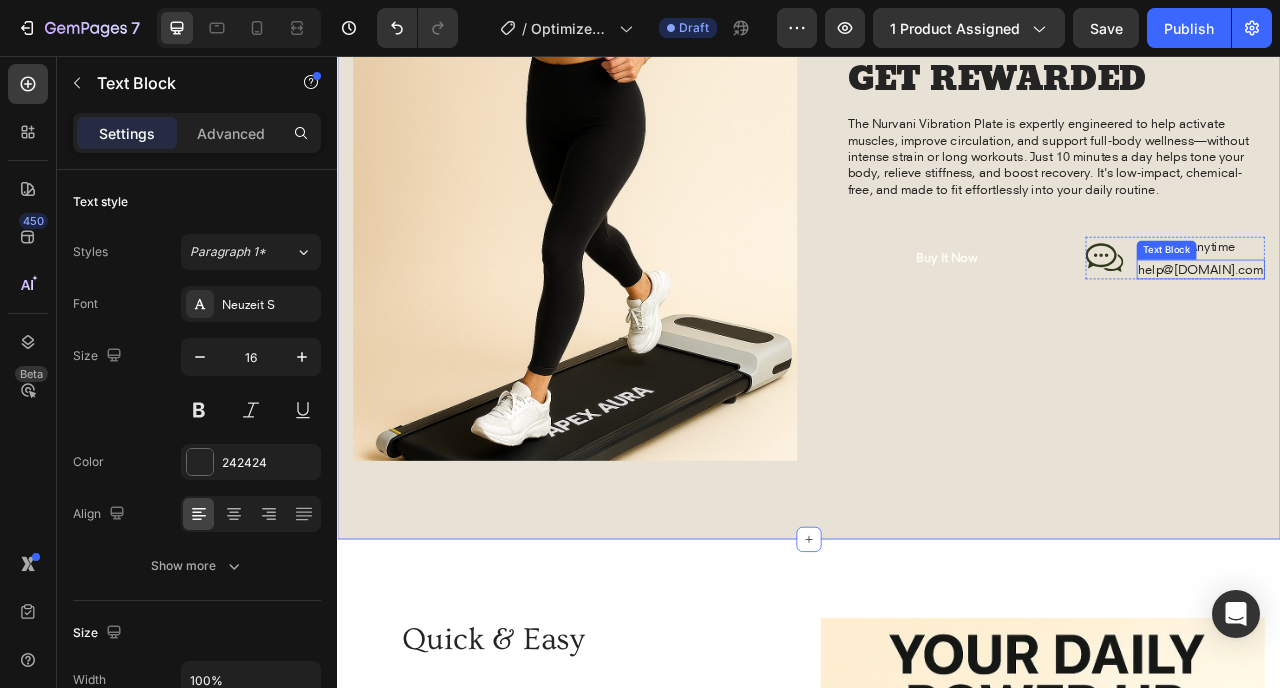 click on "help@[DOMAIN].com" at bounding box center [1435, 327] 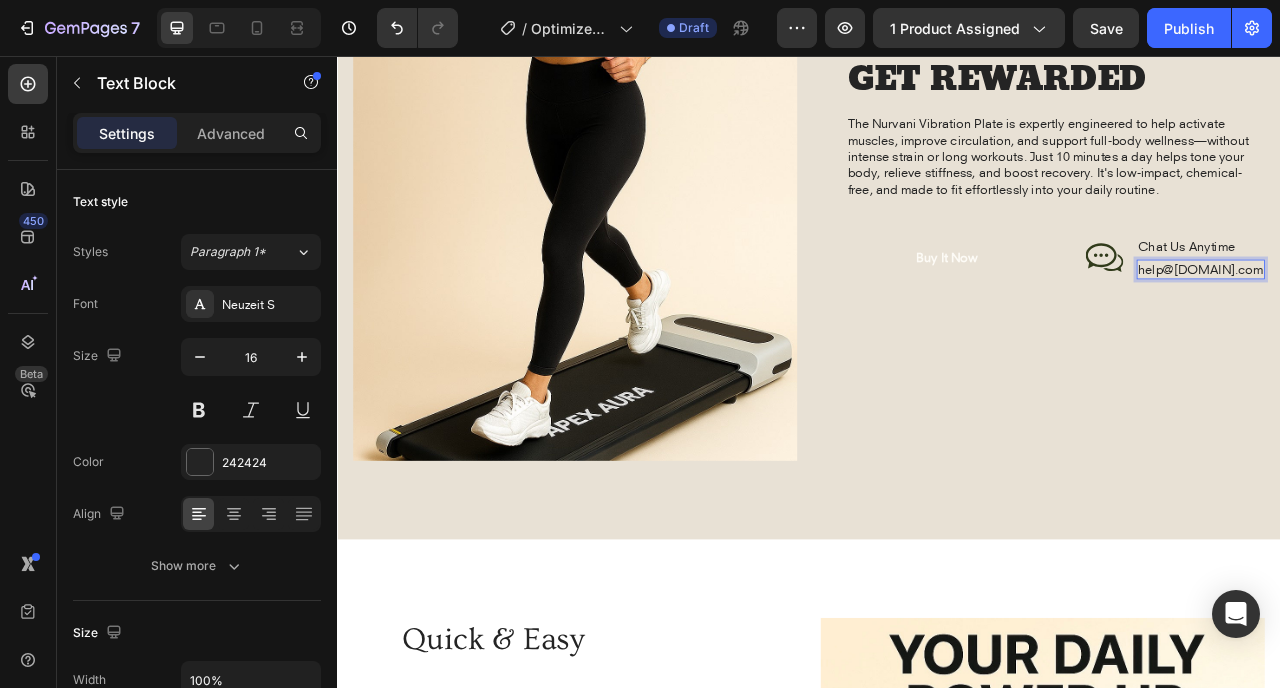 scroll, scrollTop: 2448, scrollLeft: 0, axis: vertical 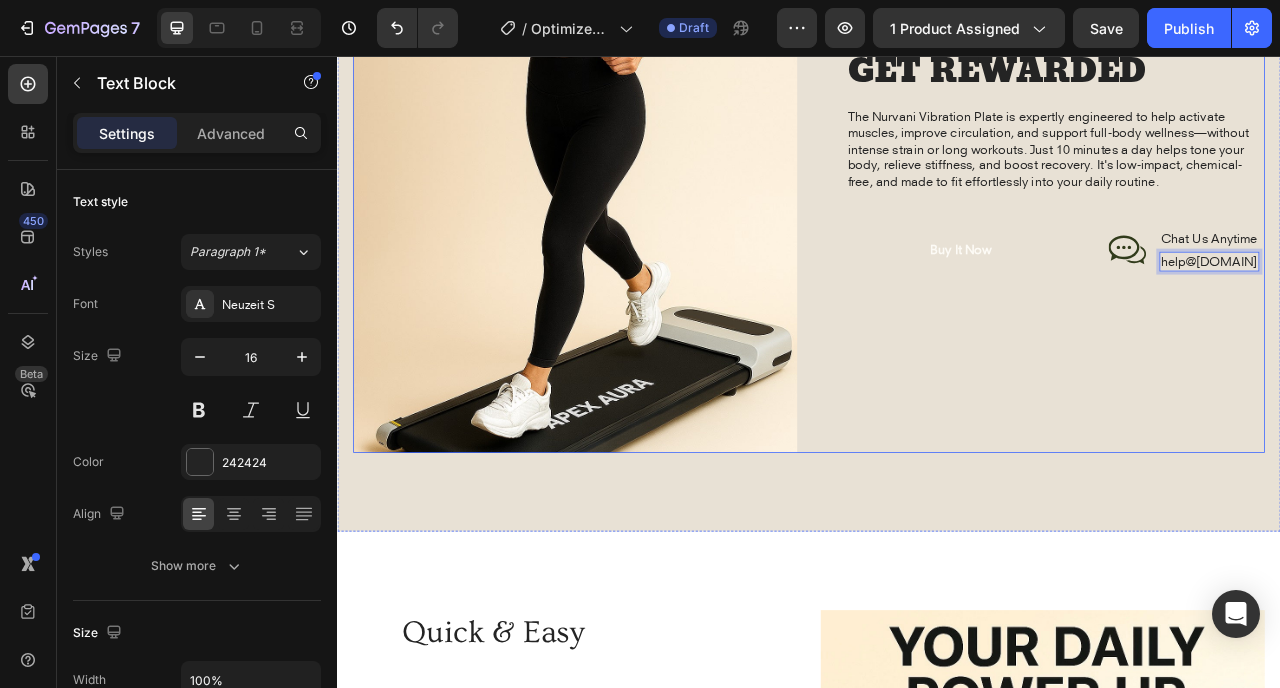 click on "TRANSFORM YOUR BODY – GET REWARDED Heading The Nurvani Vibration Plate is expertly engineered to help activate muscles, improve circulation, and support full-body wellness—without intense strain or long workouts. Just 10 minutes a day helps tone your body, relieve stiffness, and boost recovery. It's low-impact, chemical-free, and made to fit effortlessly into your daily routine. Text Block Buy It Now Button
Icon Chat Us Anytime Text Block help@[EMAIL], Text Block   0 Row Row Row" at bounding box center (1234, 137) 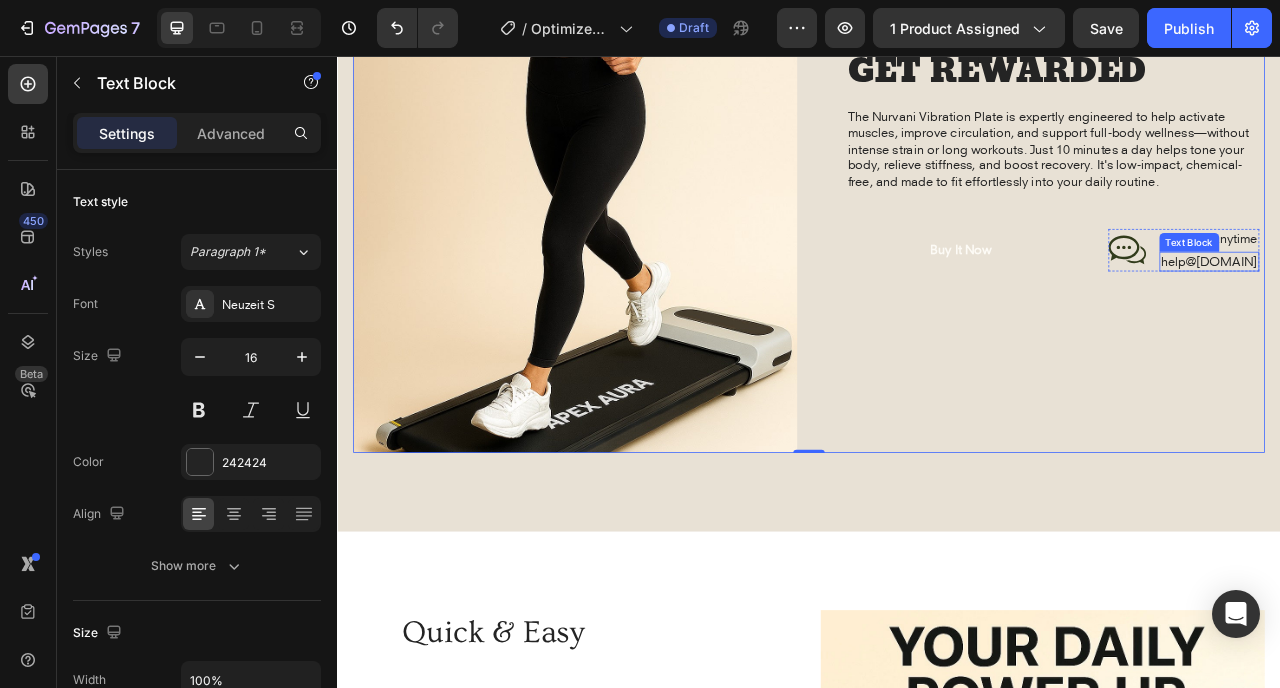 click on "help@[DOMAIN]" at bounding box center [1446, 317] 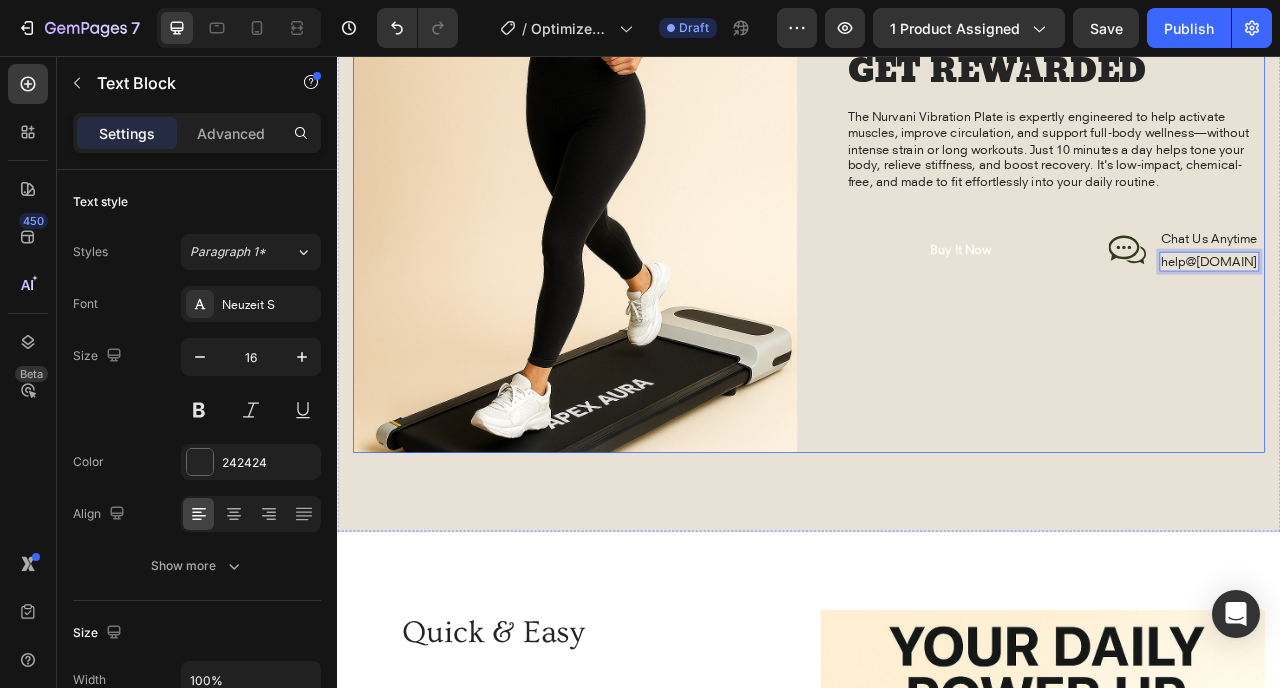 drag, startPoint x: 1484, startPoint y: 317, endPoint x: 1470, endPoint y: 329, distance: 18.439089 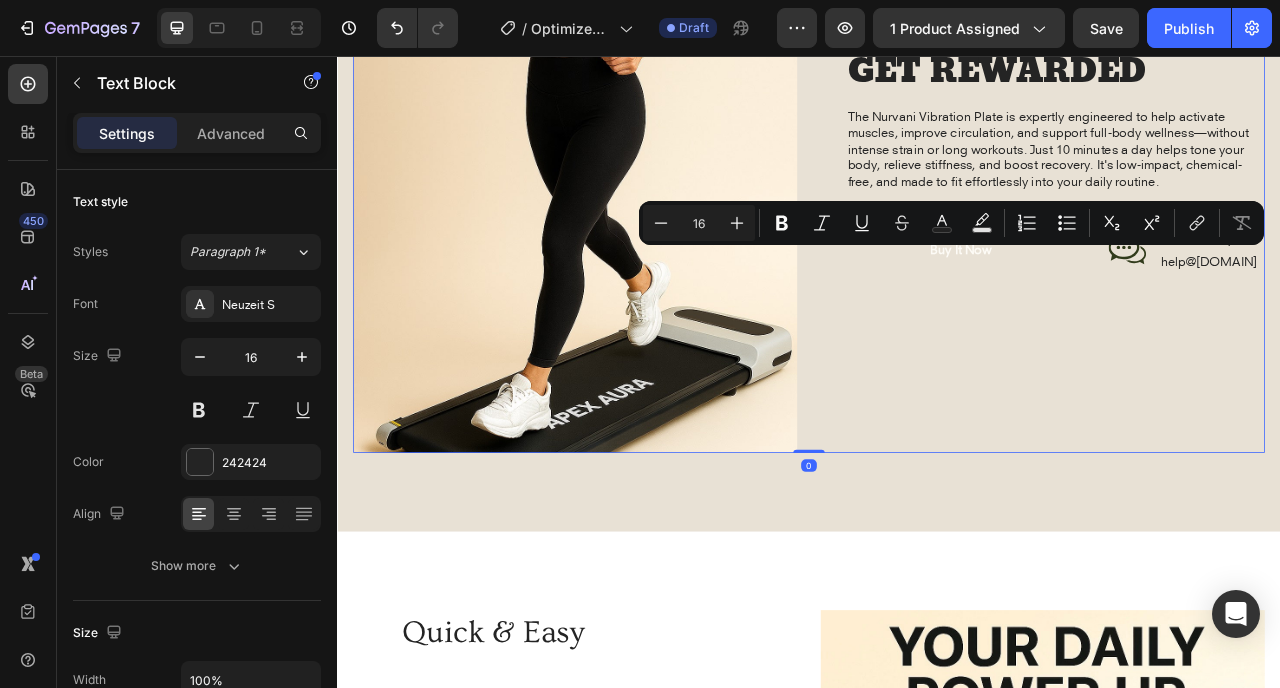 click on "TRANSFORM YOUR BODY – GET REWARDED Heading The Nurvani Vibration Plate is expertly engineered to help activate muscles, improve circulation, and support full-body wellness—without intense strain or long workouts. Just 10 minutes a day helps tone your body, relieve stiffness, and boost recovery. It's low-impact, chemical-free, and made to fit effortlessly into your daily routine. Text Block Buy It Now Button
Icon Chat Us Anytime Text Block help@[EMAIL] Text Block Row Row Row" at bounding box center [1234, 137] 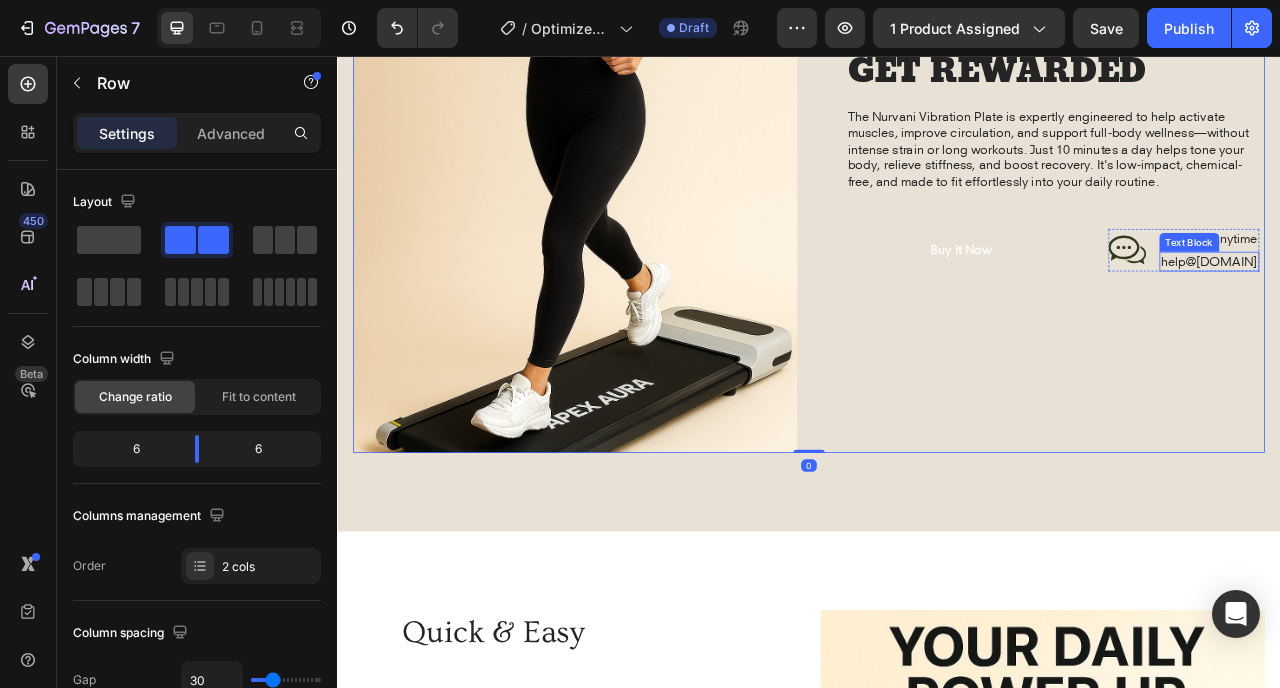 click on "help@[DOMAIN]" at bounding box center (1446, 317) 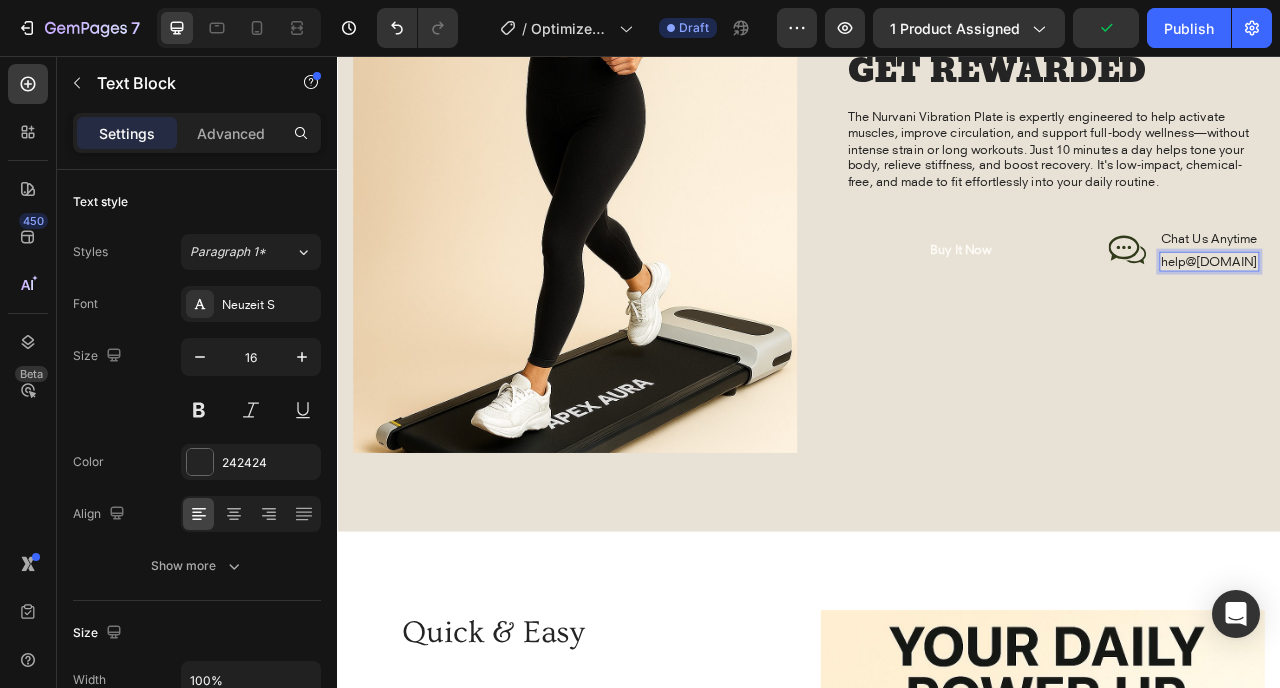 click on "help@[DOMAIN]" at bounding box center [1446, 317] 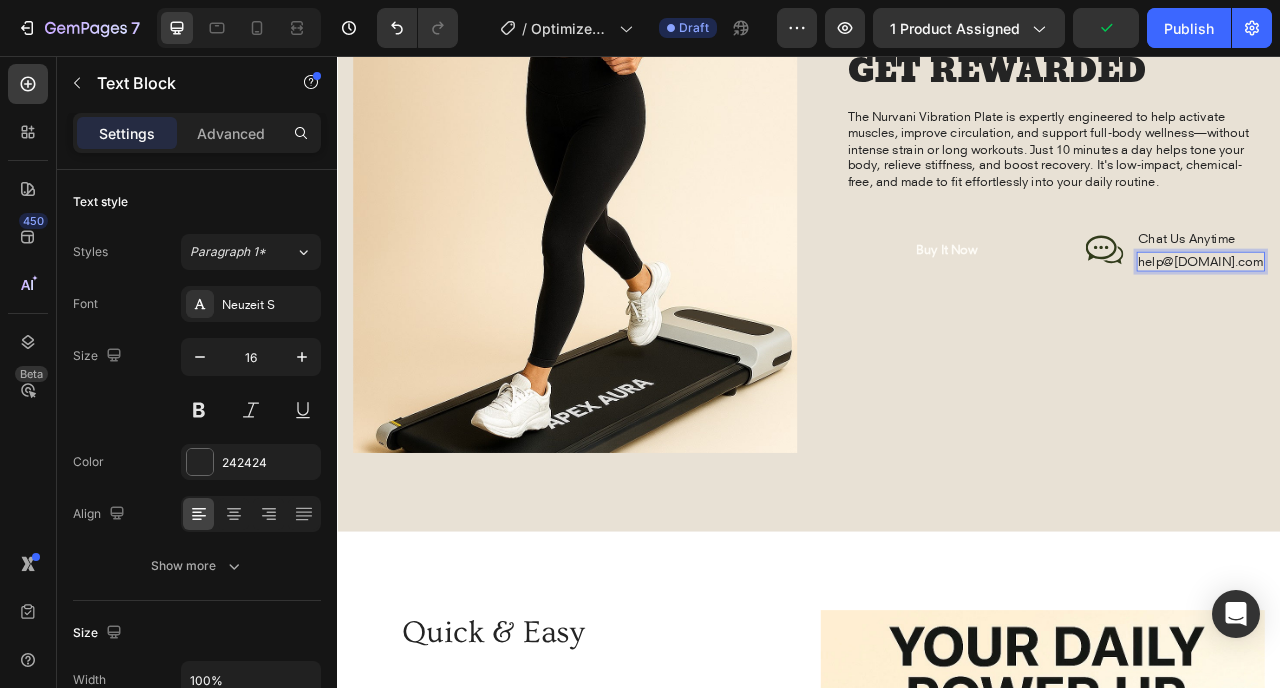 scroll, scrollTop: 2438, scrollLeft: 0, axis: vertical 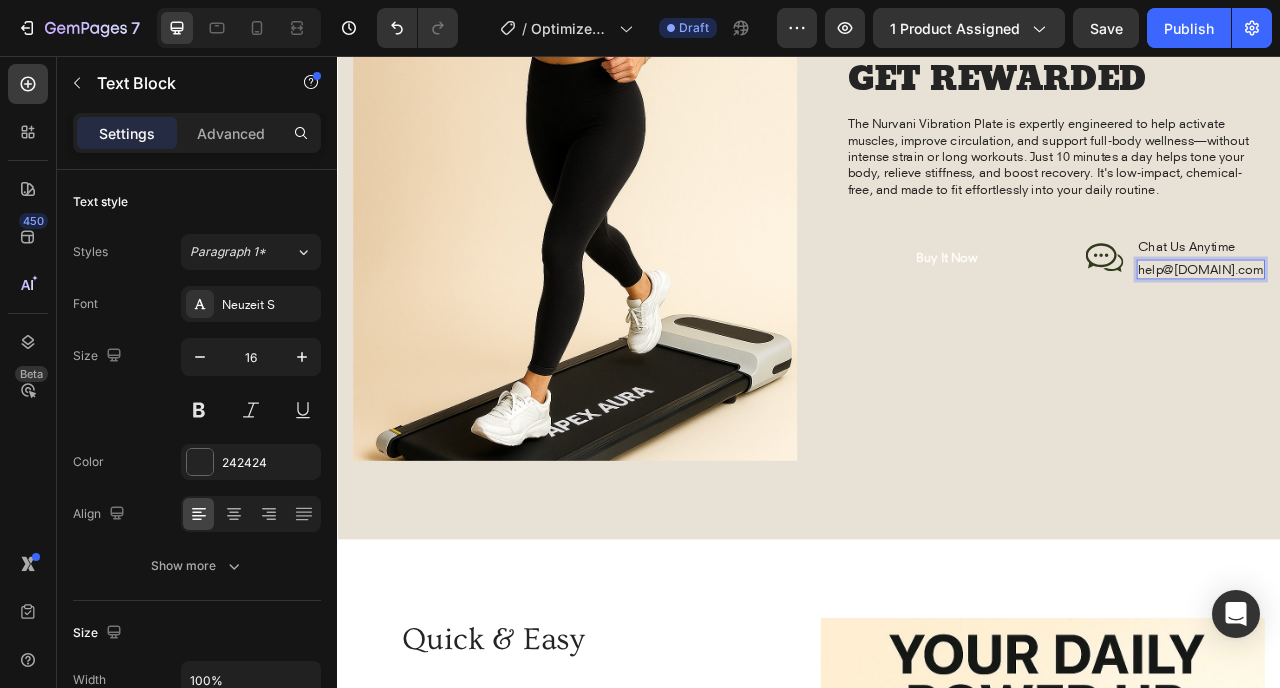 click on "help@[DOMAIN].com" at bounding box center (1435, 327) 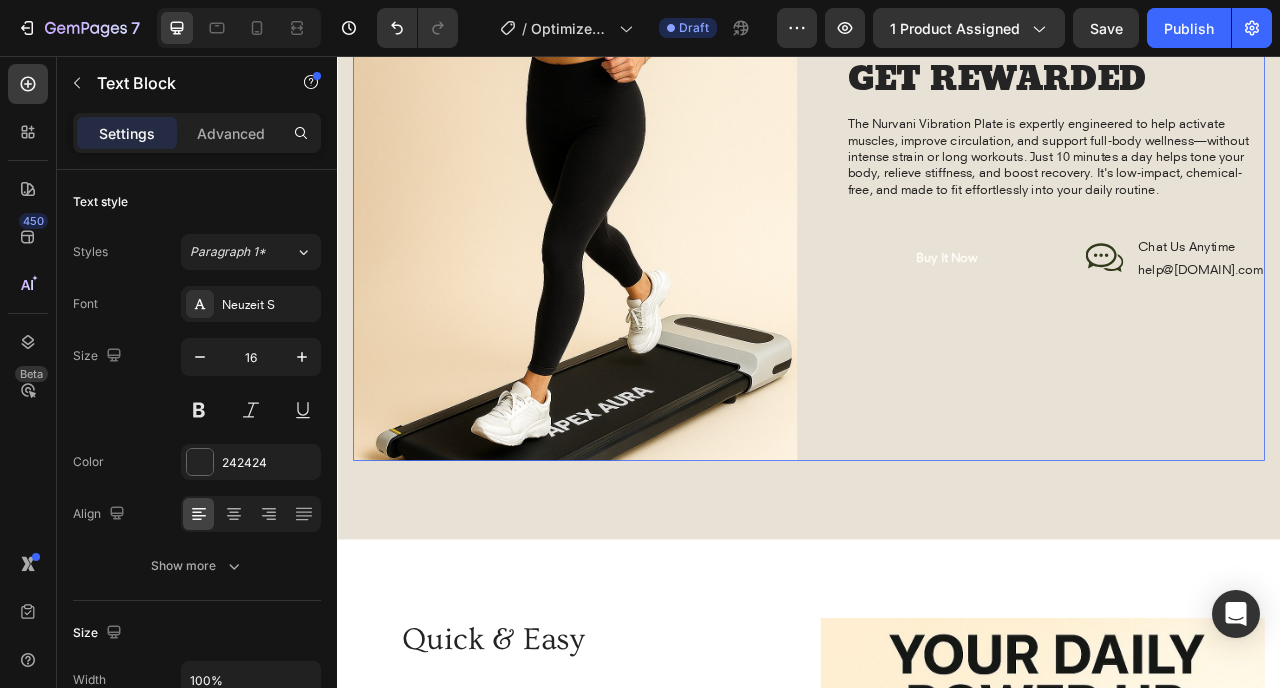 click on "TRANSFORM YOUR BODY – GET REWARDED Heading The Nurvani Vibration Plate is expertly engineered to help activate muscles, improve circulation, and support full-body wellness—without intense strain or long workouts. Just 10 minutes a day helps tone your body, relieve stiffness, and boost recovery. It's low-impact, chemical-free, and made to fit effortlessly into your daily routine. Text Block Buy It Now Button
Icon Chat Us Anytime Text Block help@[EXAMPLE.COM] Text Block Row Row Row" at bounding box center [1234, 147] 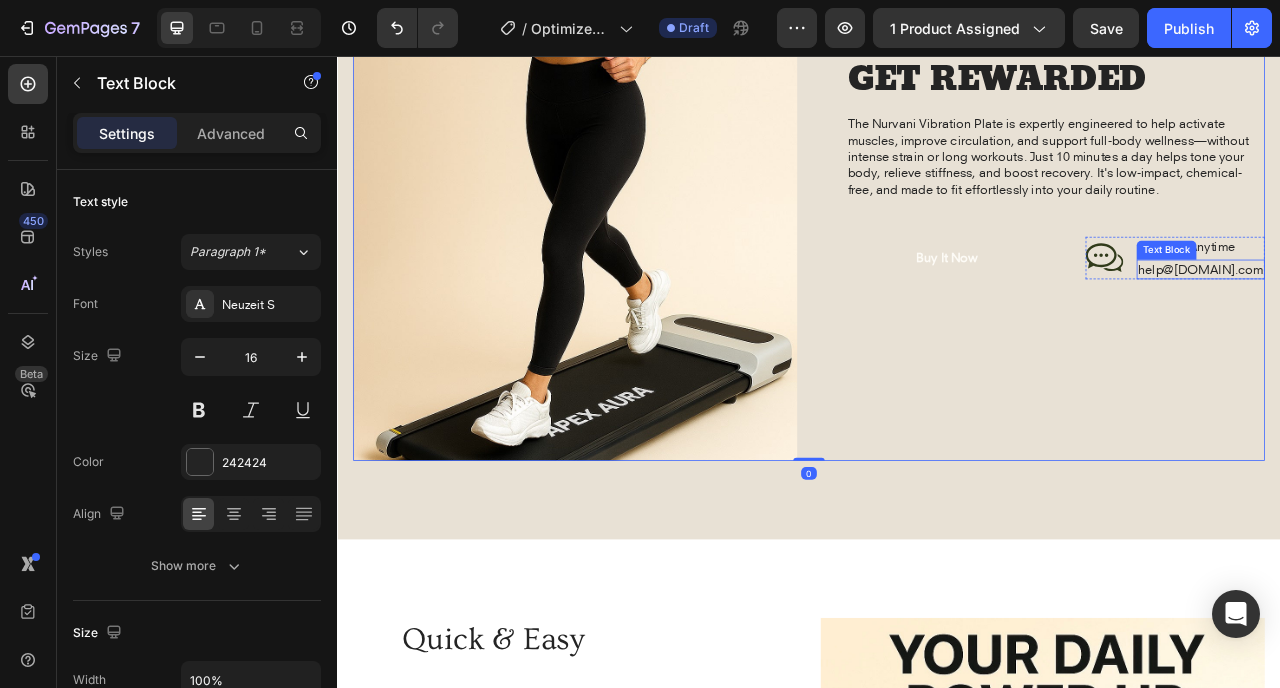 click on "help@[DOMAIN].com" at bounding box center (1435, 327) 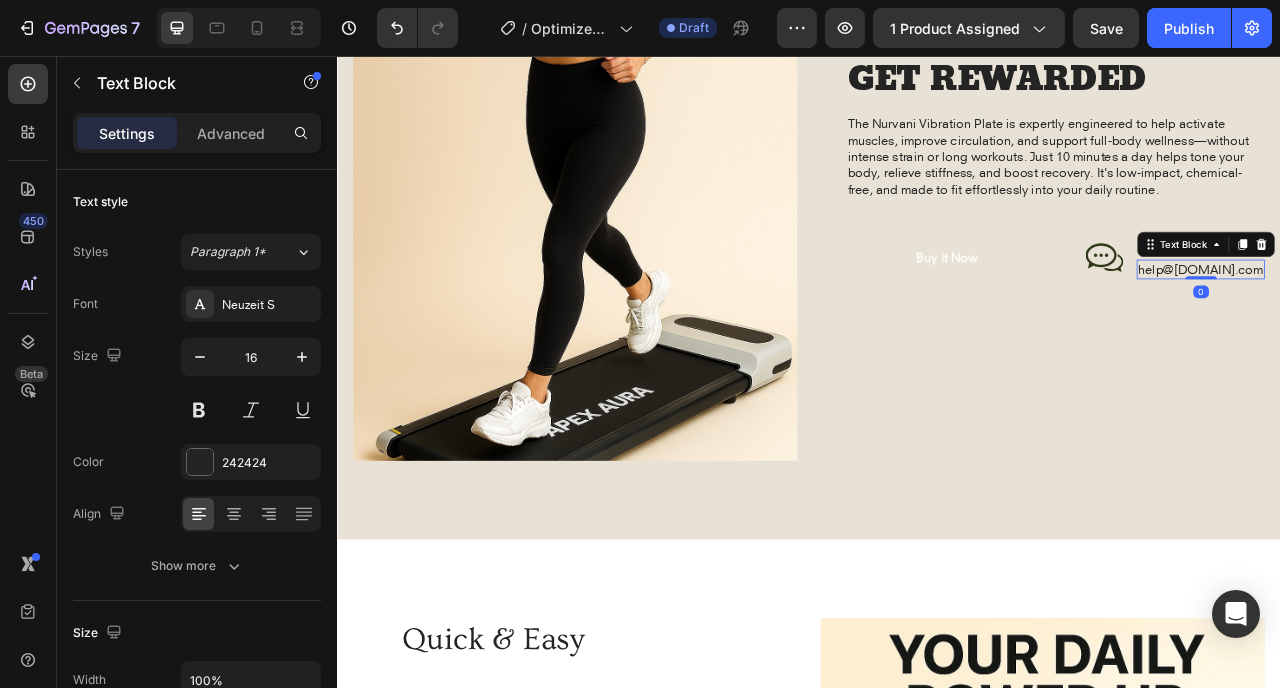 click on "help@[DOMAIN].com" at bounding box center (1435, 327) 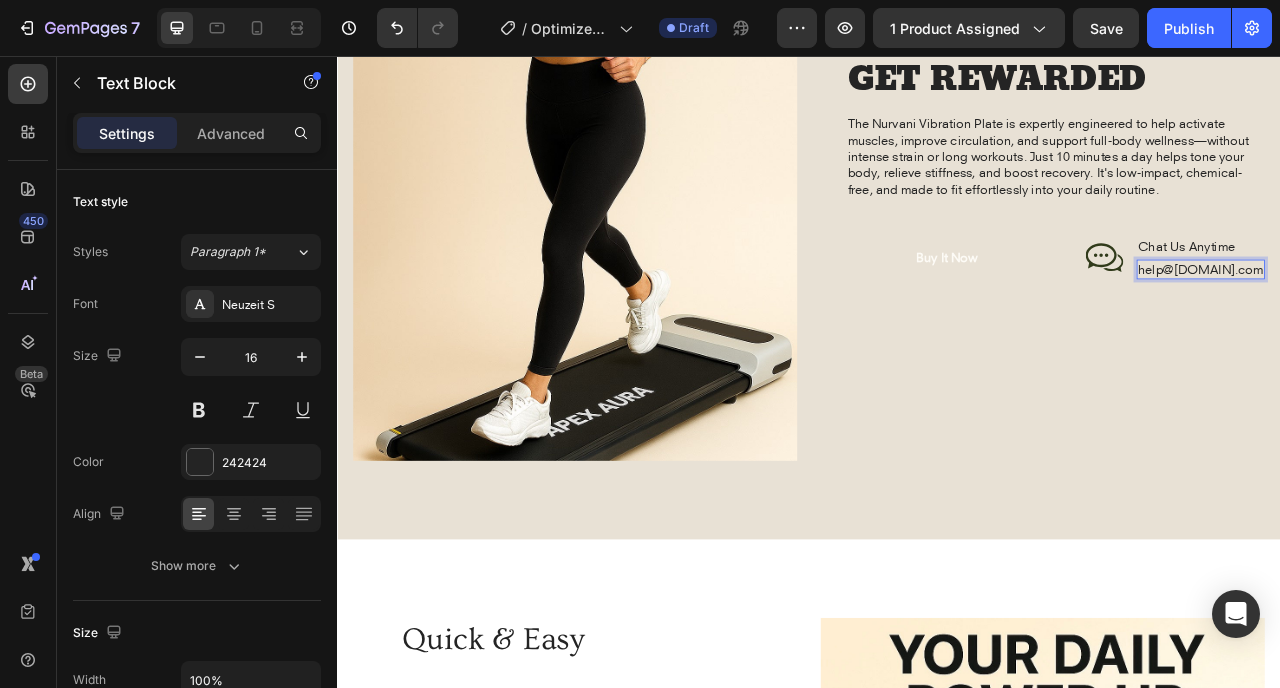 click on "help@[DOMAIN].com" at bounding box center (1435, 327) 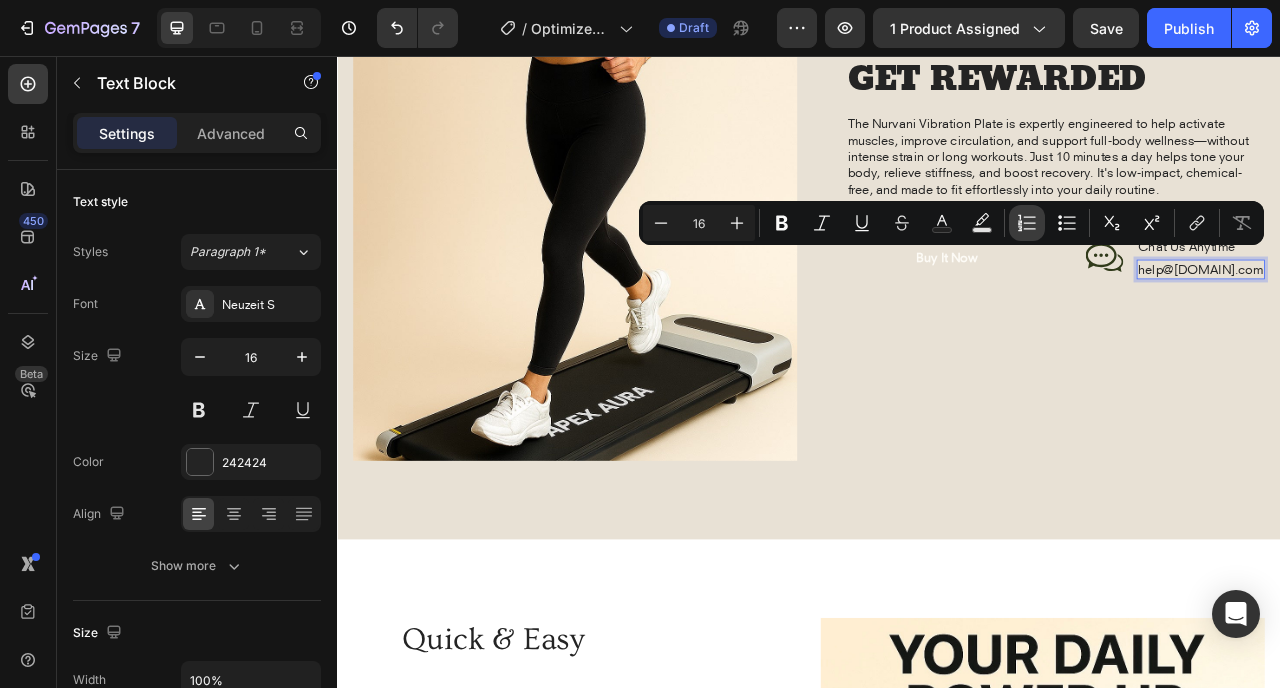 click 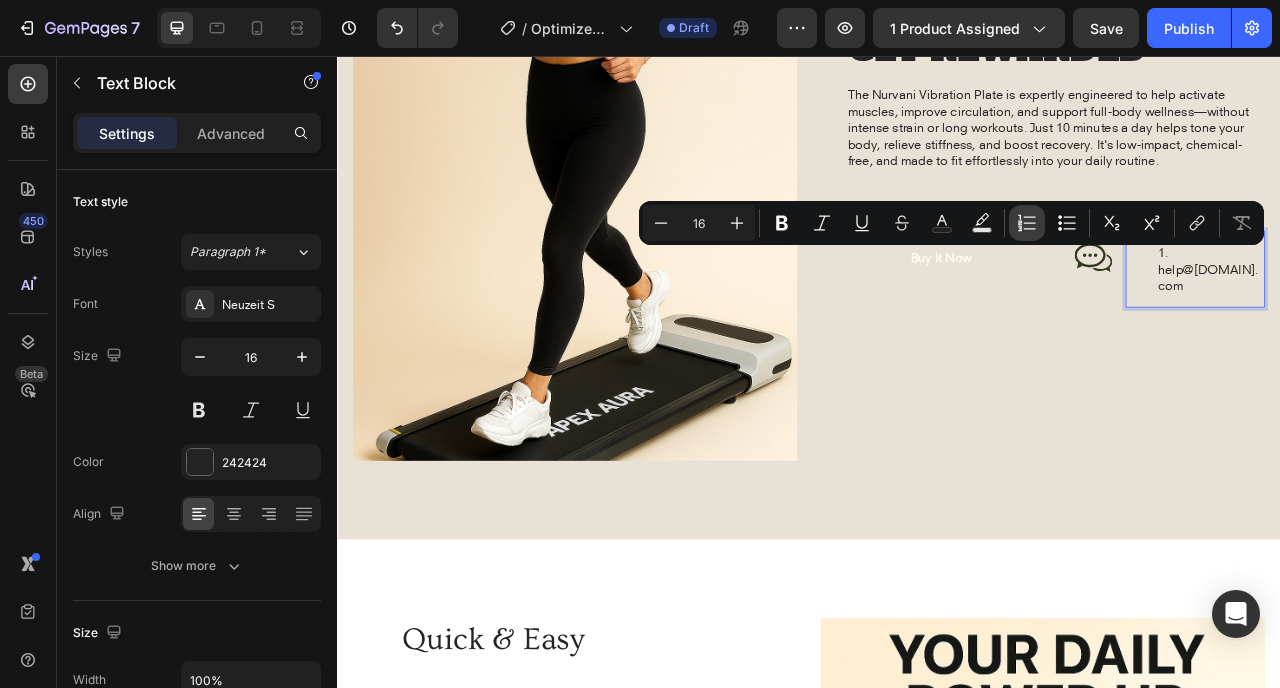 click 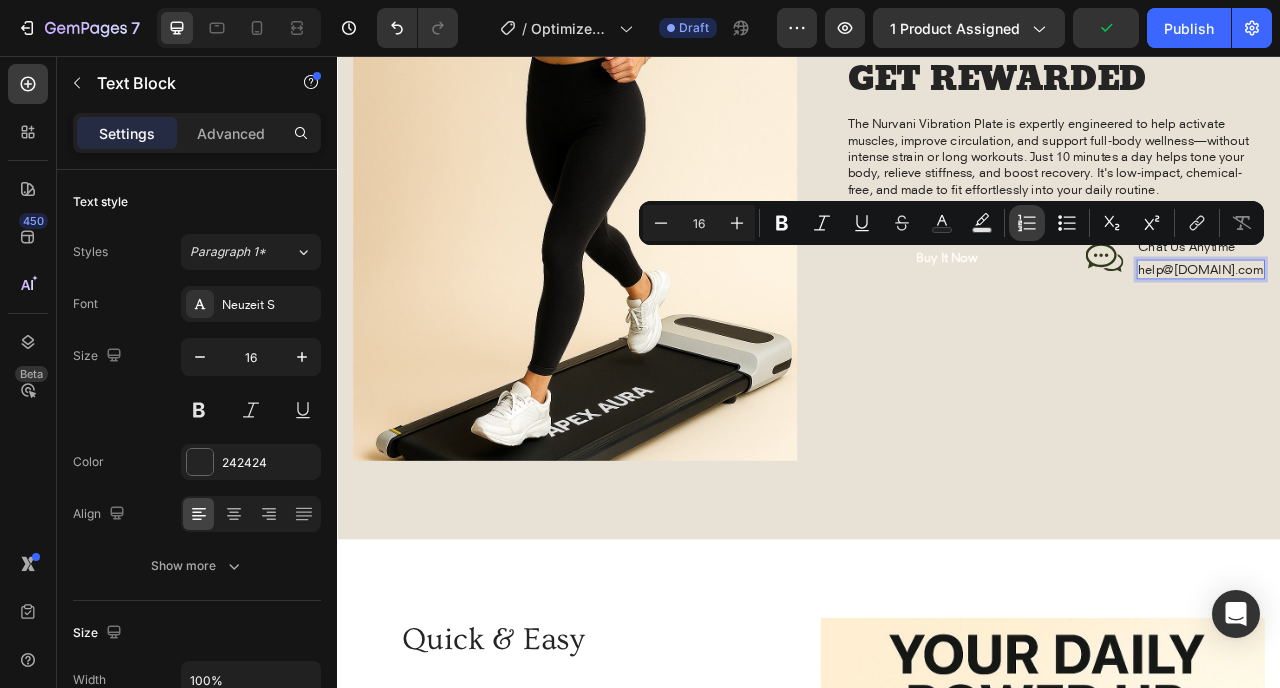 click 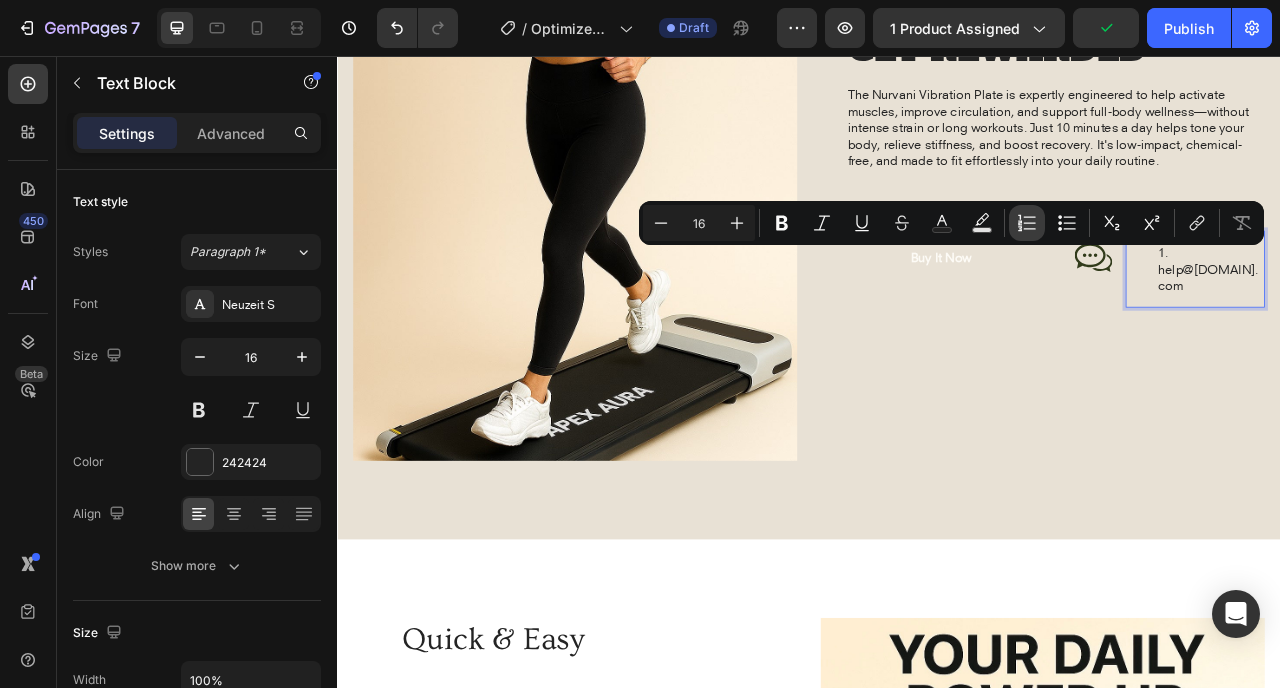 click 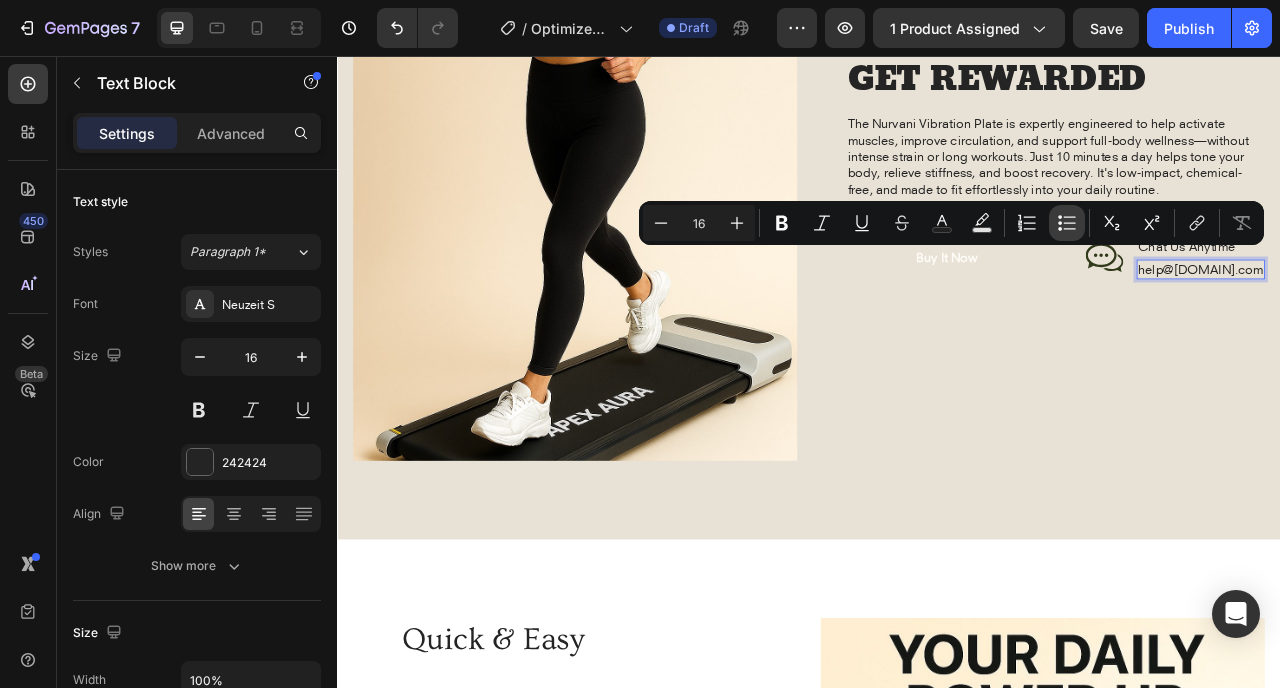 click 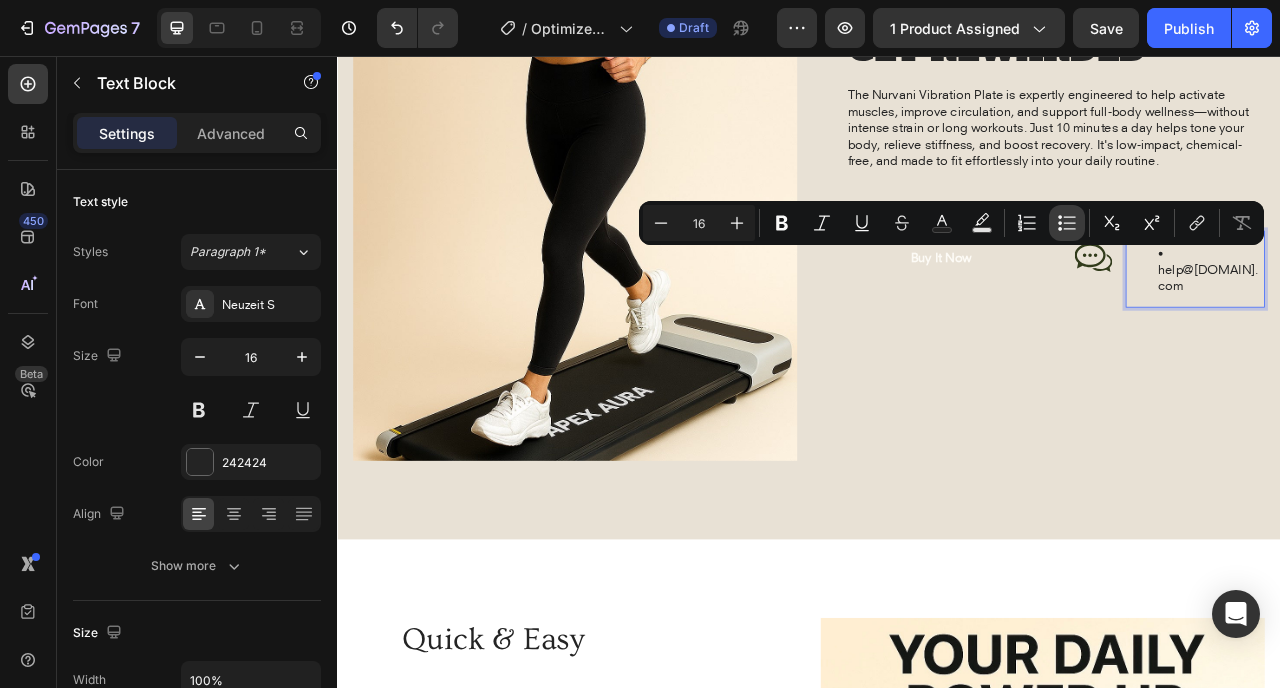 click 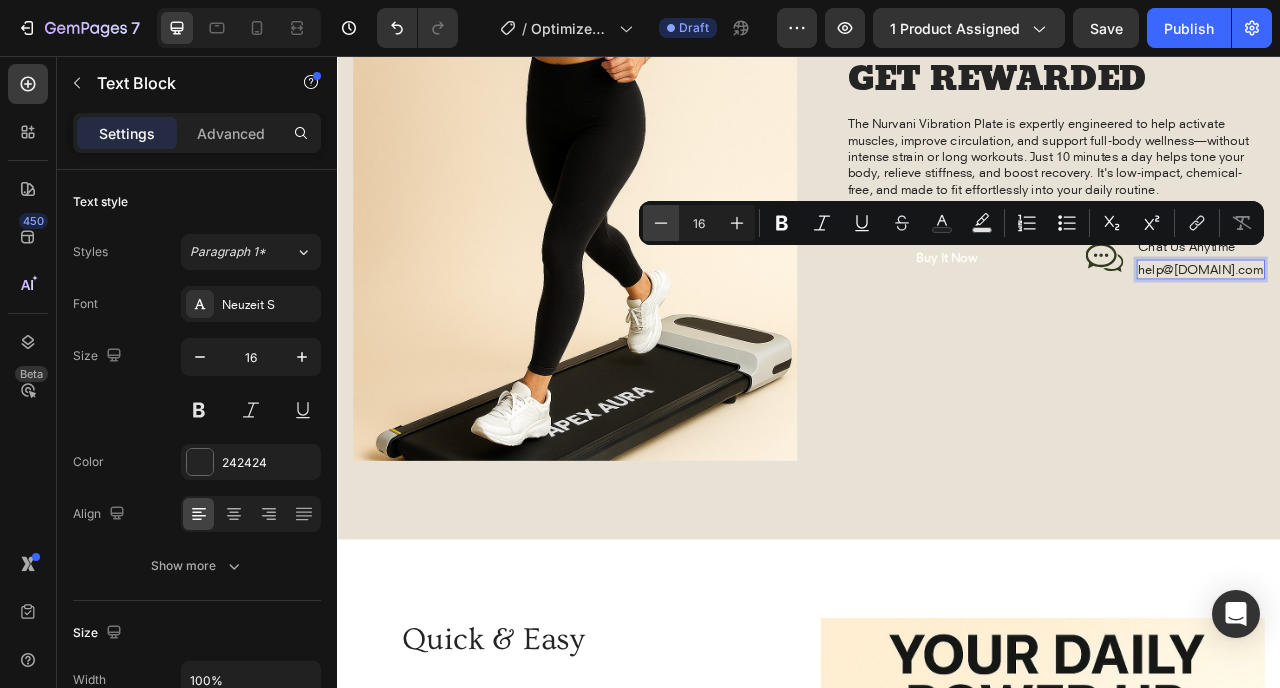 click 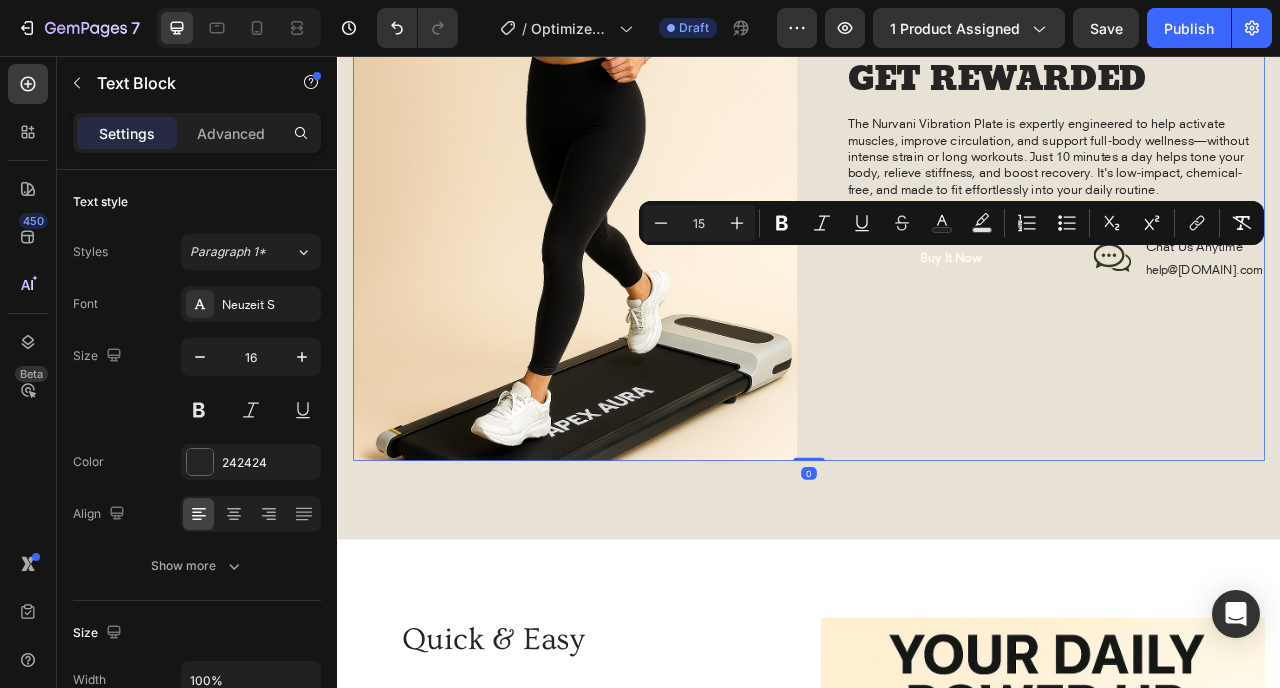 click on "TRANSFORM YOUR BODY – GET REWARDED Heading The Nurvani Vibration Plate is expertly engineered to help activate muscles, improve circulation, and support full-body wellness—without intense strain or long workouts. Just 10 minutes a day helps tone your body, relieve stiffness, and boost recovery. It's low-impact, chemical-free, and made to fit effortlessly into your daily routine. Text Block Buy It Now Button
Icon Chat Us Anytime Text Block help@[EXAMPLE.COM] Text Block Row Row Row" at bounding box center [1234, 147] 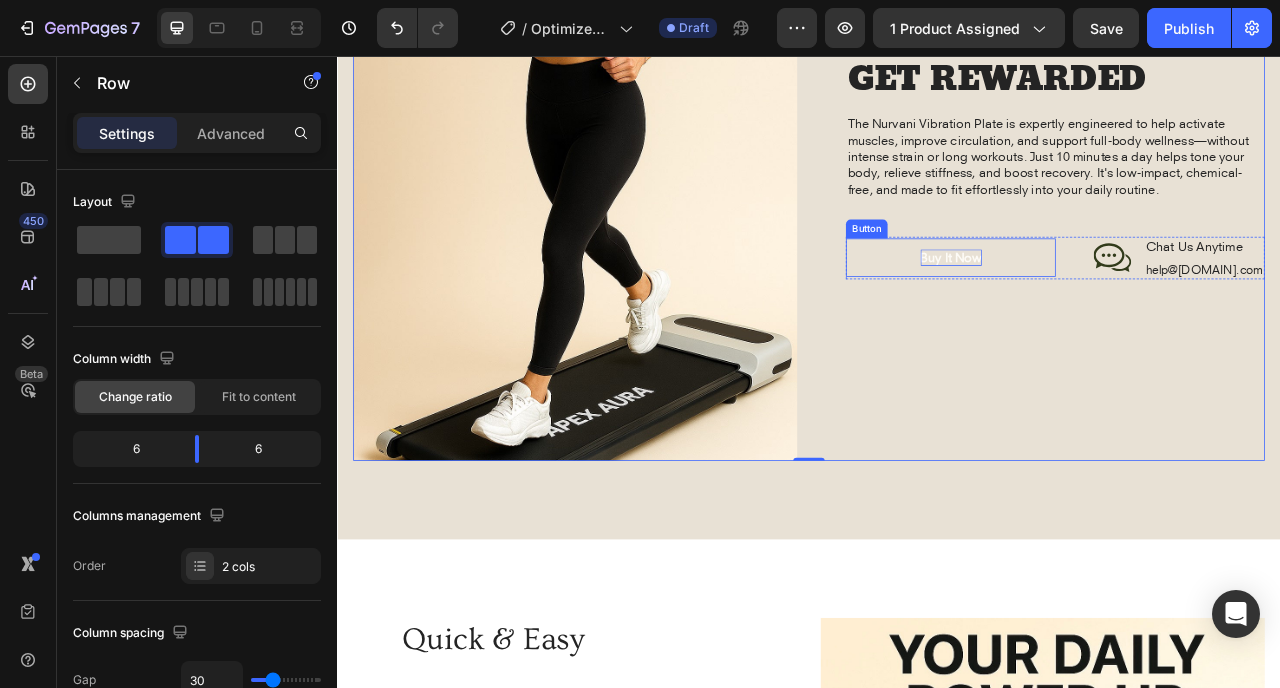 click on "Buy It Now" at bounding box center (1118, 312) 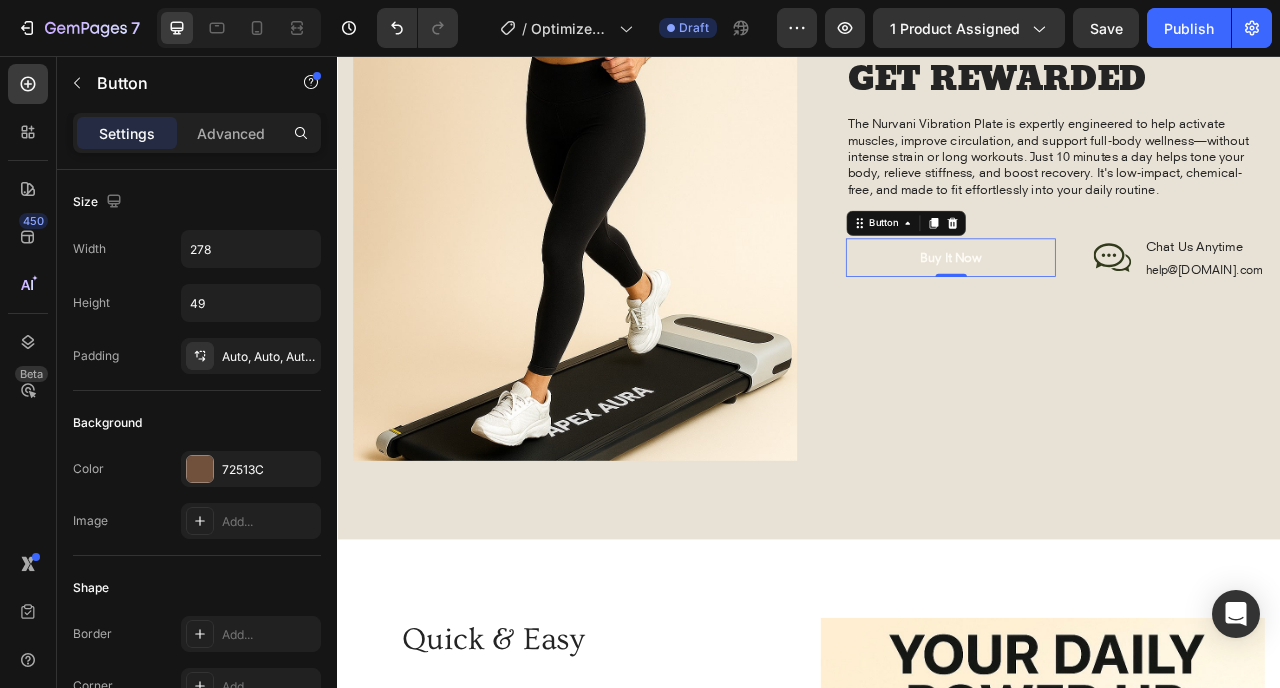 click on "Buy It Now" at bounding box center [1117, 312] 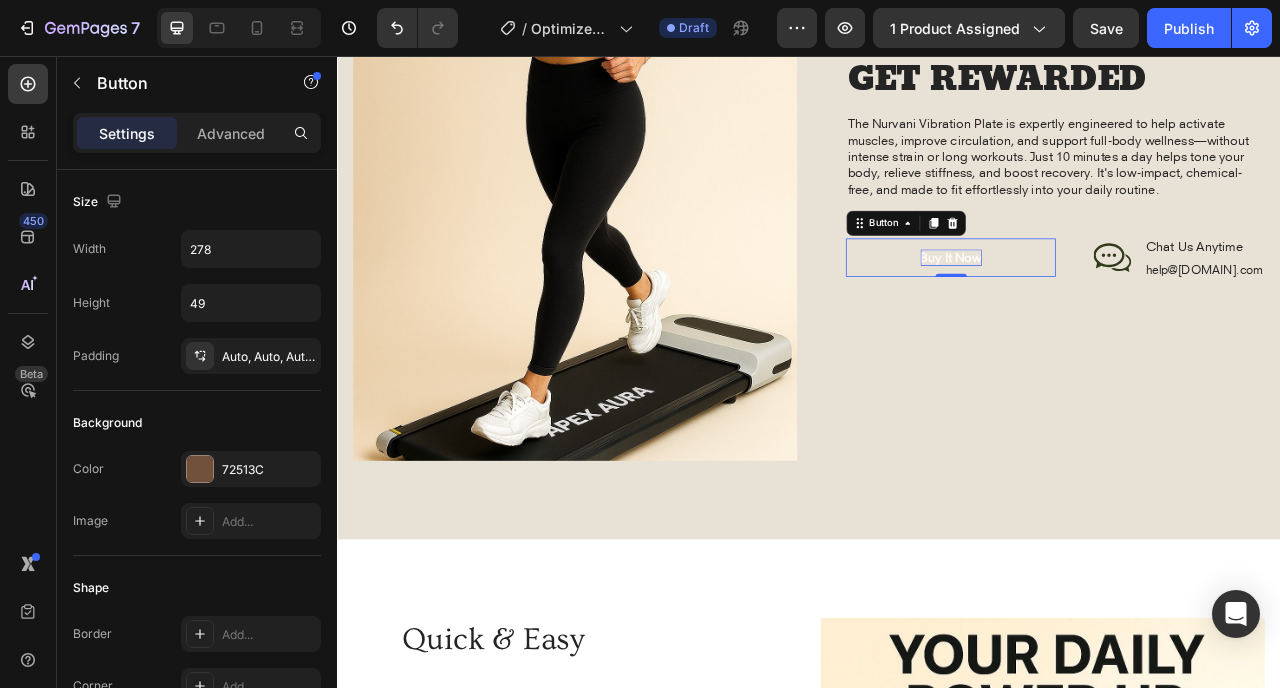 click on "Buy It Now" at bounding box center [1118, 312] 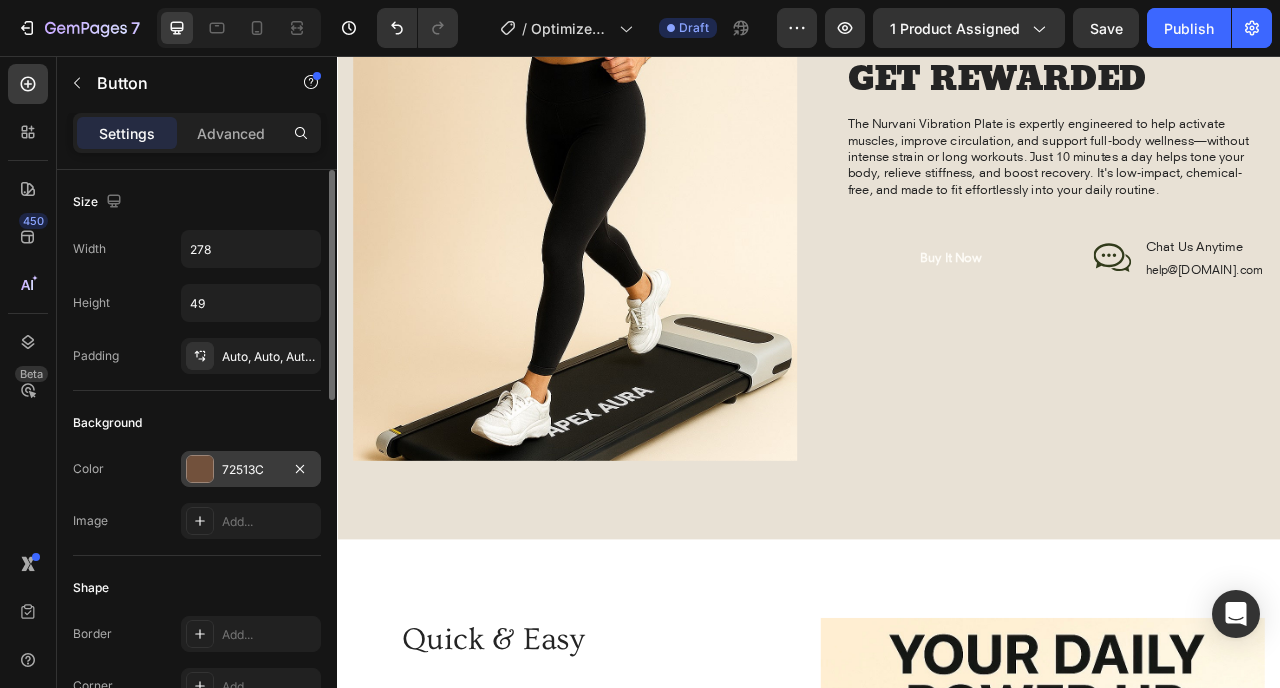 click at bounding box center (200, 469) 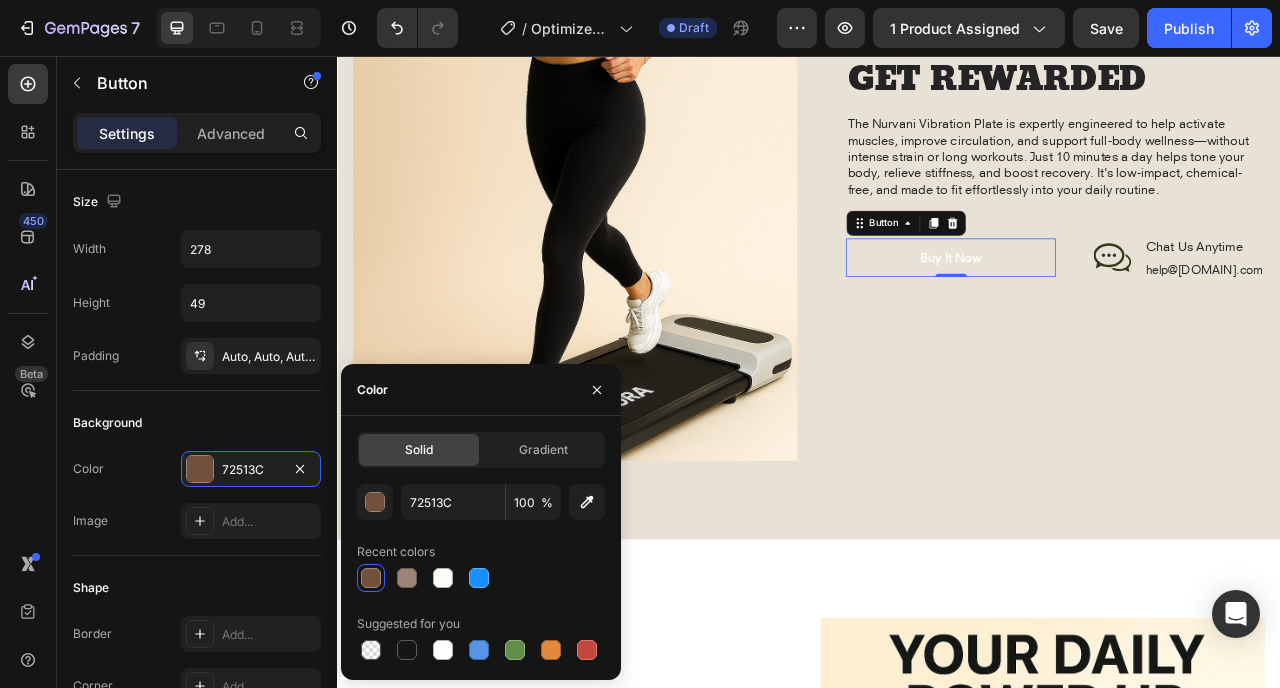 click at bounding box center [371, 578] 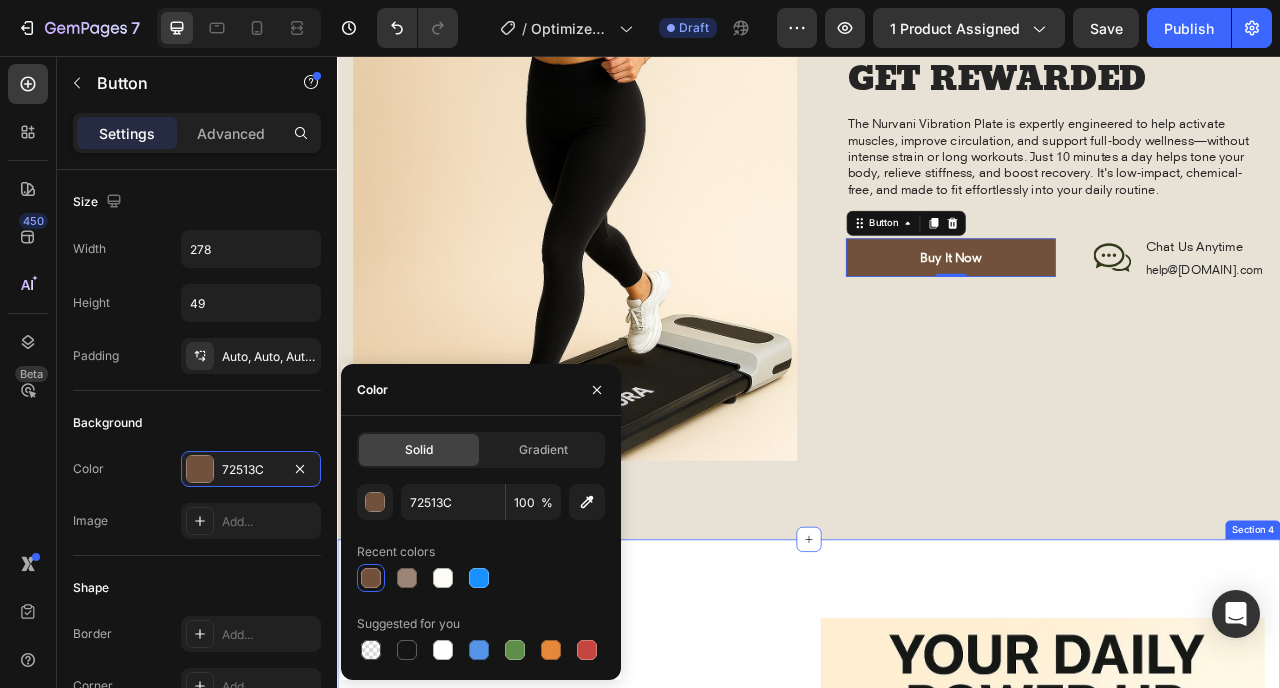 click on "Stronger Body. Better You. Heading Quick & Easy Heading 97% Text Block loved how easy it is to burn calories. Text Block Row 94% Text Block said they lost 20 pounds within a month. Text Block Row 92% Text Block said they wish they bought this earlier. Text Block Row Row Image Row Section 4" at bounding box center (937, 1156) 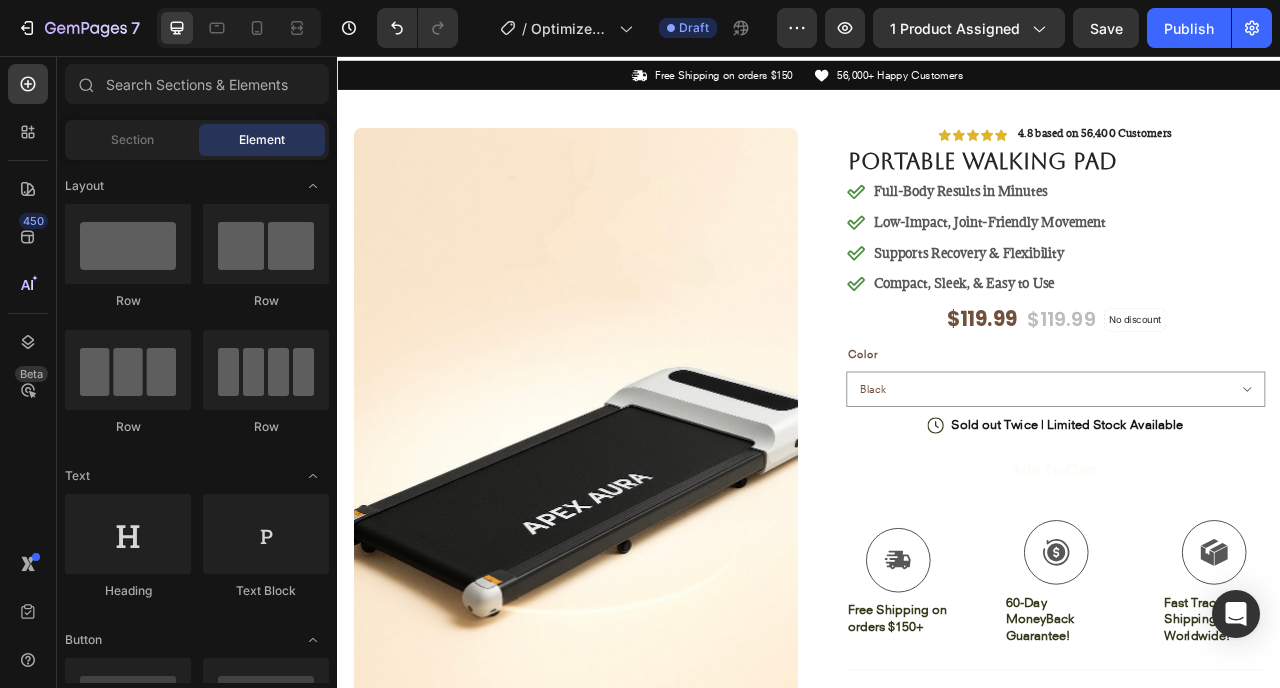 scroll, scrollTop: 0, scrollLeft: 0, axis: both 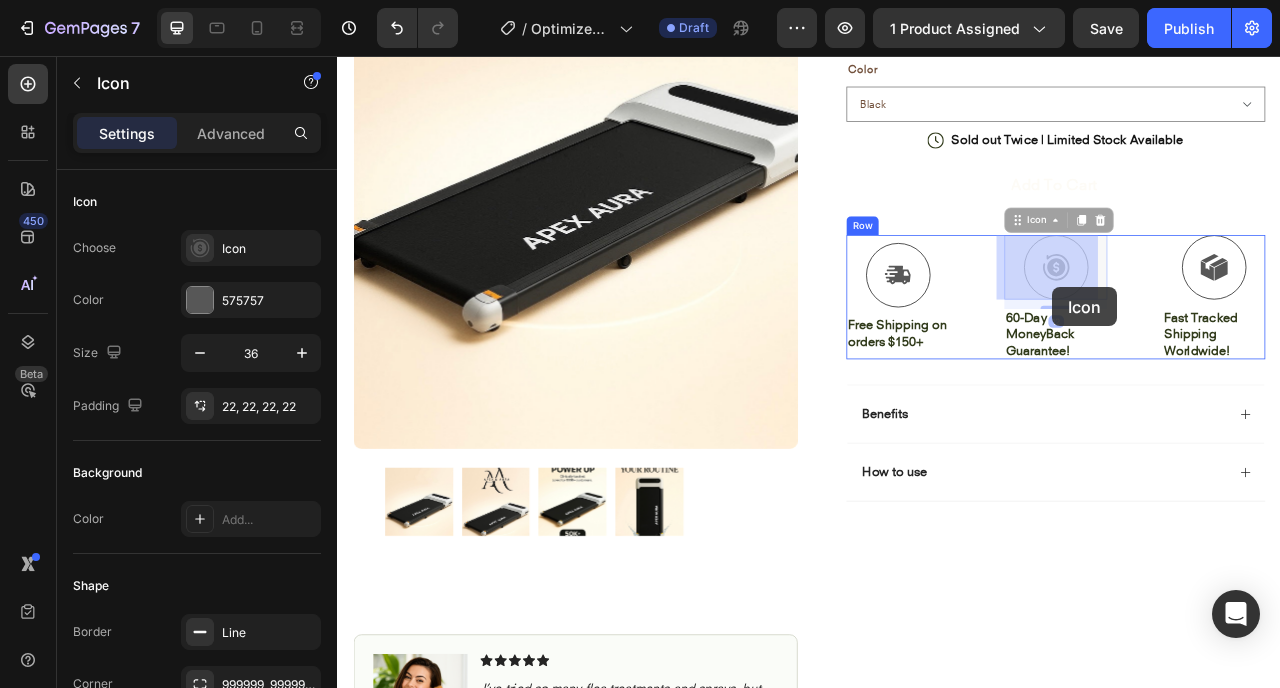 drag, startPoint x: 1247, startPoint y: 339, endPoint x: 1246, endPoint y: 350, distance: 11.045361 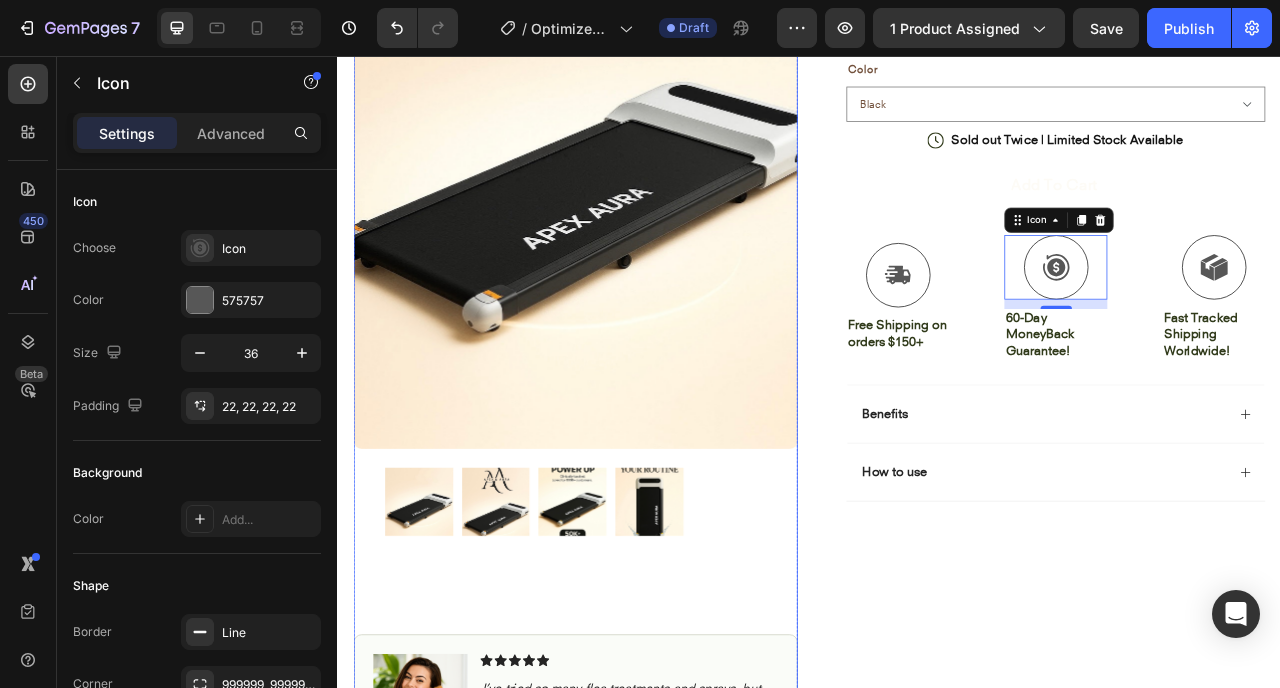 click at bounding box center [639, 623] 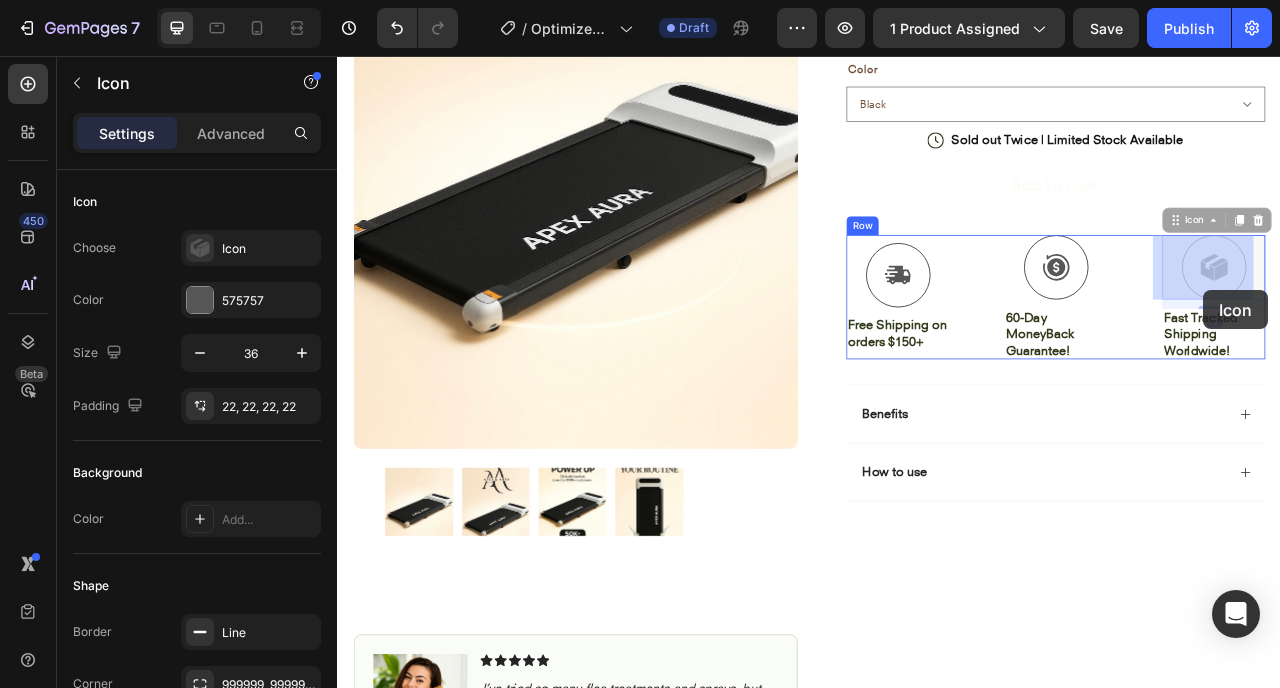 drag, startPoint x: 1439, startPoint y: 342, endPoint x: 1439, endPoint y: 354, distance: 12 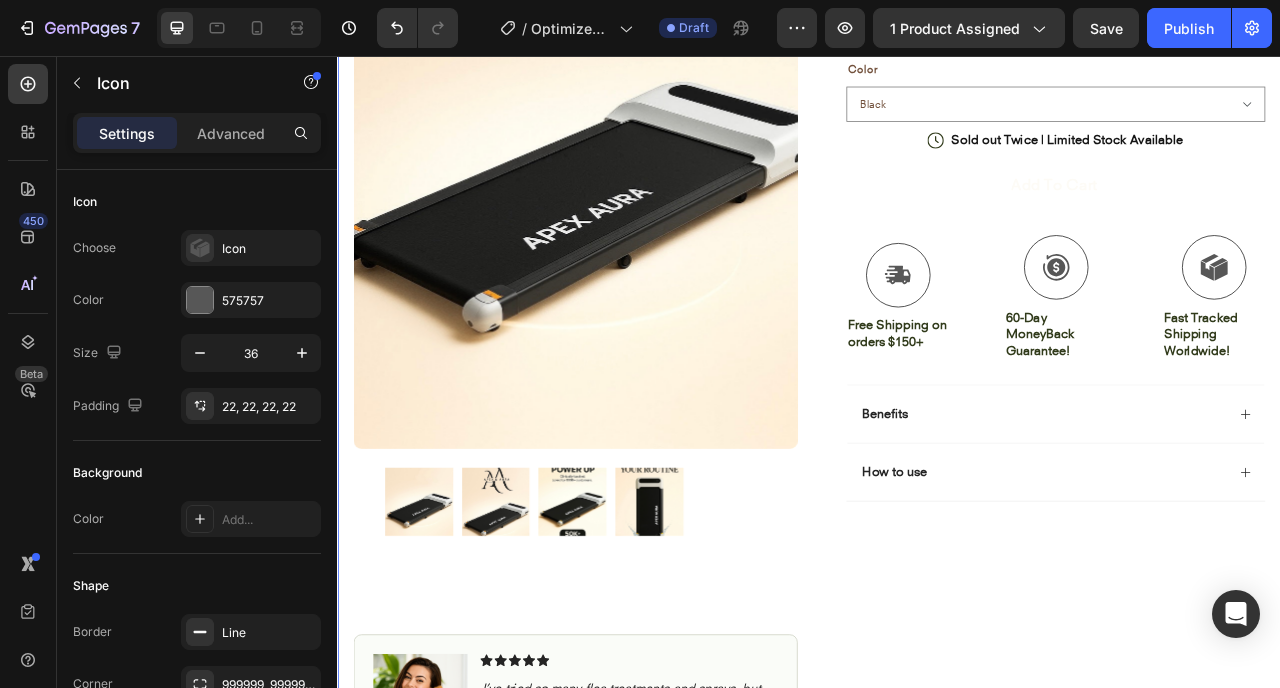 click on "Icon Icon Icon Icon Icon Icon List 4.8 based on 56,400 Customers Text Block Row Portable Walking Pad Product Title
Full-Body Results in Minutes
Low-Impact, Joint-Friendly Movement
Supports Recovery & Flexibility
Compact, Sleek, & Easy to Use Item List $119.99 Product Price Product Price $119.99 Product Price Product Price No discount   Not be displayed when published Discount Tag Row Color   Black Product Variants & Swatches
Icon Sold out Twice | Limited Stock Available Text Block Row Add to cart Add to Cart
Icon Free Shipping on orders $150+ Text Block
Icon 60-Day MoneyBack Guarantee! Text Block
Icon Fast Tracked Shipping Worldwide! Text Block Row Image Icon Icon Icon Icon Icon Icon List “i knew the nurvani plate was working when my friends started asking, ‘what are you doing? you look stronger and more toned!’ Text Block
Icon Hannah N. ([CITY], [COUNTRY]) Row" at bounding box center (1234, 455) 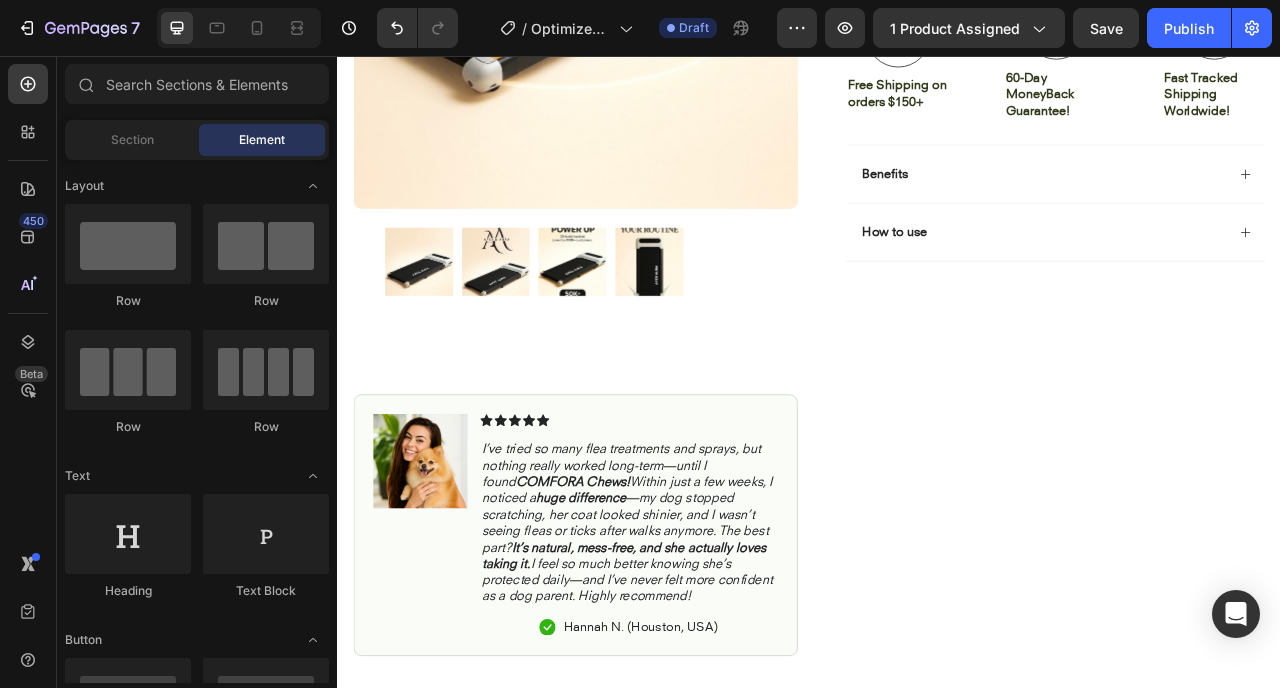 scroll, scrollTop: 708, scrollLeft: 0, axis: vertical 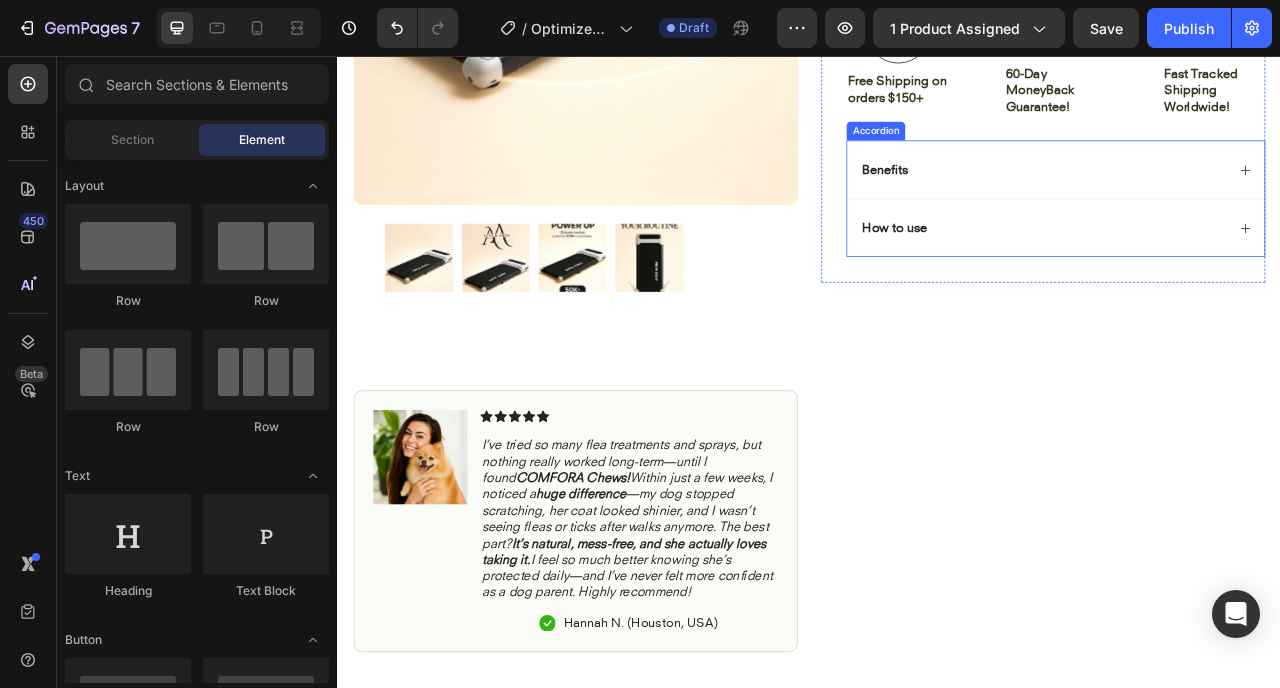 click on "How to use" at bounding box center (1250, 274) 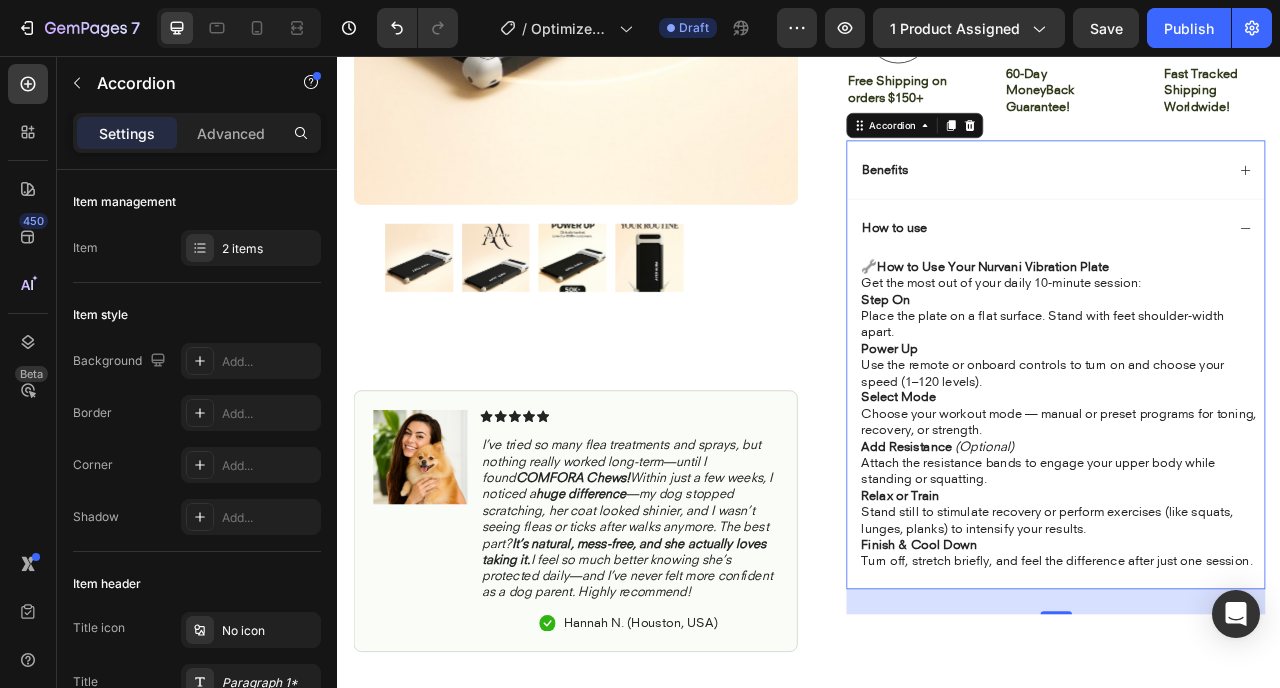 click on "Benefits" at bounding box center [1234, 200] 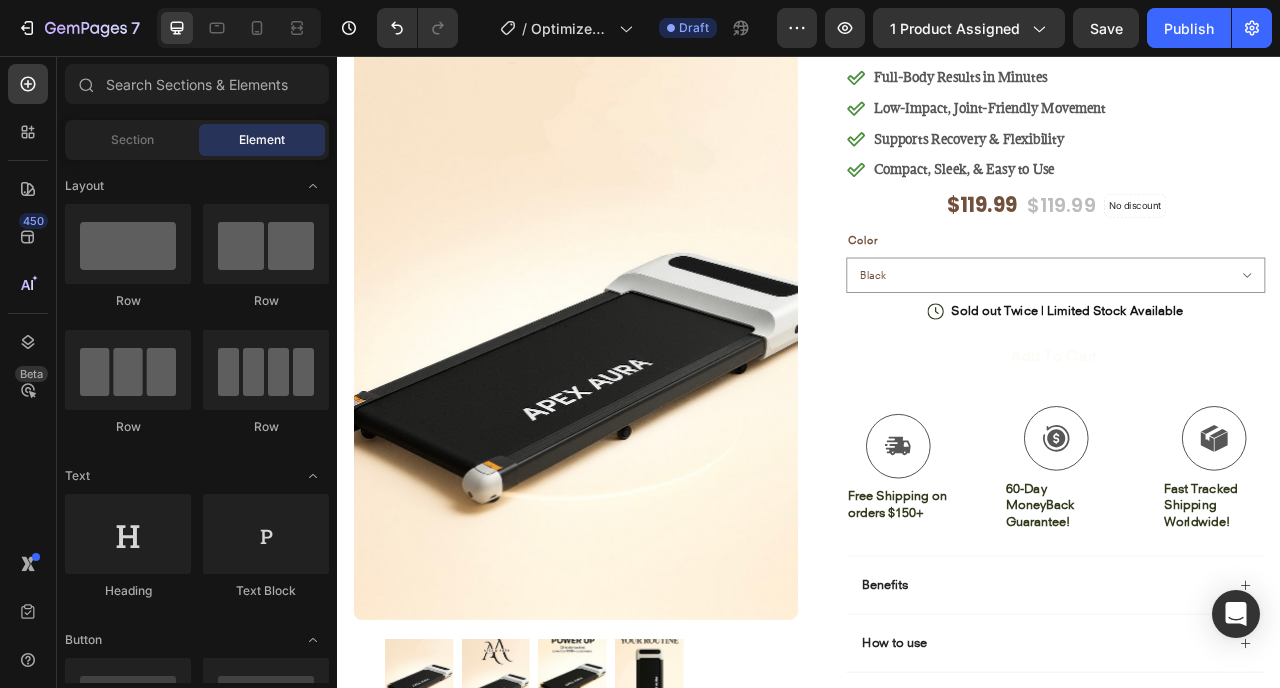 scroll, scrollTop: 174, scrollLeft: 0, axis: vertical 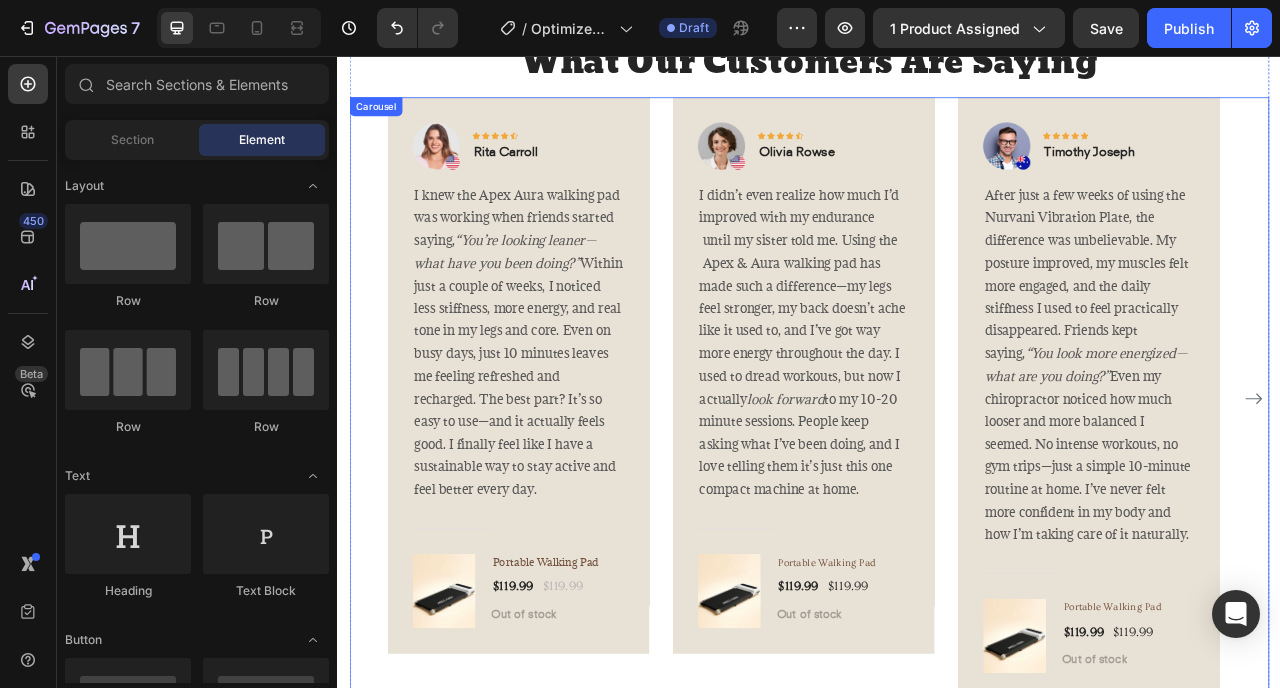 click 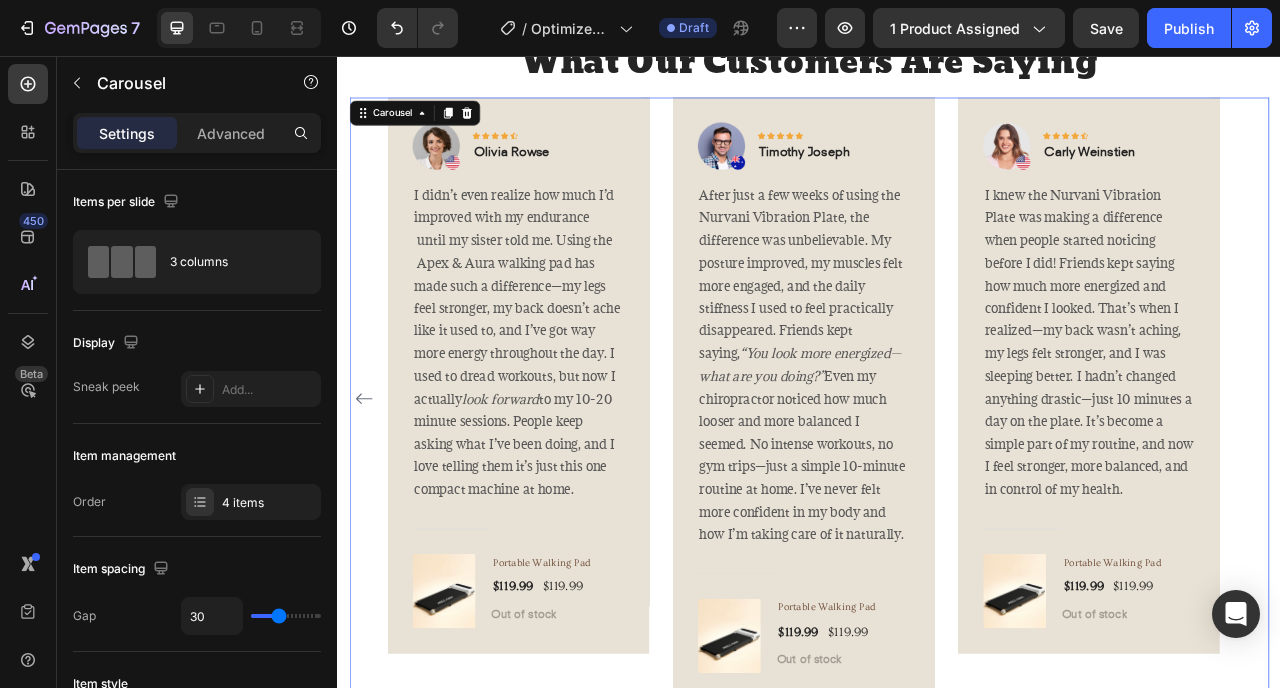 click on "Image Icon Icon Icon Icon Icon Row Rita Carroll Text block Row I knew the Apex Aura walking pad was working when friends started saying, “You’re looking leaner—what have you been doing?” Within just a couple of weeks, I noticed less stiffness, more energy, and real tone in my legs and core. Even on busy days, just 10 minutes leaves me feeling refreshed and recharged. The best part? It’s so easy to use—and it actually feels good. I finally feel like I have a sustainable way to stay active and feel better every day. Text block Title Line (P) Images & Gallery Portable Walking Pad (P) Title $119.99 (P) Price (P) Price $119.99 (P) Price Row Out of stock (P) Cart Button Product Row Image Icon Icon Icon Icon Icon Row Olivia Rowse Text block Row look forward Text block Title Line (P) Title" at bounding box center (937, 491) 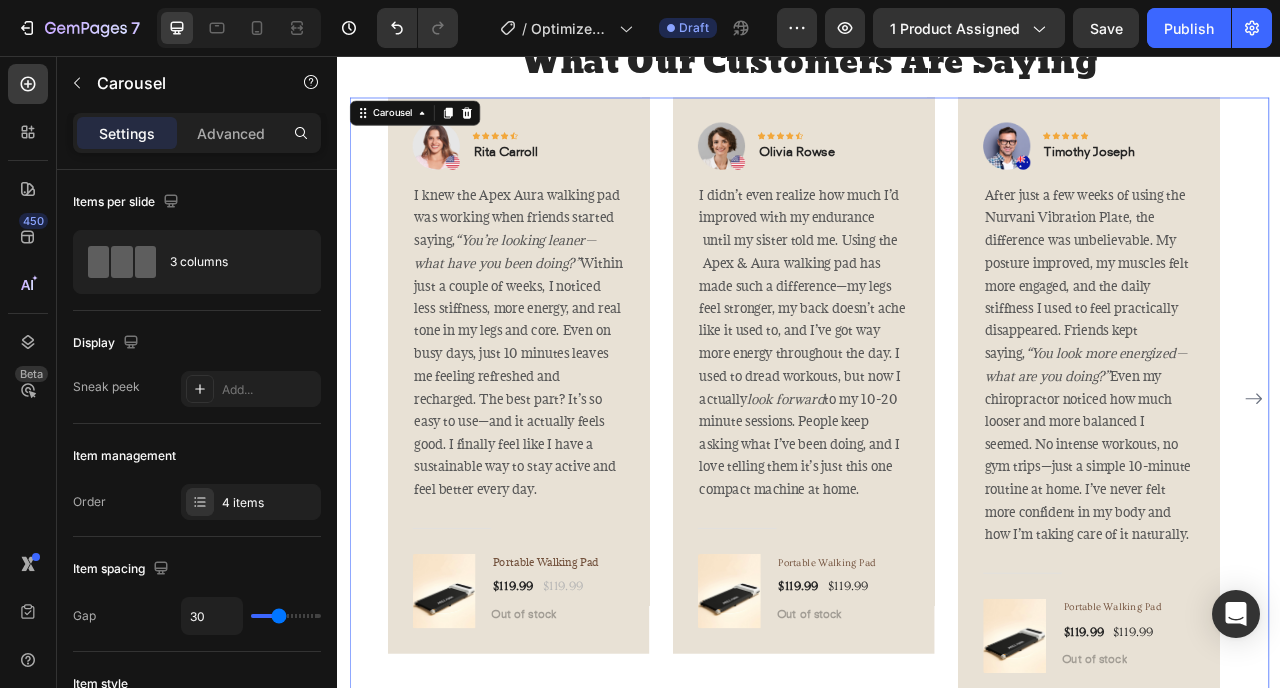 click 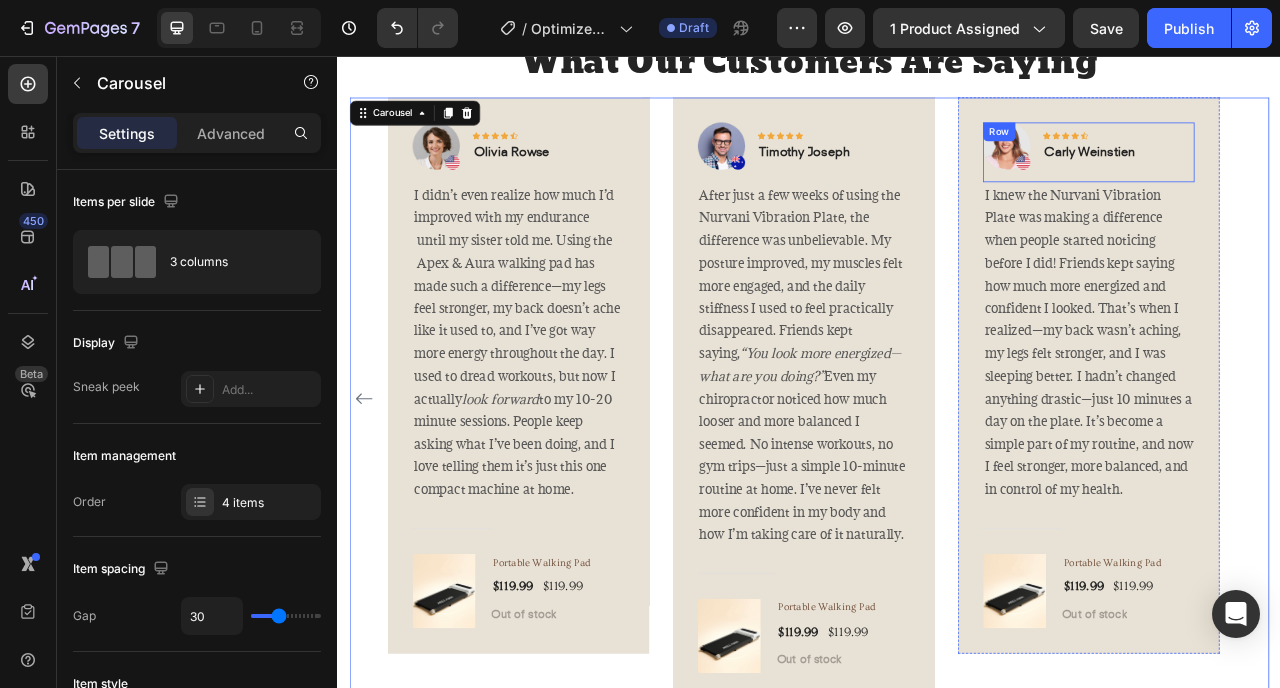 click on "Icon
Icon
Icon
Icon
Icon Row [FIRST] [LAST] Text block" at bounding box center [1293, 171] 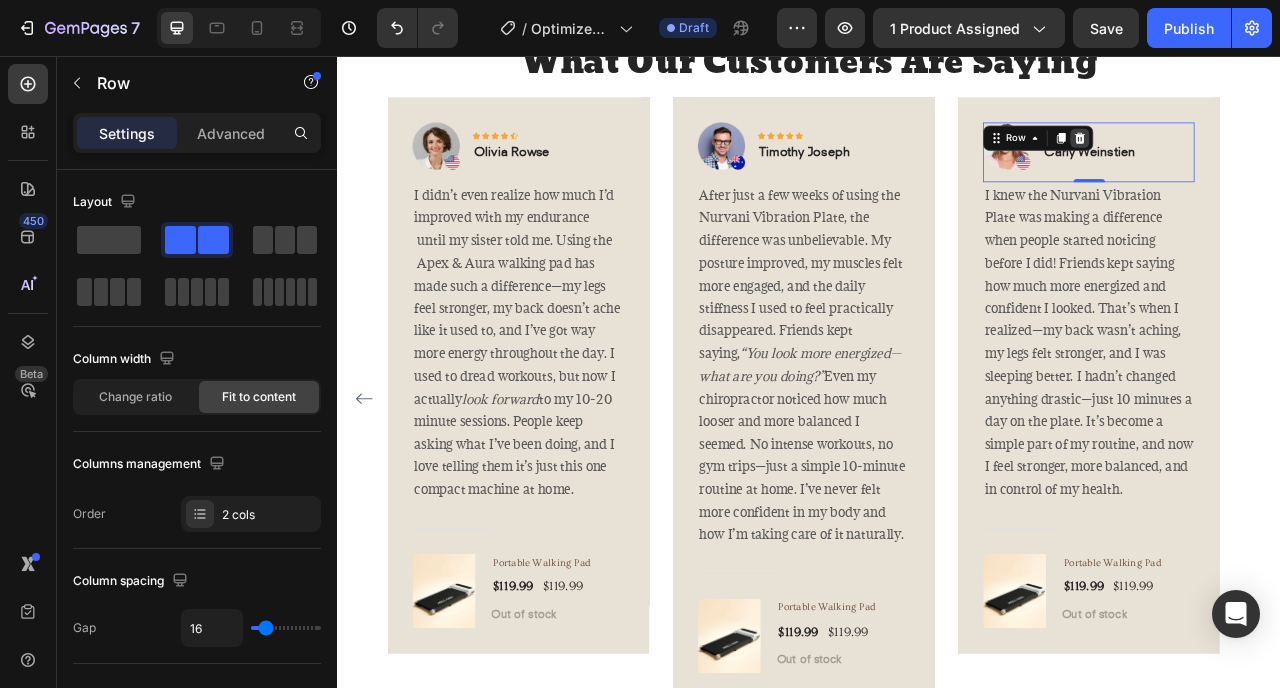 click 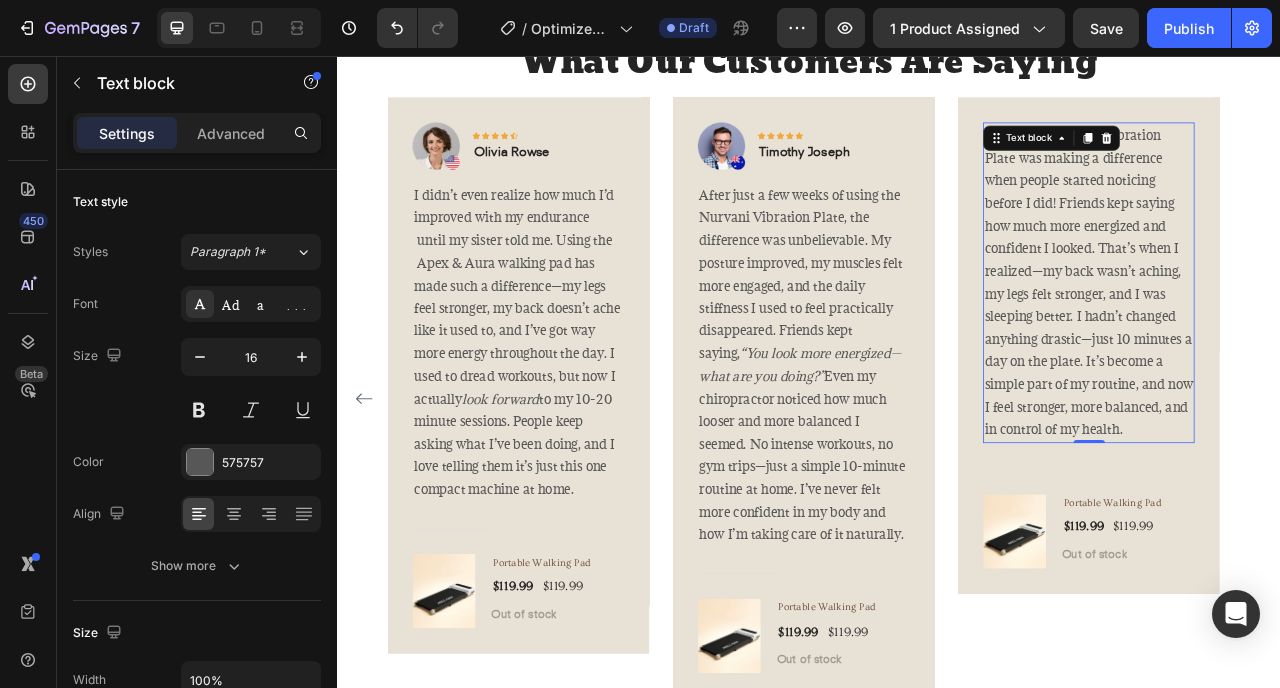 click on "I knew the Nurvani Vibration Plate was making a difference when people started noticing before I did! Friends kept saying how much more energized and confident I looked. That’s when I realized—my back wasn’t aching, my legs felt stronger, and I was sleeping better. I hadn’t changed anything drastic—just 10 minutes a day on the plate. It’s become a simple part of my routine, and now I feel stronger, more balanced, and in control of my health." at bounding box center (1292, 344) 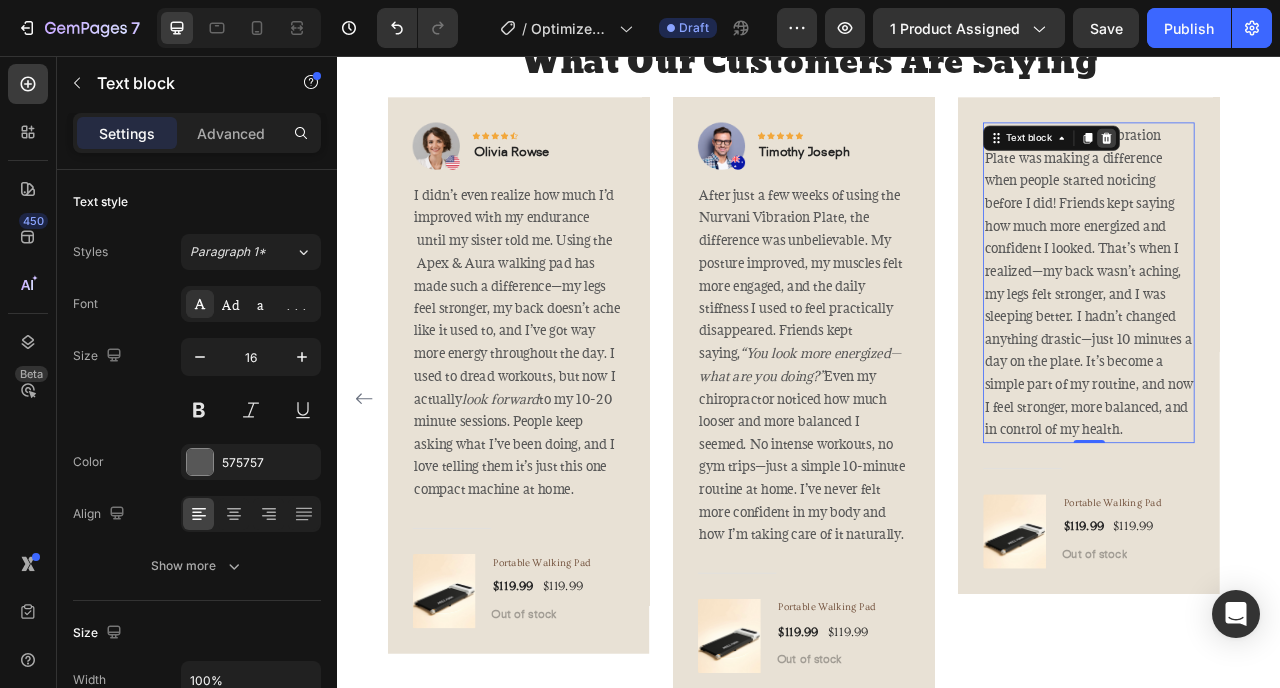 click 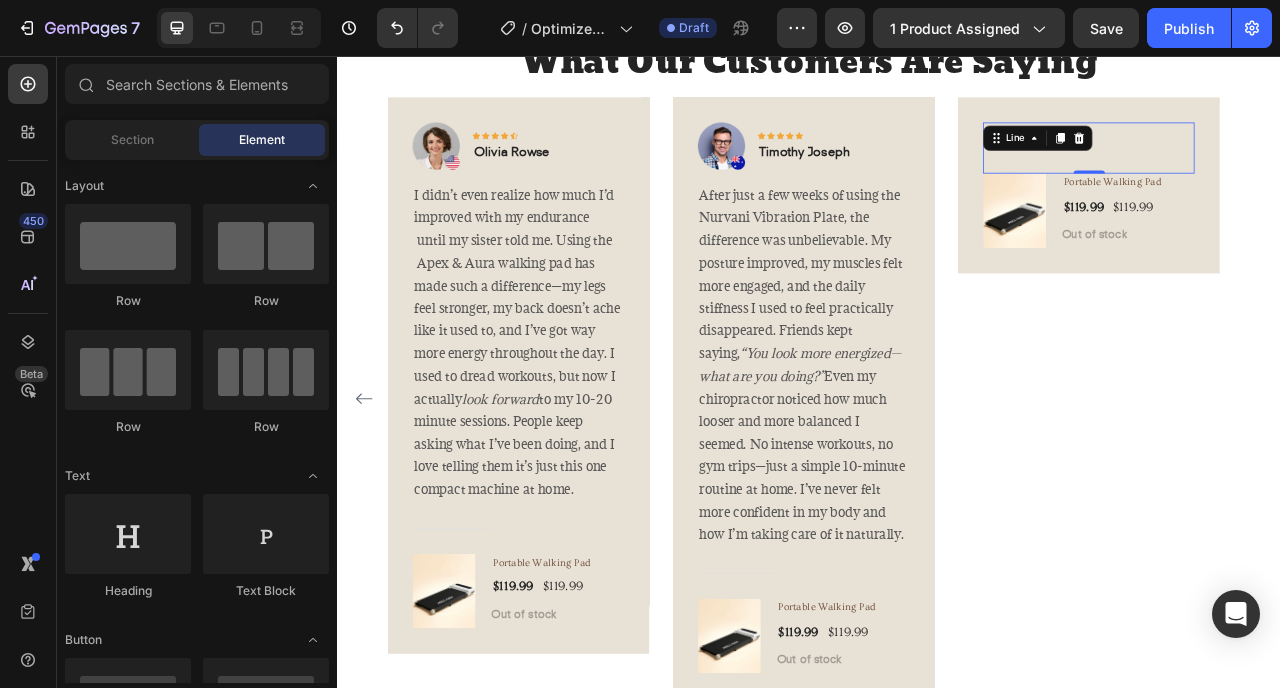 click on "Title Line   0" at bounding box center (1292, 173) 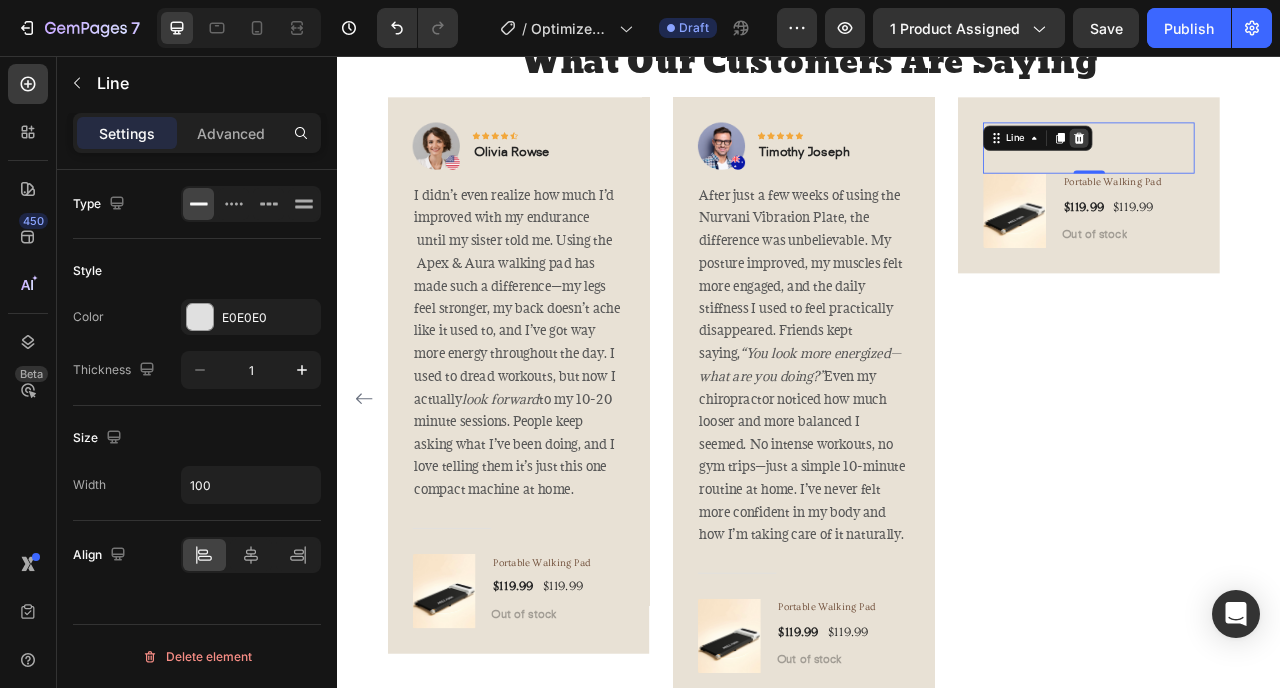 click 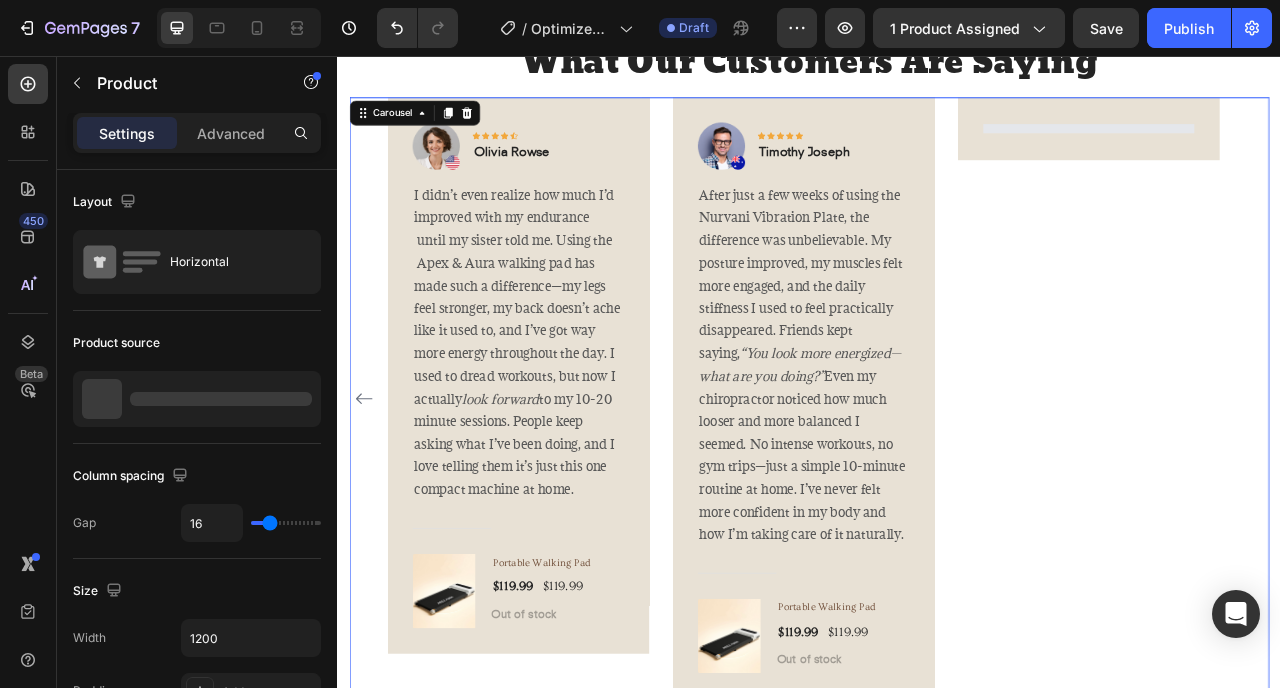 click on "Row" at bounding box center (1292, 491) 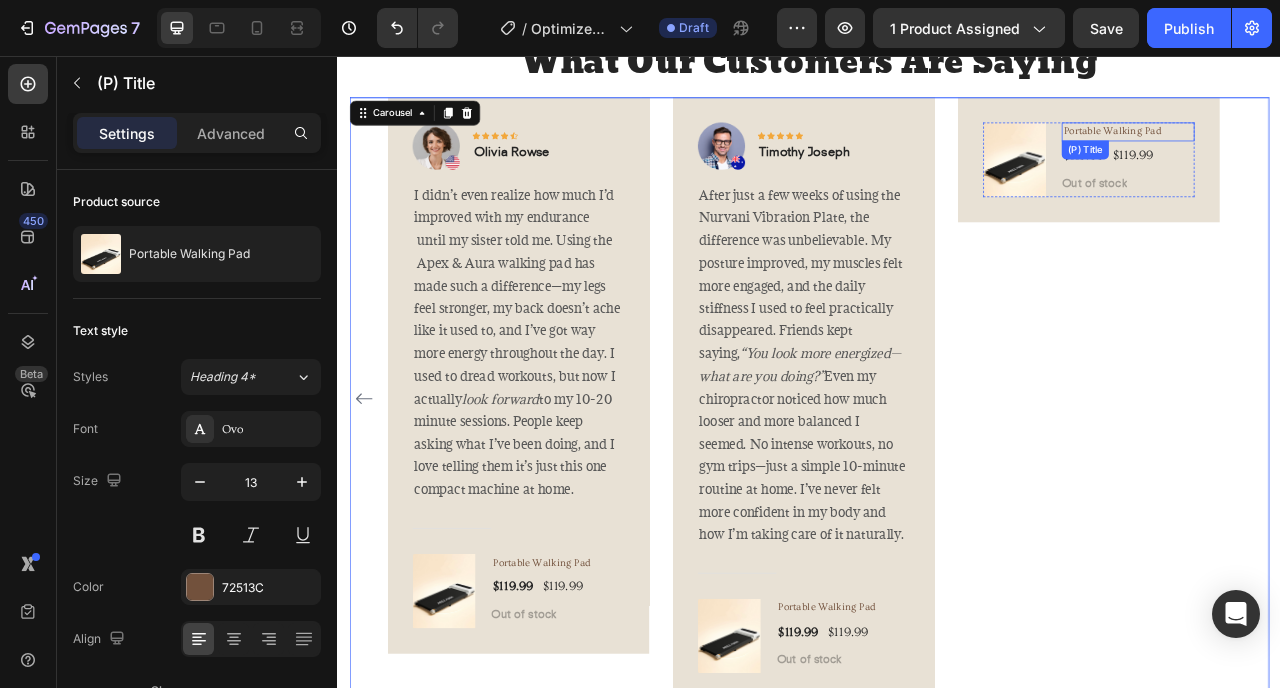 click on "Portable Walking Pad" at bounding box center (1342, 153) 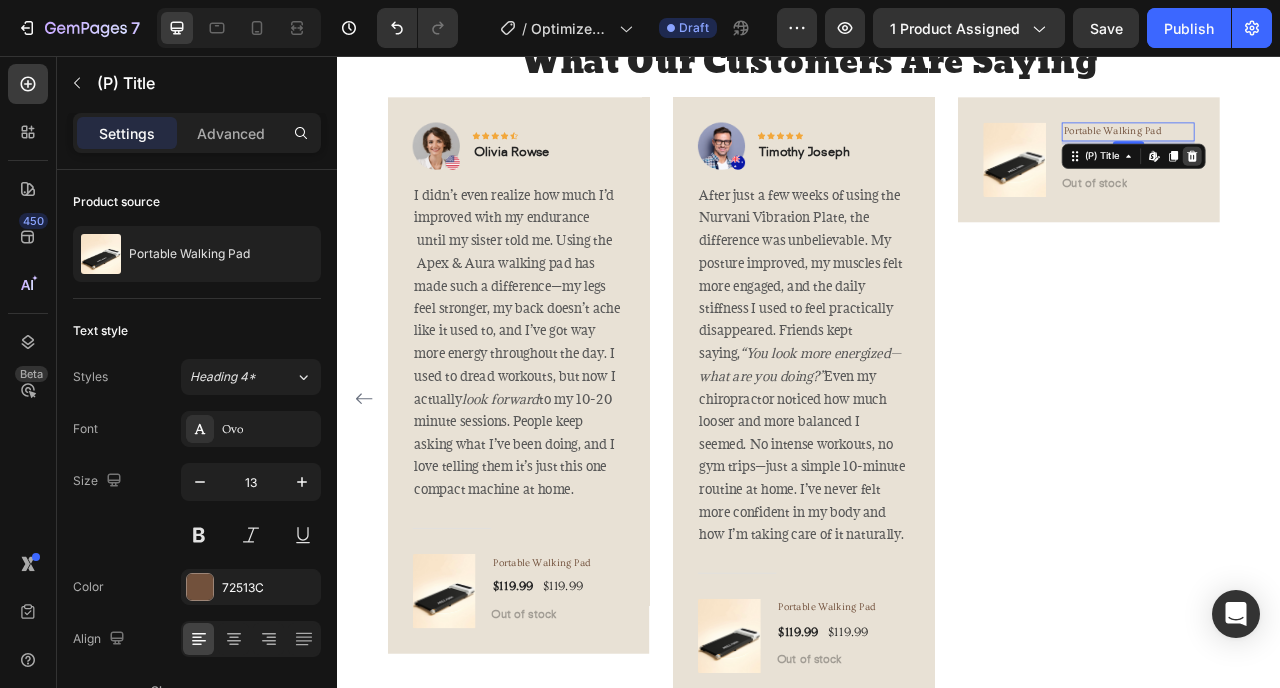 click 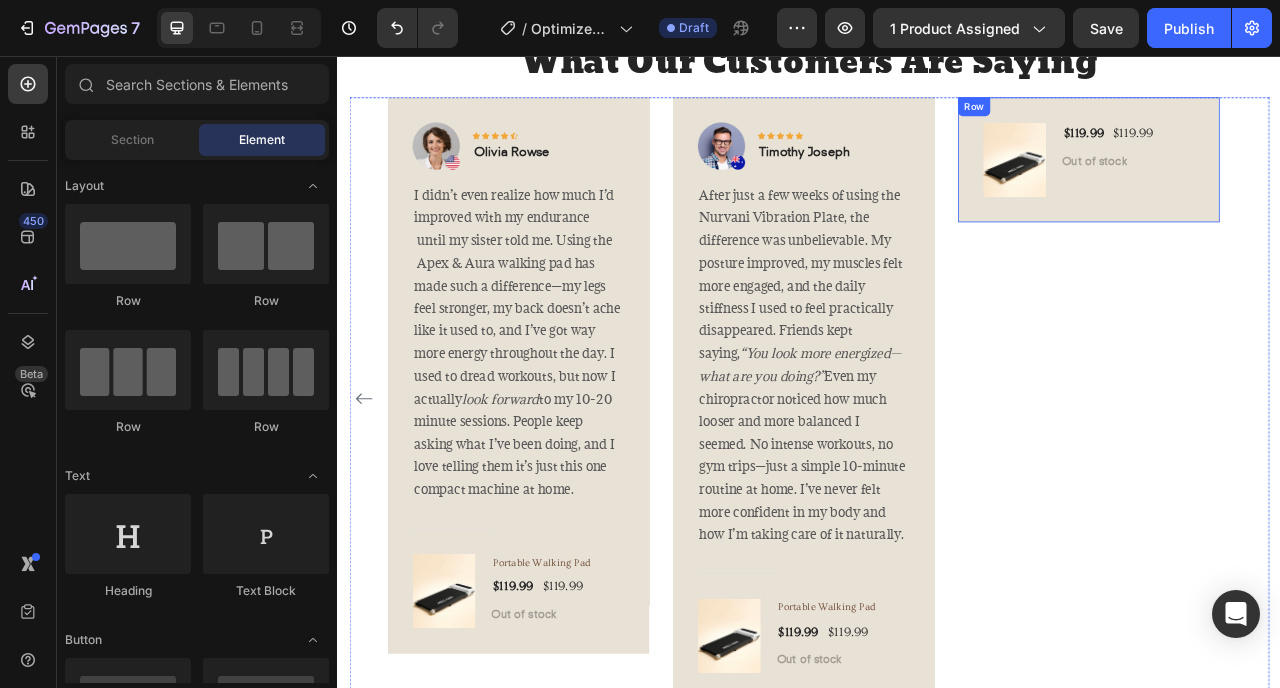 click on "(P) Images & Gallery $119.99 (P) Price (P) Price $119.99 (P) Price (P) Price Row Out of stock (P) Cart Button Product Row" at bounding box center (1292, 188) 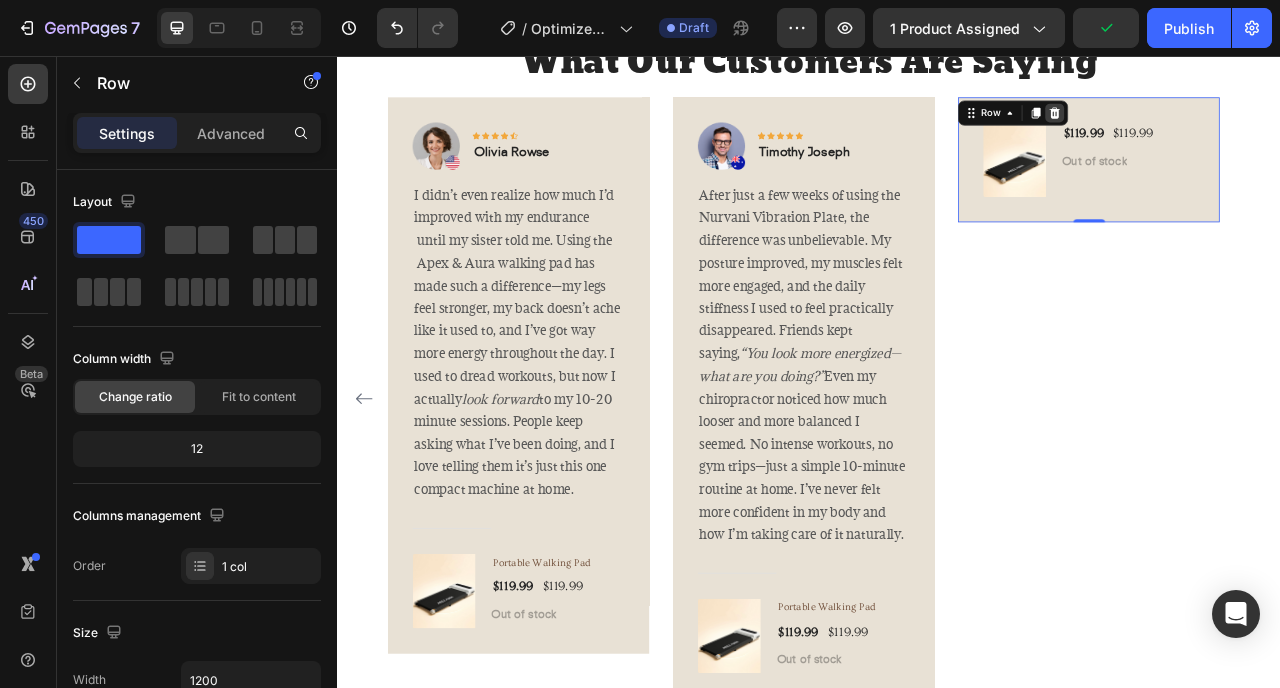 click at bounding box center [1249, 129] 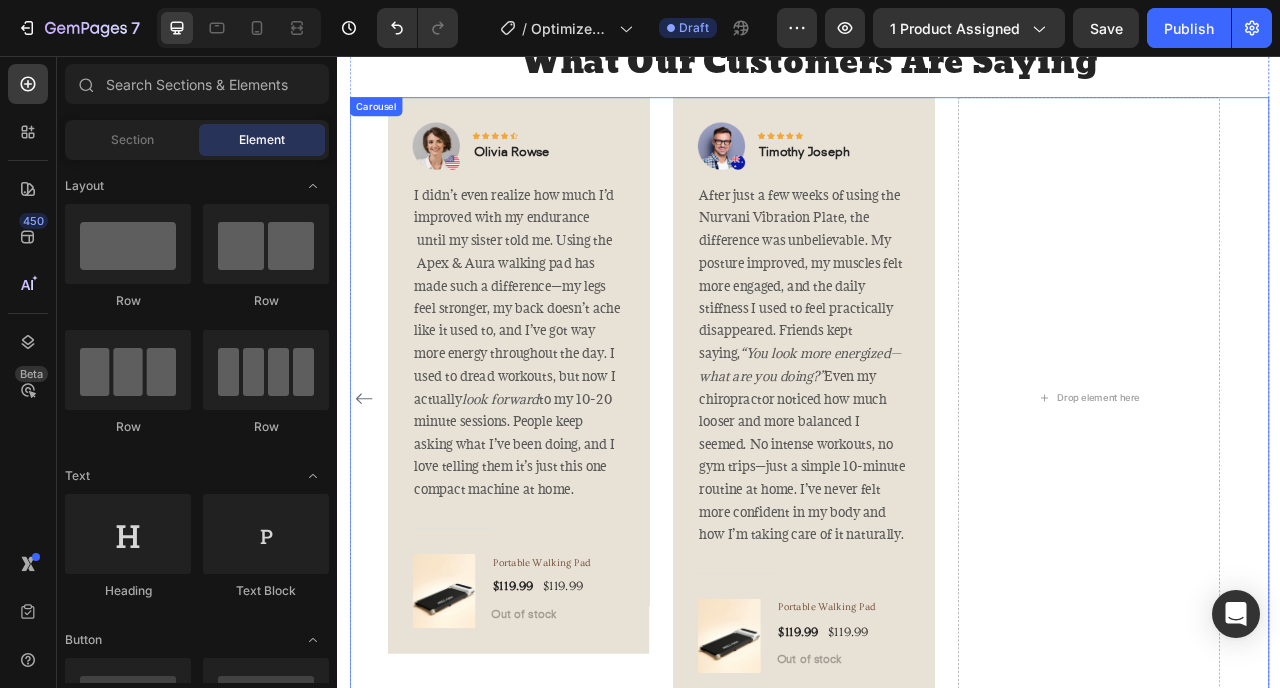 click 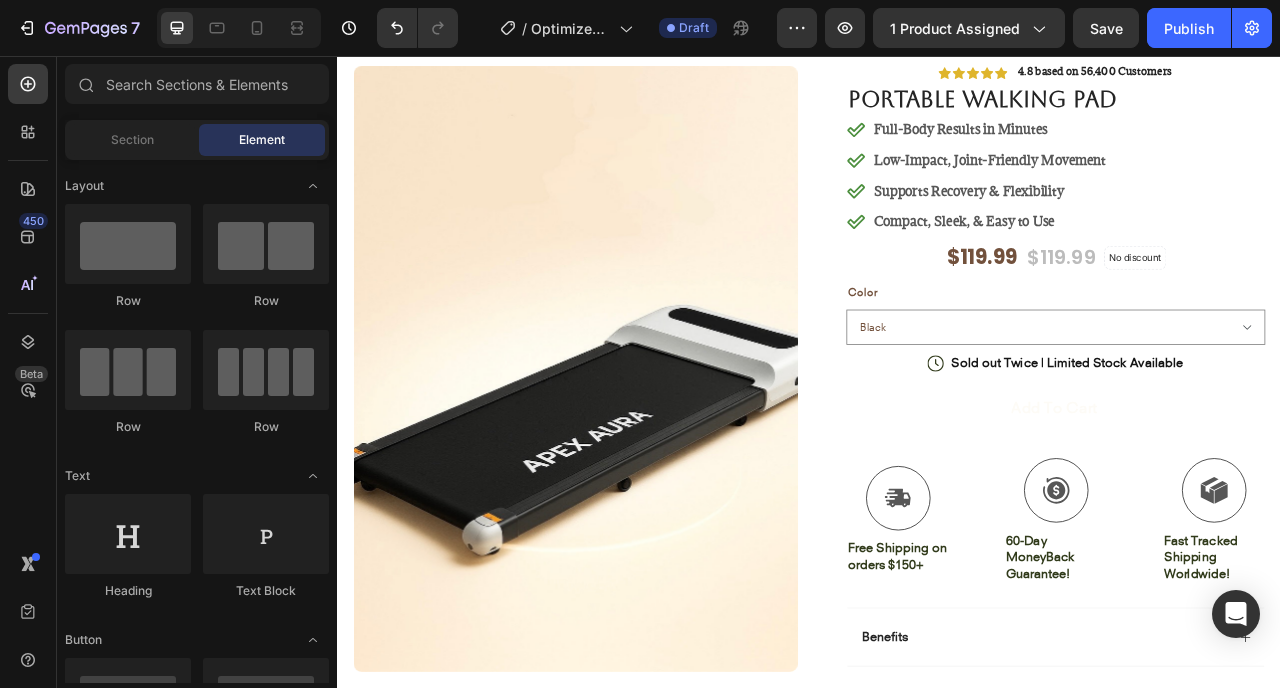 scroll, scrollTop: 107, scrollLeft: 0, axis: vertical 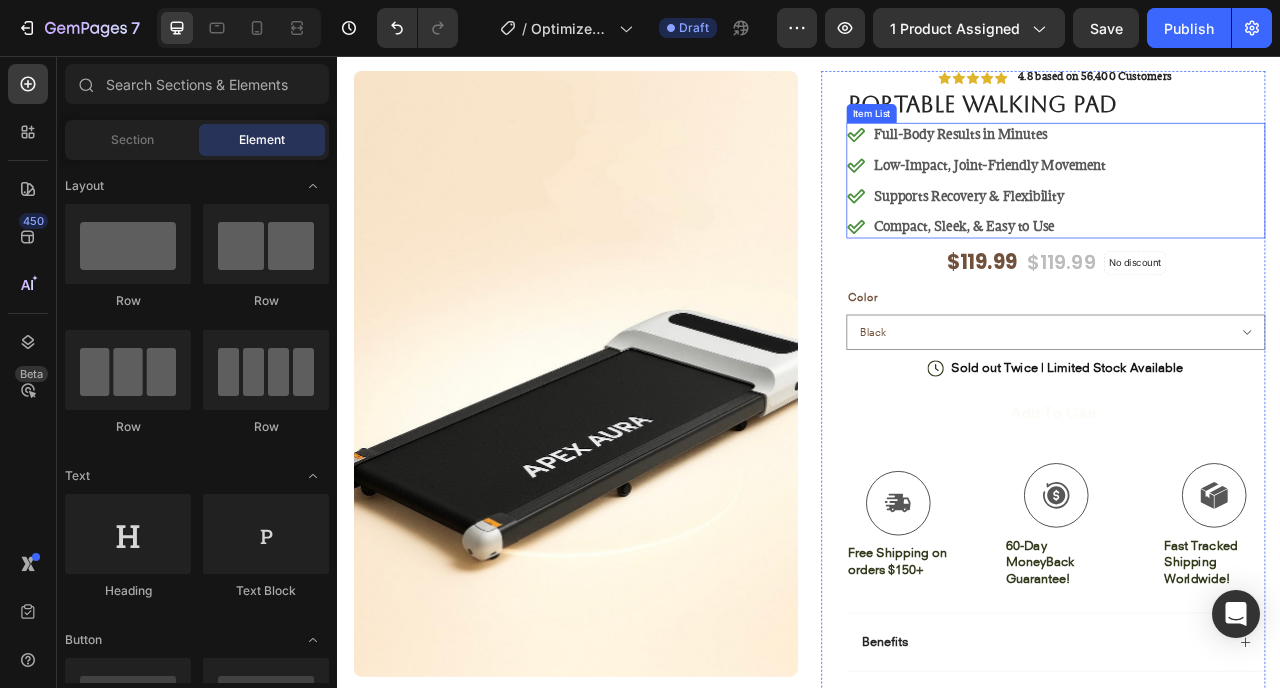 click on "Full-Body Results in Minutes" at bounding box center (1166, 156) 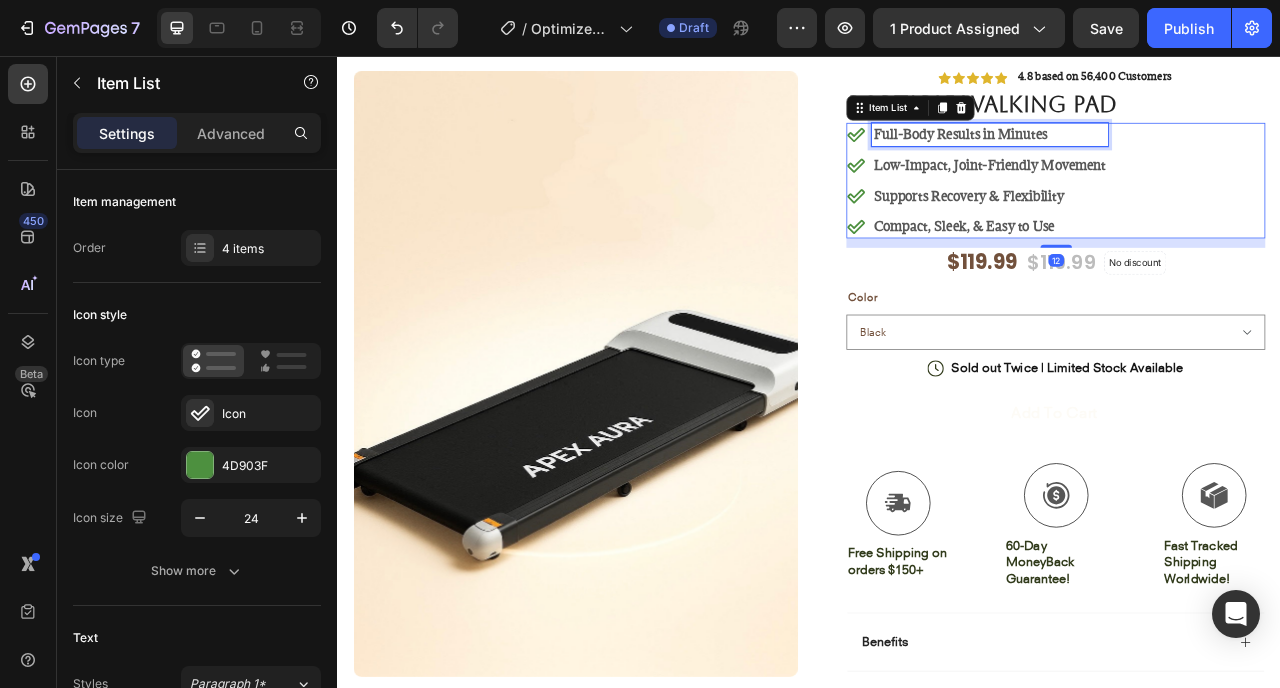 click on "Full-Body Results in Minutes" at bounding box center (1166, 156) 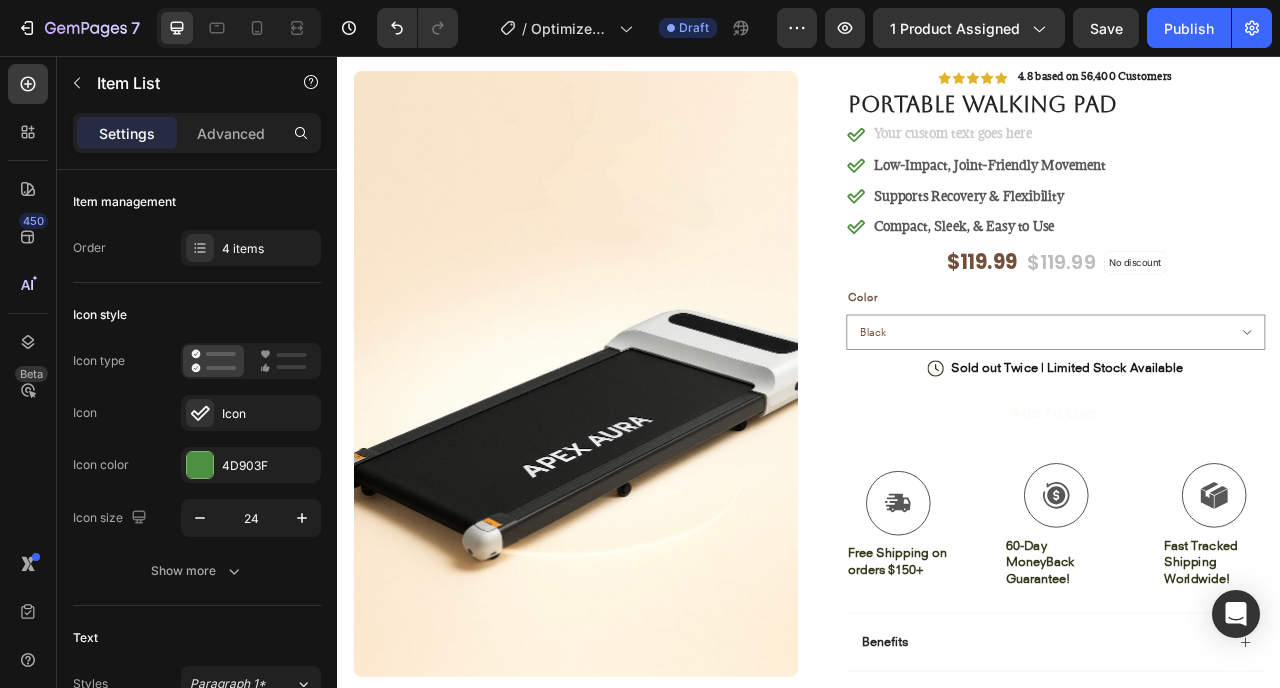 scroll, scrollTop: 98, scrollLeft: 0, axis: vertical 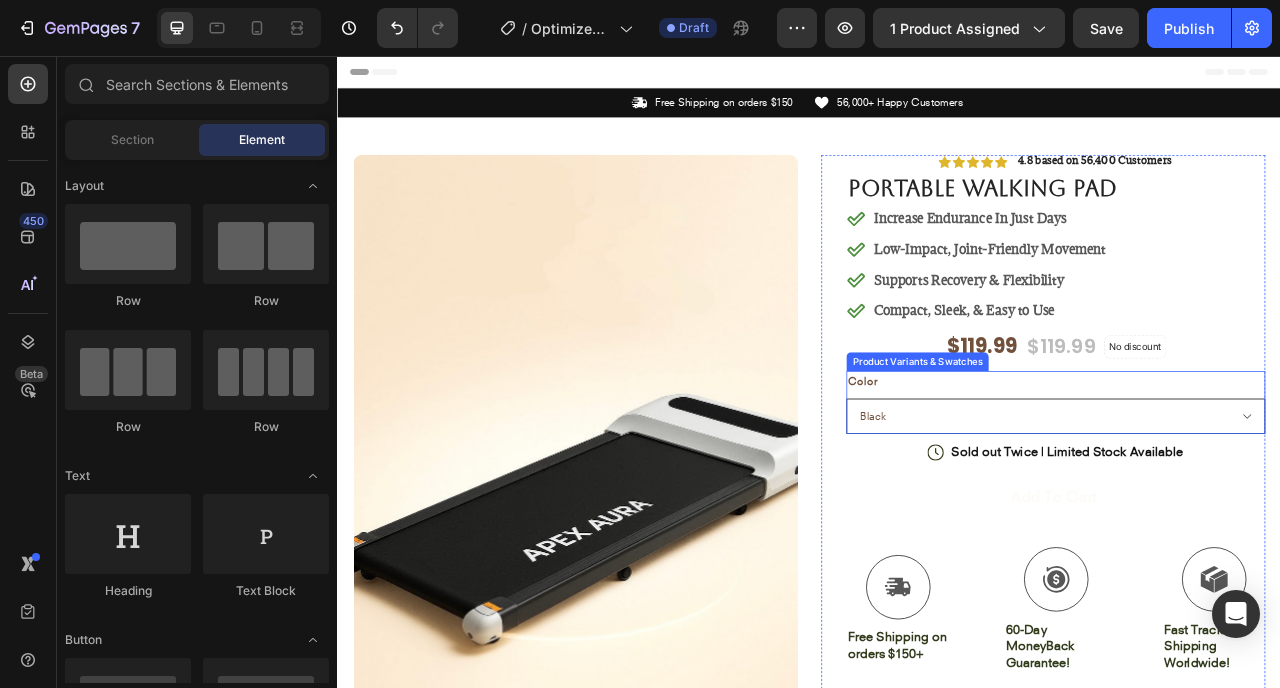 click on "Black" at bounding box center (1250, 514) 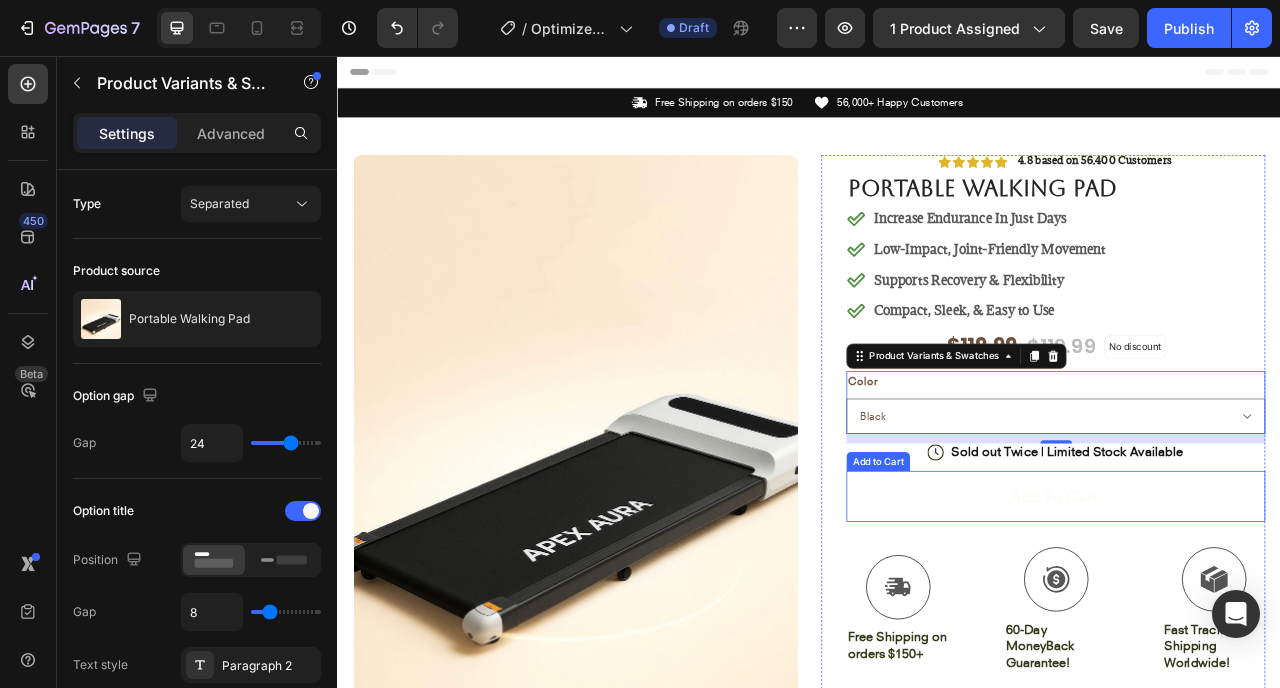 click on "Add to cart" at bounding box center [1250, 616] 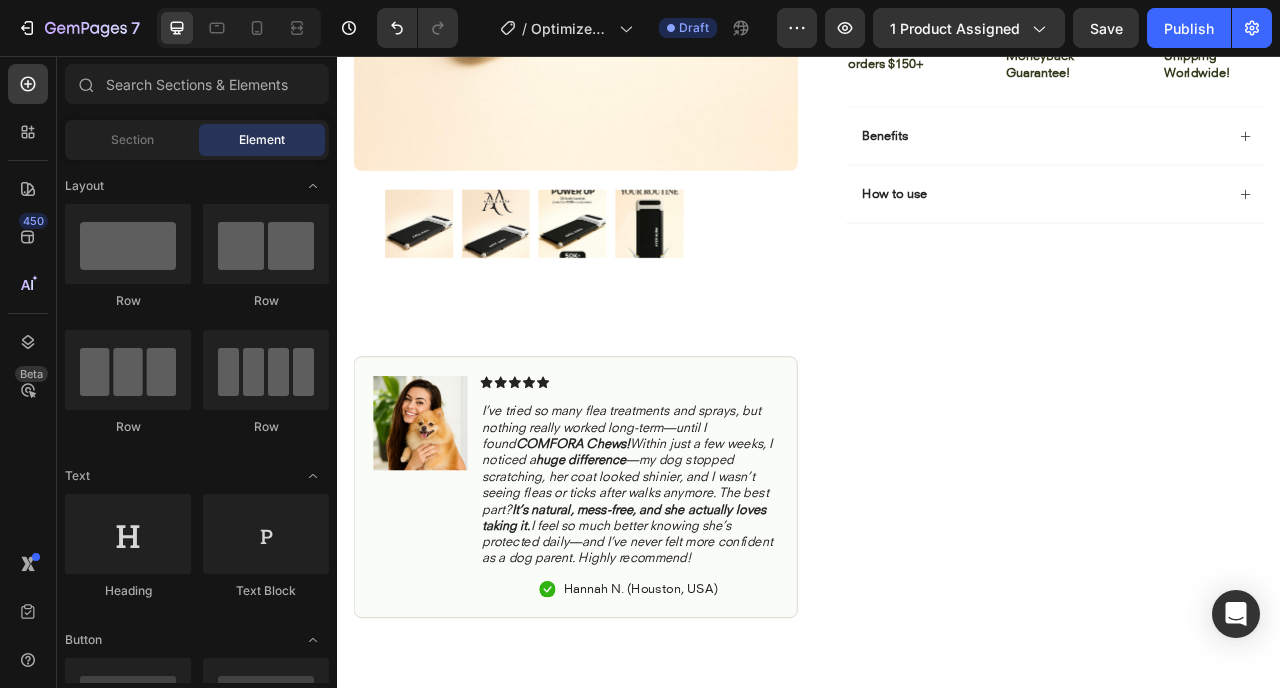 scroll, scrollTop: 757, scrollLeft: 0, axis: vertical 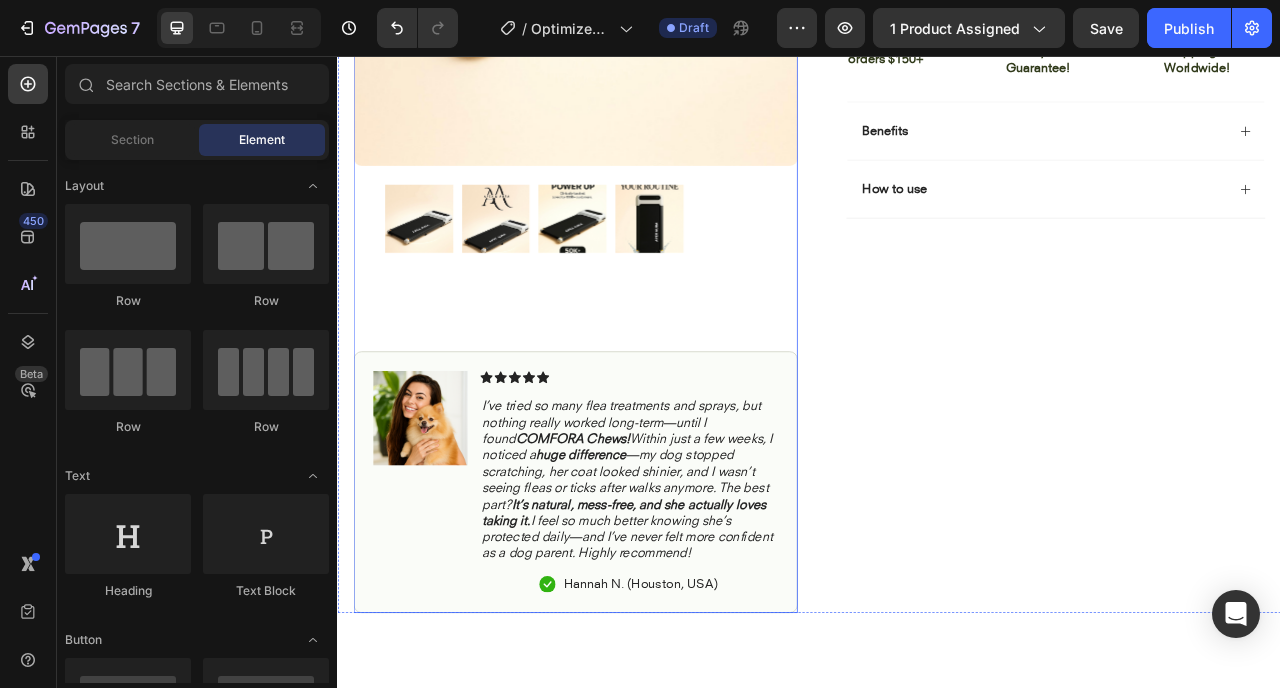 click at bounding box center (442, 517) 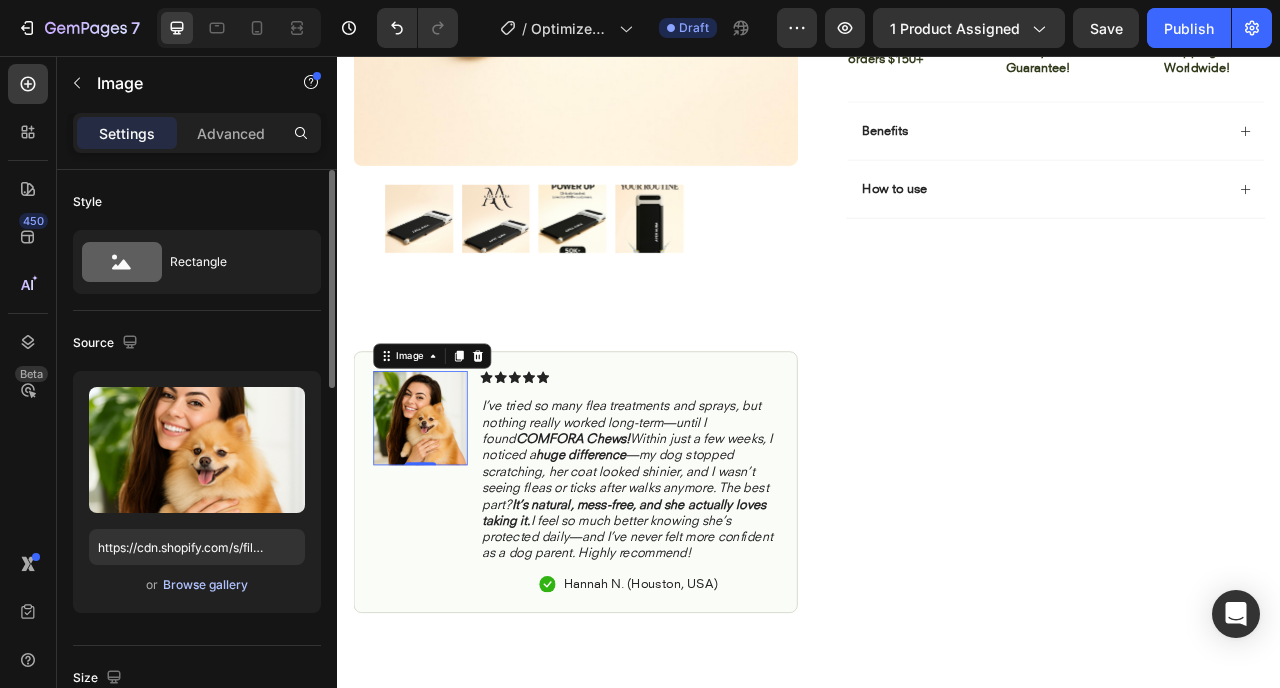 click on "Browse gallery" at bounding box center (205, 585) 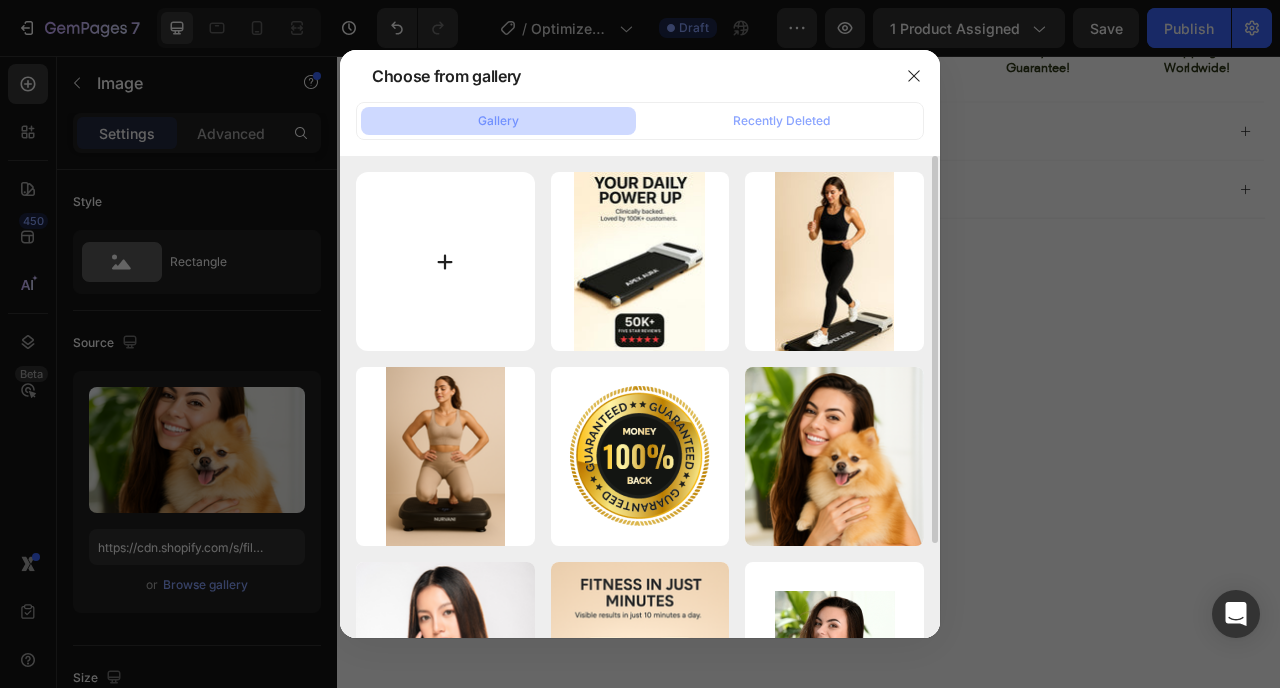 click at bounding box center [445, 261] 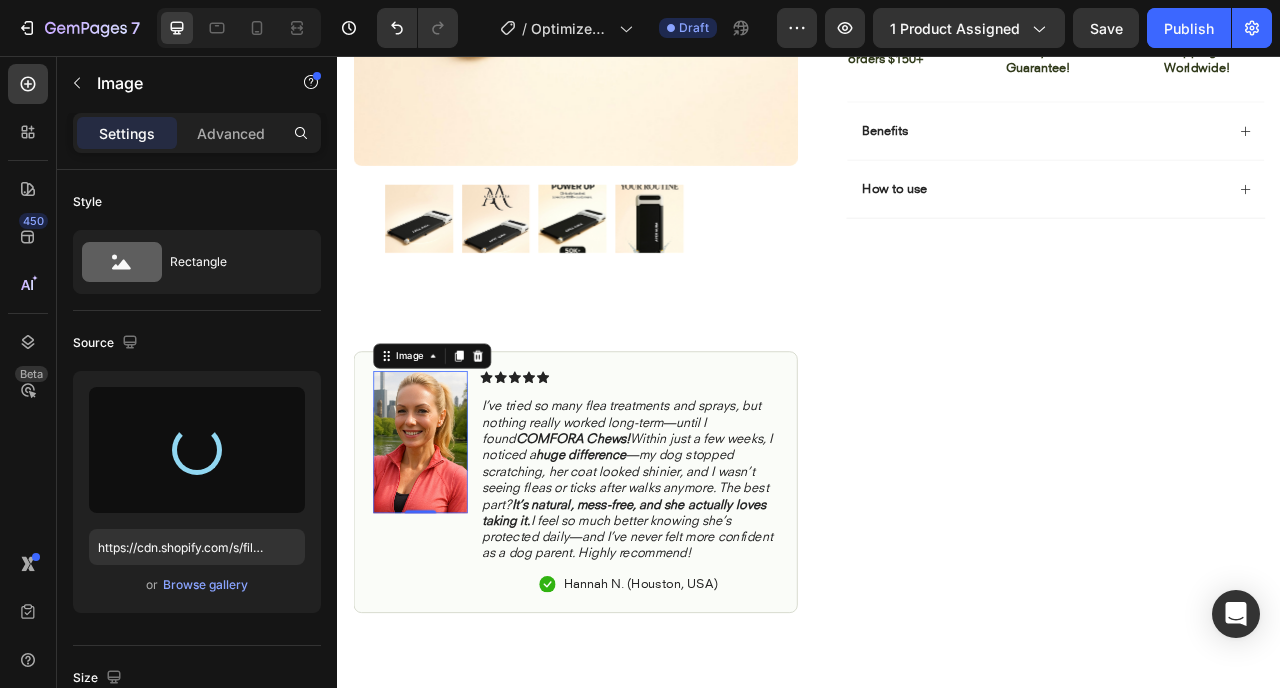 type on "https://cdn.shopify.com/s/files/1/0926/3851/1474/files/gempages_577594311227474885-578773da-649b-4898-bc80-5f79df783fd7.jpg" 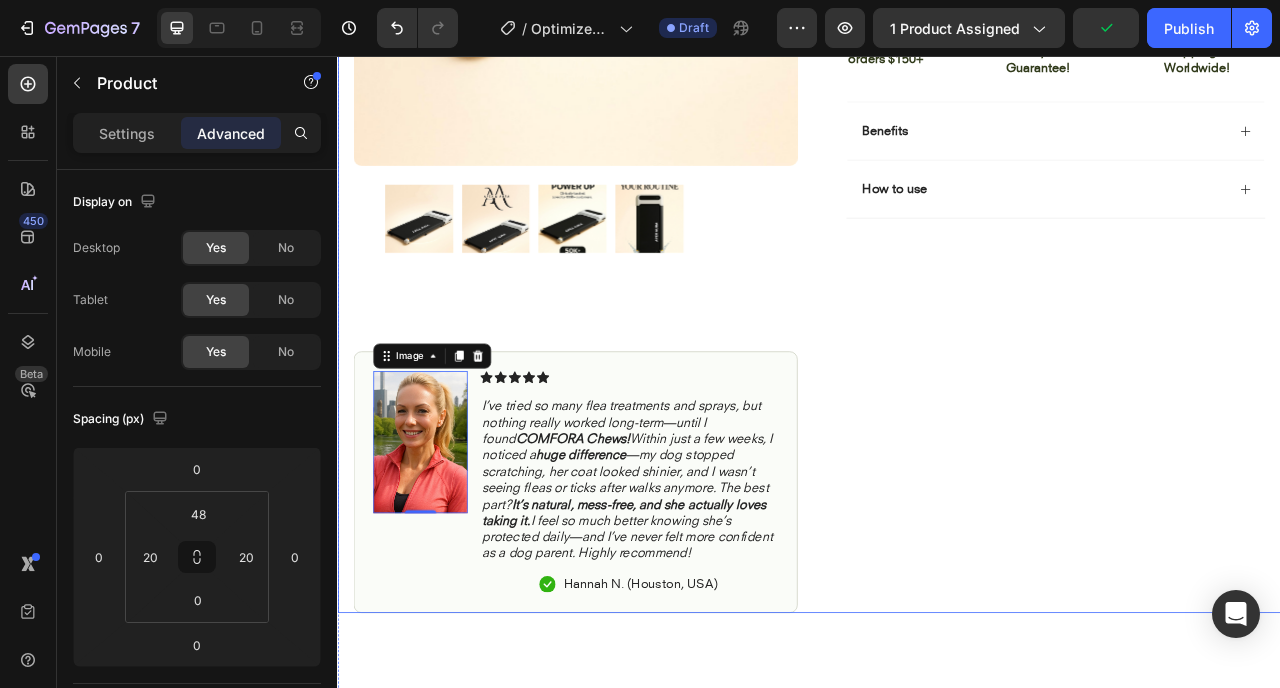 click on "Icon Icon Icon Icon Icon Icon List 4.8 based on 56,400 Customers Text Block Row Portable Walking Pad Product Title
Increase Endurance In Just Days
Low-Impact, Joint-Friendly Movement
Supports Recovery & Flexibility
Compact, Sleek, & Easy to Use Item List $119.99 Product Price Product Price $119.99 Product Price Product Price No discount   Not be displayed when published Discount Tag Row Color   Black Product Variants & Swatches
Icon Sold out Twice | Limited Stock Available Text Block Row Add to cart Add to Cart
Icon Free Shipping on orders $150+ Text Block
Icon 60-Day MoneyBack Guarantee! Text Block
Icon Fast Tracked Shipping Worldwide! Text Block Row Image Icon Icon Icon Icon Icon Icon List “i knew the nurvani plate was working when my friends started asking, ‘what are you doing? you look stronger and more toned!’ Text Block
Icon [FIRST] [LAST] ([CITY], [STATE])" at bounding box center (1234, 95) 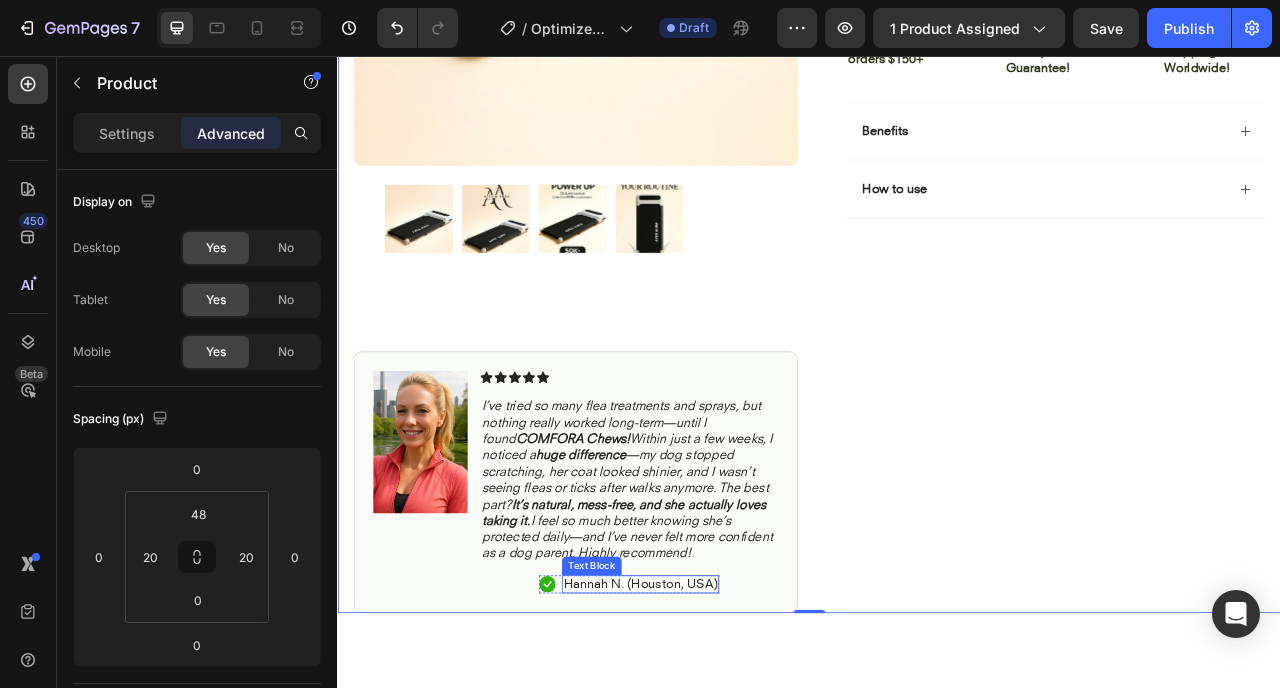 click on "Hannah N. (Houston, USA)" at bounding box center [722, 727] 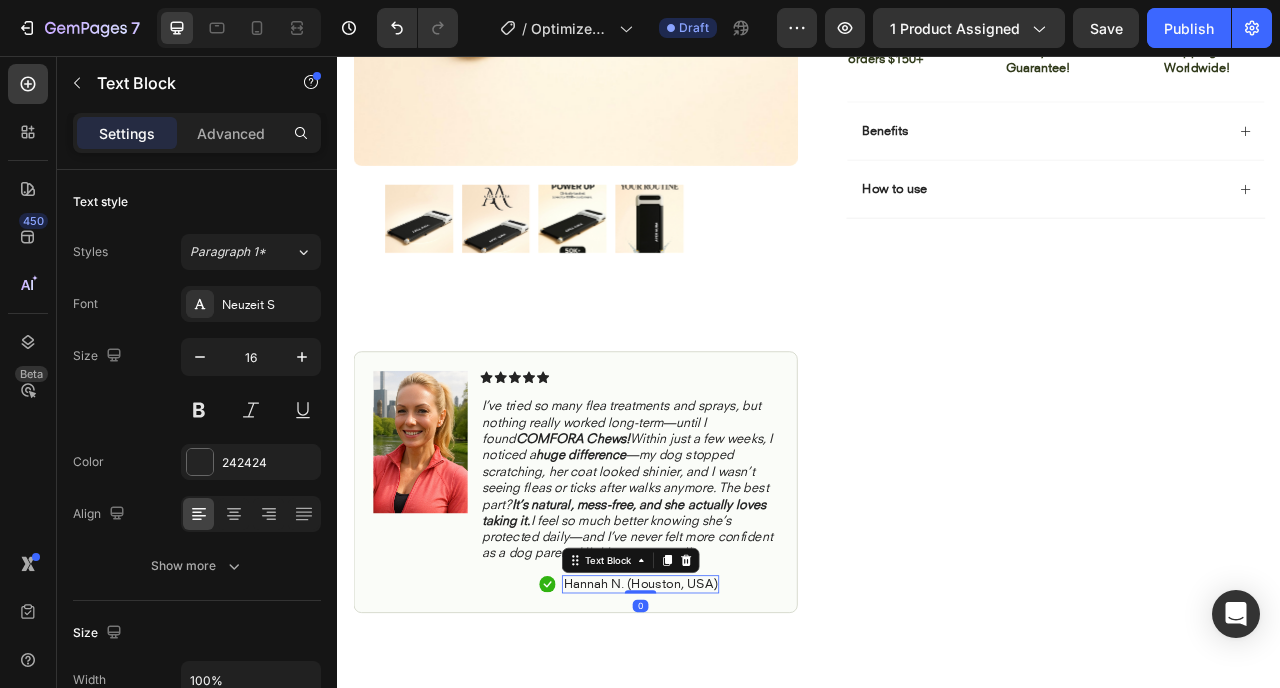 click on "Hannah N. (Houston, USA)" at bounding box center (722, 727) 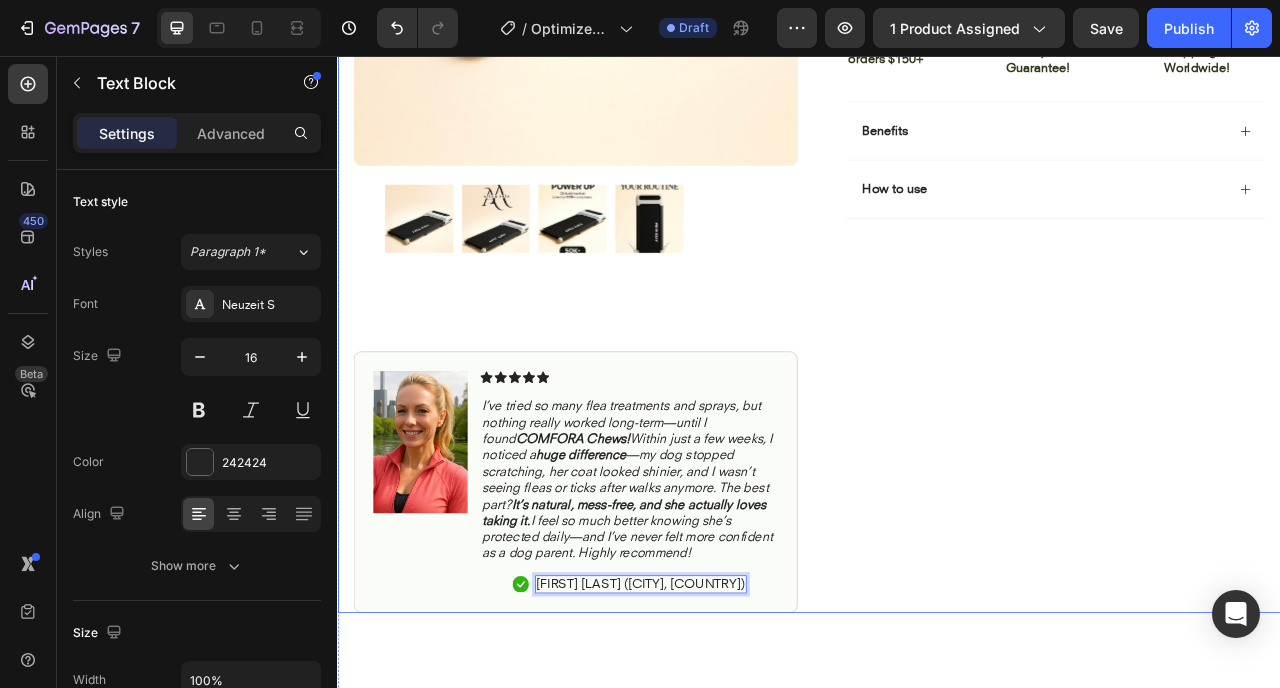 click on "Icon Icon Icon Icon Icon Icon List 4.8 based on 56,400 Customers Text Block Row Portable Walking Pad Product Title
Increase Endurance In Just Days
Low-Impact, Joint-Friendly Movement
Supports Recovery & Flexibility
Compact, Sleek, & Easy to Use Item List $119.99 Product Price Product Price $119.99 Product Price Product Price No discount   Not be displayed when published Discount Tag Row Color   Black Product Variants & Swatches
Icon Sold out Twice | Limited Stock Available Text Block Row Add to cart Add to Cart
Icon Free Shipping on orders $150+ Text Block
Icon 60-Day MoneyBack Guarantee! Text Block
Icon Fast Tracked Shipping Worldwide! Text Block Row Image Icon Icon Icon Icon Icon Icon List “i knew the nurvani plate was working when my friends started asking, ‘what are you doing? you look stronger and more toned!’ Text Block
Icon [FIRST] [LAST] ([CITY], [STATE])" at bounding box center (1234, 95) 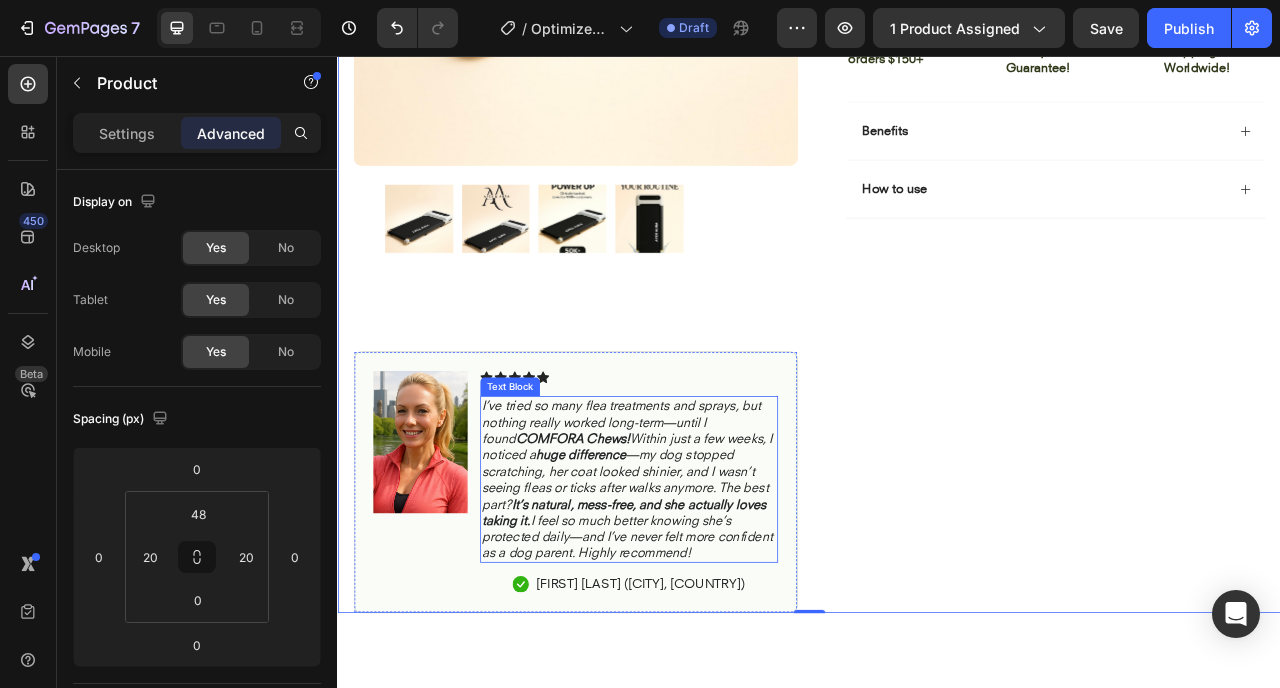 click on "I’ve tried so many flea treatments and sprays, but nothing really worked long-term—until I found  COMFORA Chews!  Within just a few weeks, I noticed a  huge difference —my dog stopped scratching, her coat looked shinier, and I wasn’t seeing fleas or ticks after walks anymore. The best part?  It’s natural, mess-free, and she actually loves taking it.  I feel so much better knowing she’s protected daily—and I’ve never felt more confident as a dog parent. Highly recommend!" at bounding box center [705, 594] 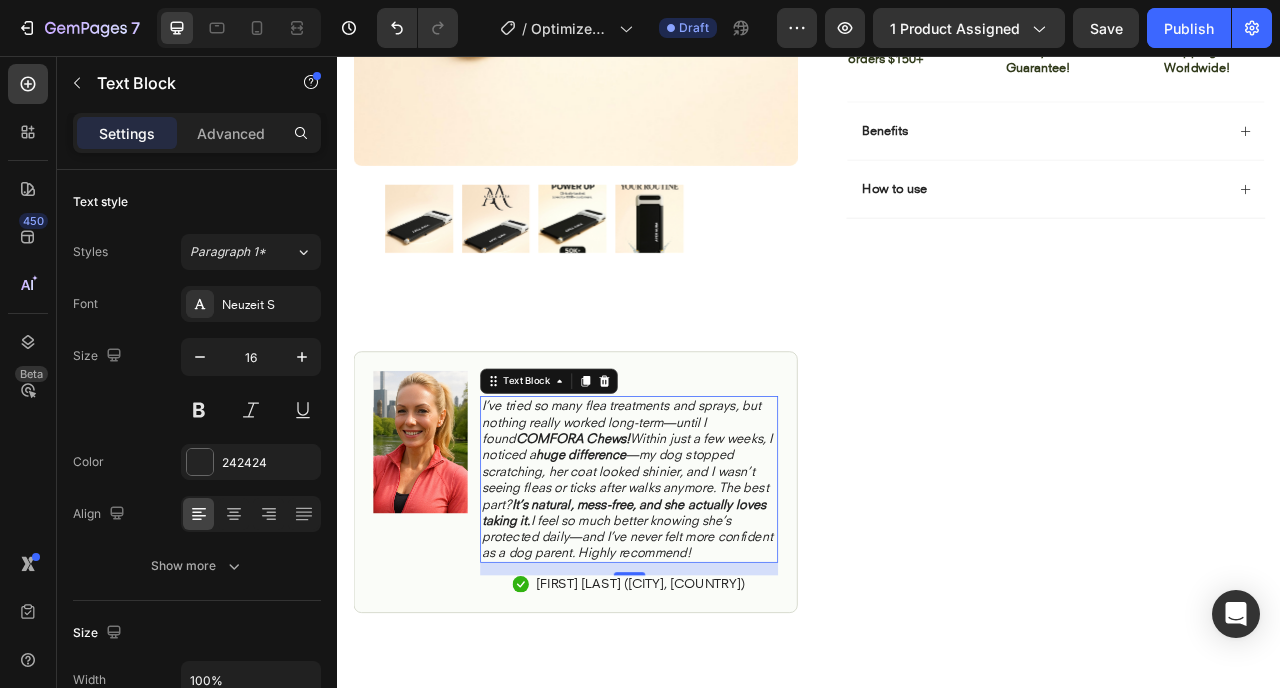 click on "I’ve tried so many flea treatments and sprays, but nothing really worked long-term—until I found  COMFORA Chews!  Within just a few weeks, I noticed a  huge difference —my dog stopped scratching, her coat looked shinier, and I wasn’t seeing fleas or ticks after walks anymore. The best part?  It’s natural, mess-free, and she actually loves taking it.  I feel so much better knowing she’s protected daily—and I’ve never felt more confident as a dog parent. Highly recommend!" at bounding box center [705, 594] 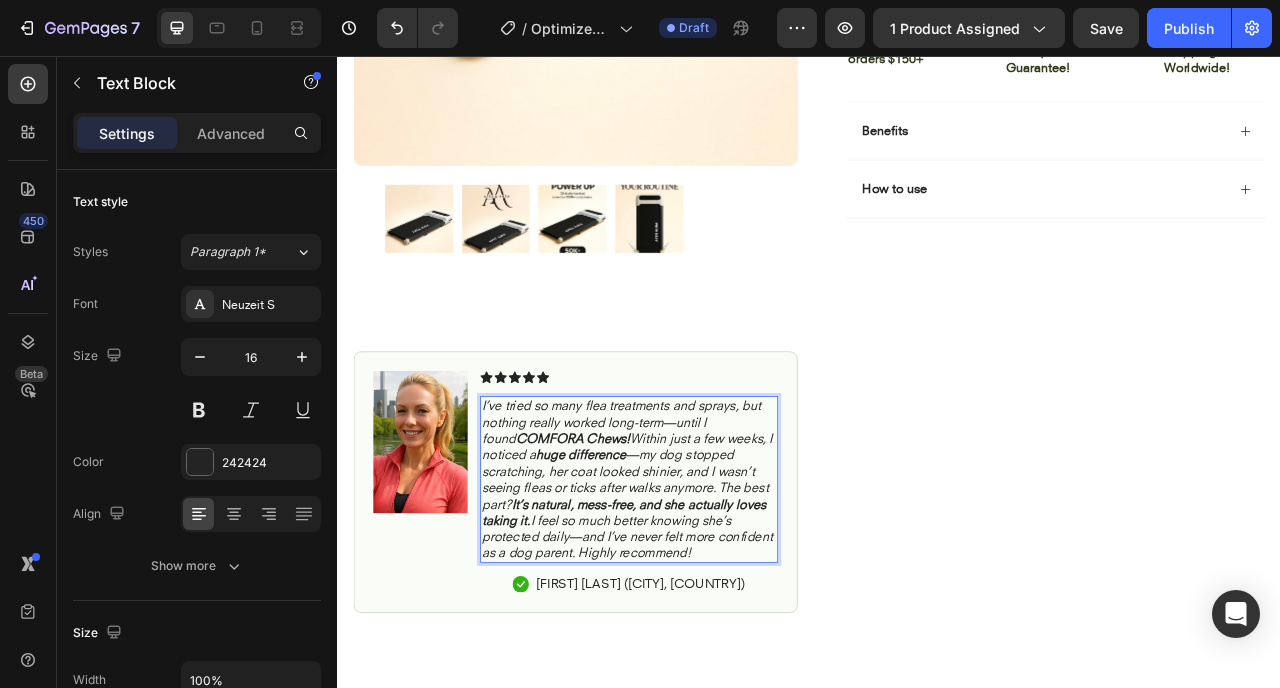 click on "I’ve tried so many flea treatments and sprays, but nothing really worked long-term—until I found  COMFORA Chews!  Within just a few weeks, I noticed a  huge difference —my dog stopped scratching, her coat looked shinier, and I wasn’t seeing fleas or ticks after walks anymore. The best part?  It’s natural, mess-free, and she actually loves taking it.  I feel so much better knowing she’s protected daily—and I’ve never felt more confident as a dog parent. Highly recommend!" at bounding box center (705, 594) 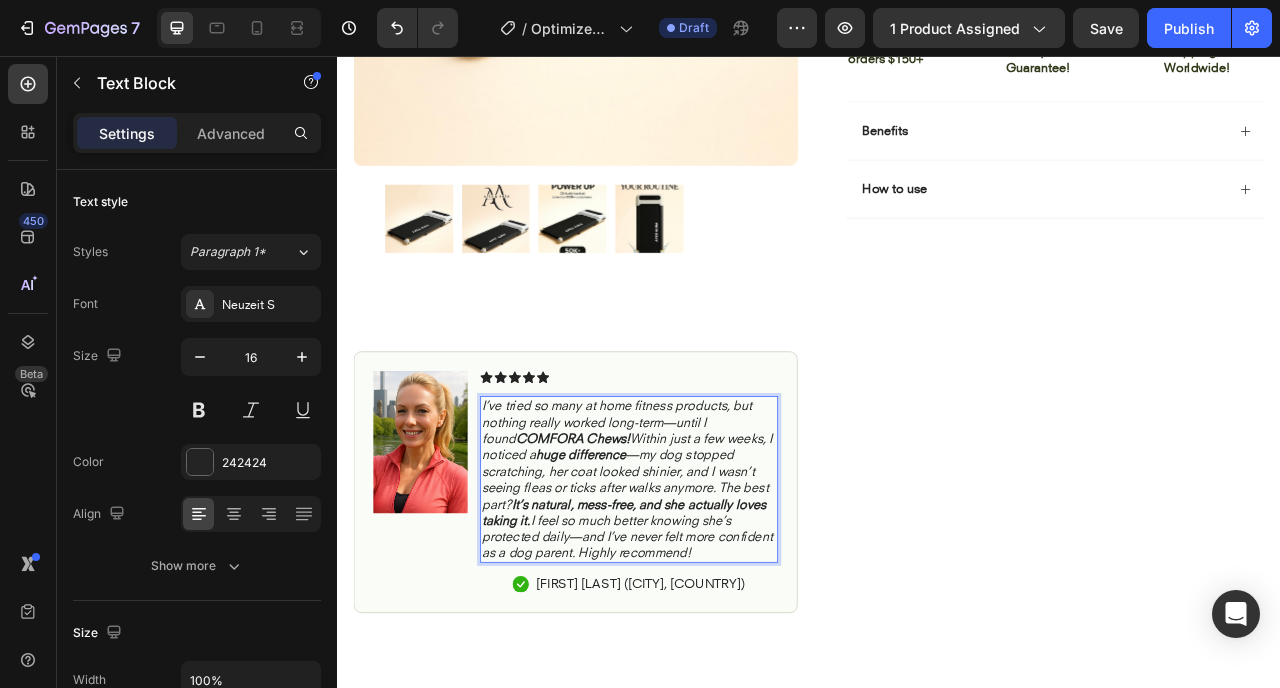 click on "COMFORA Chews!" at bounding box center (636, 543) 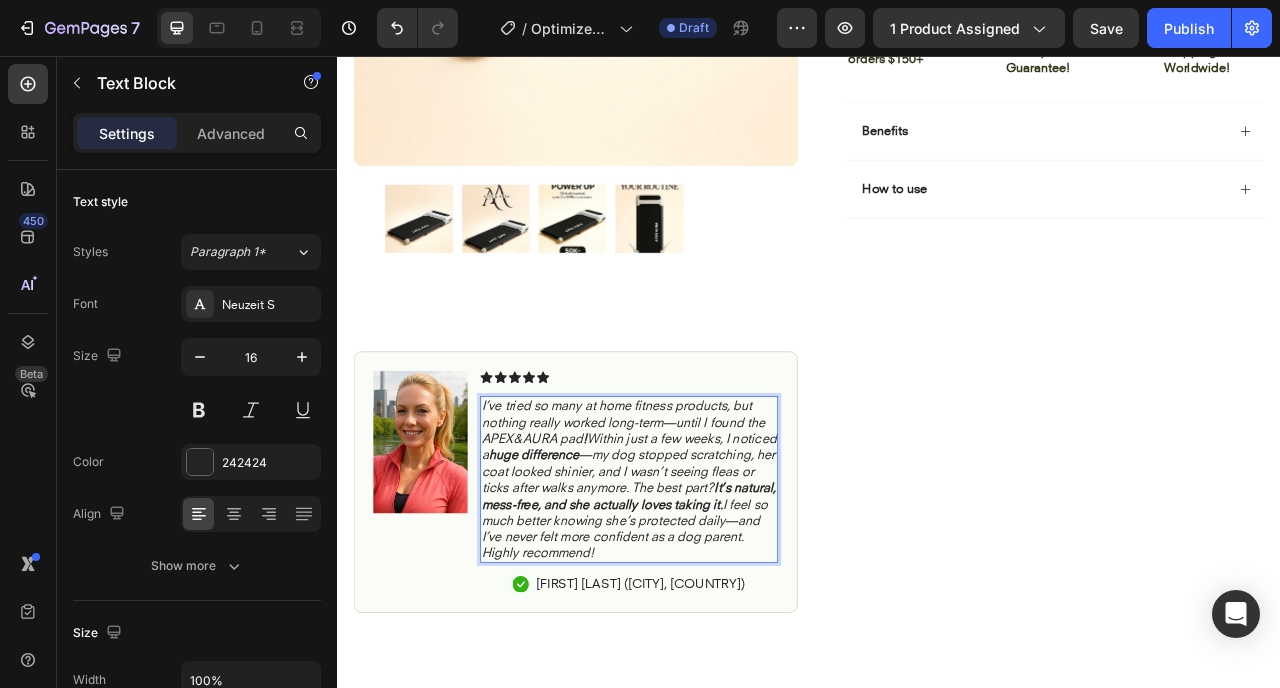 click on "I’ve tried so many at home fitness products, but nothing really worked long-term—until I found the APEX&AURA pad ! Within just a few weeks, I noticed a huge difference —my dog stopped scratching, her coat looked shinier, and I wasn’t seeing fleas or ticks after walks anymore. The best part? It’s natural, mess-free, and she actually loves taking it. I feel so much better knowing she’s protected daily—and I’ve never felt more confident as a dog parent. Highly recommend!" at bounding box center [707, 594] 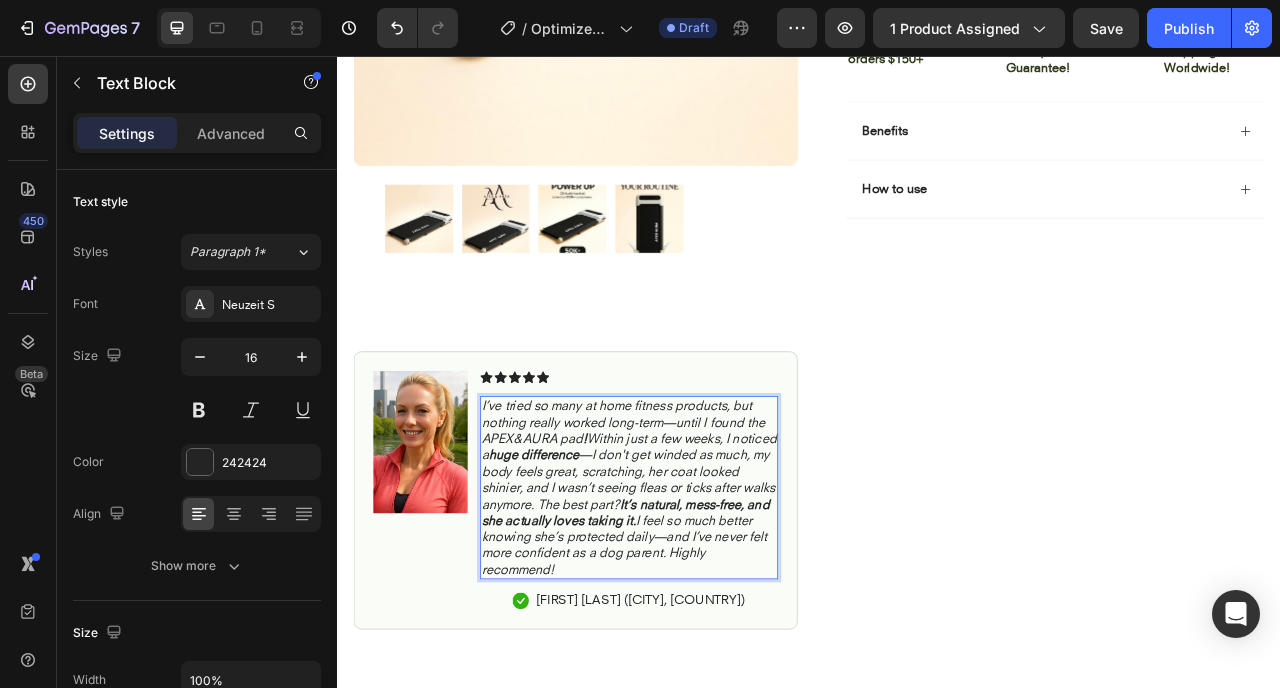 click on "I’ve tried so many at home fitness products, but nothing really worked long-term—until I found the APEX&AURA pad !  Within just a few weeks, I noticed a  huge difference —I don't get winded as much, my body feels great, scratching, her coat looked shinier, and I wasn’t seeing fleas or ticks after walks anymore. The best part?  It’s natural, mess-free, and she actually loves taking it.  I feel so much better knowing she’s protected daily—and I’ve never felt more confident as a dog parent. Highly recommend!" at bounding box center (707, 605) 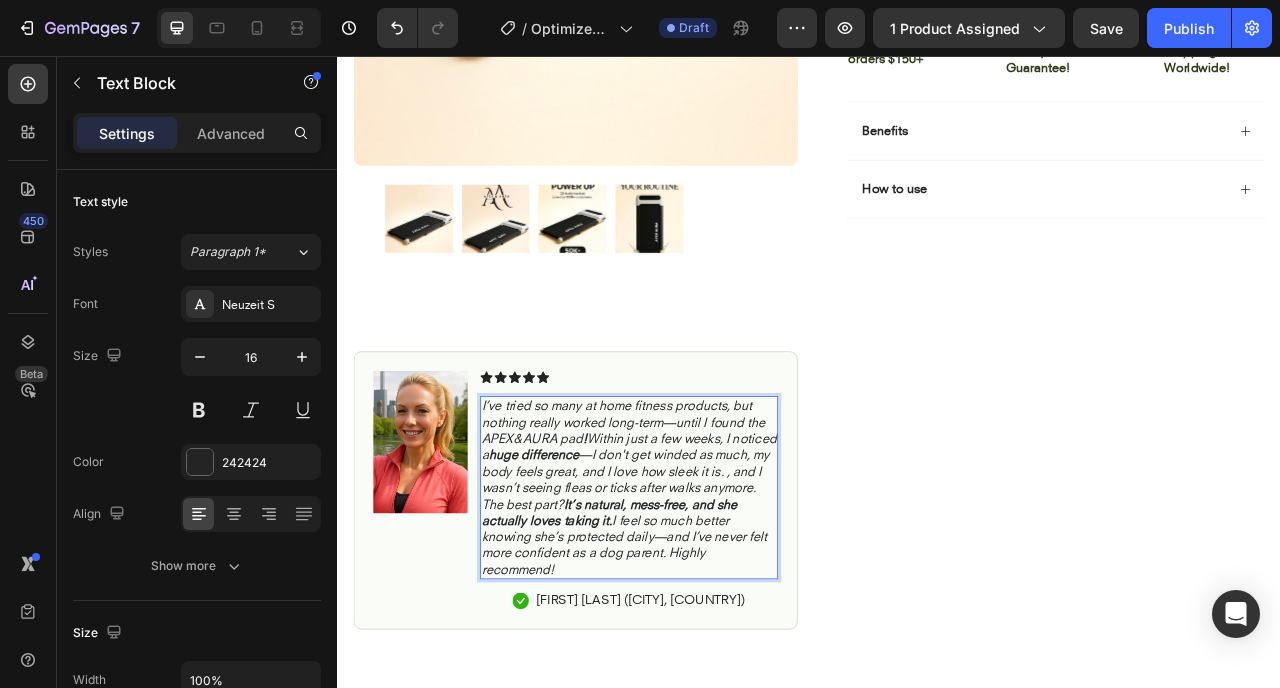 click on "I’ve tried so many at home fitness products, but nothing really worked long-term—until I found the APEX&AURA pad !  Within just a few weeks, I noticed a  huge difference —I don't get winded as much, my body feels great, and I love how sleek it is. , and I wasn’t seeing fleas or ticks after walks anymore. The best part?  It’s natural, mess-free, and she actually loves taking it.  I feel so much better knowing she’s protected daily—and I’ve never felt more confident as a dog parent. Highly recommend!" at bounding box center [707, 605] 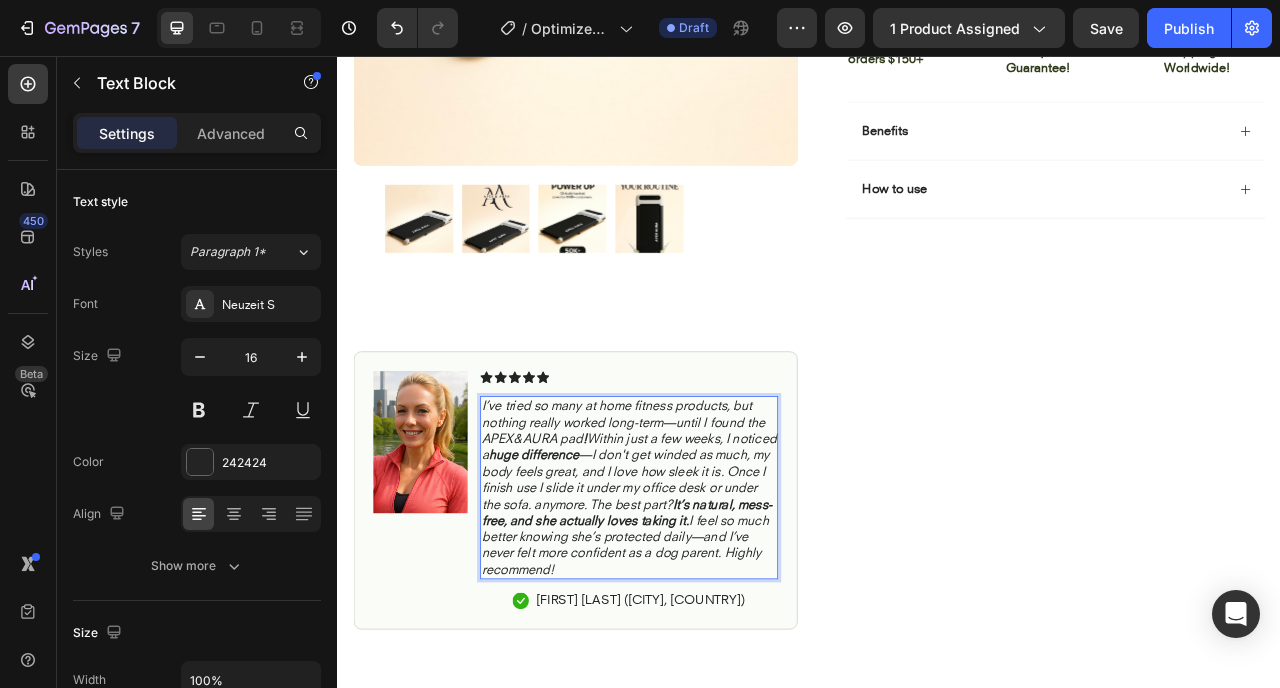 click on "I’ve tried so many at home fitness products, but nothing really worked long-term—until I found the APEX&AURA pad ! Within just a few weeks, I noticed a huge difference —I don't get winded as much, my body feels great, and I love how sleek it is. Once I finish use I slide it under my office desk or under the sofa. anymore. The best part? It’s natural, mess-free, and she actually loves taking it. I feel so much better knowing she’s protected daily—and I’ve never felt more confident as a dog parent. Highly recommend!" at bounding box center (707, 605) 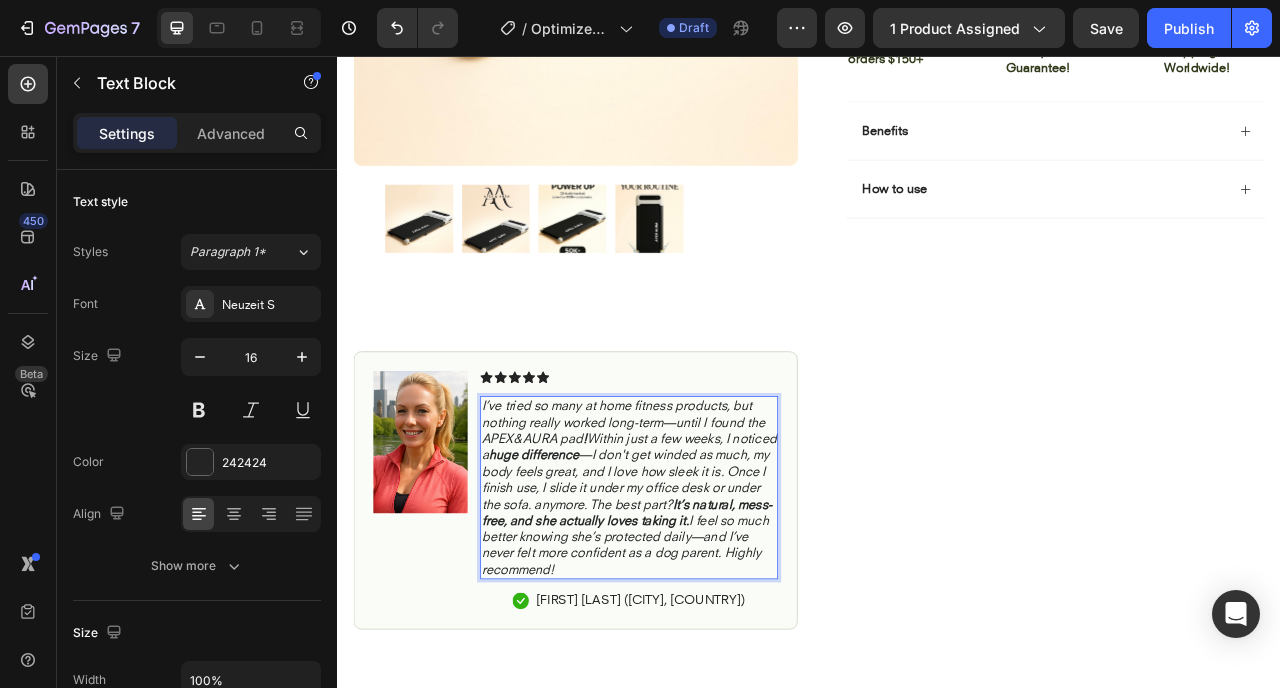 click on "I’ve tried so many at home fitness products, but nothing really worked long-term—until I found the APEX&AURA pad ! Within just a few weeks, I noticed a huge difference —I don't get winded as much, my body feels great, and I love how sleek it is. Once I finish use, I slide it under my office desk or under the sofa. anymore. The best part? It’s natural, mess-free, and she actually loves taking it. I feel so much better knowing she’s protected daily—and I’ve never felt more confident as a dog parent. Highly recommend!" at bounding box center (707, 605) 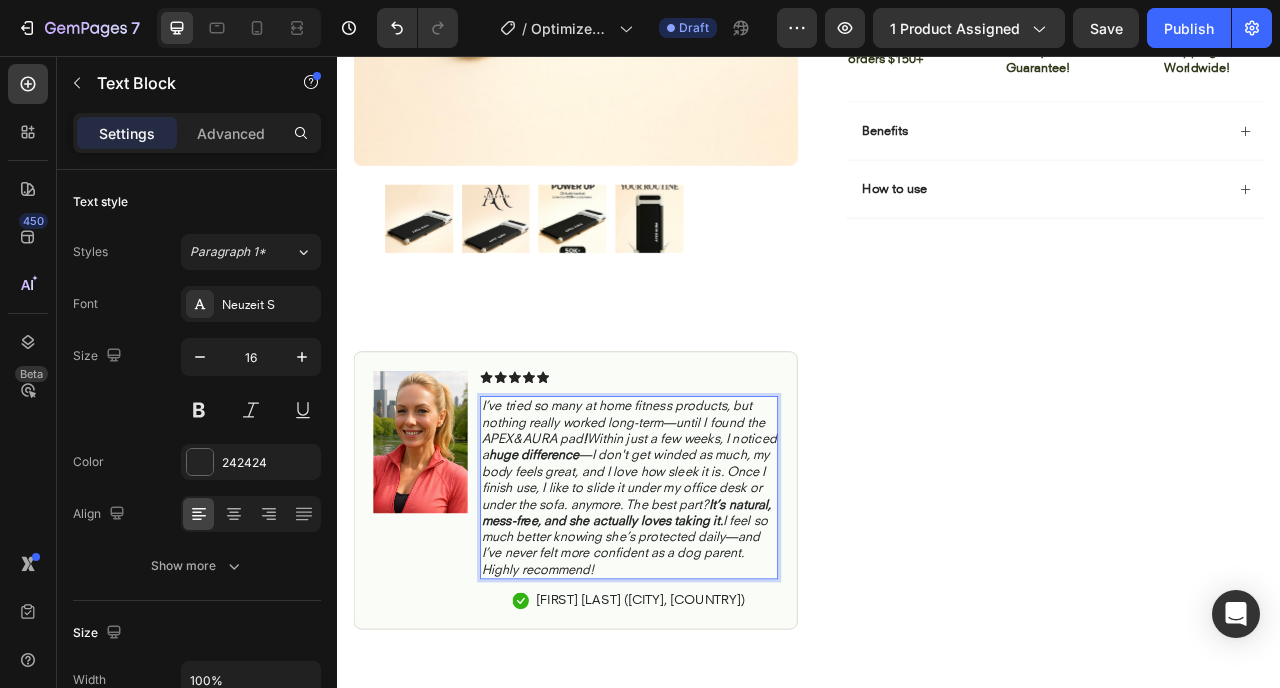 click on "I’ve tried so many at home fitness products, but nothing really worked long-term—until I found the APEX&AURA pad ! Within just a few weeks, I noticed a huge difference —I don't get winded as much, my body feels great, and I love how sleek it is. Once I finish use, I like to slide it under my office desk or under the sofa. anymore. The best part? It’s natural, mess-free, and she actually loves taking it. I feel so much better knowing she’s protected daily—and I’ve never felt more confident as a dog parent. Highly recommend!" at bounding box center (707, 605) 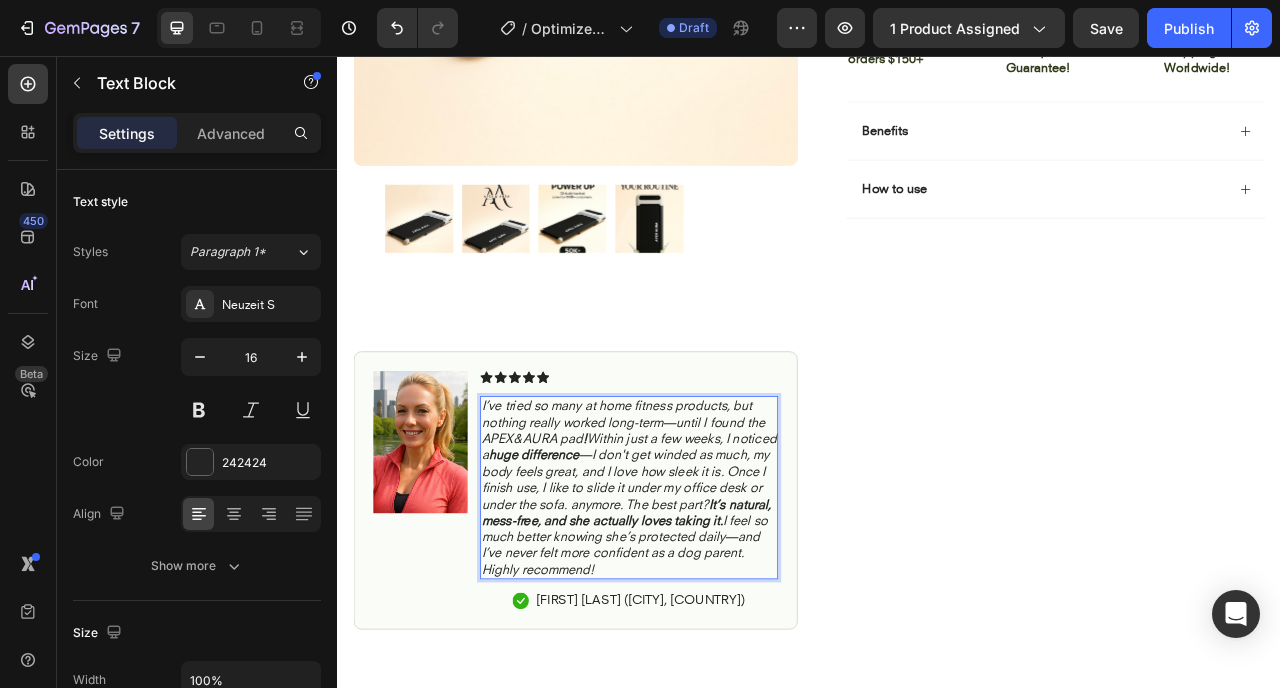click on "I’ve tried so many at home fitness products, but nothing really worked long-term—until I found the APEX&AURA pad ! Within just a few weeks, I noticed a huge difference —I don't get winded as much, my body feels great, and I love how sleek it is. Once I finish use, I like to slide it under my office desk or under the sofa. anymore. The best part? It’s natural, mess-free, and she actually loves taking it. I feel so much better knowing she’s protected daily—and I’ve never felt more confident as a dog parent. Highly recommend!" at bounding box center [707, 605] 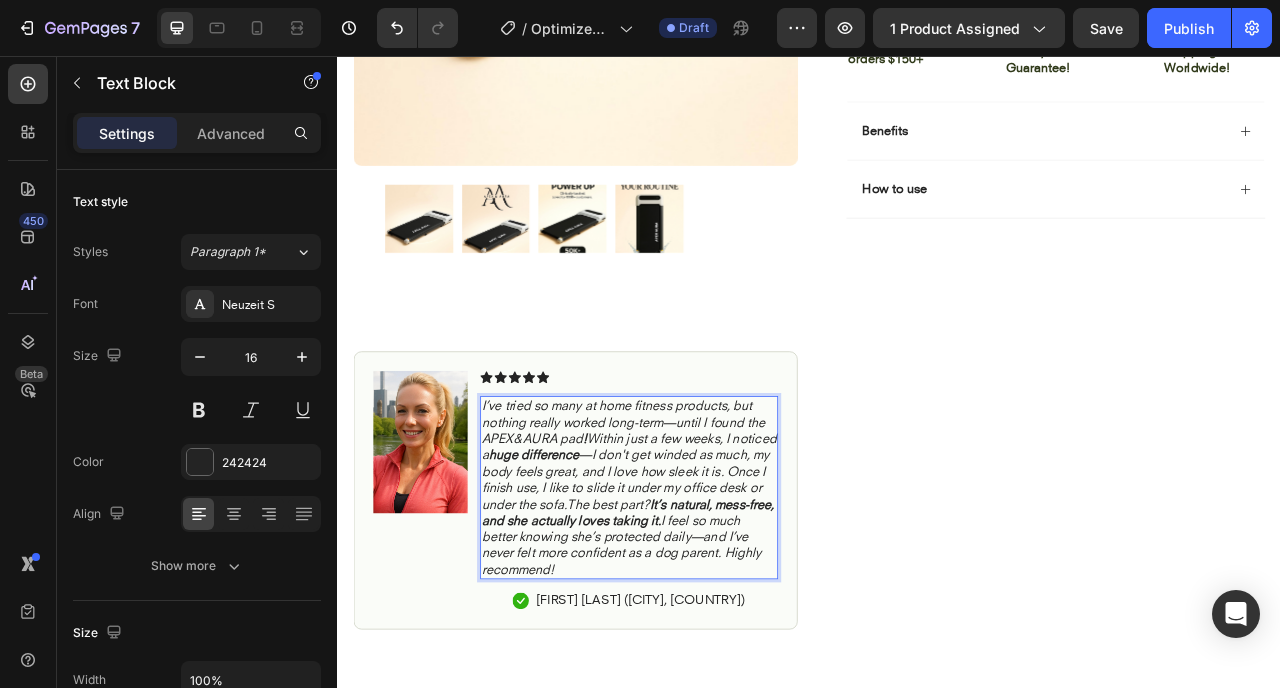 click on "I’ve tried so many at home fitness products, but nothing really worked long-term—until I found the APEX&AURA pad ! Within just a few weeks, I noticed a huge difference —I don't get winded as much, my body feels great, and I love how sleek it is. Once I finish use, I like to slide it under my office desk or under the sofa.The best part? It’s a natural way to improve cardiovascular health and wellness. I feel so much better knowing I can use whenever protected daily—and I’ve never felt more confident as a dog parent. Highly recommend!" at bounding box center (707, 605) 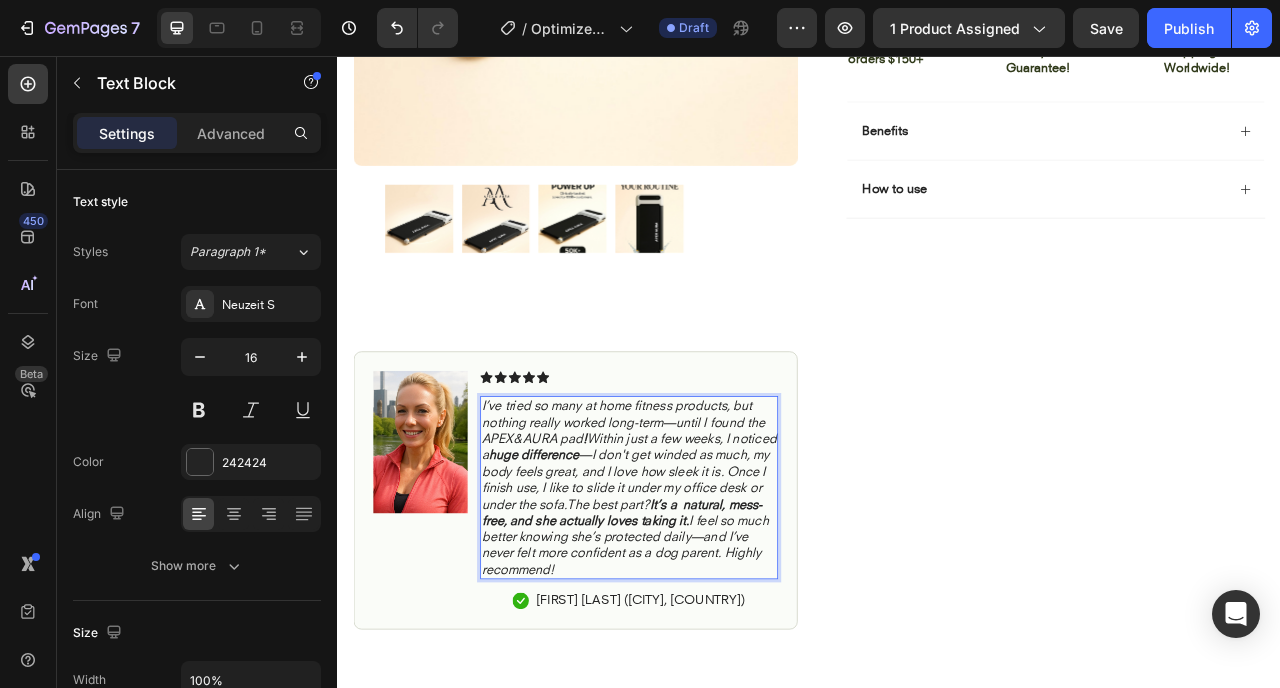 click on "It’s a  natural, mess-free, and she actually loves taking it." at bounding box center (698, 636) 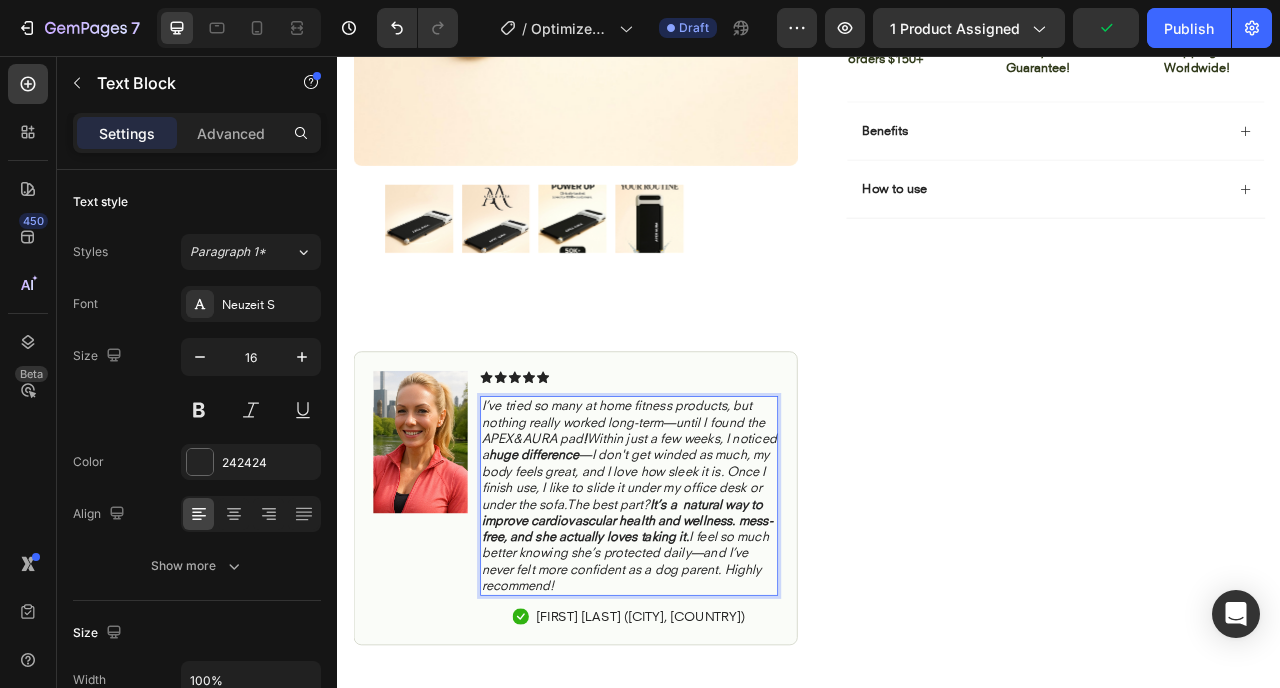 click on "I’ve tried so many at home fitness products, but nothing really worked long-term—until I found the APEX&AURA pad ! Within just a few weeks, I noticed a huge difference —I don't get winded as much, my body feels great, and I love how sleek it is. Once I finish use, I like to slide it under my office desk or under the sofa.The best part? It’s a natural way to improve cardiovascular health and wellness. mess-free, and she actually loves taking it. I feel so much better knowing she’s protected daily—and I’ve never felt more confident as a dog parent. Highly recommend!" at bounding box center [707, 615] 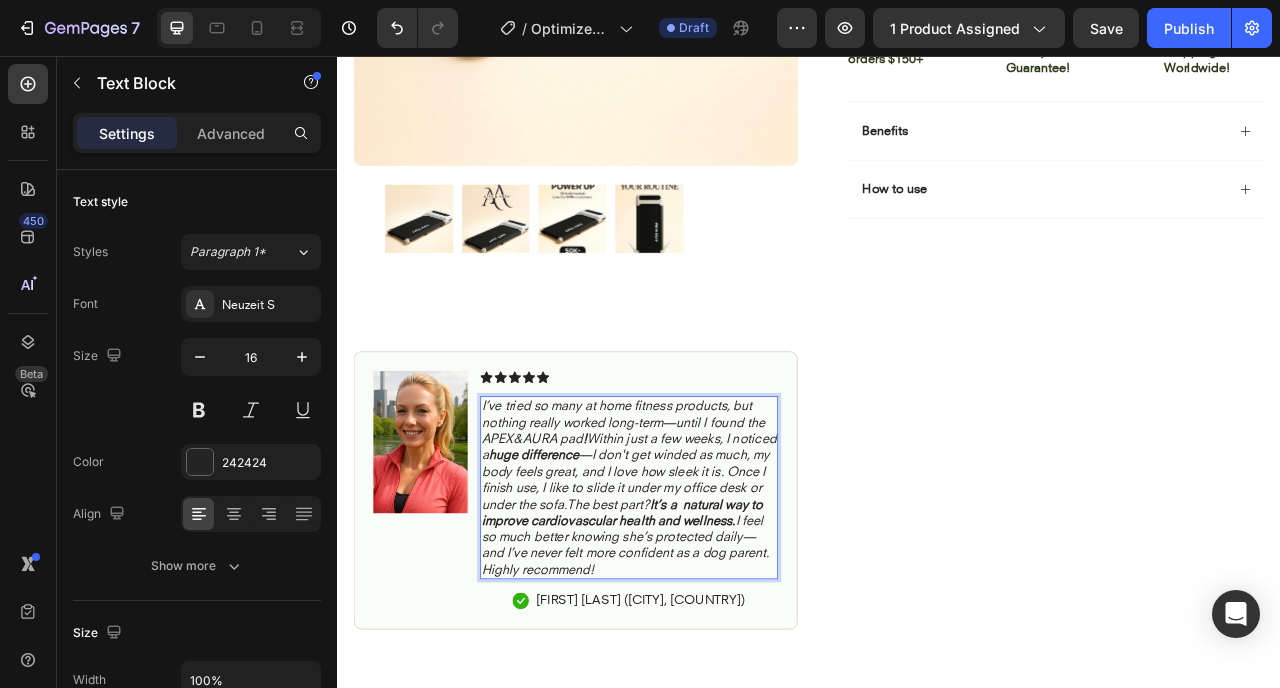click on "I’ve tried so many at home fitness products, but nothing really worked long-term—until I found the APEX&AURA pad ! Within just a few weeks, I noticed a huge difference —I don't get winded as much, my body feels great, and I love how sleek it is. Once I finish use, I like to slide it under my office desk or under the sofa.The best part? It’s a natural way to improve cardiovascular health and wellness. I feel so much better knowing she’s protected daily—and I’ve never felt more confident as a dog parent. Highly recommend!" at bounding box center (707, 605) 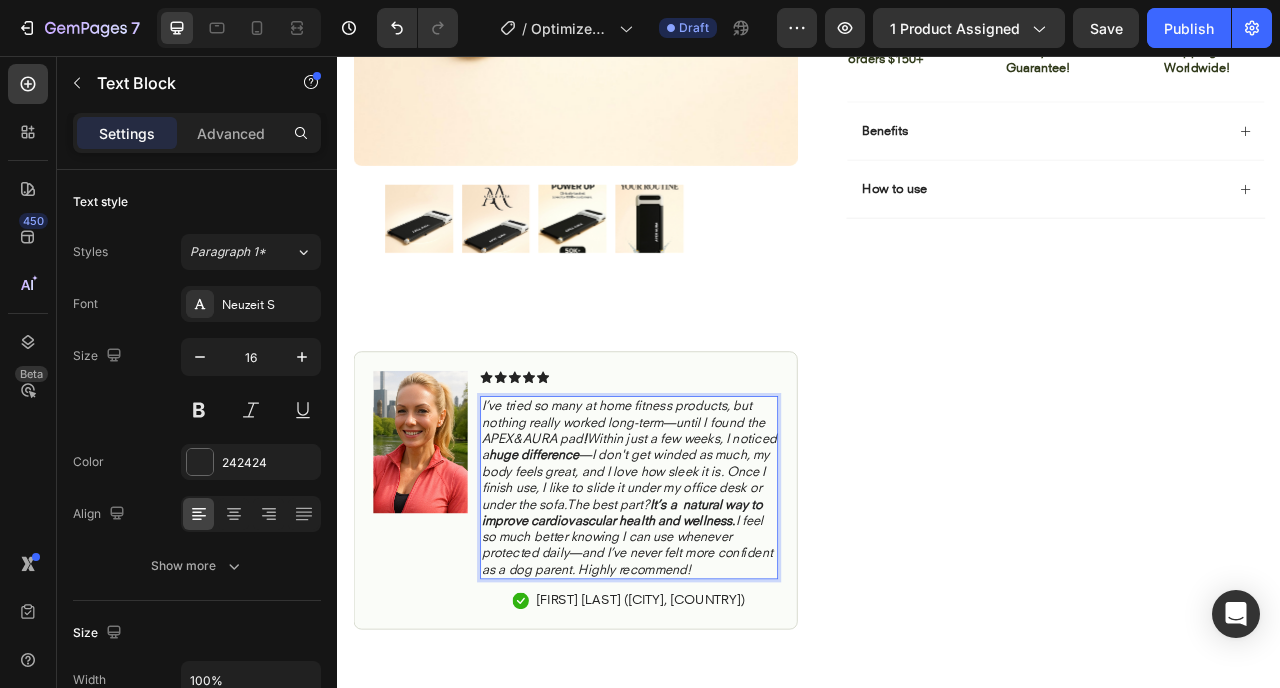 click on "I’ve tried so many at home fitness products, but nothing really worked long-term—until I found the APEX&AURA pad ! Within just a few weeks, I noticed a huge difference —I don't get winded as much, my body feels great, and I love how sleek it is. Once I finish use, I like to slide it under my office desk or under the sofa.The best part? It’s a natural way to improve cardiovascular health and wellness. I feel so much better knowing I can use whenever protected daily—and I’ve never felt more confident as a dog parent. Highly recommend!" at bounding box center (707, 605) 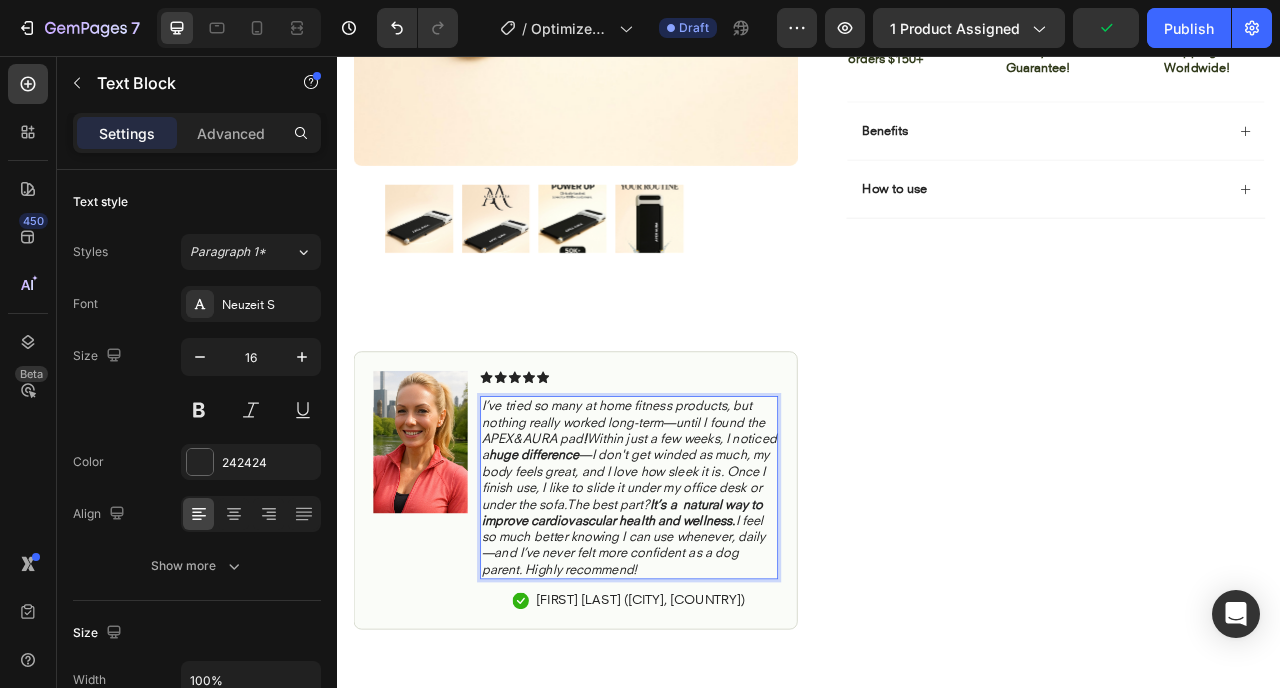 click on "I’ve tried so many at home fitness products, but nothing really worked long-term—until I found the APEX&AURA pad !  Within just a few weeks, I noticed a  huge difference —I don't get winded as much, my body feels great, and I love how sleek it is. Once I finish use, I like to slide it under my office desk or under the sofa.The best part?  It’s a  natural way to improve cardiovascular health and wellness.  I feel so much better knowing I can use whenever, daily—and I’ve never felt more confident as a dog parent. Highly recommend!" at bounding box center [707, 605] 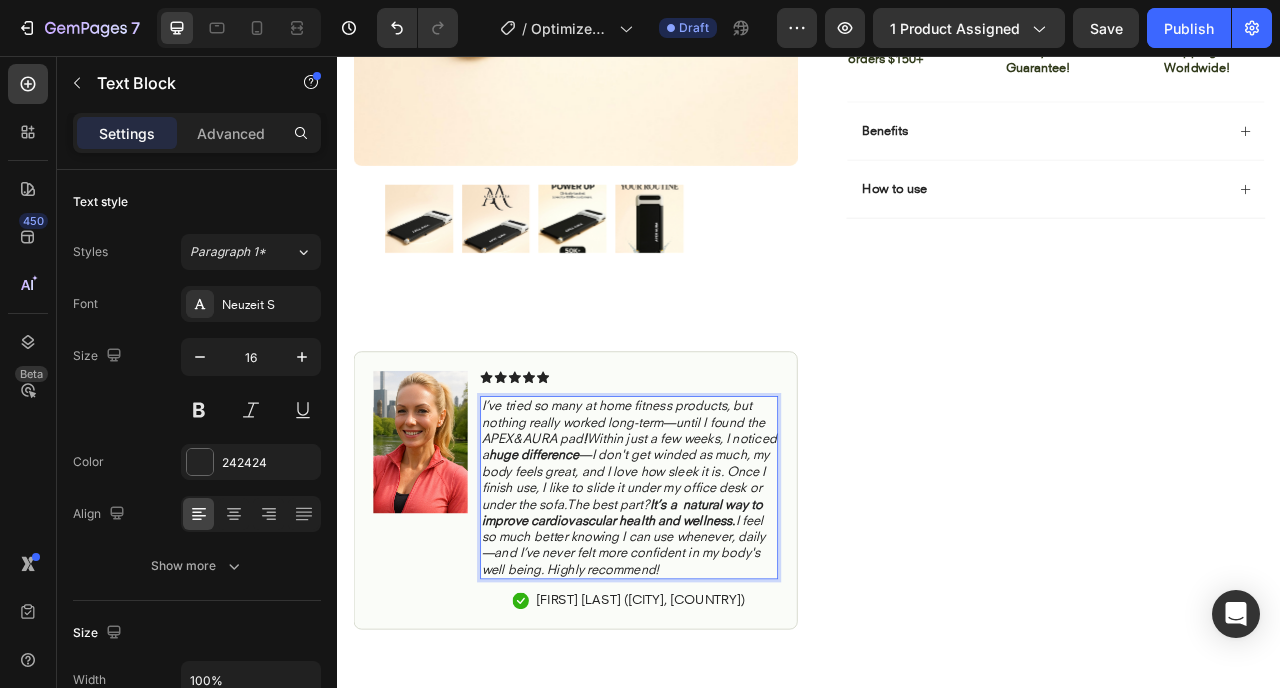 click on "I’ve tried so many at home fitness products, but nothing really worked long-term—until I found the APEX&AURA pad ! Within just a few weeks, I noticed a huge difference —I don't get winded as much, my body feels great, and I love how sleek it is. Once I finish use, I like to slide it under my office desk or under the sofa.The best part? It’s a natural way to improve cardiovascular health and wellness. I feel so much better knowing I can use whenever, daily—and I’ve never felt more confident in my body's well being. Highly recommend!" at bounding box center [707, 605] 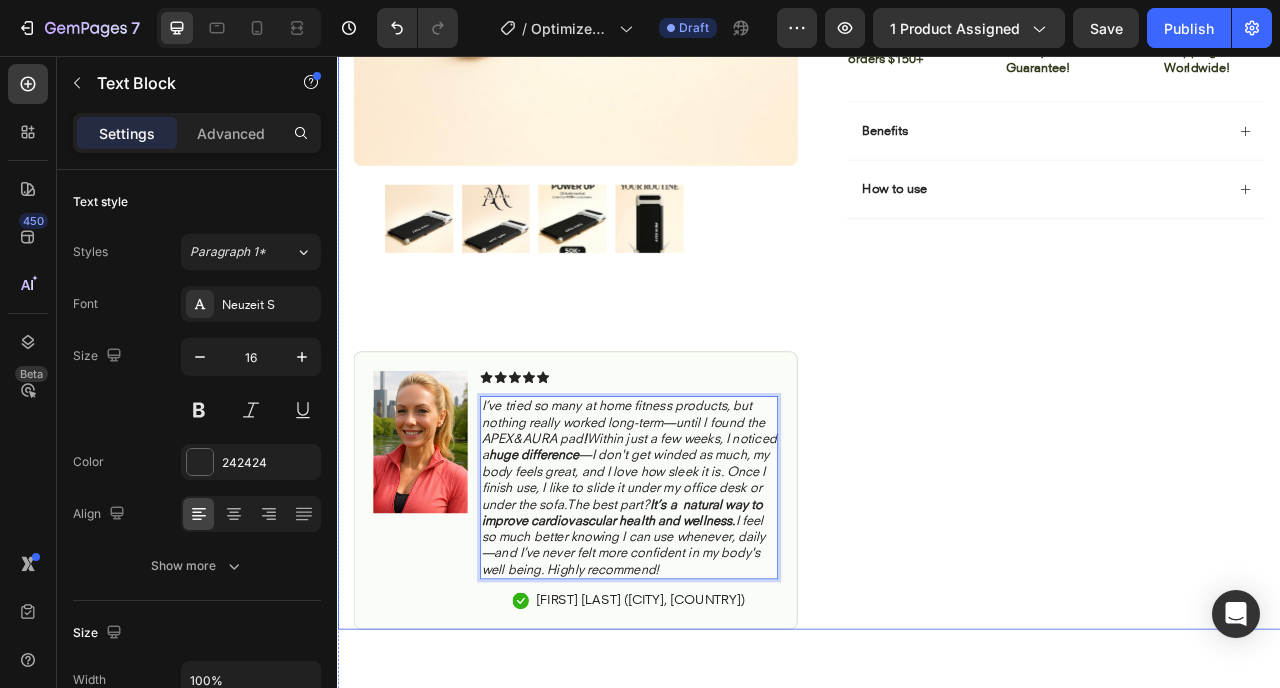 click on "Icon Icon Icon Icon Icon Icon List 4.8 based on 56,400 Customers Text Block Row Portable Walking Pad Product Title
Increase Endurance In Just Days
Low-Impact, Joint-Friendly Movement
Supports Recovery & Flexibility
Compact, Sleek, & Easy to Use Item List $119.99 Product Price Product Price $119.99 Product Price Product Price No discount   Not be displayed when published Discount Tag Row Color   Black Product Variants & Swatches
Icon Sold out Twice | Limited Stock Available Text Block Row Add to cart Add to Cart
Icon Free Shipping on orders $150+ Text Block
Icon 60-Day MoneyBack Guarantee! Text Block
Icon Fast Tracked Shipping Worldwide! Text Block Row Image Icon Icon Icon Icon Icon Icon List “i knew the nurvani plate was working when my friends started asking, ‘what are you doing? you look stronger and more toned!’ Text Block
Icon [FIRST] [LAST] ([CITY], [STATE])" at bounding box center (1234, 105) 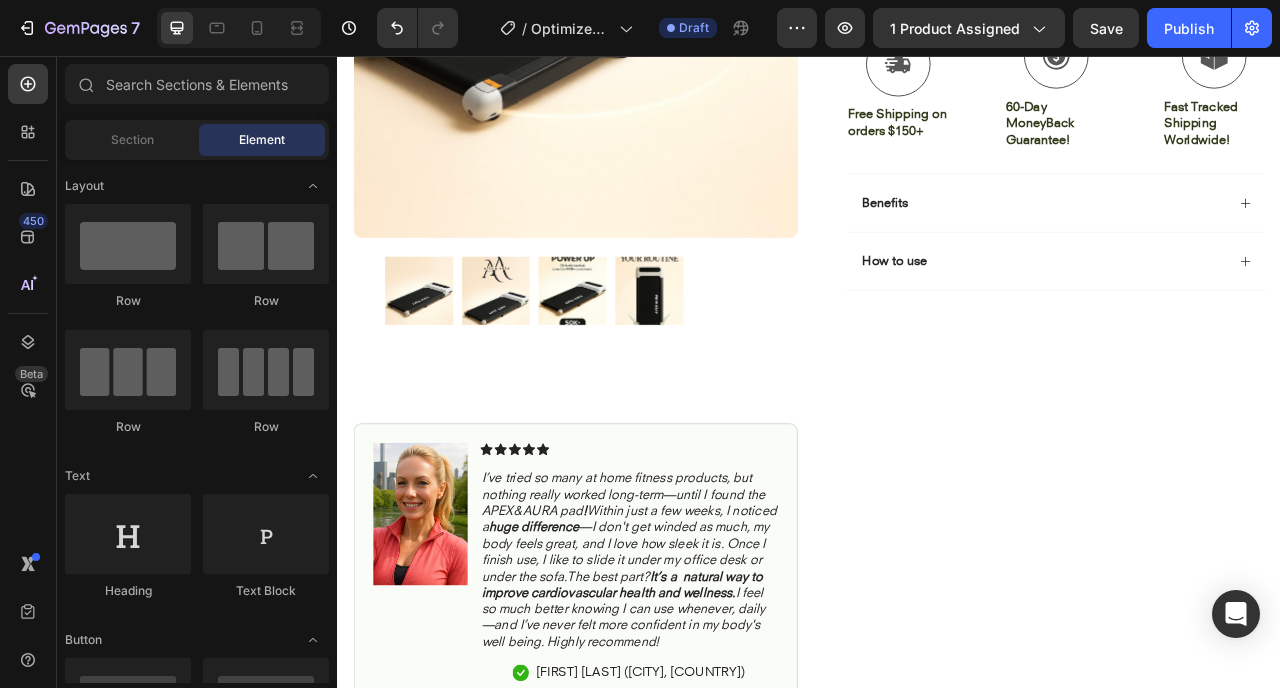 scroll, scrollTop: 672, scrollLeft: 0, axis: vertical 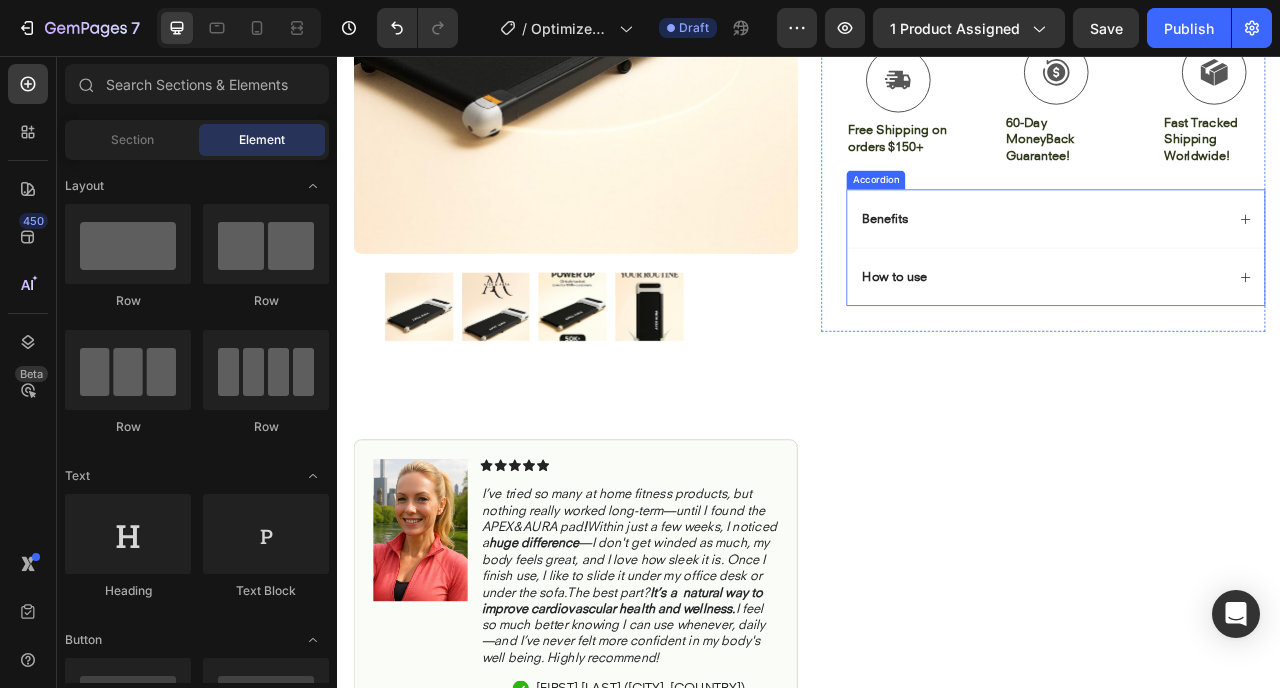 click 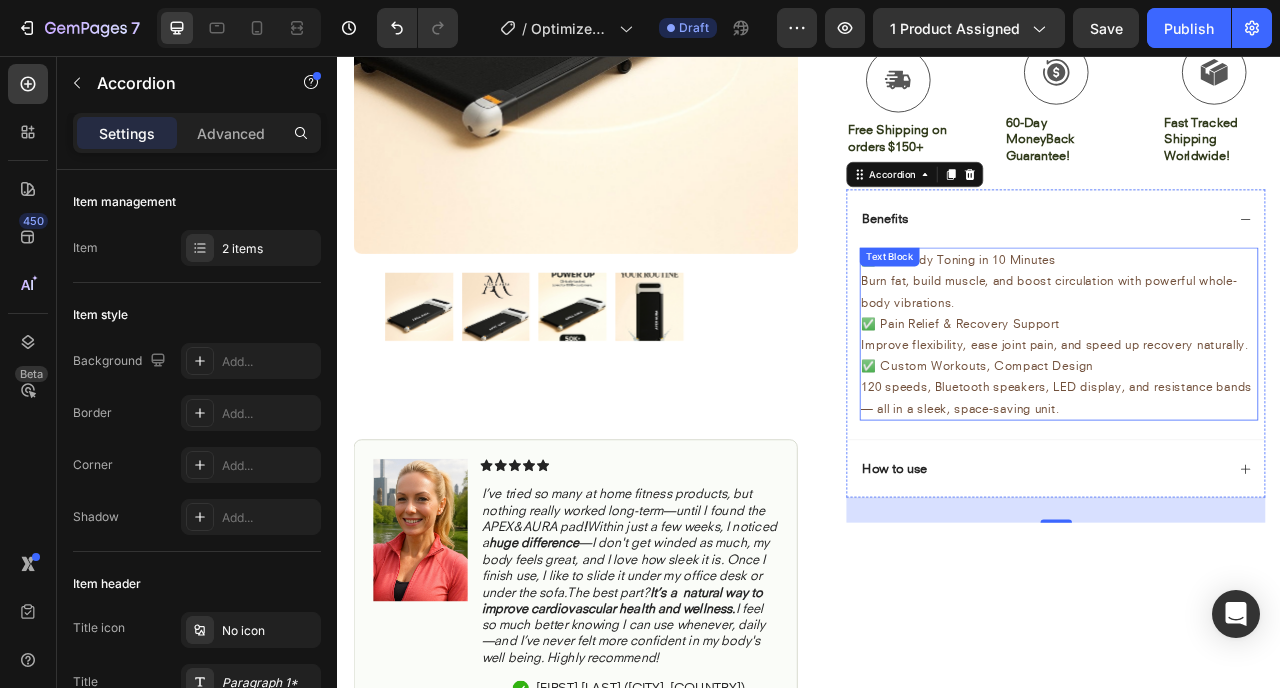 click on "✅ Full-Body Toning in 10 Minutes" at bounding box center [1254, 315] 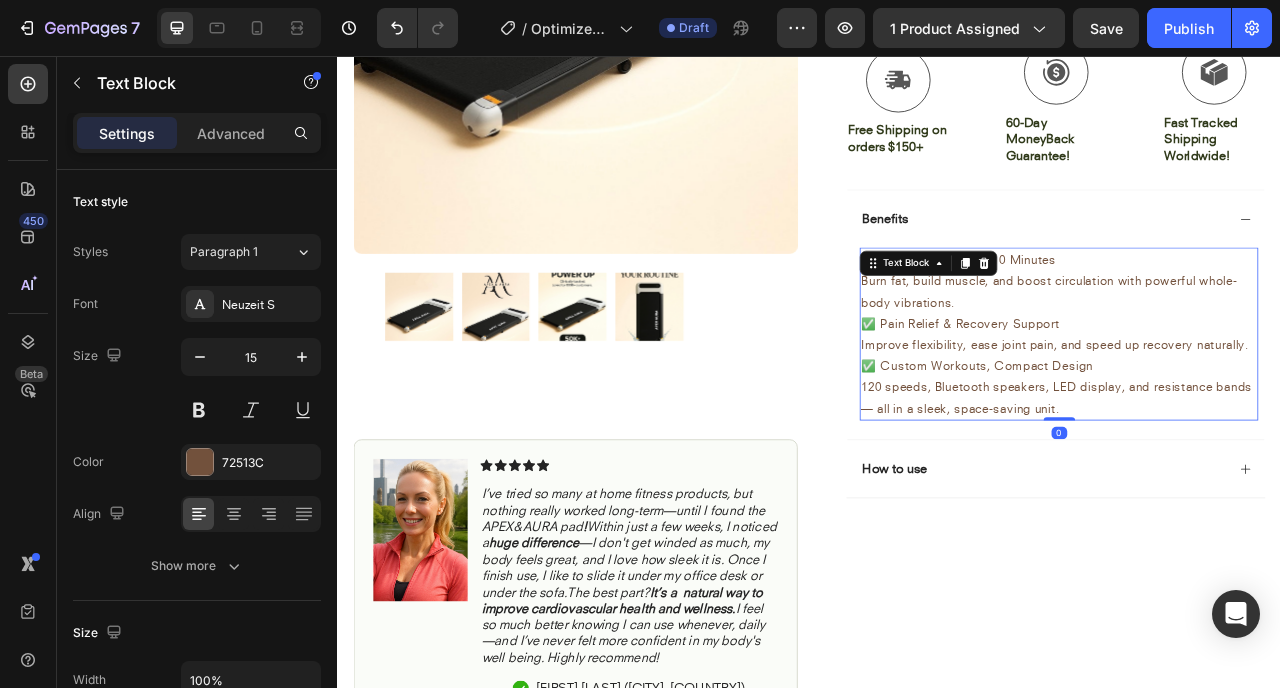 click on "✅ Full-Body Toning in 10 Minutes" at bounding box center (1254, 315) 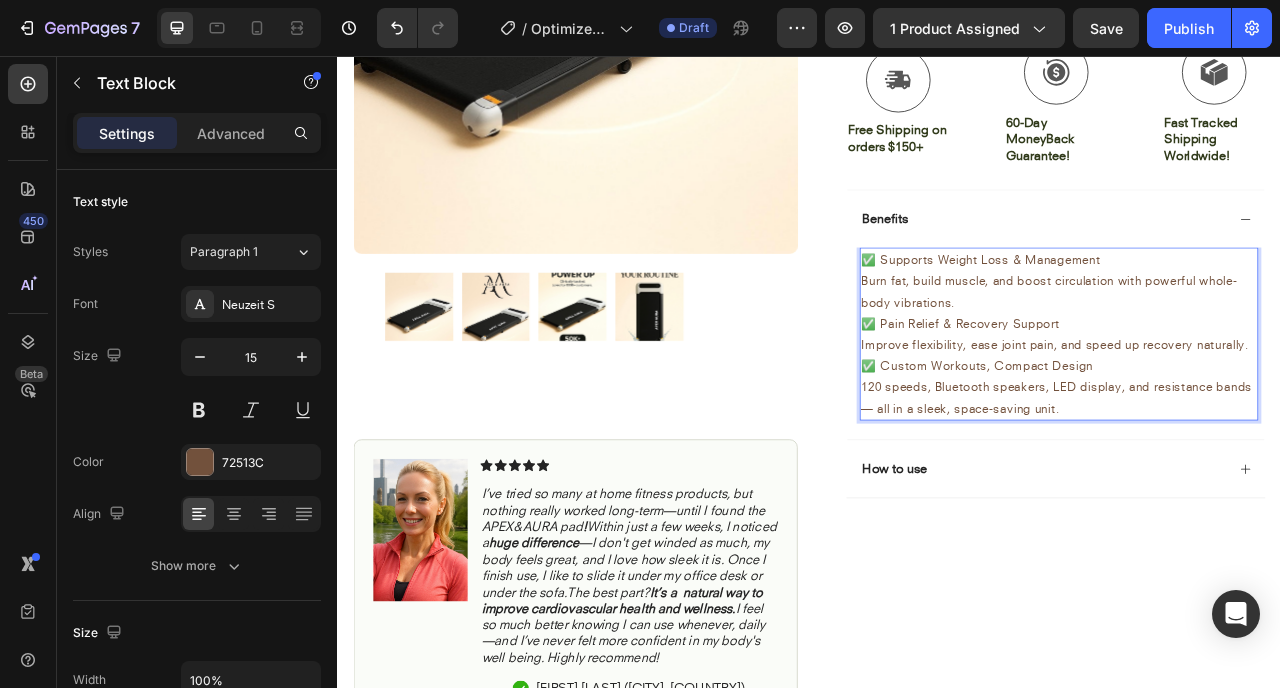 click on "Burn fat, build muscle, and boost circulation with powerful whole-body vibrations." at bounding box center [1254, 356] 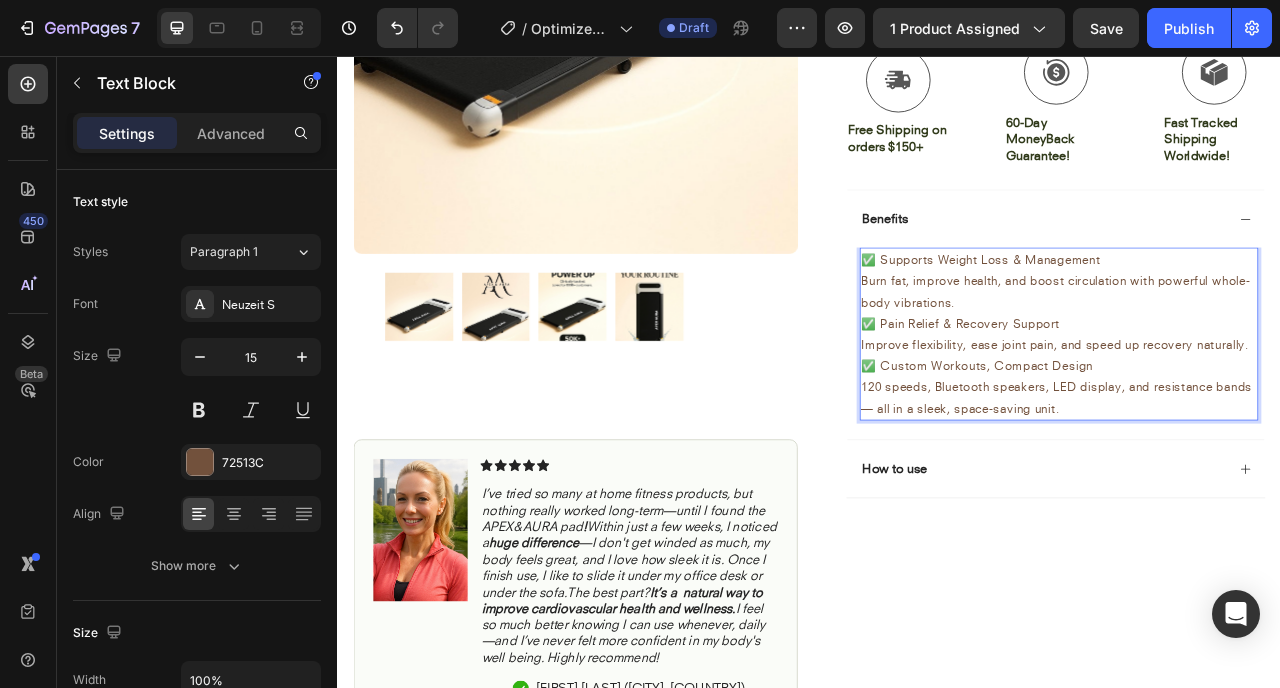 click on "Burn fat, improve health, and boost circulation with powerful whole-body vibrations." at bounding box center [1254, 356] 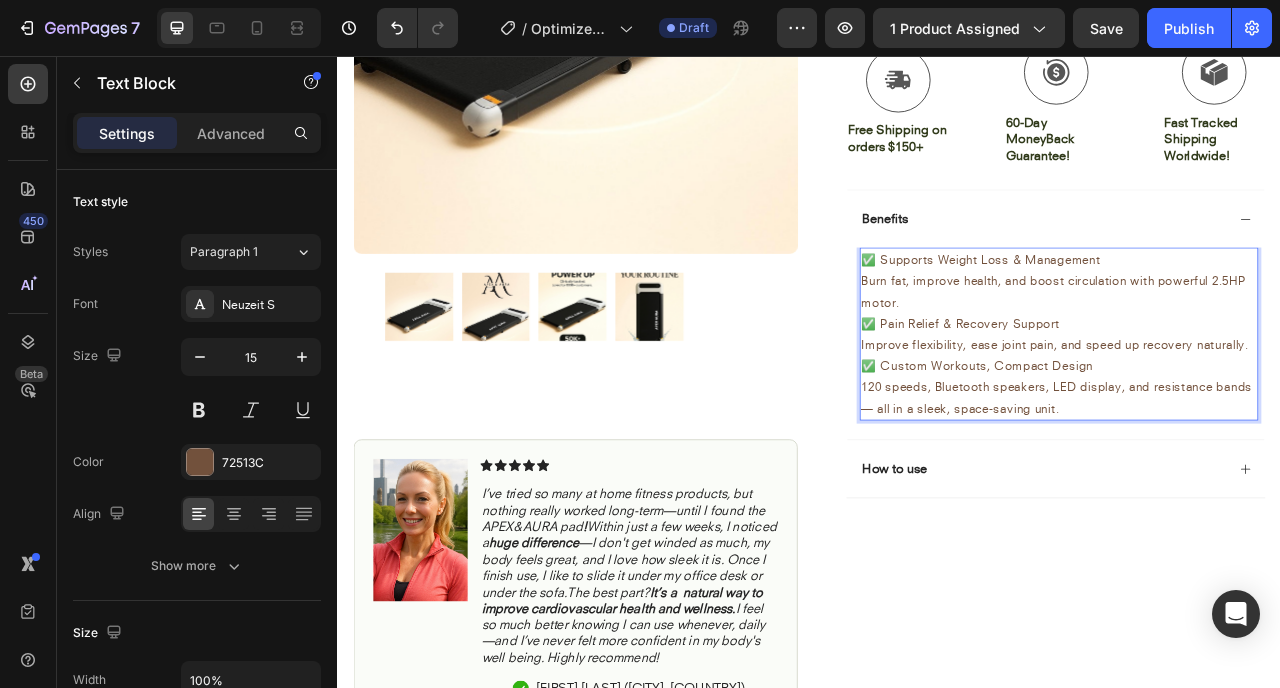 click on "120 speeds, Bluetooth speakers, LED display, and resistance bands — all in a sleek, space-saving unit." at bounding box center (1254, 491) 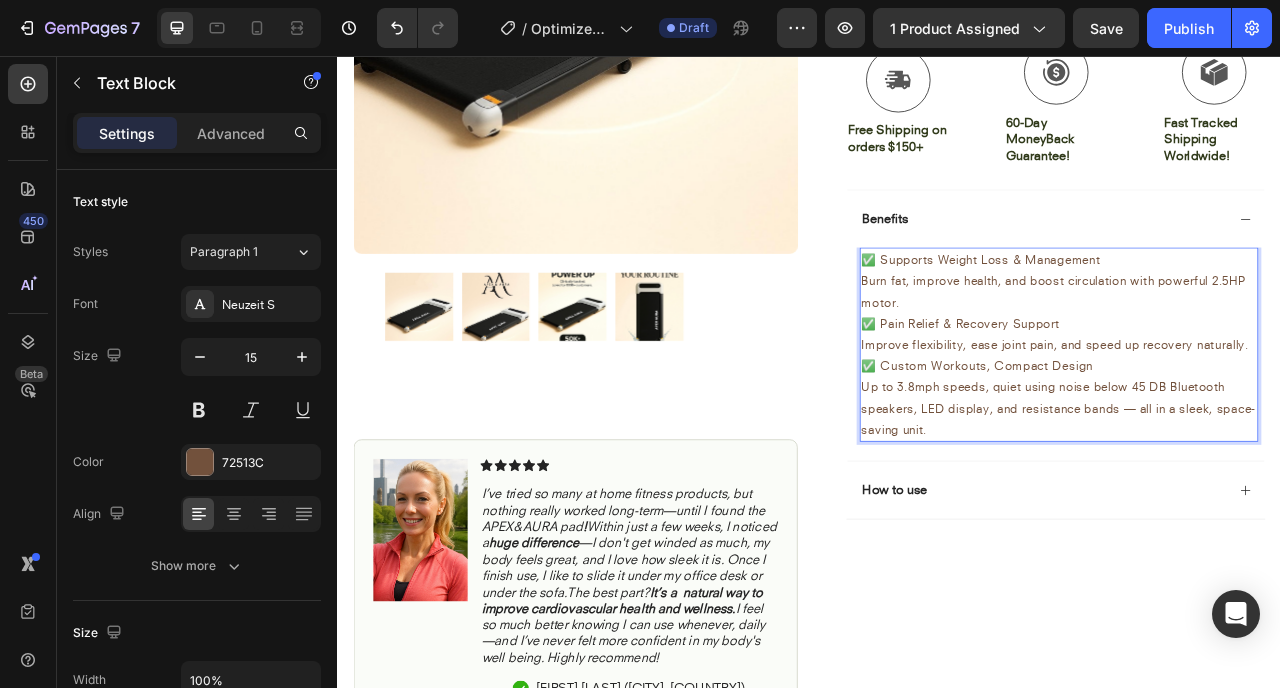 click on "Up to 3.8mph speeds, quiet using noise below 45 DB Bluetooth speakers, LED display, and resistance bands — all in a sleek, space-saving unit." at bounding box center [1254, 504] 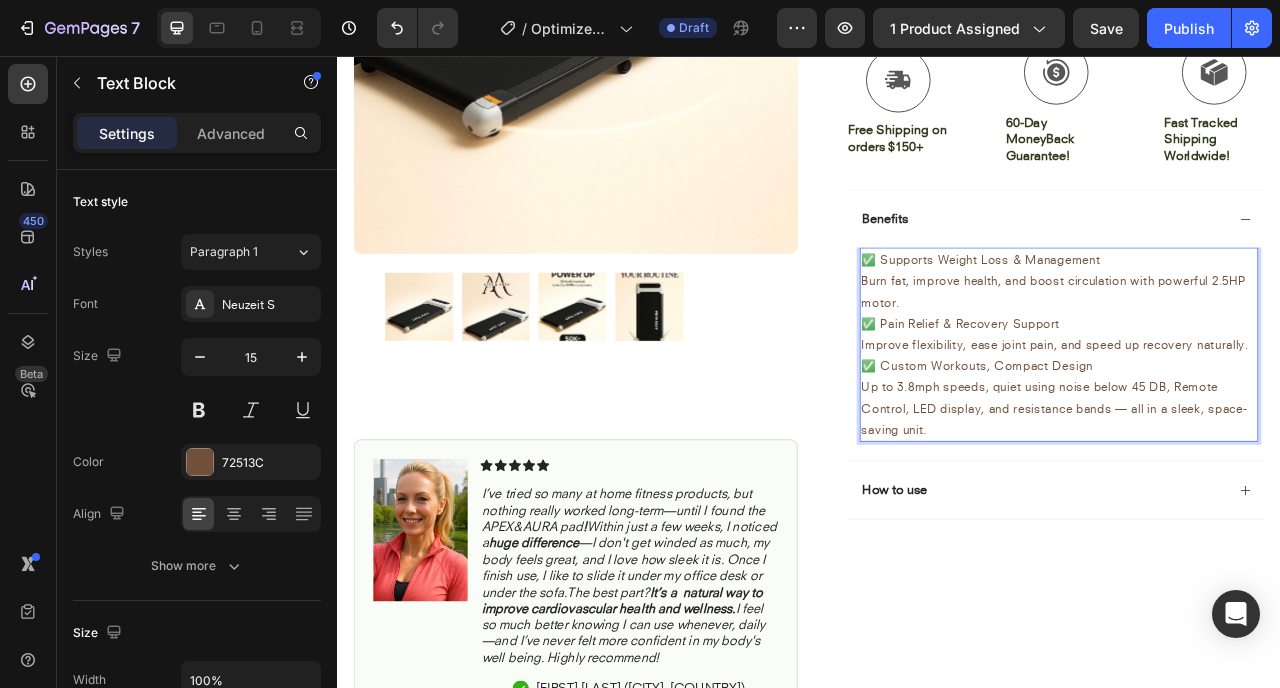 click on "Up to 3.8mph speeds, quiet using noise below 45 DB, Remote Control, LED display, and resistance bands — all in a sleek, space-saving unit." at bounding box center (1254, 504) 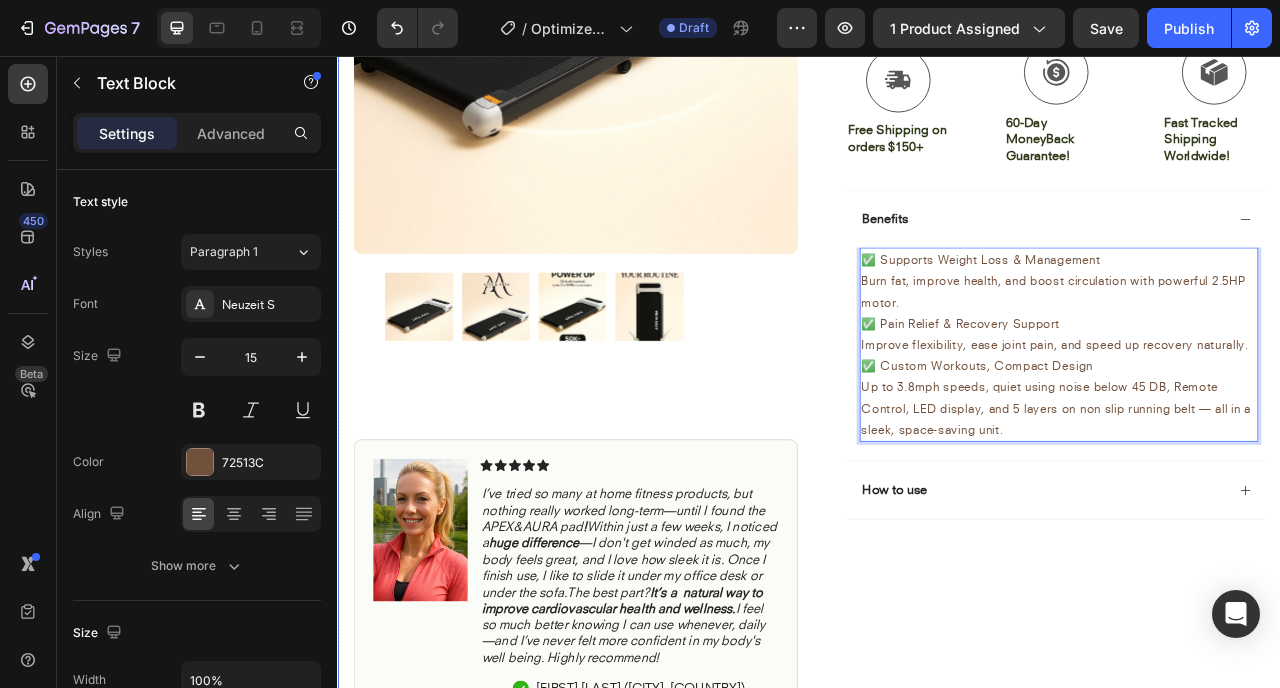 click on "Icon Icon Icon Icon Icon Icon List 4.8 based on 56,400 Customers Text Block Row Portable Walking Pad Product Title
Increase Endurance In Just Days
Low-Impact, Joint-Friendly Movement
Supports Recovery & Flexibility
Compact, Sleek, & Easy to Use Item List $119.99 Product Price Product Price $119.99 Product Price Product Price No discount   Not be displayed when published Discount Tag Row Color   Black Product Variants & Swatches
Icon Sold out Twice | Limited Stock Available Text Block Row Add to cart Add to Cart
Icon Free Shipping on orders $150+ Text Block
Icon 60-Day MoneyBack Guarantee! Text Block
Icon Fast Tracked Shipping Worldwide! Text Block Row Image Icon Icon Icon Icon Icon Icon List “i knew the nurvani plate was working when my friends started asking, ‘what are you doing? you look stronger and more toned!’ Text Block
Icon [FIRST] [LAST] ([CITY], [STATE])" at bounding box center [1234, 217] 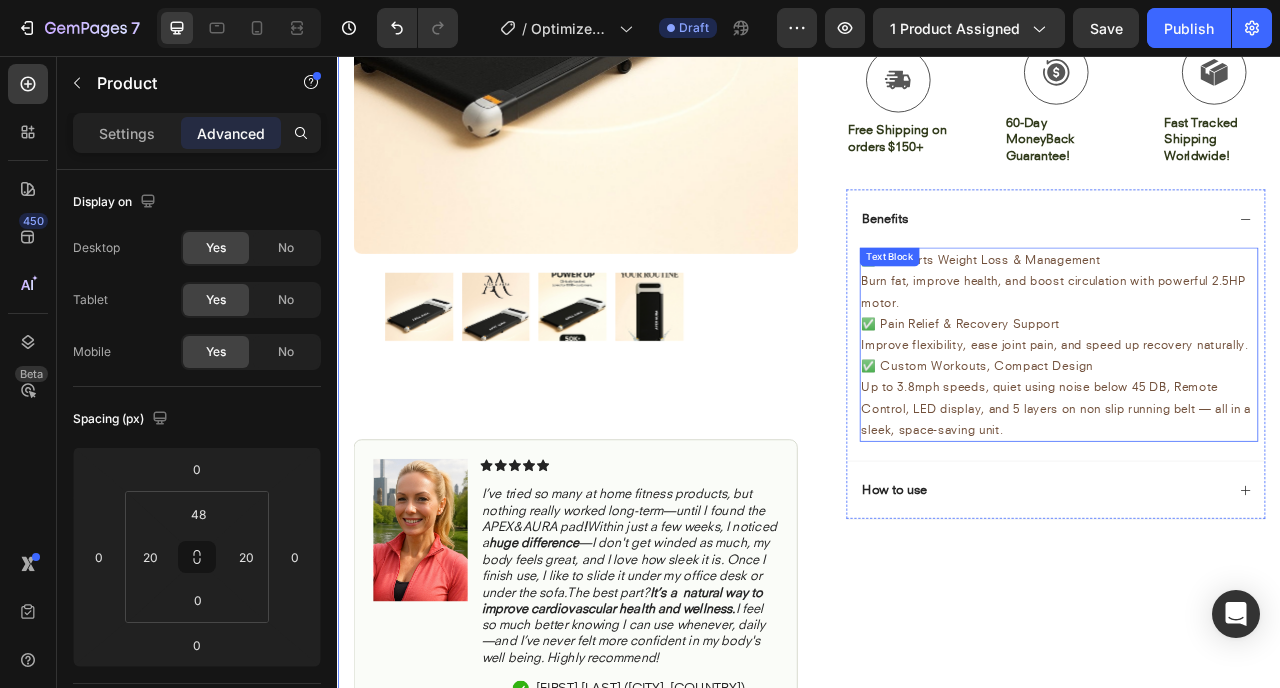 click on "✅ Supports Weight Loss & Management Burn fat, improve health, and boost circulation with powerful 2.5HP motor. ✅ Pain Relief & Recovery Support Improve flexibility, ease joint pain, and speed up recovery naturally. ✅ Custom Workouts, Compact Design Up to 3.8mph speeds, quiet using noise below 45 DB, Remote Control, LED display, and 5 layers on non slip running belt — all in a sleek, space-saving unit." at bounding box center [1254, 423] 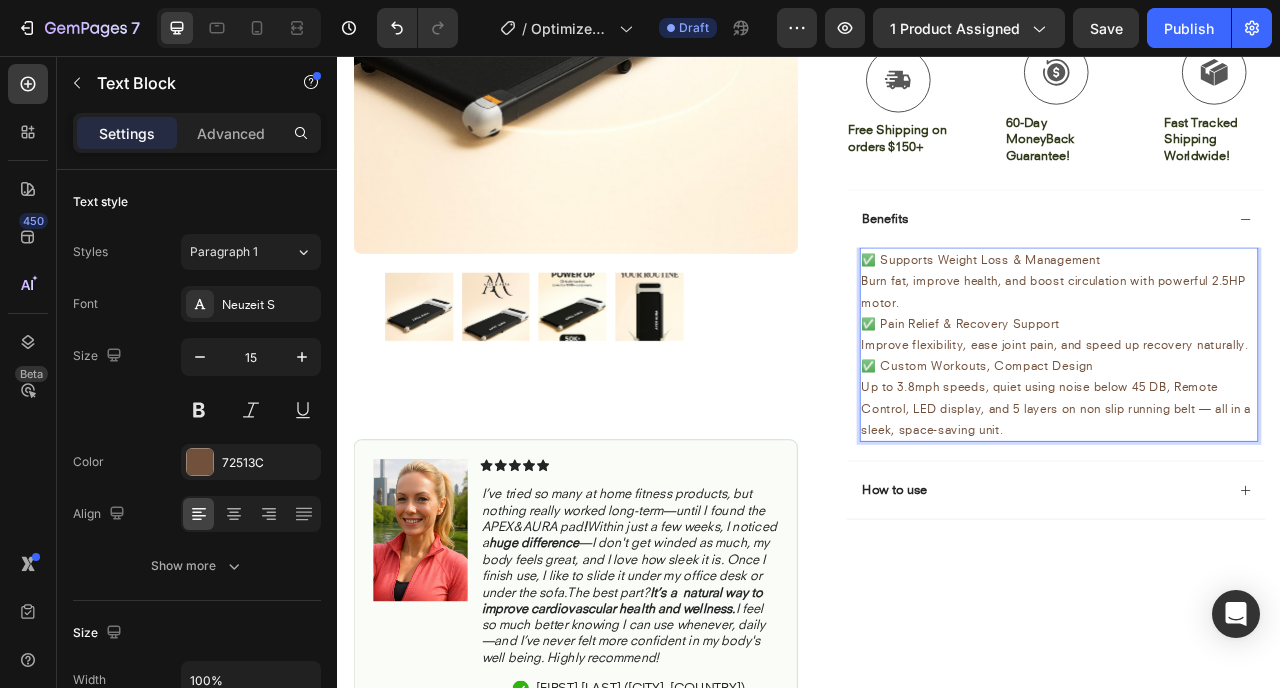 click on "✅ Pain Relief & Recovery Support" at bounding box center [1254, 396] 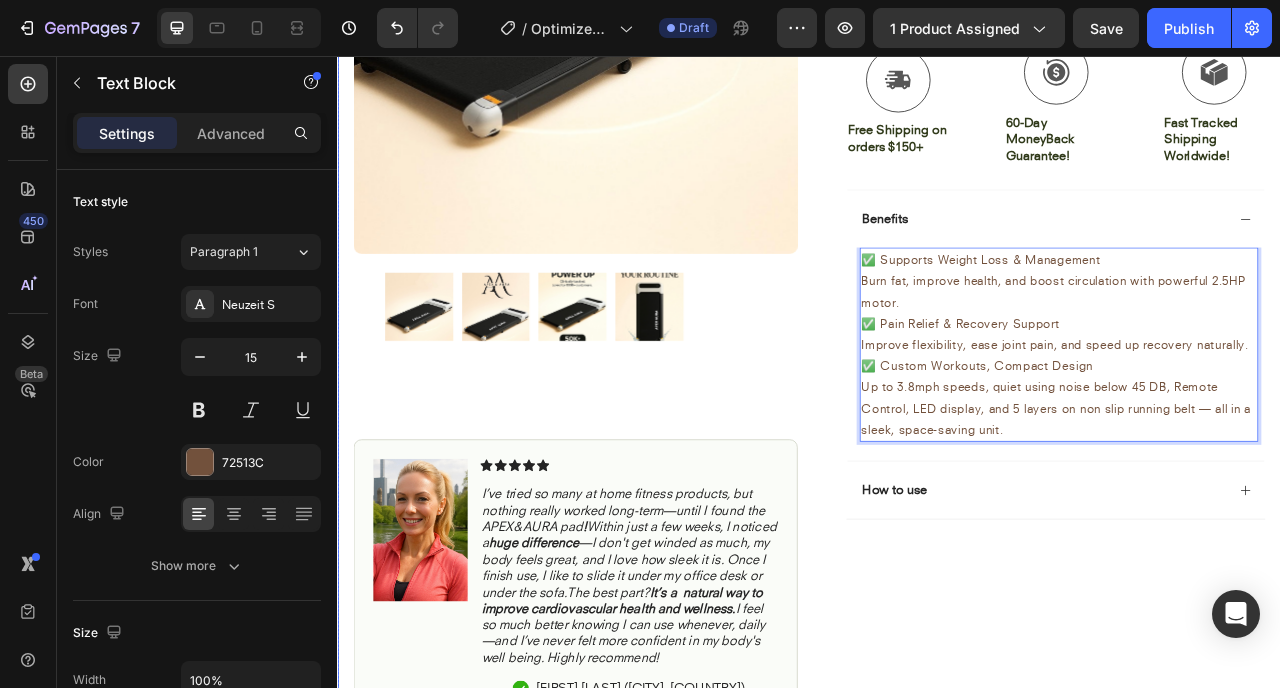 click on "Icon Icon Icon Icon Icon Icon List 4.8 based on 56,400 Customers Text Block Row Portable Walking Pad Product Title
Increase Endurance In Just Days
Low-Impact, Joint-Friendly Movement
Supports Recovery & Flexibility
Compact, Sleek, & Easy to Use Item List $119.99 Product Price Product Price $119.99 Product Price Product Price No discount   Not be displayed when published Discount Tag Row Color   Black Product Variants & Swatches
Icon Sold out Twice | Limited Stock Available Text Block Row Add to cart Add to Cart
Icon Free Shipping on orders $150+ Text Block
Icon 60-Day MoneyBack Guarantee! Text Block
Icon Fast Tracked Shipping Worldwide! Text Block Row Image Icon Icon Icon Icon Icon Icon List “i knew the nurvani plate was working when my friends started asking, ‘what are you doing? you look stronger and more toned!’ Text Block
Icon [FIRST] [LAST] ([CITY], [STATE])" at bounding box center [1234, 217] 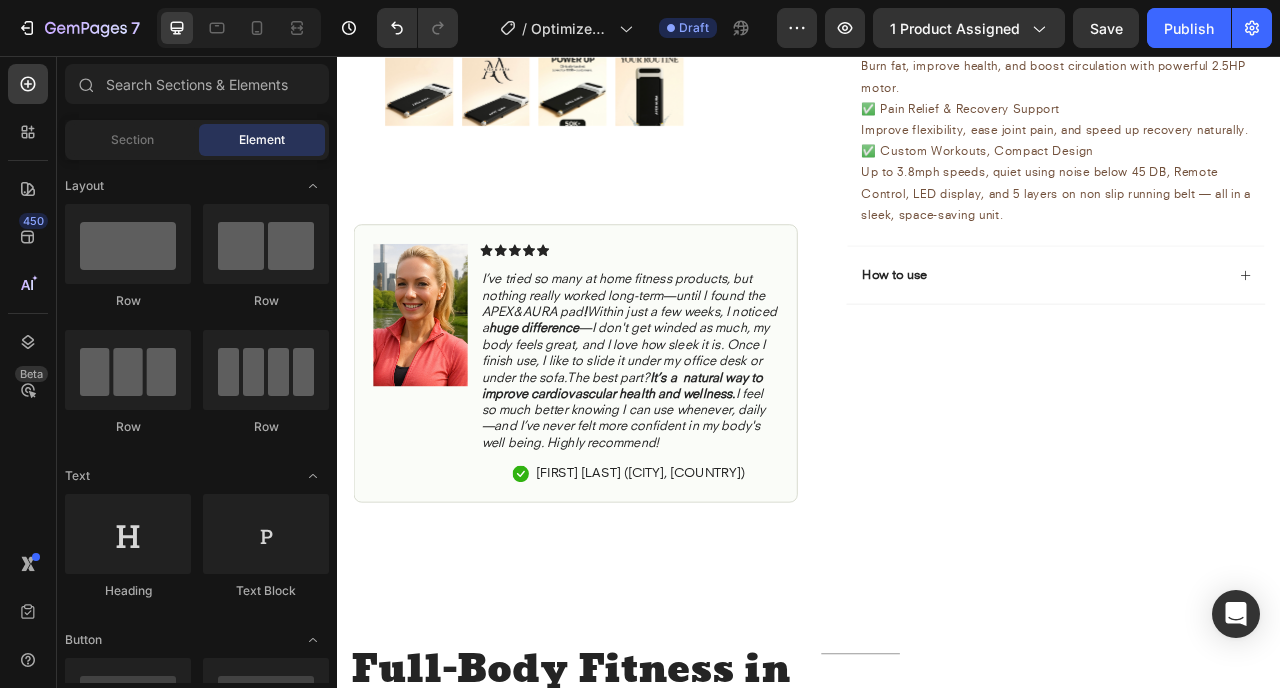 scroll, scrollTop: 960, scrollLeft: 0, axis: vertical 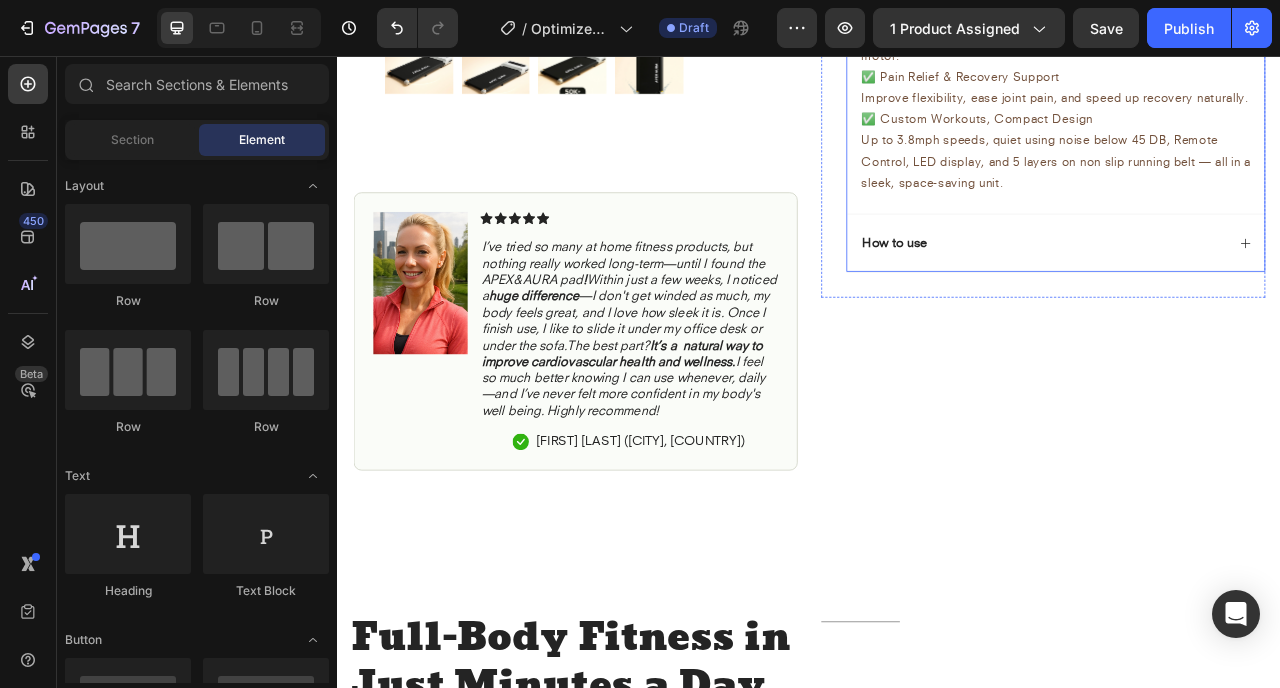 click on "How to use" at bounding box center [1250, 293] 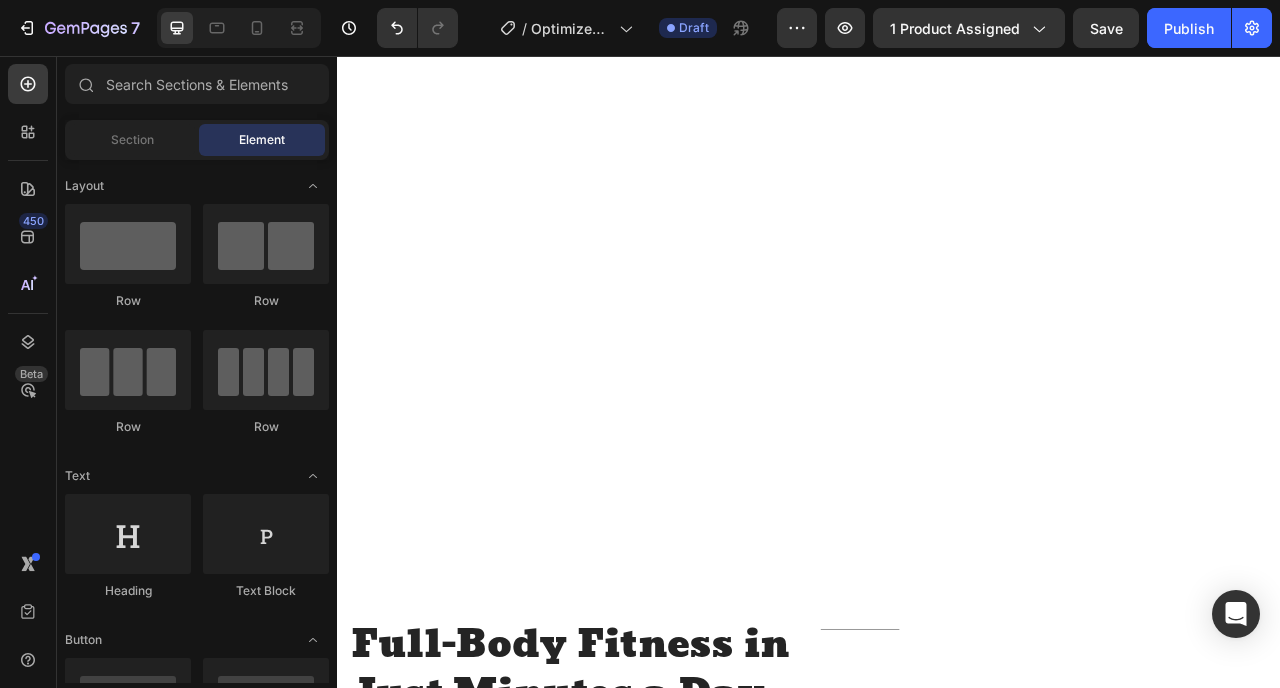 scroll, scrollTop: 1664, scrollLeft: 0, axis: vertical 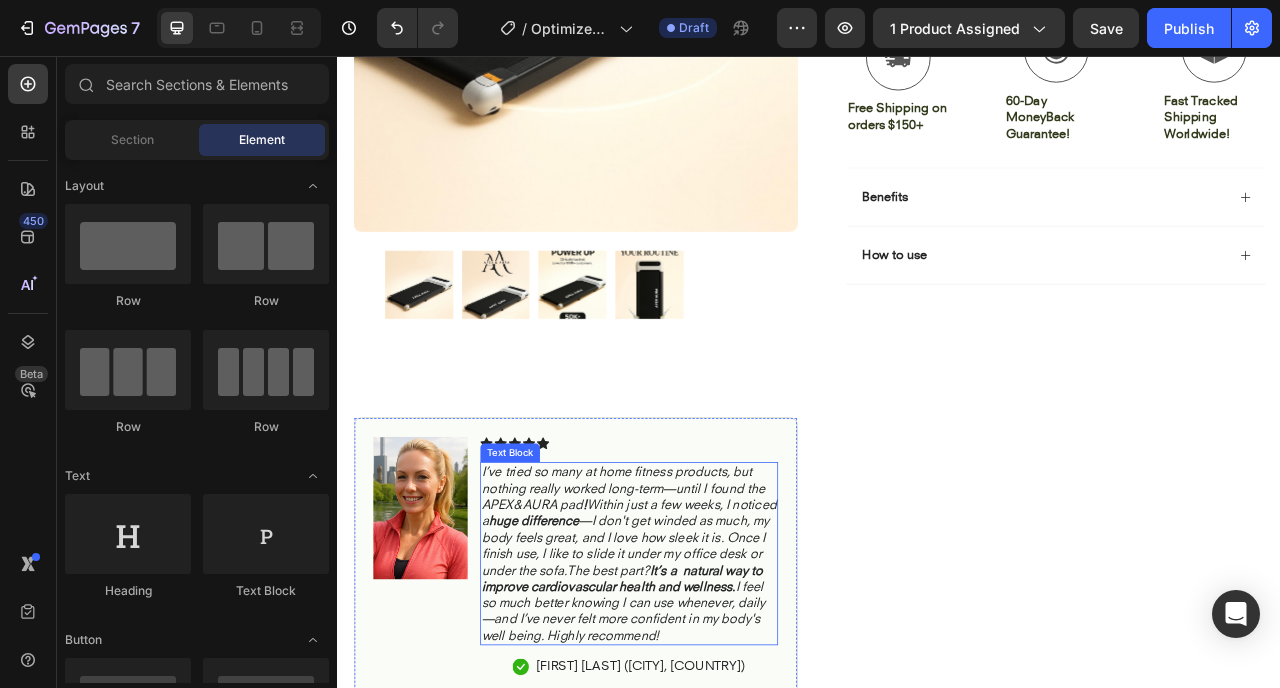 click on "I’ve tried so many at home fitness products, but nothing really worked long-term—until I found the APEX&AURA pad ! Within just a few weeks, I noticed a huge difference —I don't get winded as much, my body feels great, and I love how sleek it is. Once I finish use, I like to slide it under my office desk or under the sofa.The best part? It’s a natural way to improve cardiovascular health and wellness. I feel so much better knowing I can use whenever, daily—and I’ve never felt more confident in my body's well being. Highly recommend!" at bounding box center (707, 689) 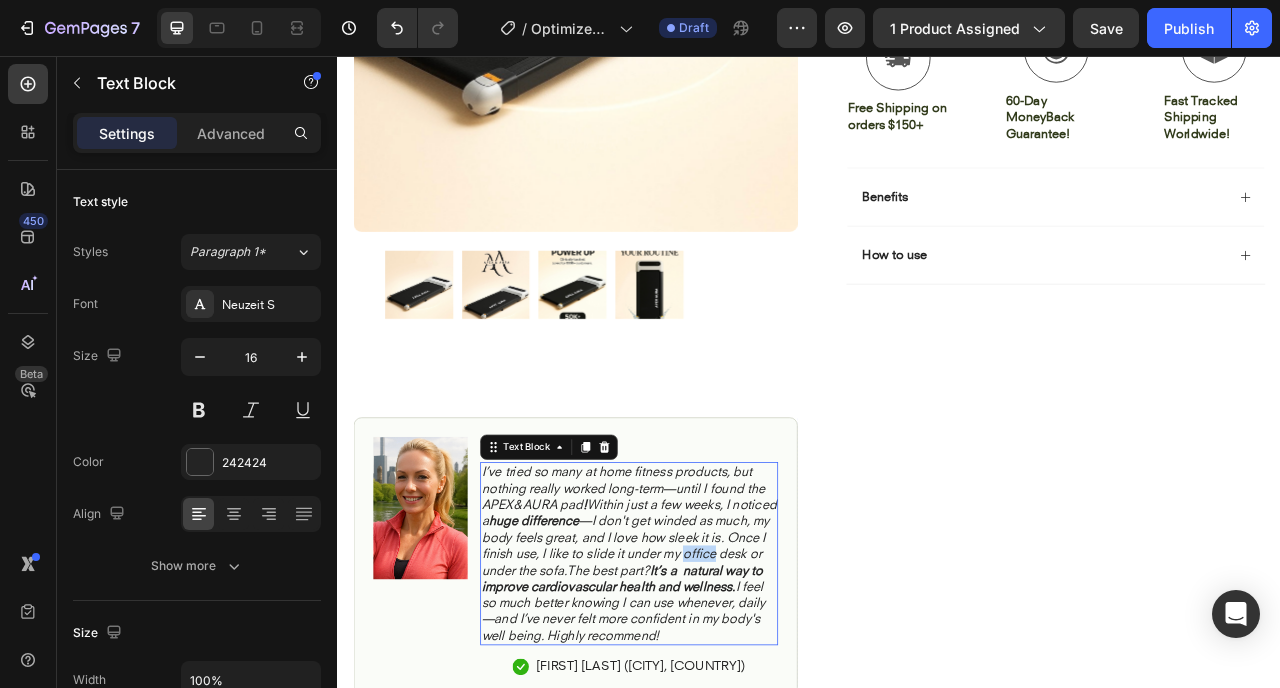 click on "I’ve tried so many at home fitness products, but nothing really worked long-term—until I found the APEX&AURA pad ! Within just a few weeks, I noticed a huge difference —I don't get winded as much, my body feels great, and I love how sleek it is. Once I finish use, I like to slide it under my office desk or under the sofa.The best part? It’s a natural way to improve cardiovascular health and wellness. I feel so much better knowing I can use whenever, daily—and I’ve never felt more confident in my body's well being. Highly recommend!" at bounding box center (707, 689) 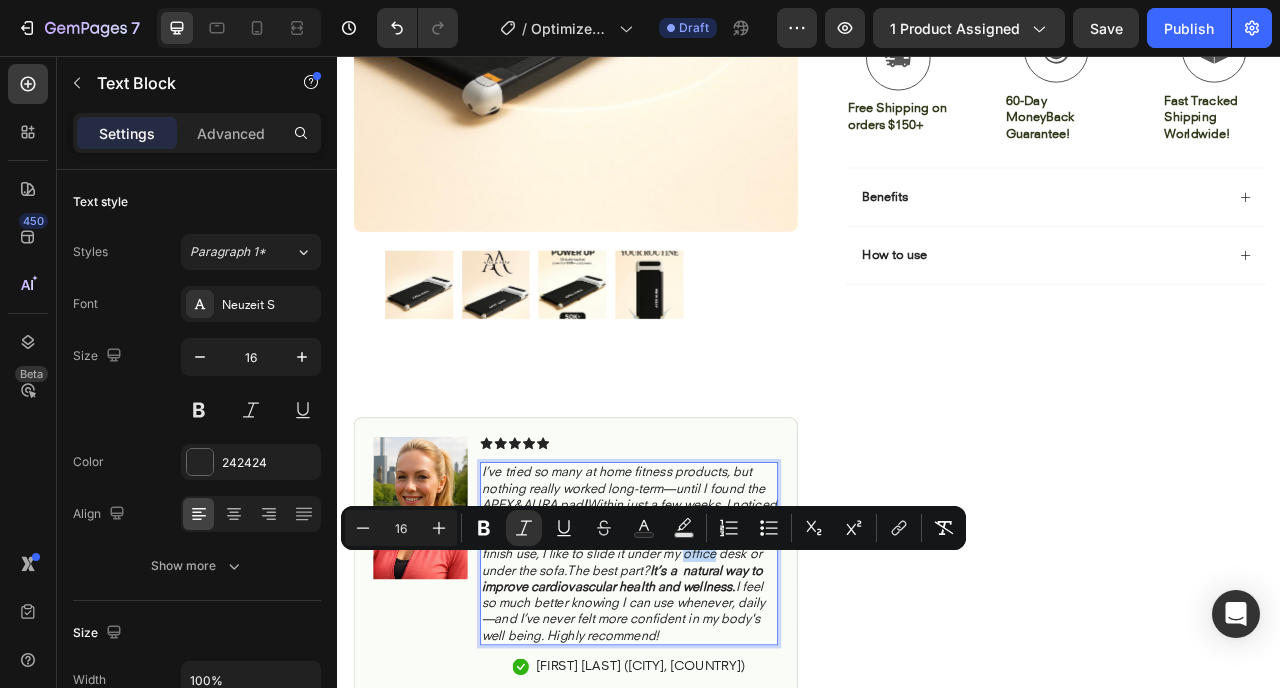 click on "I’ve tried so many at home fitness products, but nothing really worked long-term—until I found the APEX&AURA pad ! Within just a few weeks, I noticed a huge difference —I don't get winded as much, my body feels great, and I love how sleek it is. Once I finish use, I like to slide it under my office desk or under the sofa.The best part? It’s a natural way to improve cardiovascular health and wellness. I feel so much better knowing I can use whenever, daily—and I’ve never felt more confident in my body's well being. Highly recommend!" at bounding box center (707, 689) 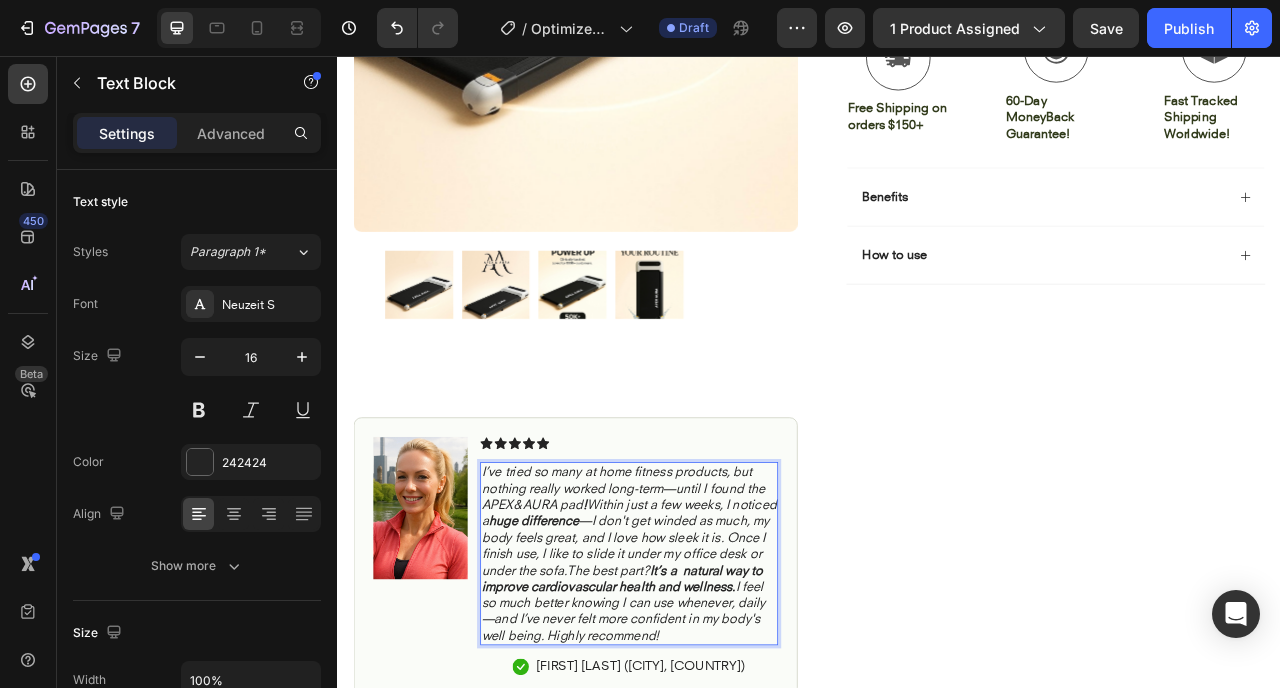 click on "I’ve tried so many at home fitness products, but nothing really worked long-term—until I found the APEX&AURA pad ! Within just a few weeks, I noticed a huge difference —I don't get winded as much, my body feels great, and I love how sleek it is. Once I finish use, I like to slide it under my office desk or under the sofa.The best part? It’s a natural way to improve cardiovascular health and wellness. I feel so much better knowing I can use whenever, daily—and I’ve never felt more confident in my body's well being. Highly recommend!" at bounding box center [707, 689] 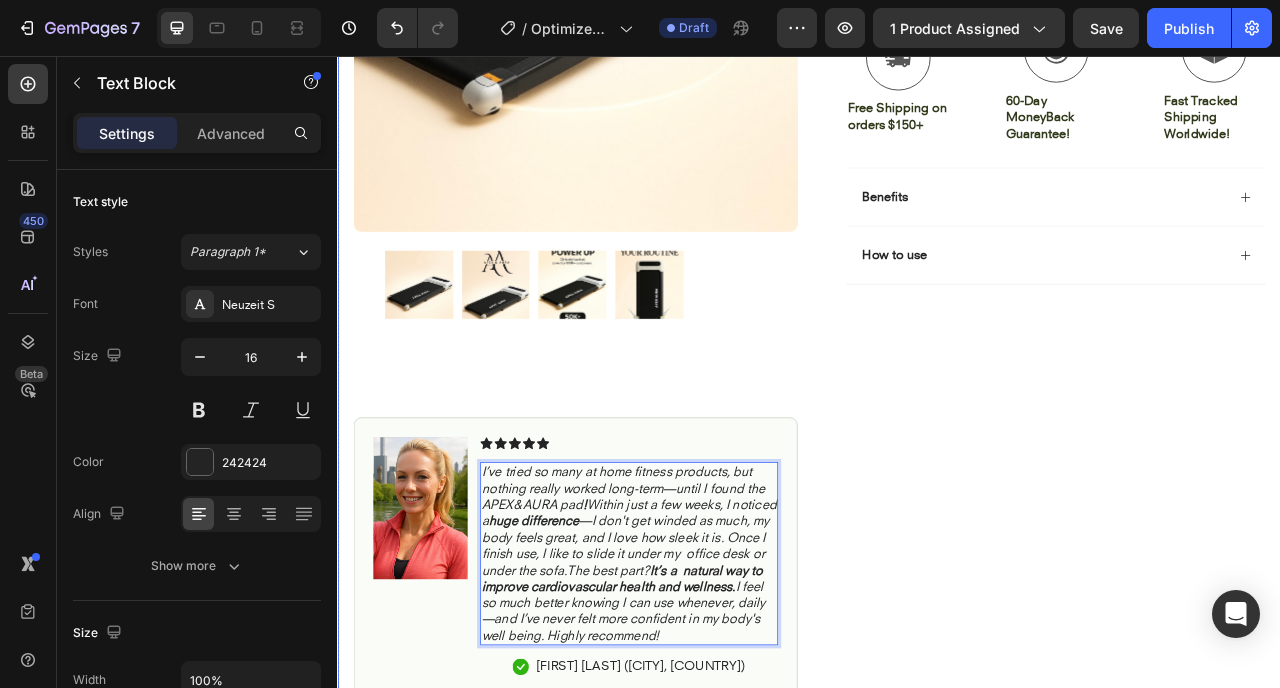 click on "Icon Icon Icon Icon Icon Icon List 4.8 based on 56,400 Customers Text Block Row Portable Walking Pad Product Title
Increase Endurance In Just Days
Low-Impact, Joint-Friendly Movement
Supports Recovery & Flexibility
Compact, Sleek, & Easy to Use Item List $119.99 Product Price Product Price $119.99 Product Price Product Price No discount   Not be displayed when published Discount Tag Row Color   Black Product Variants & Swatches
Icon Sold out Twice | Limited Stock Available Text Block Row Add to cart Add to Cart
Icon Free Shipping on orders $150+ Text Block
Icon 60-Day MoneyBack Guarantee! Text Block
Icon Fast Tracked Shipping Worldwide! Text Block Row Image Icon Icon Icon Icon Icon Icon List “i knew the nurvani plate was working when my friends started asking, ‘what are you doing? you look stronger and more toned!’ Text Block
Icon [FIRST] [LAST] ([CITY], [STATE])" at bounding box center (1234, 189) 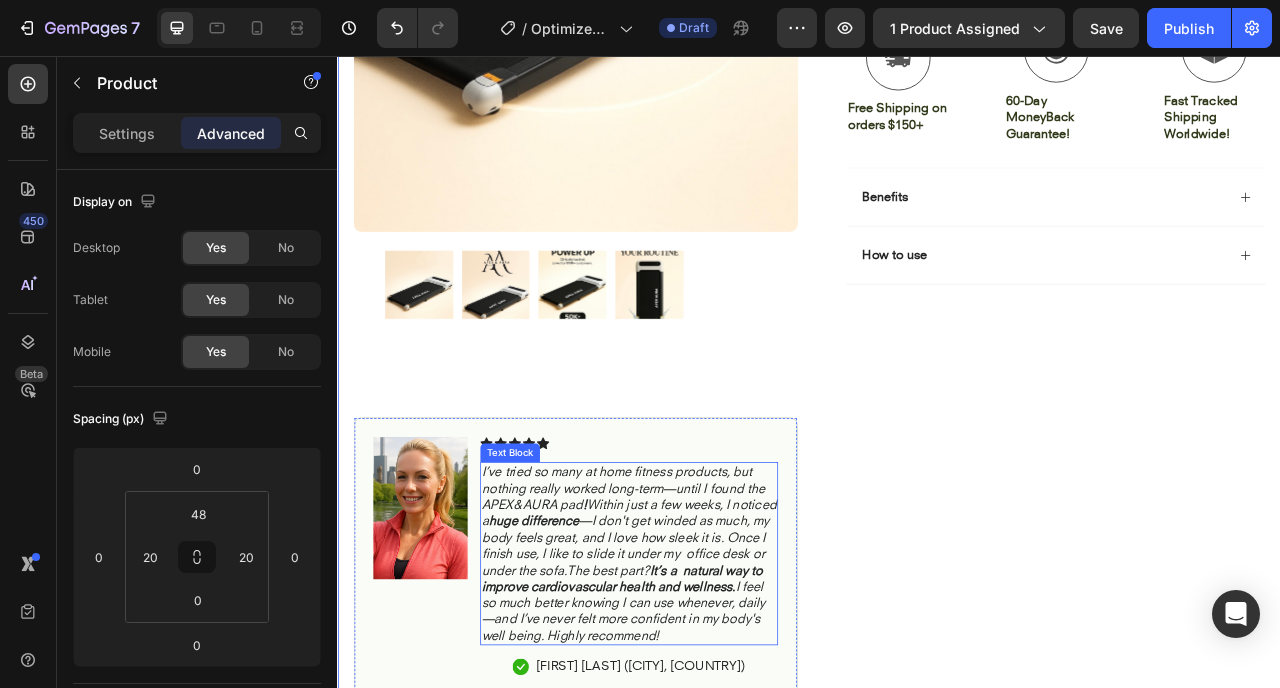 click on "I’ve tried so many at home fitness products, but nothing really worked long-term—until I found the APEX&AURA pad ! Within just a few weeks, I noticed a huge difference —I don't get winded as much, my body feels great, and I love how sleek it is. Once I finish use, I like to slide it under my  office desk or under the sofa.The best part? It’s a natural way to improve cardiovascular health and wellness. I feel so much better knowing I can use whenever protected daily—and I’ve never felt more confident in my body's well being. Highly recommend!" at bounding box center [707, 689] 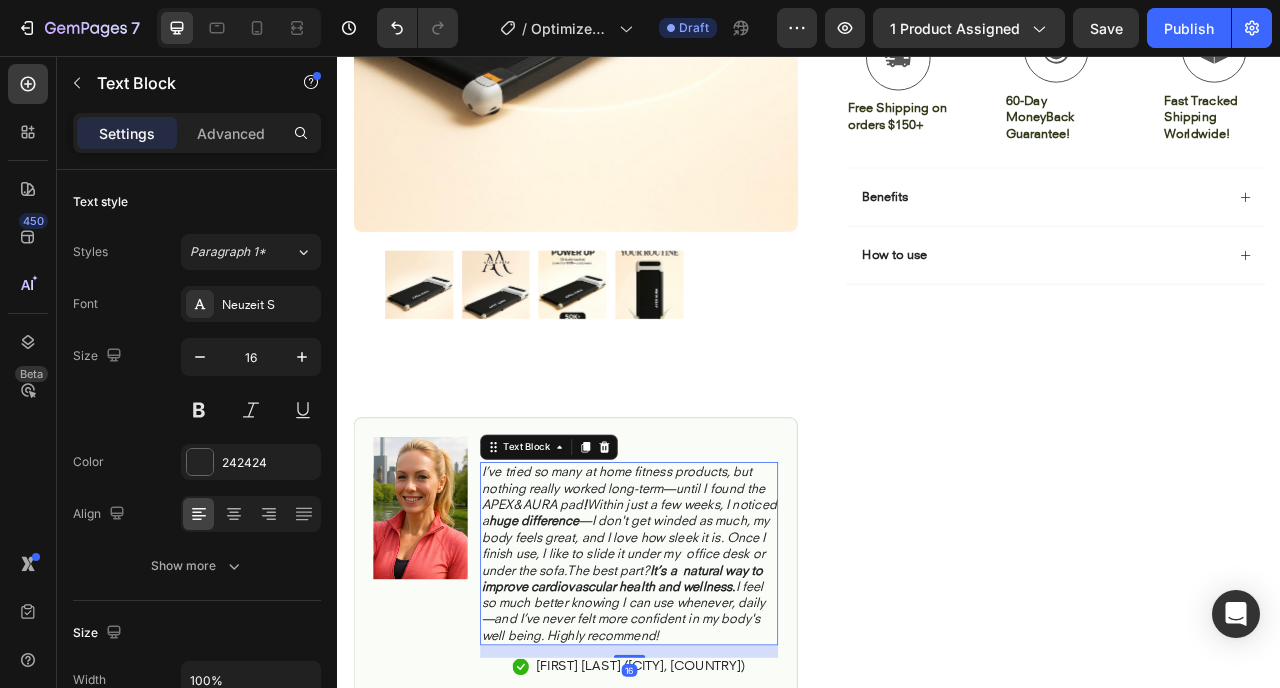 click on "I’ve tried so many at home fitness products, but nothing really worked long-term—until I found the APEX&AURA pad ! Within just a few weeks, I noticed a huge difference —I don't get winded as much, my body feels great, and I love how sleek it is. Once I finish use, I like to slide it under my  office desk or under the sofa.The best part? It’s a natural way to improve cardiovascular health and wellness. I feel so much better knowing I can use whenever protected daily—and I’ve never felt more confident in my body's well being. Highly recommend!" at bounding box center [707, 689] 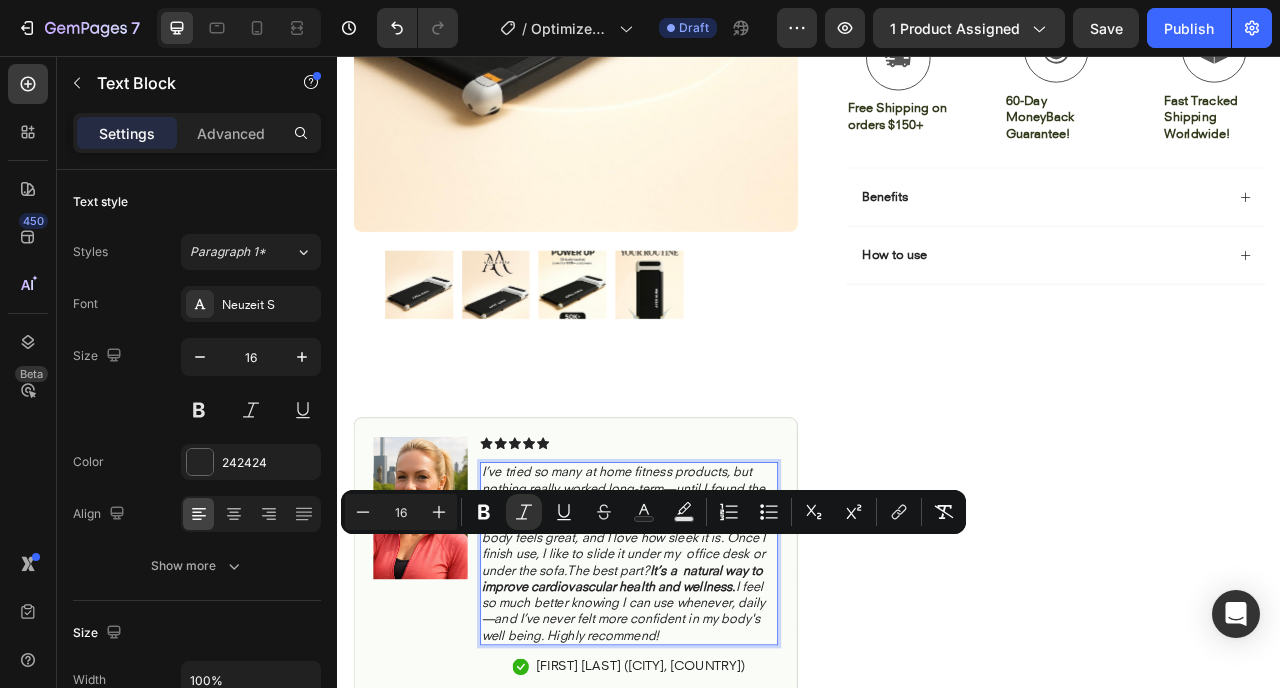 click on "I’ve tried so many at home fitness products, but nothing really worked long-term—until I found the APEX&AURA pad ! Within just a few weeks, I noticed a huge difference —I don't get winded as much, my body feels great, and I love how sleek it is. Once I finish use, I like to slide it under my  office desk or under the sofa.The best part? It’s a natural way to improve cardiovascular health and wellness. I feel so much better knowing I can use whenever protected daily—and I’ve never felt more confident in my body's well being. Highly recommend!" at bounding box center (707, 689) 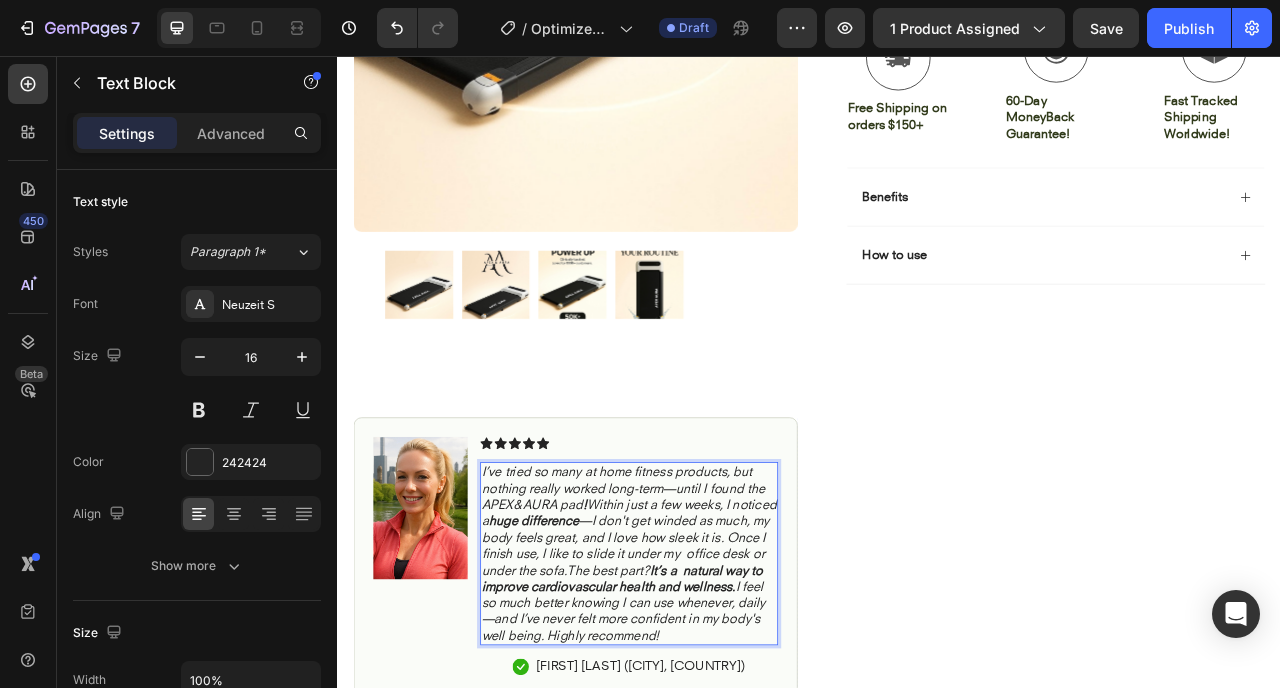 click on "I’ve tried so many at home fitness products, but nothing really worked long-term—until I found the APEX&AURA pad ! Within just a few weeks, I noticed a huge difference —I don't get winded as much, my body feels great, and I love how sleek it is. Once I finish use, I like to slide it under my  office desk or under the sofa.The best part? It’s a natural way to improve cardiovascular health and wellness. I feel so much better knowing I can use whenever protected daily—and I’ve never felt more confident in my body's well being. Highly recommend!" at bounding box center (707, 689) 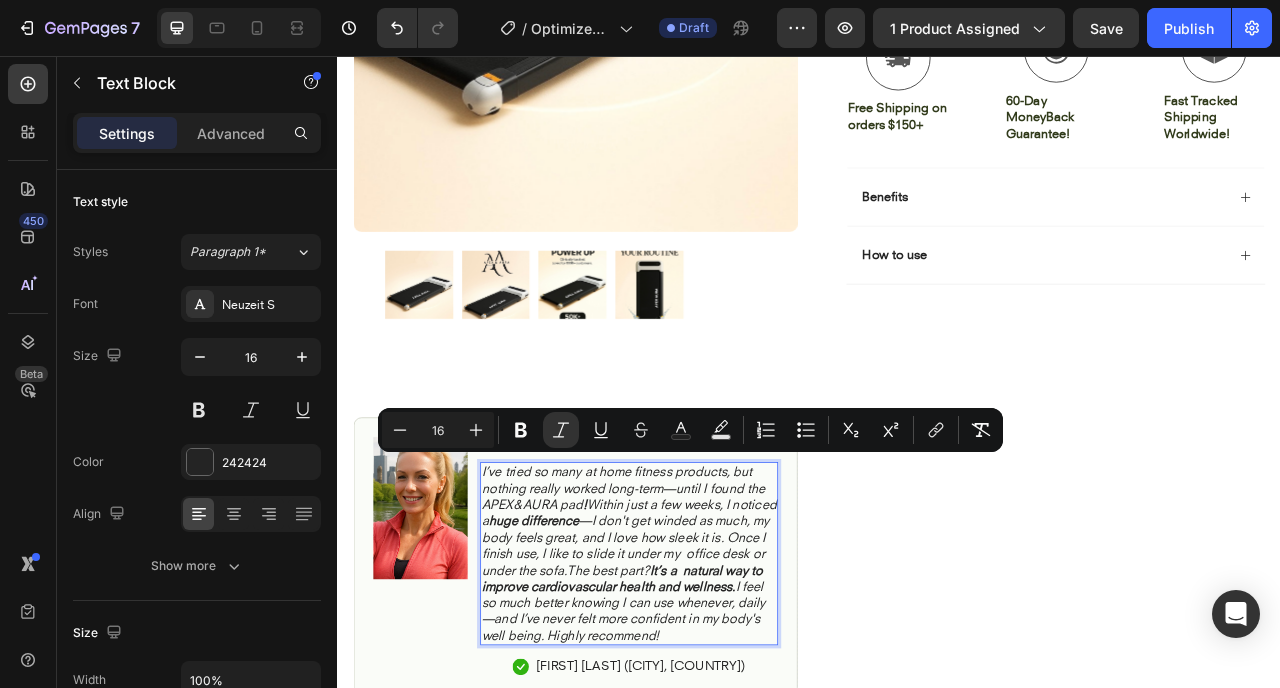 click on "I’ve tried so many at home fitness products, but nothing really worked long-term—until I found the APEX&AURA pad ! Within just a few weeks, I noticed a huge difference —I don't get winded as much, my body feels great, and I love how sleek it is. Once I finish use, I like to slide it under my  office desk or under the sofa.The best part? It’s a natural way to improve cardiovascular health and wellness. I feel so much better knowing I can use whenever protected daily—and I’ve never felt more confident in my body's well being. Highly recommend!" at bounding box center (707, 689) 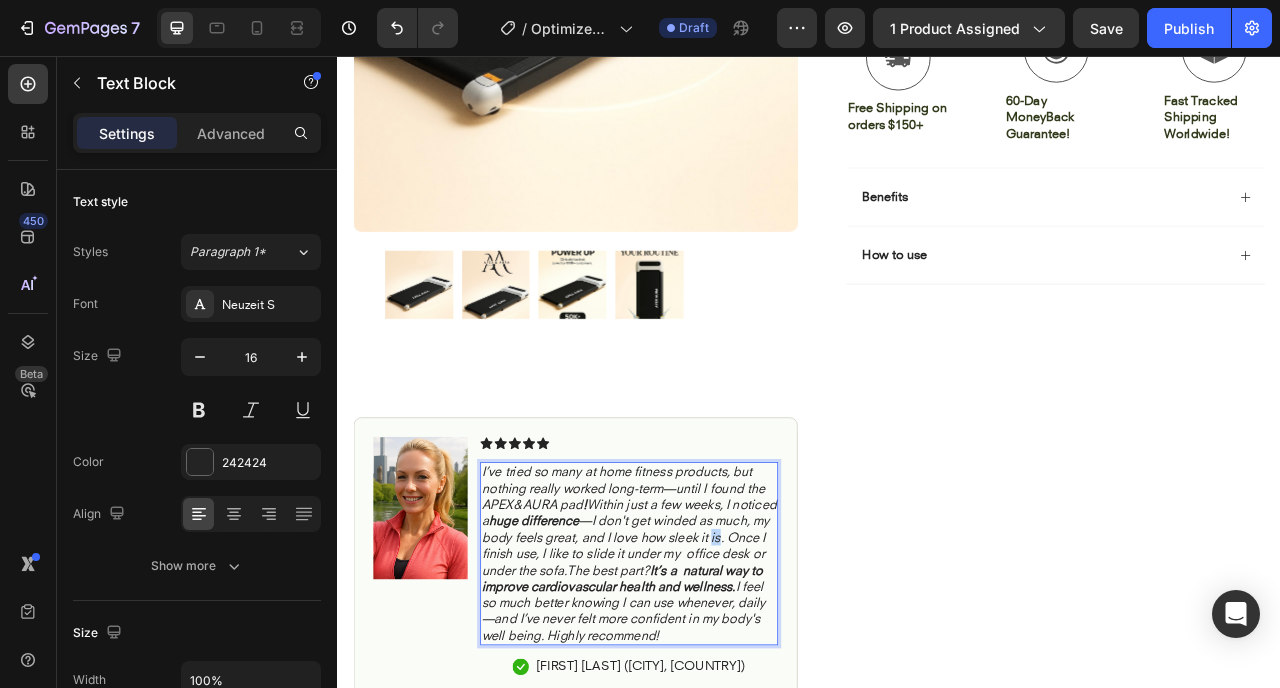 click on "I’ve tried so many at home fitness products, but nothing really worked long-term—until I found the APEX&AURA pad ! Within just a few weeks, I noticed a huge difference —I don't get winded as much, my body feels great, and I love how sleek it is. Once I finish use, I like to slide it under my  office desk or under the sofa.The best part? It’s a natural way to improve cardiovascular health and wellness. I feel so much better knowing I can use whenever protected daily—and I’ve never felt more confident in my body's well being. Highly recommend!" at bounding box center (707, 689) 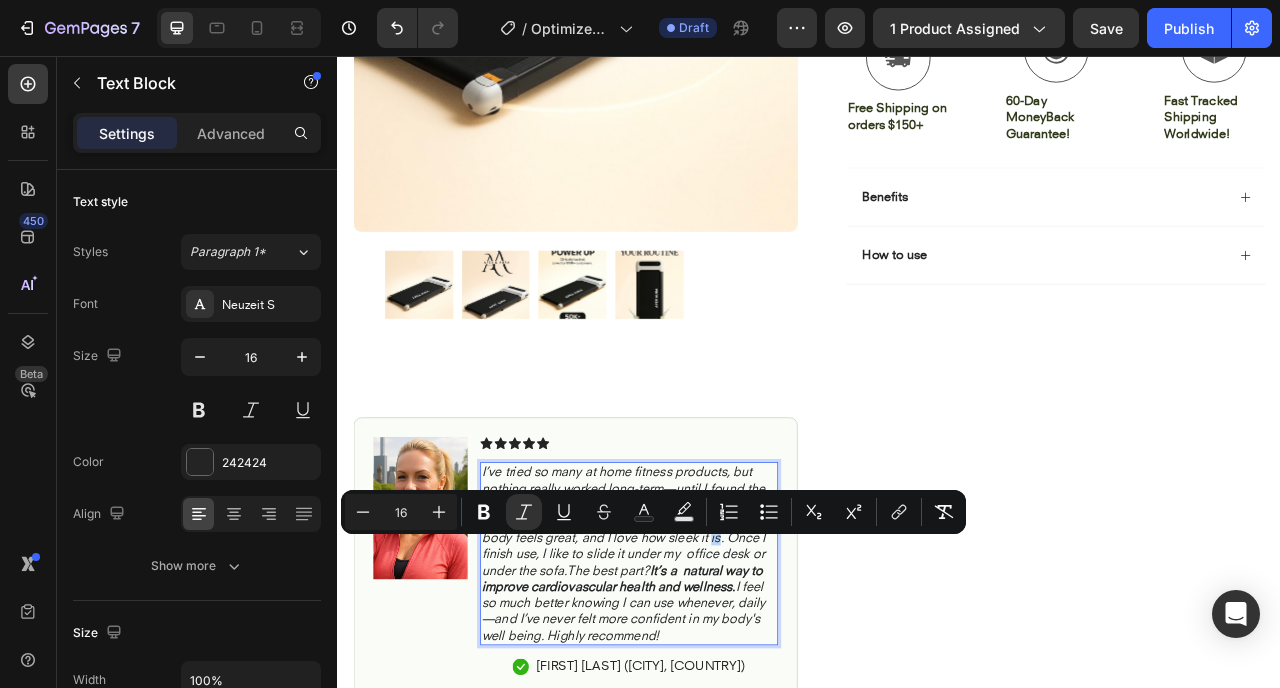 click on "I’ve tried so many at home fitness products, but nothing really worked long-term—until I found the APEX&AURA pad ! Within just a few weeks, I noticed a huge difference —I don't get winded as much, my body feels great, and I love how sleek it is. Once I finish use, I like to slide it under my  office desk or under the sofa.The best part? It’s a natural way to improve cardiovascular health and wellness. I feel so much better knowing I can use whenever protected daily—and I’ve never felt more confident in my body's well being. Highly recommend!" at bounding box center (707, 689) 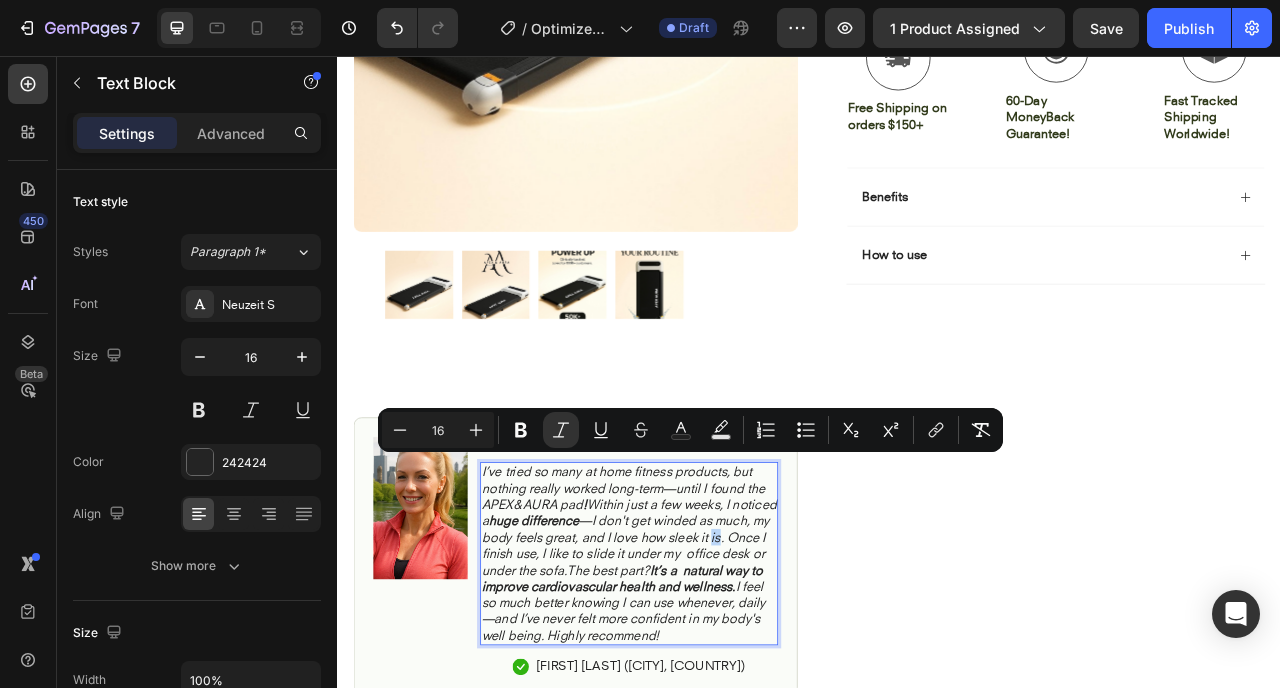 click on "I’ve tried so many at home fitness products, but nothing really worked long-term—until I found the APEX&AURA pad ! Within just a few weeks, I noticed a huge difference —I don't get winded as much, my body feels great, and I love how sleek it is. Once I finish use, I like to slide it under my  office desk or under the sofa.The best part? It’s a natural way to improve cardiovascular health and wellness. I feel so much better knowing I can use whenever protected daily—and I’ve never felt more confident in my body's well being. Highly recommend!" at bounding box center [707, 689] 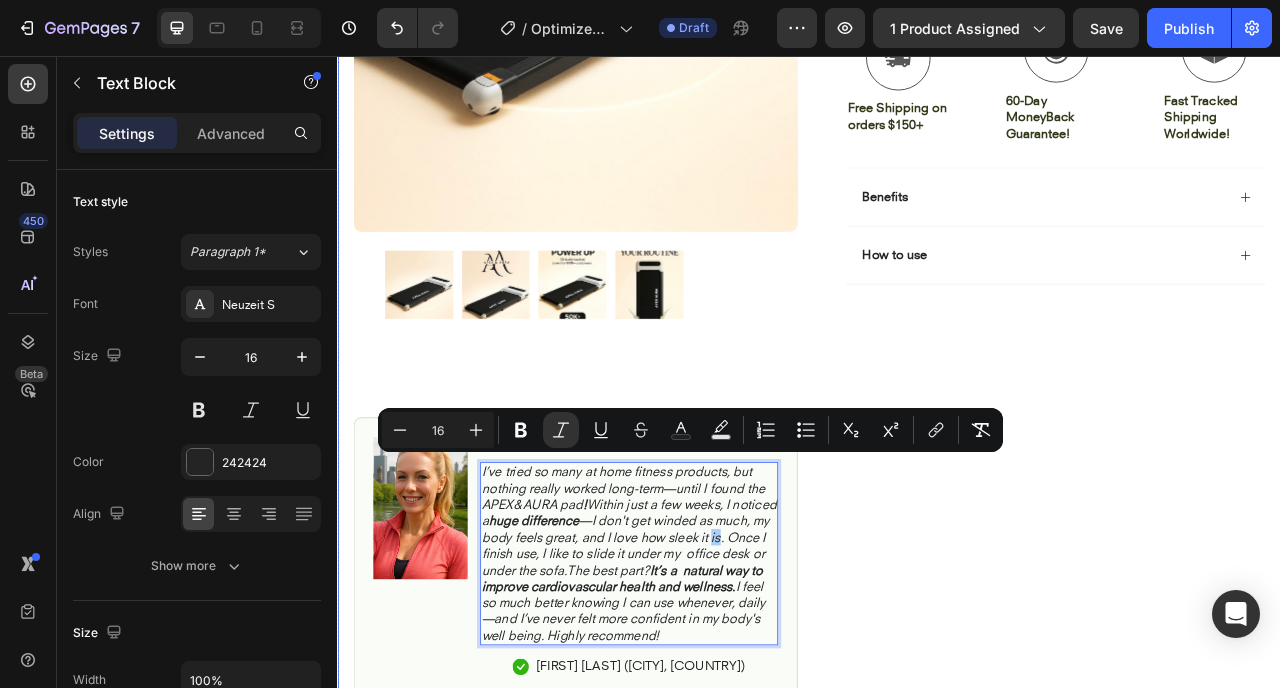 click on "Icon Icon Icon Icon Icon Icon List 4.8 based on 56,400 Customers Text Block Row Portable Walking Pad Product Title
Increase Endurance In Just Days
Low-Impact, Joint-Friendly Movement
Supports Recovery & Flexibility
Compact, Sleek, & Easy to Use Item List $119.99 Product Price Product Price $119.99 Product Price Product Price No discount   Not be displayed when published Discount Tag Row Color   Black Product Variants & Swatches
Icon Sold out Twice | Limited Stock Available Text Block Row Add to cart Add to Cart
Icon Free Shipping on orders $150+ Text Block
Icon 60-Day MoneyBack Guarantee! Text Block
Icon Fast Tracked Shipping Worldwide! Text Block Row Image Icon Icon Icon Icon Icon Icon List “i knew the nurvani plate was working when my friends started asking, ‘what are you doing? you look stronger and more toned!’ Text Block
Icon [FIRST] [LAST] ([CITY], [STATE])" at bounding box center [1234, 189] 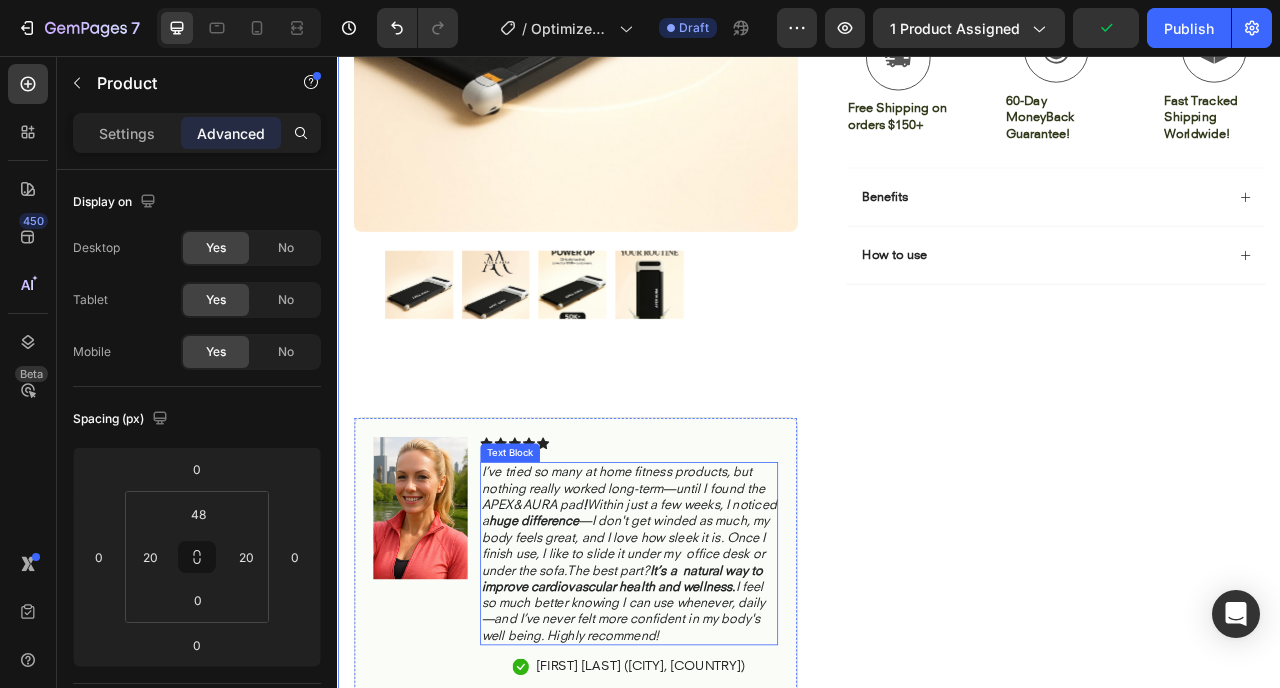 click on "I’ve tried so many at home fitness products, but nothing really worked long-term—until I found the APEX&AURA pad ! Within just a few weeks, I noticed a huge difference —I don't get winded as much, my body feels great, and I love how sleek it is. Once I finish use, I like to slide it under my  office desk or under the sofa.The best part? It’s a natural way to improve cardiovascular health and wellness. I feel so much better knowing I can use whenever protected daily—and I’ve never felt more confident in my body's well being. Highly recommend!" at bounding box center (707, 689) 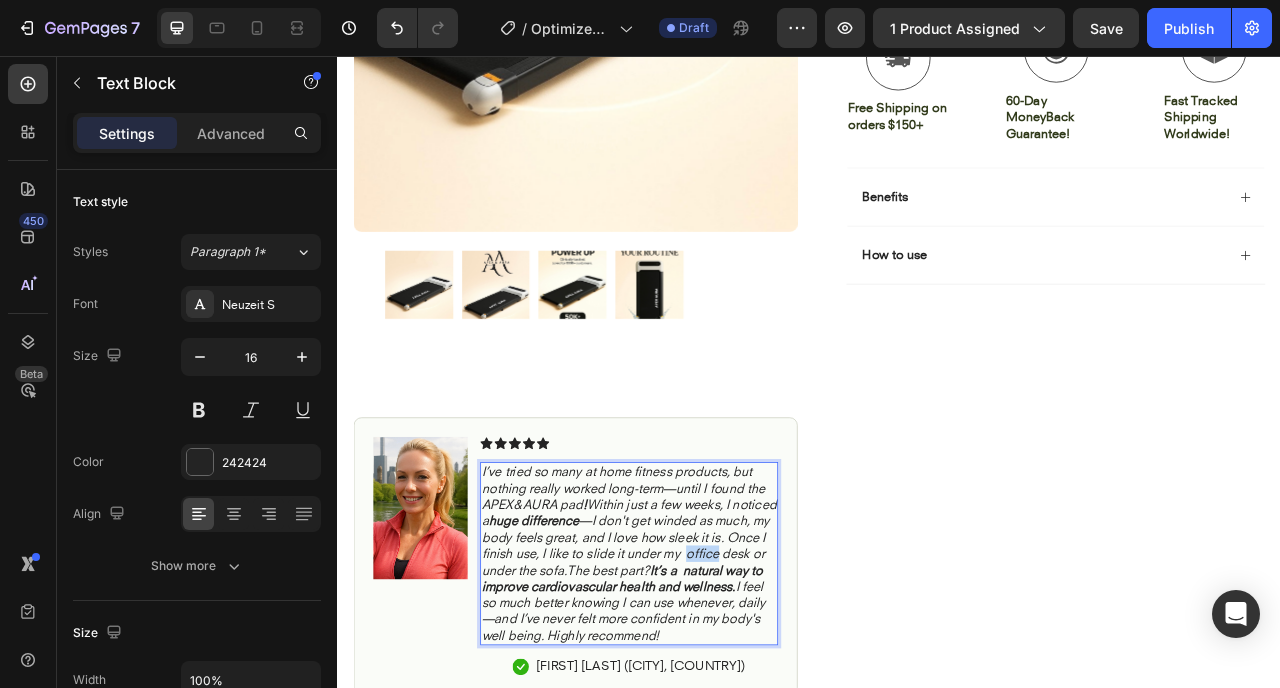 click on "I’ve tried so many at home fitness products, but nothing really worked long-term—until I found the APEX&AURA pad ! Within just a few weeks, I noticed a huge difference —I don't get winded as much, my body feels great, and I love how sleek it is. Once I finish use, I like to slide it under my  office desk or under the sofa.The best part? It’s a natural way to improve cardiovascular health and wellness. I feel so much better knowing I can use whenever protected daily—and I’ve never felt more confident in my body's well being. Highly recommend!" at bounding box center (707, 689) 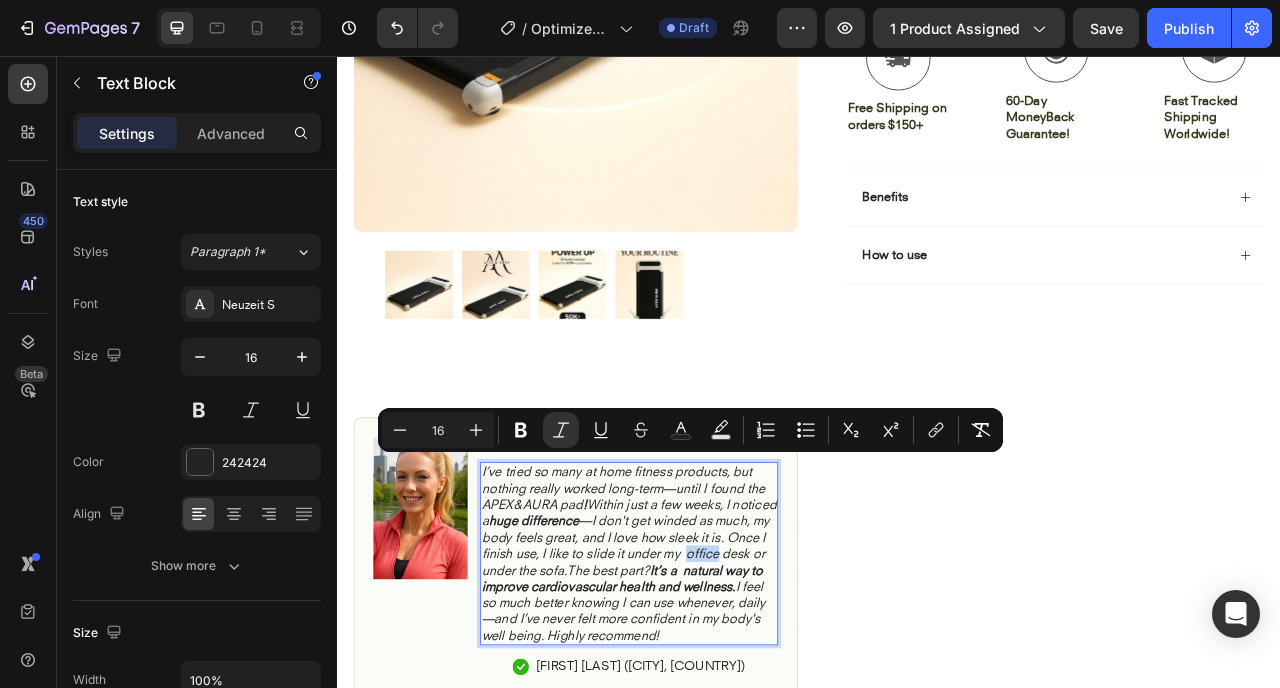 click on "I’ve tried so many at home fitness products, but nothing really worked long-term—until I found the APEX&AURA pad ! Within just a few weeks, I noticed a huge difference —I don't get winded as much, my body feels great, and I love how sleek it is. Once I finish use, I like to slide it under my  office desk or under the sofa.The best part? It’s a natural way to improve cardiovascular health and wellness. I feel so much better knowing I can use whenever protected daily—and I’ve never felt more confident in my body's well being. Highly recommend!" at bounding box center (707, 689) 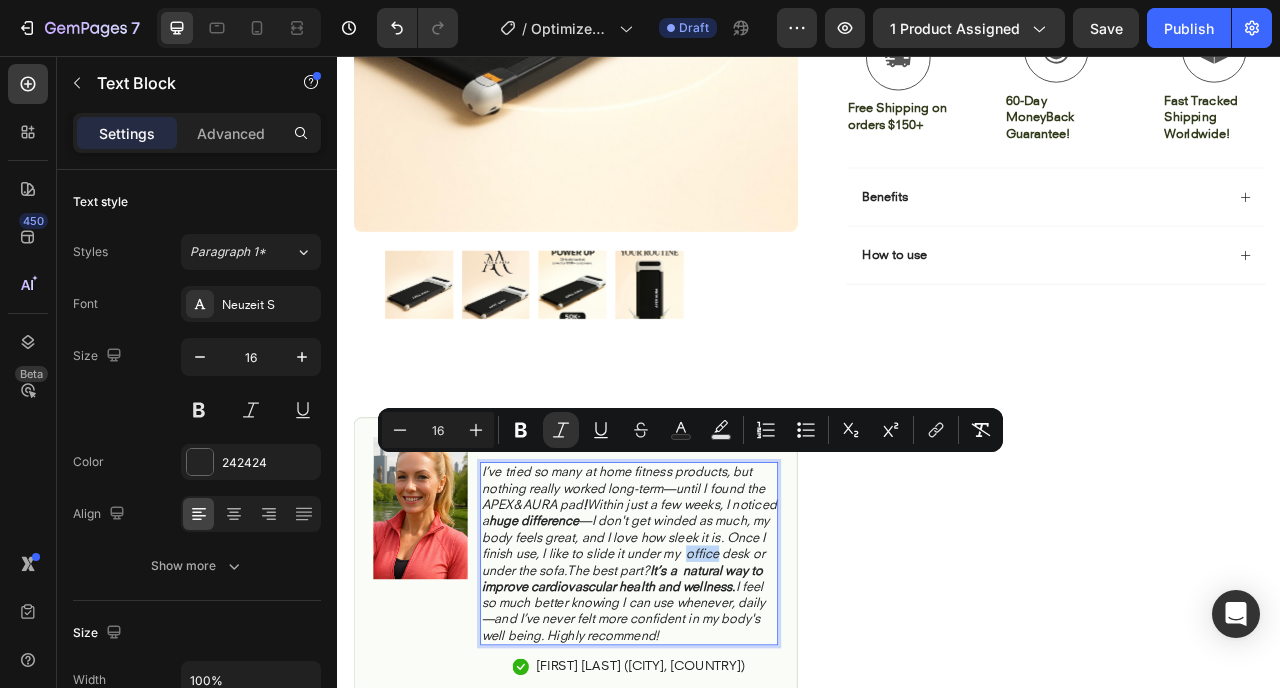 click on "I’ve tried so many at home fitness products, but nothing really worked long-term—until I found the APEX&AURA pad ! Within just a few weeks, I noticed a huge difference —I don't get winded as much, my body feels great, and I love how sleek it is. Once I finish use, I like to slide it under my  office desk or under the sofa.The best part? It’s a natural way to improve cardiovascular health and wellness. I feel so much better knowing I can use whenever protected daily—and I’ve never felt more confident in my body's well being. Highly recommend!" at bounding box center [707, 689] 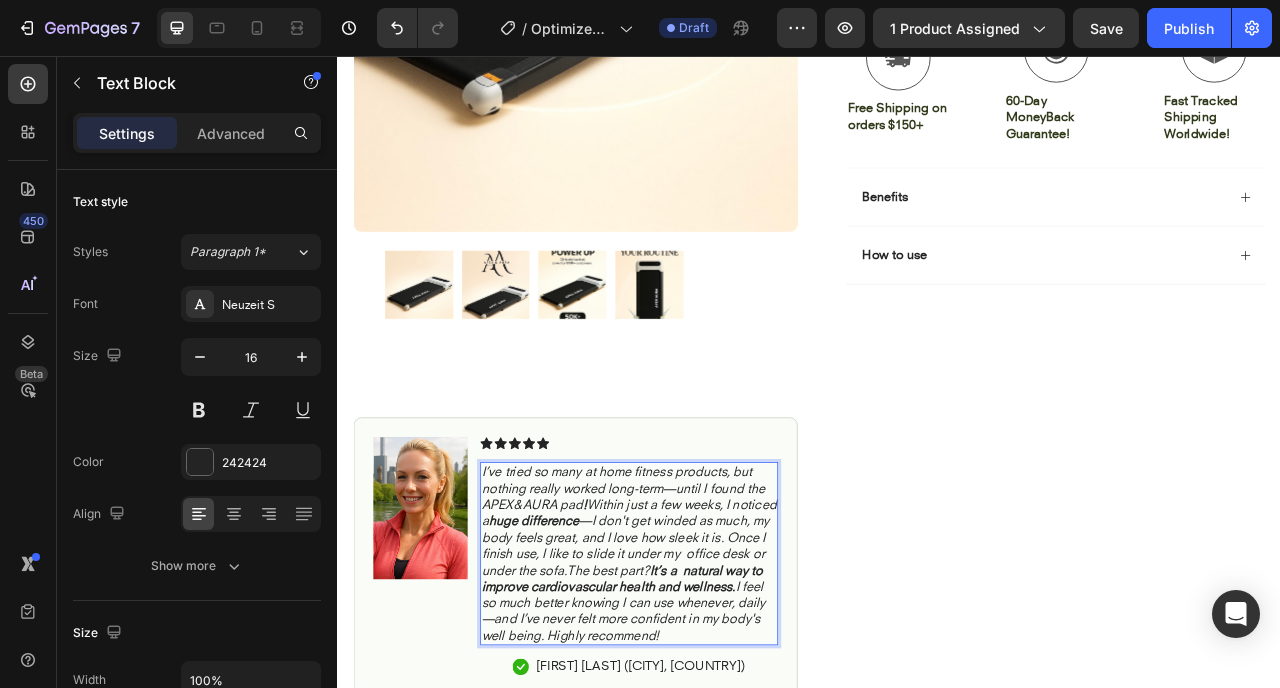 click on "I’ve tried so many at home fitness products, but nothing really worked long-term—until I found the APEX&AURA pad ! Within just a few weeks, I noticed a huge difference —I don't get winded as much, my body feels great, and I love how sleek it is. Once I finish use, I like to slide it under my  office desk or under the sofa.The best part? It’s a natural way to improve cardiovascular health and wellness. I feel so much better knowing I can use whenever protected daily—and I’ve never felt more confident in my body's well being. Highly recommend!" at bounding box center [707, 689] 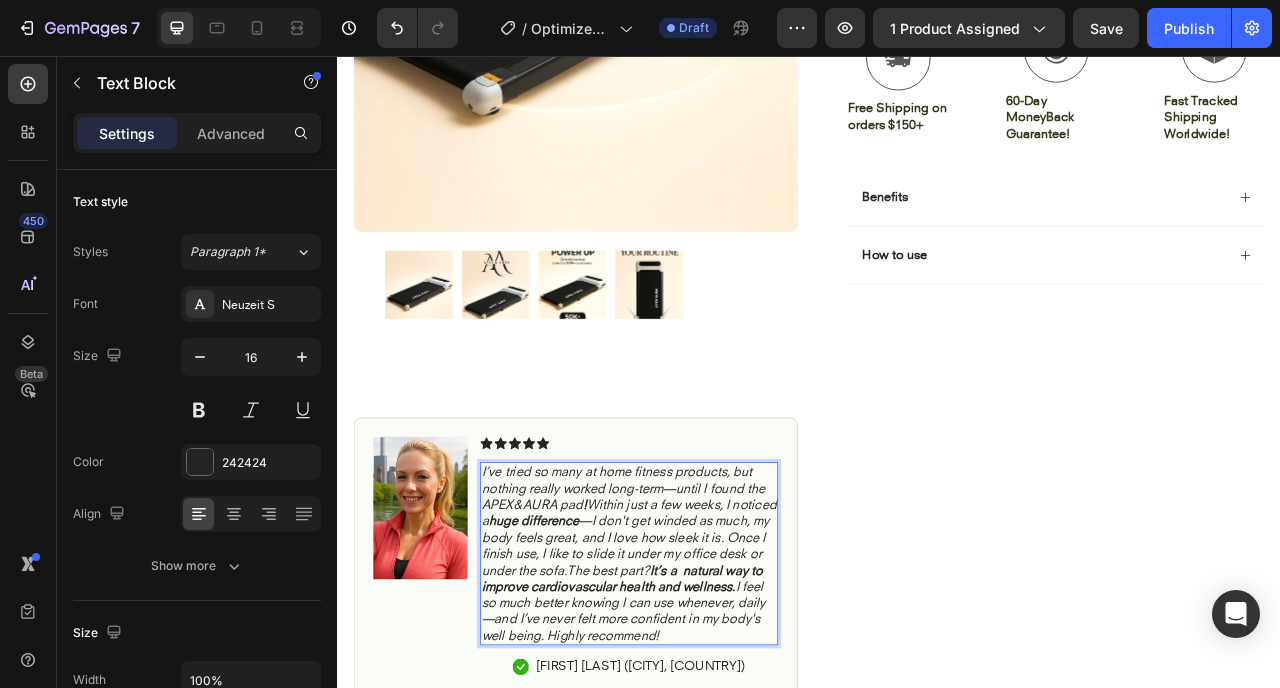 click on "It’s a  natural way to improve cardiovascular health and wellness." at bounding box center (699, 720) 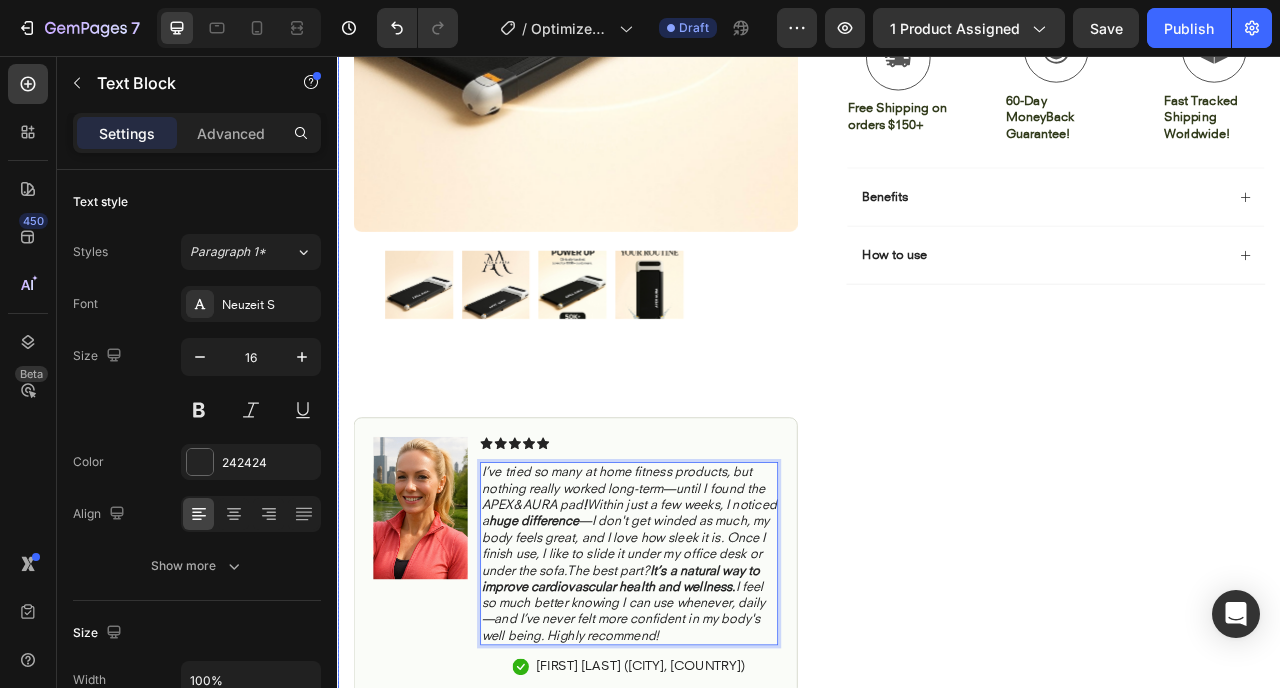 click on "Icon Icon Icon Icon Icon Icon List 4.8 based on 56,400 Customers Text Block Row Portable Walking Pad Product Title
Increase Endurance In Just Days
Low-Impact, Joint-Friendly Movement
Supports Recovery & Flexibility
Compact, Sleek, & Easy to Use Item List $119.99 Product Price Product Price $119.99 Product Price Product Price No discount   Not be displayed when published Discount Tag Row Color   Black Product Variants & Swatches
Icon Sold out Twice | Limited Stock Available Text Block Row Add to cart Add to Cart
Icon Free Shipping on orders $150+ Text Block
Icon 60-Day MoneyBack Guarantee! Text Block
Icon Fast Tracked Shipping Worldwide! Text Block Row Image Icon Icon Icon Icon Icon Icon List “i knew the nurvani plate was working when my friends started asking, ‘what are you doing? you look stronger and more toned!’ Text Block
Icon [FIRST] [LAST] ([CITY], [STATE])" at bounding box center [1234, 189] 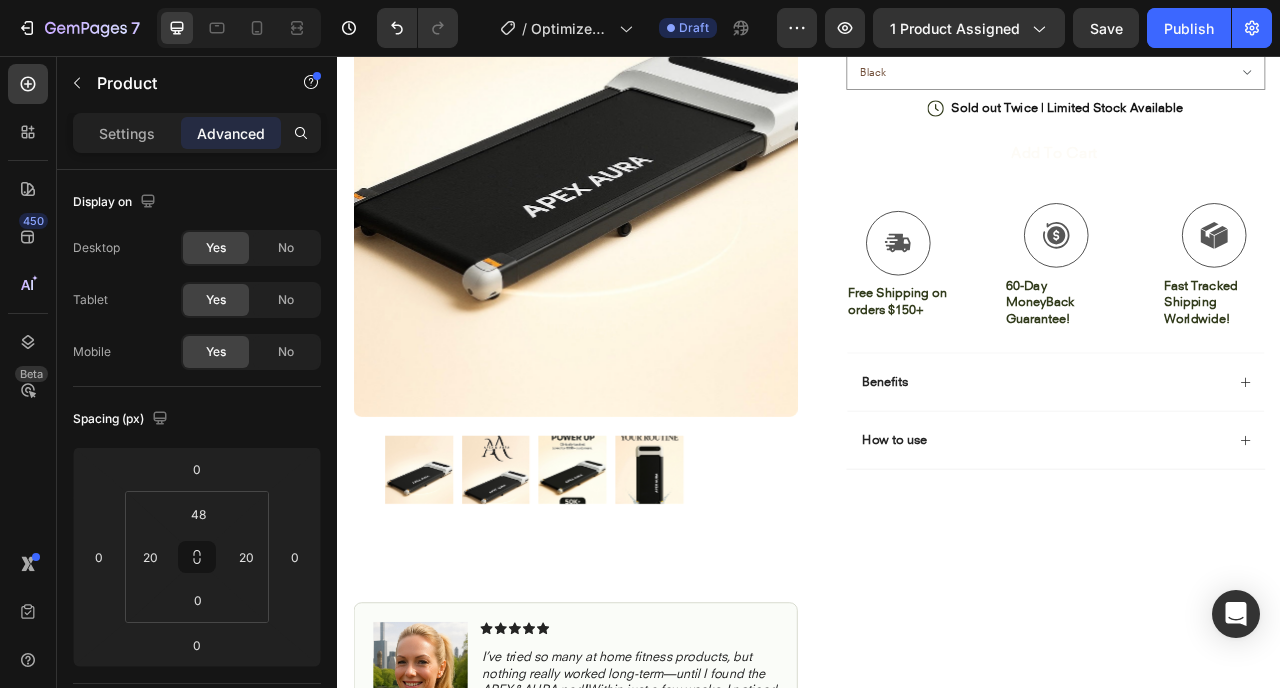 scroll, scrollTop: 440, scrollLeft: 0, axis: vertical 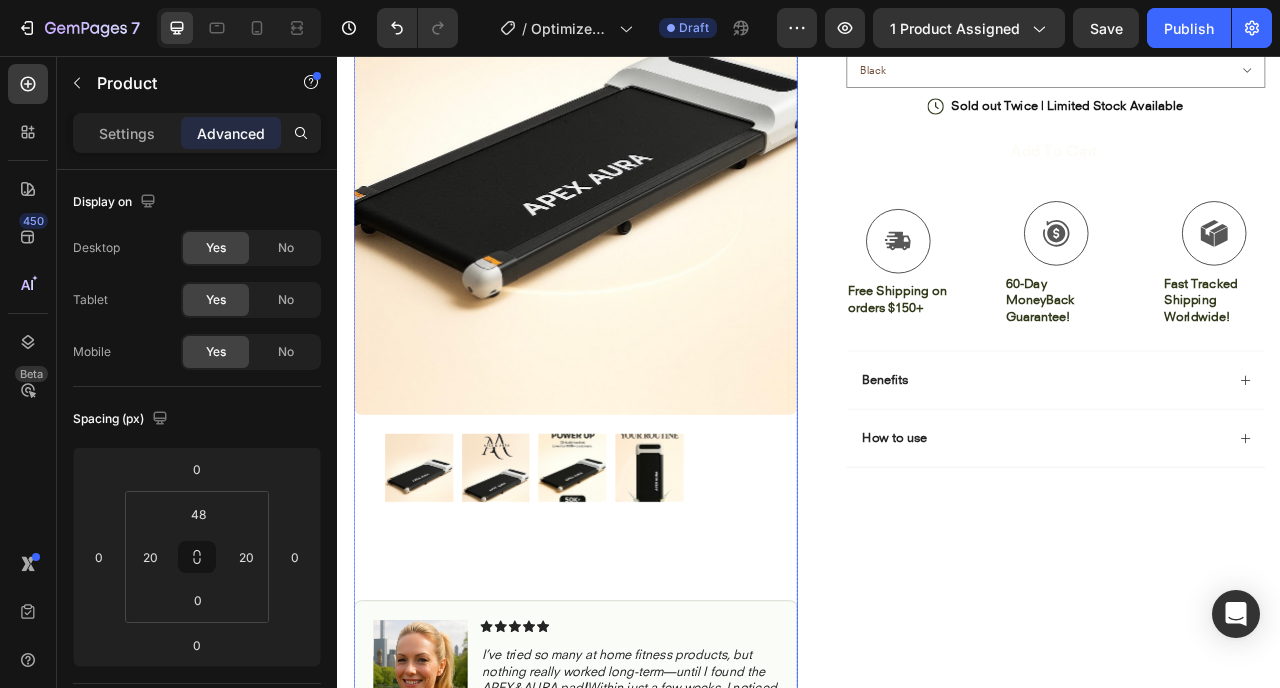 click at bounding box center [538, 580] 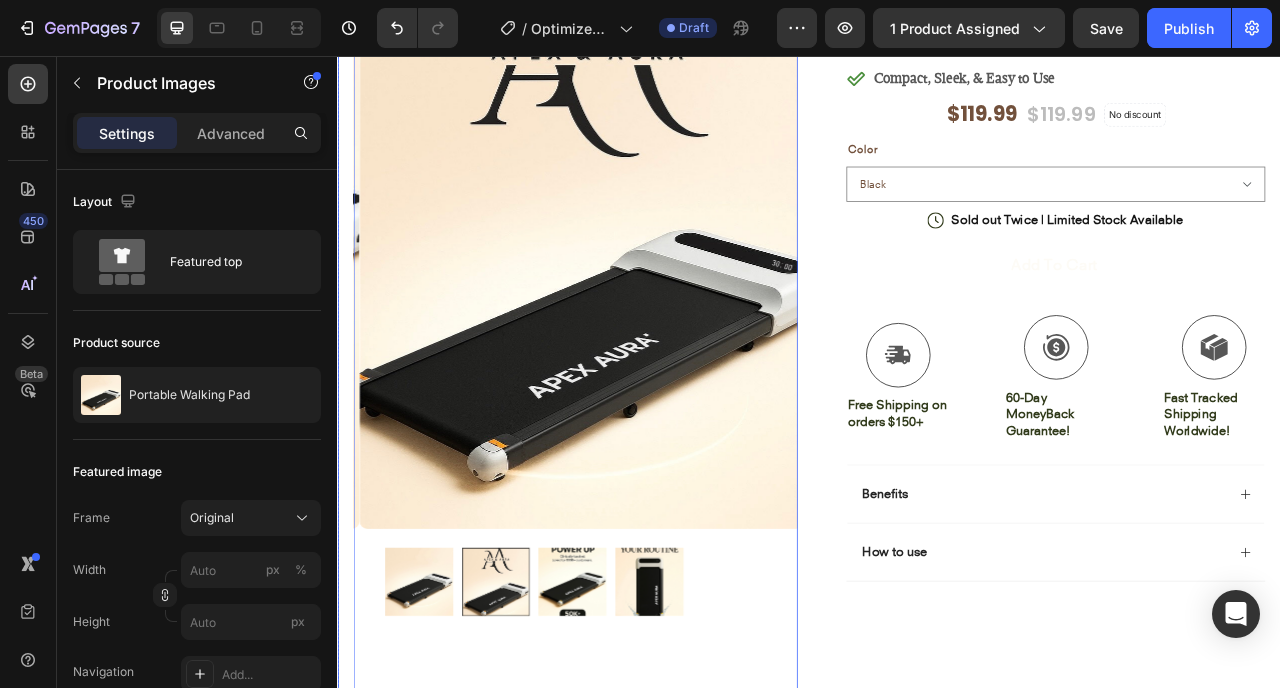 scroll, scrollTop: 320, scrollLeft: 0, axis: vertical 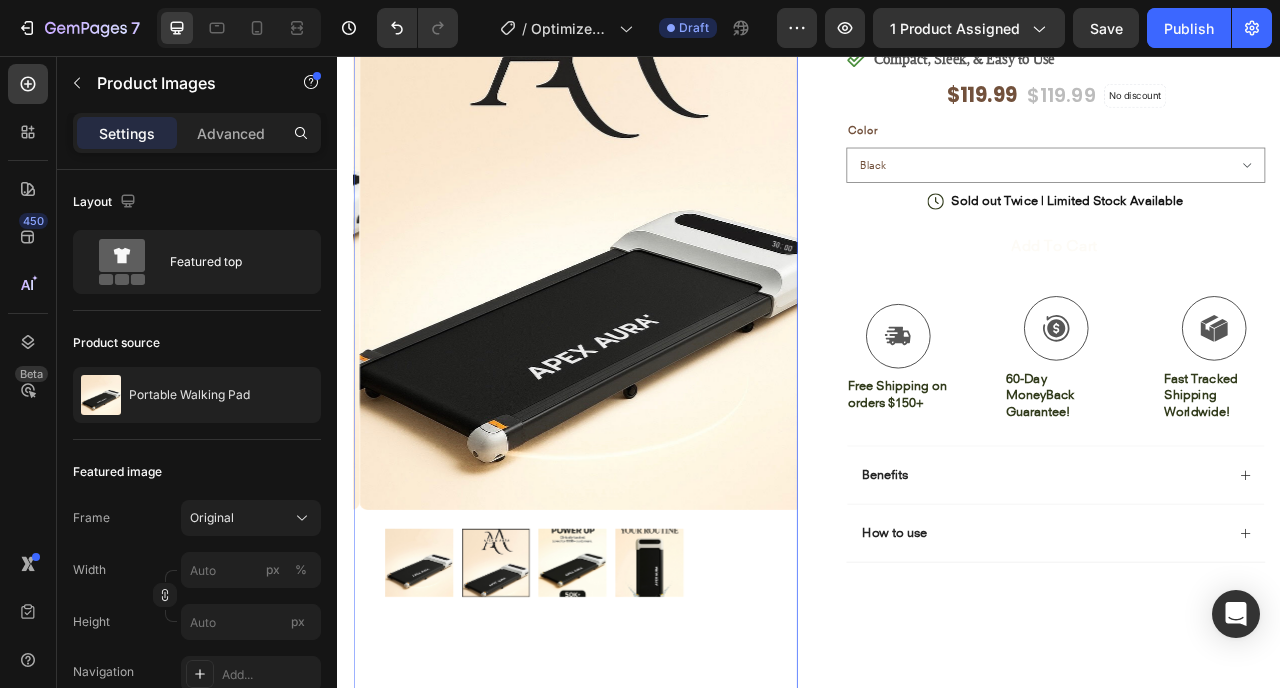 click at bounding box center [635, 700] 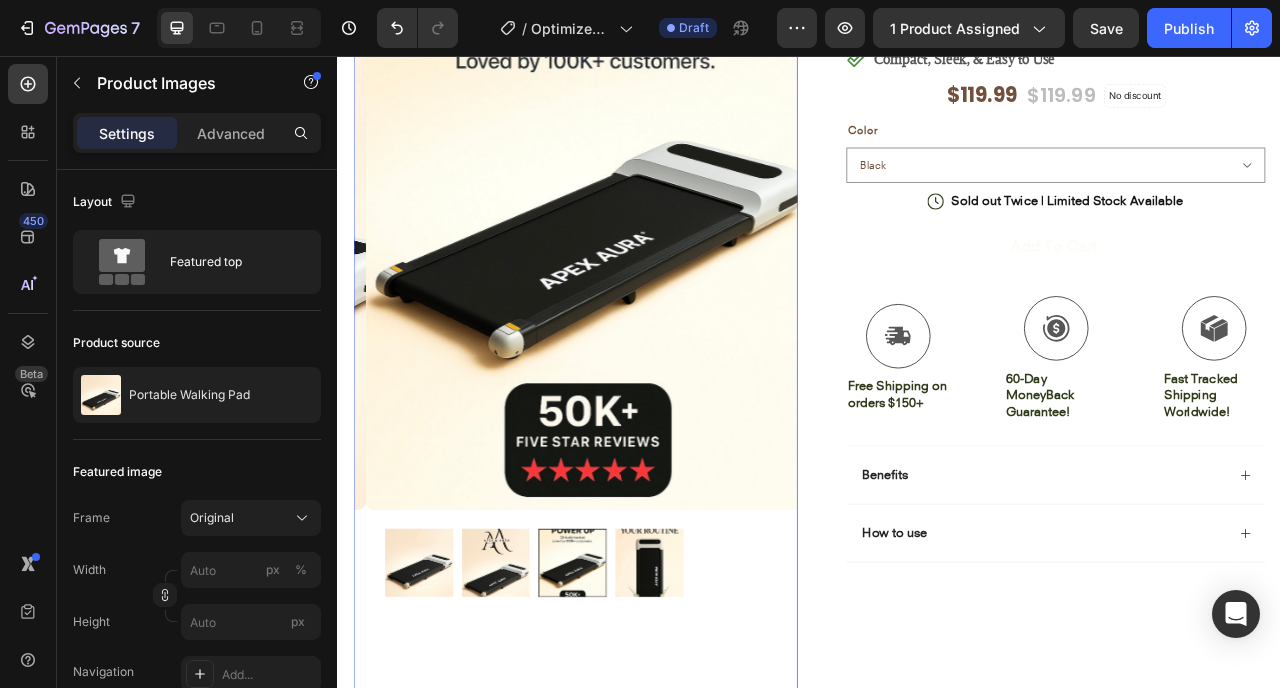 click at bounding box center (733, 700) 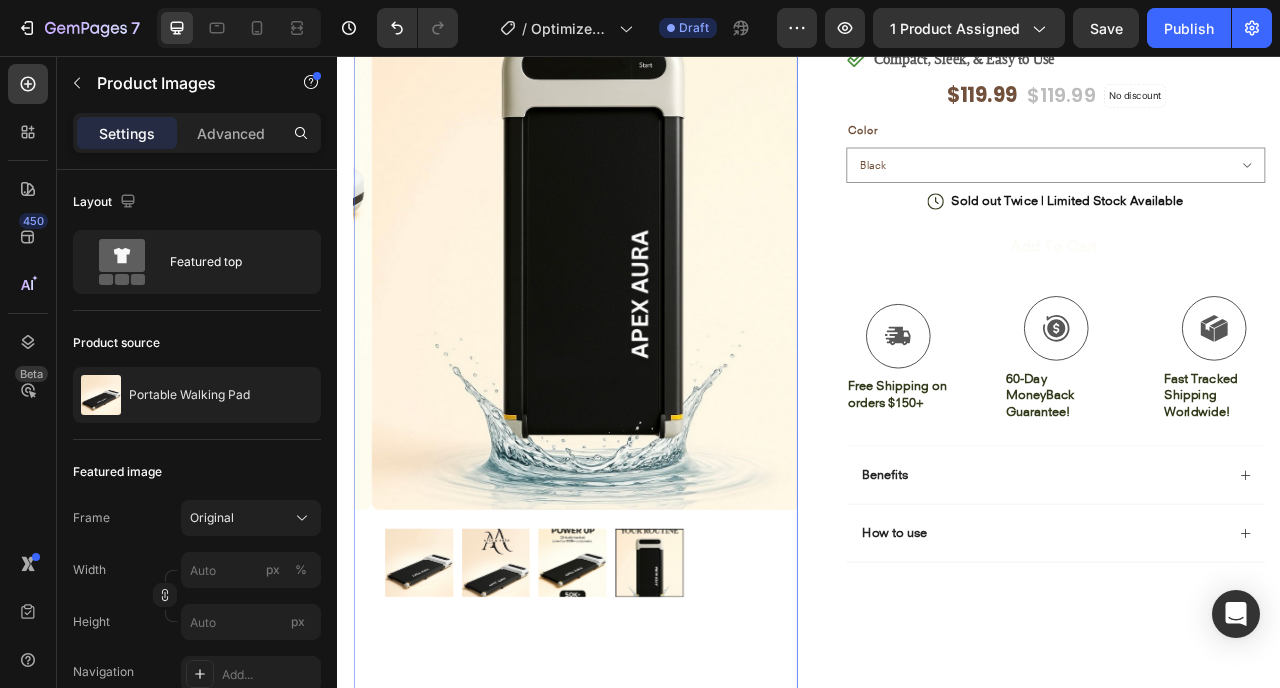 click at bounding box center (635, 700) 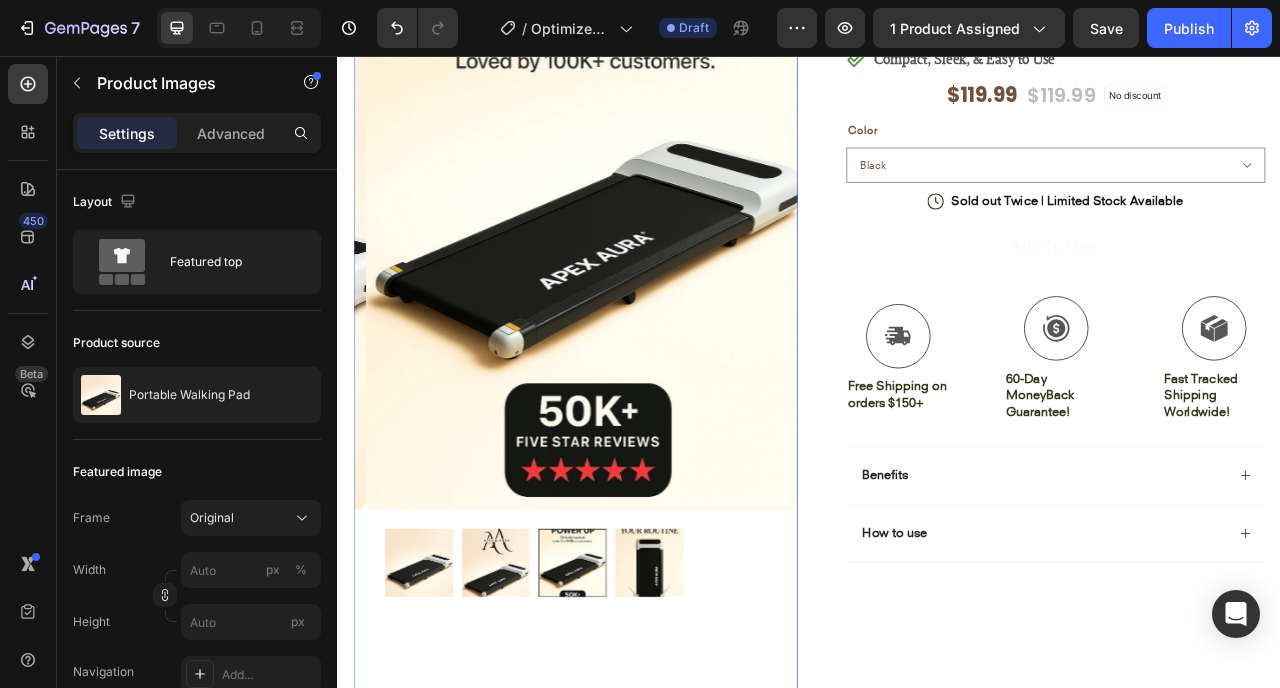 click at bounding box center [538, 700] 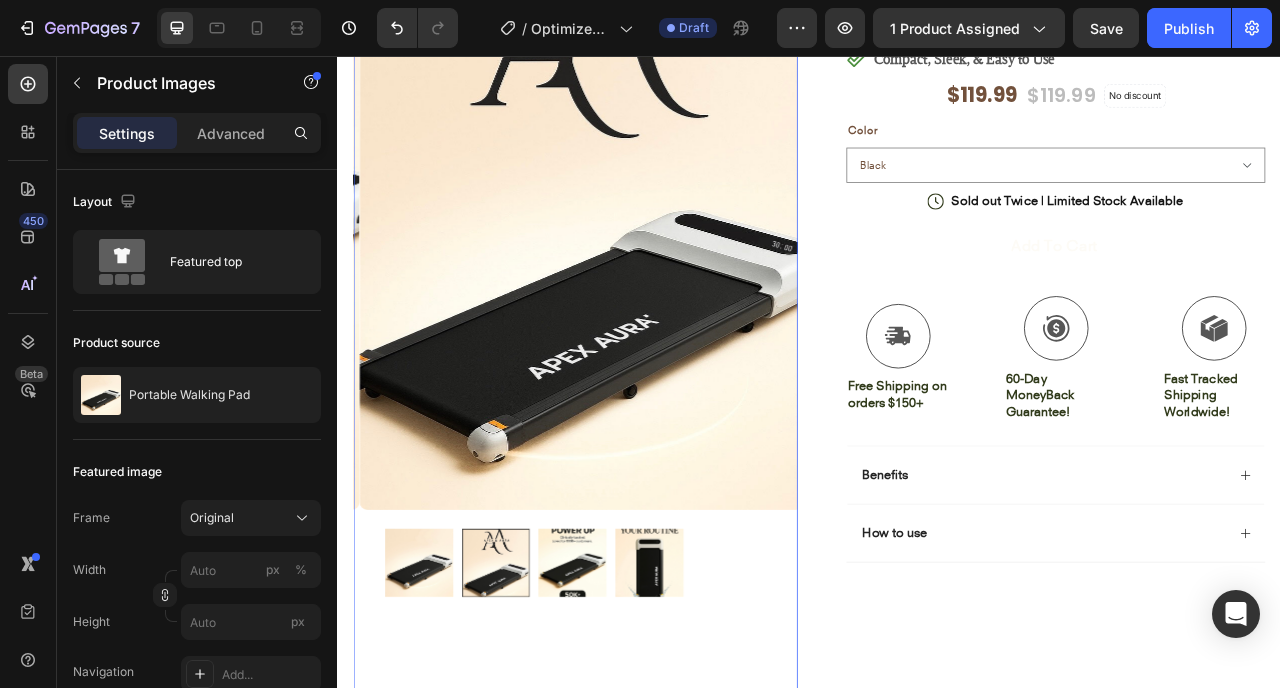click at bounding box center (440, 700) 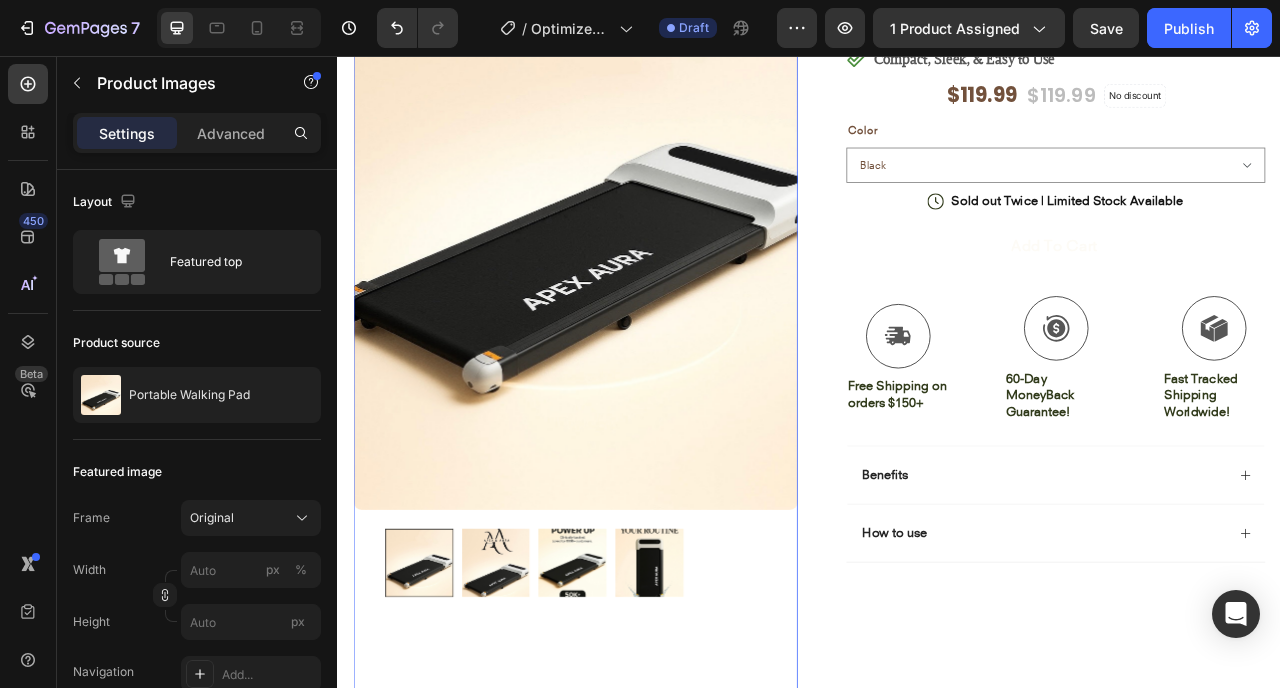 click at bounding box center [538, 700] 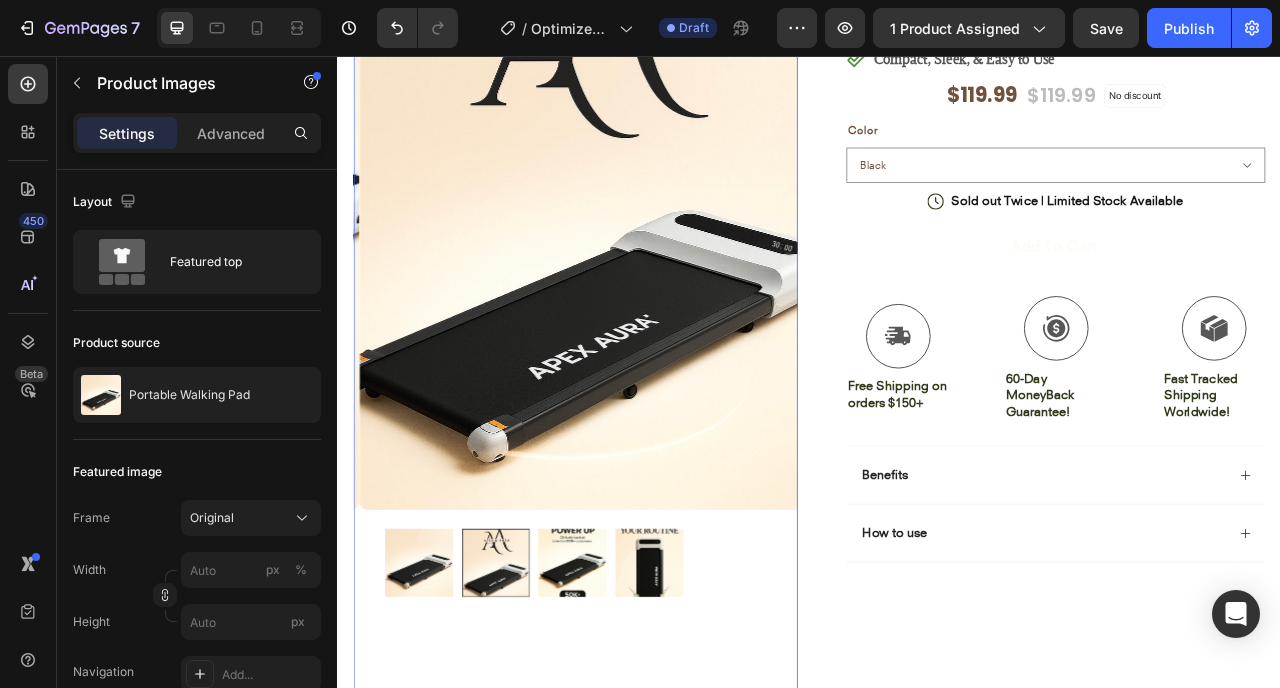 click at bounding box center (635, 700) 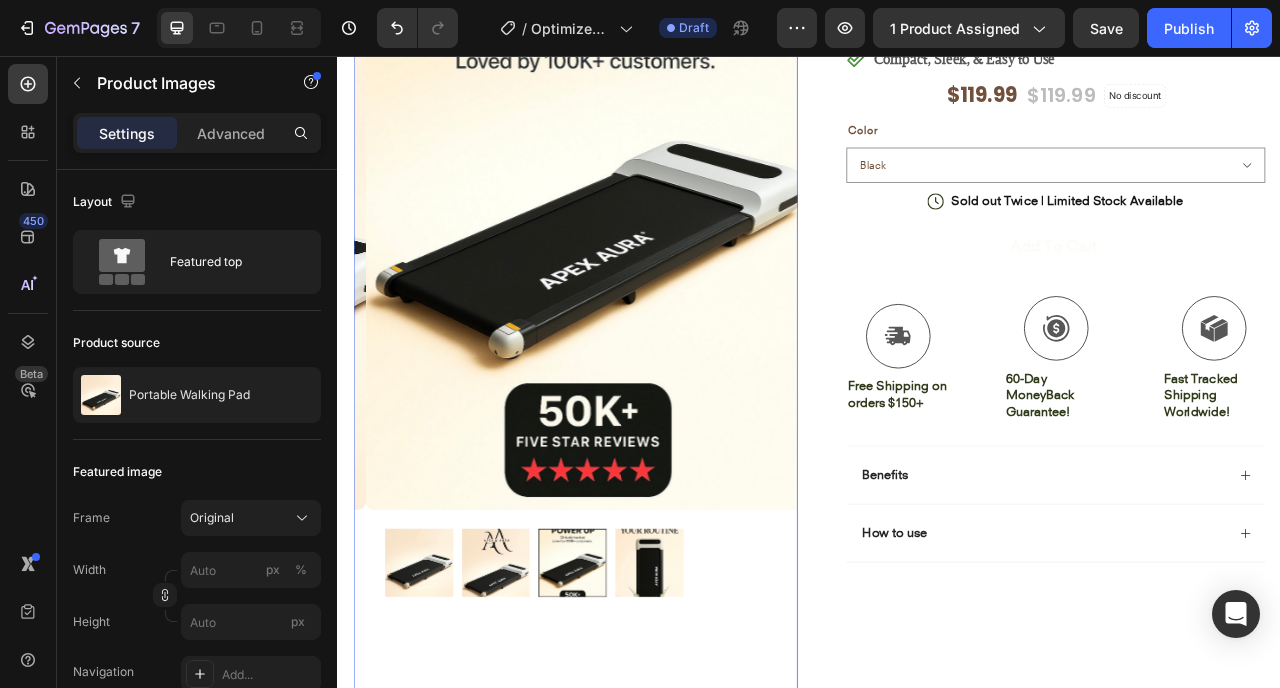 click at bounding box center [733, 700] 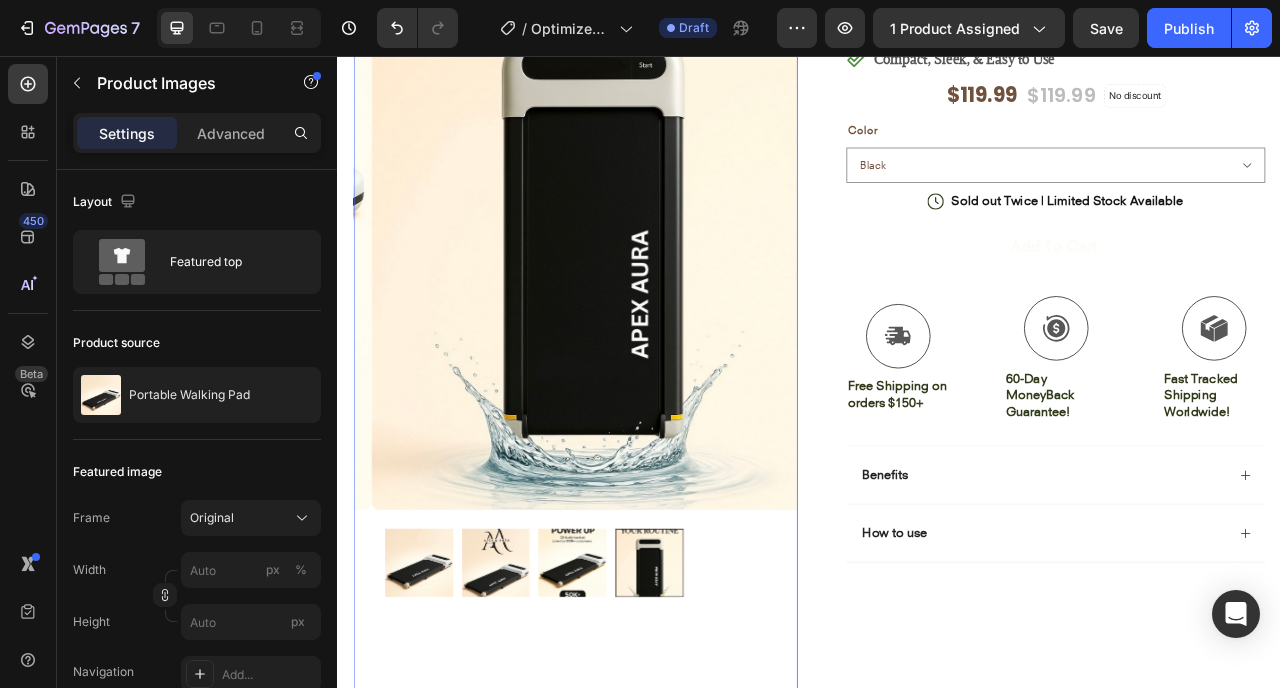 click at bounding box center (635, 700) 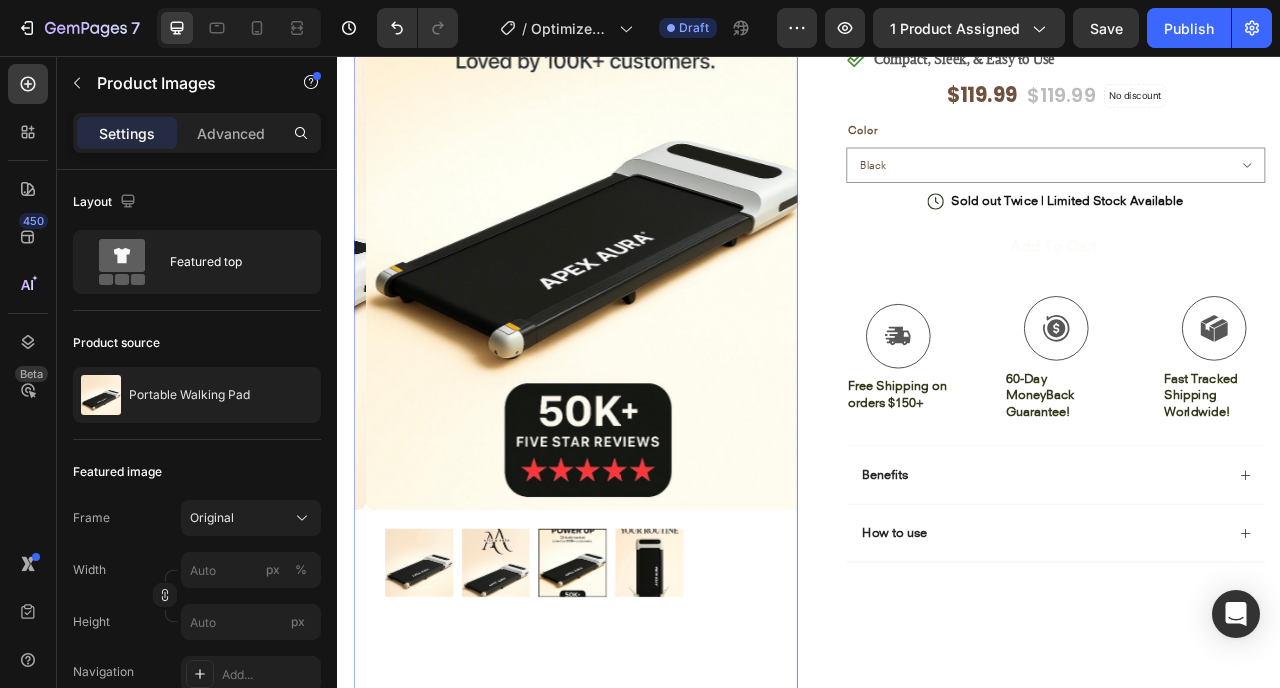 click at bounding box center [538, 700] 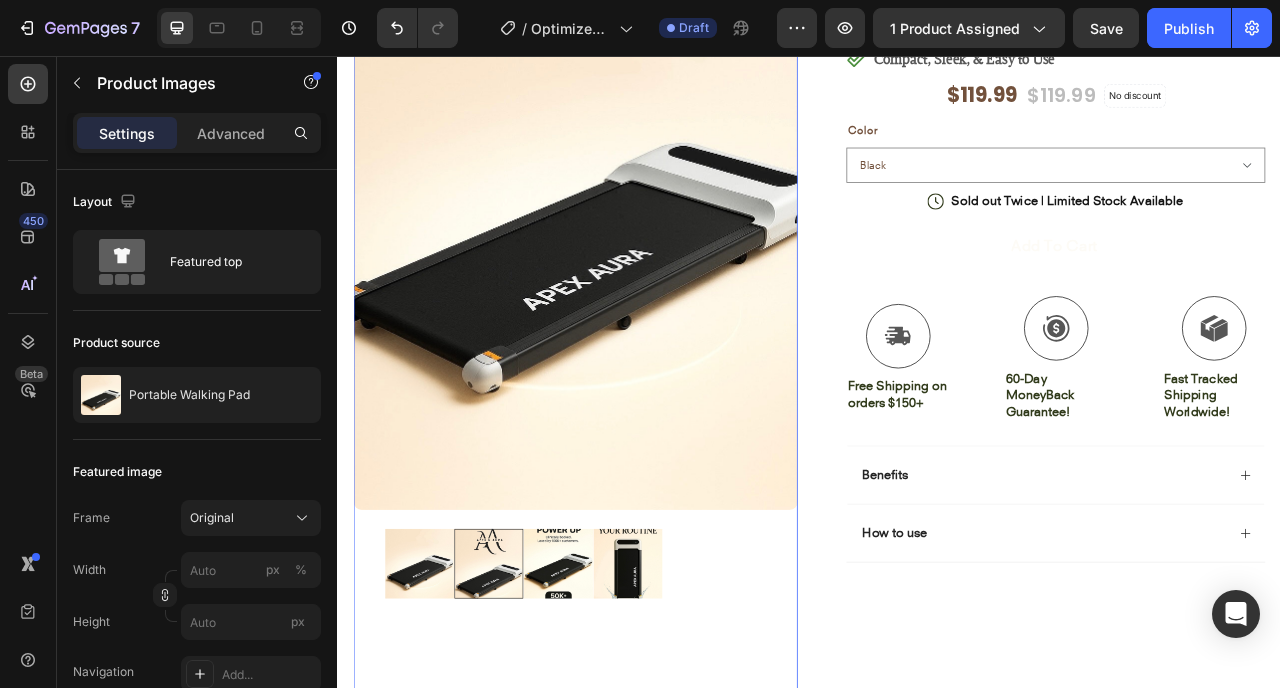 click at bounding box center (441, 701) 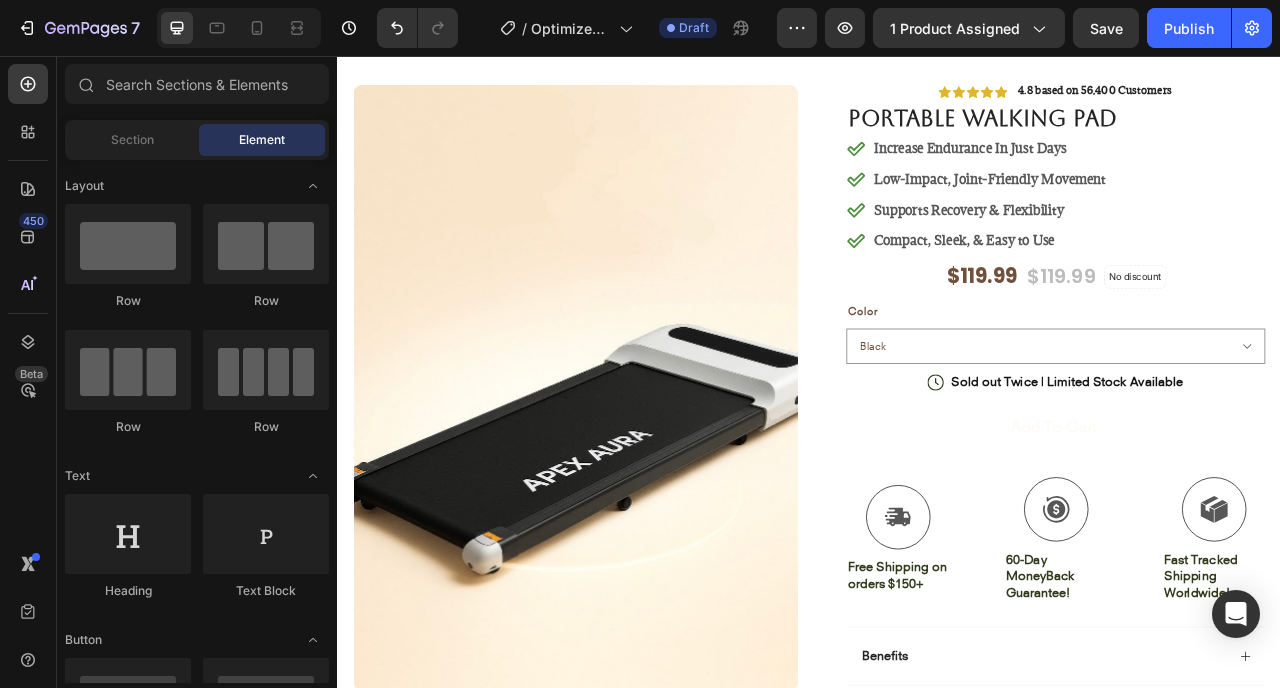scroll, scrollTop: 0, scrollLeft: 0, axis: both 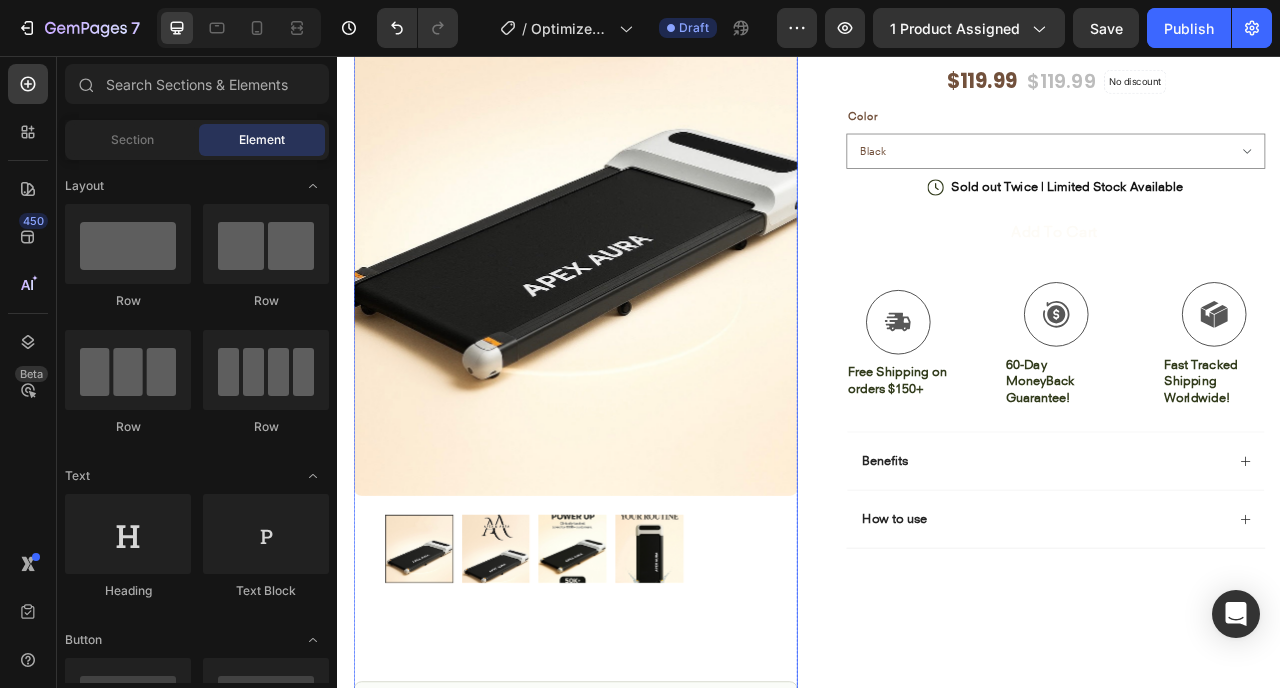 click at bounding box center [538, 683] 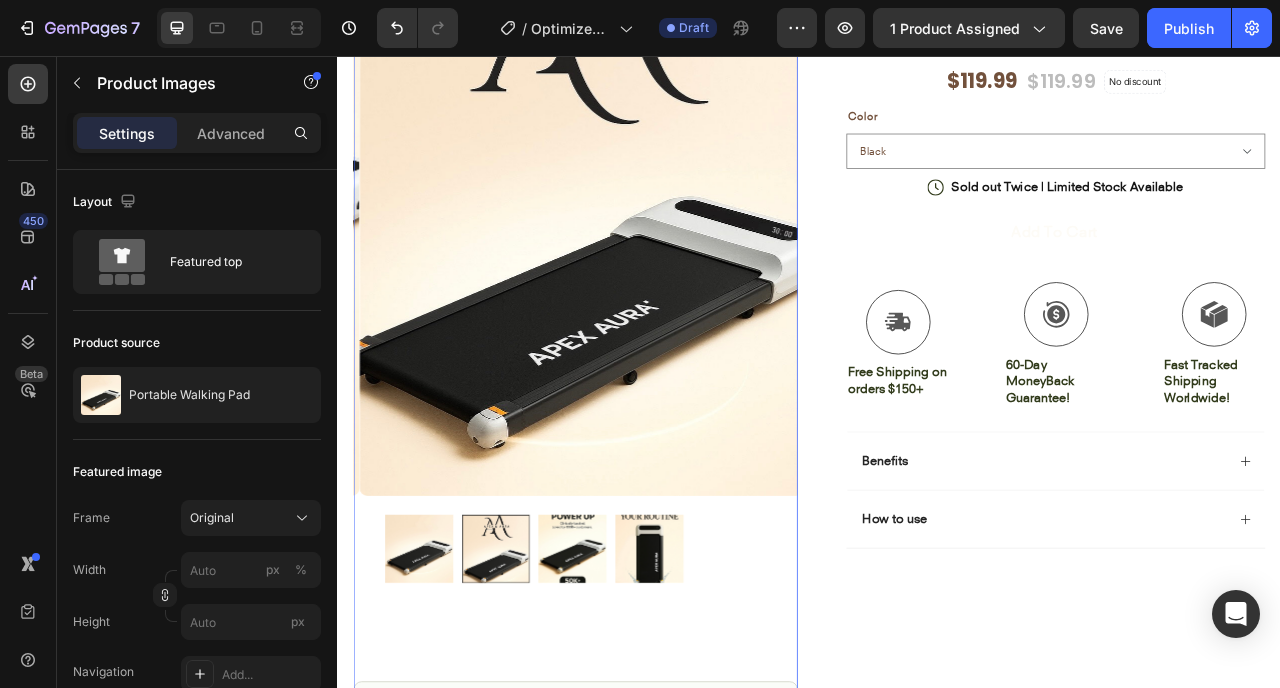 click at bounding box center [635, 683] 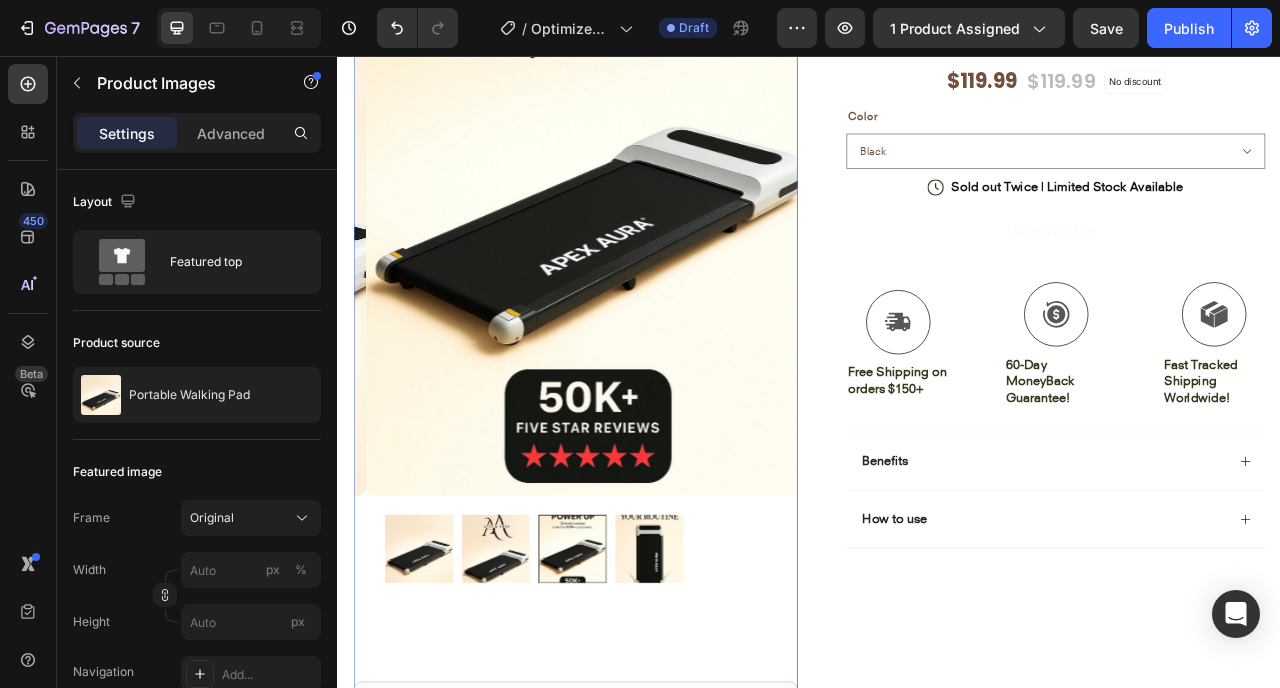 click at bounding box center (538, 683) 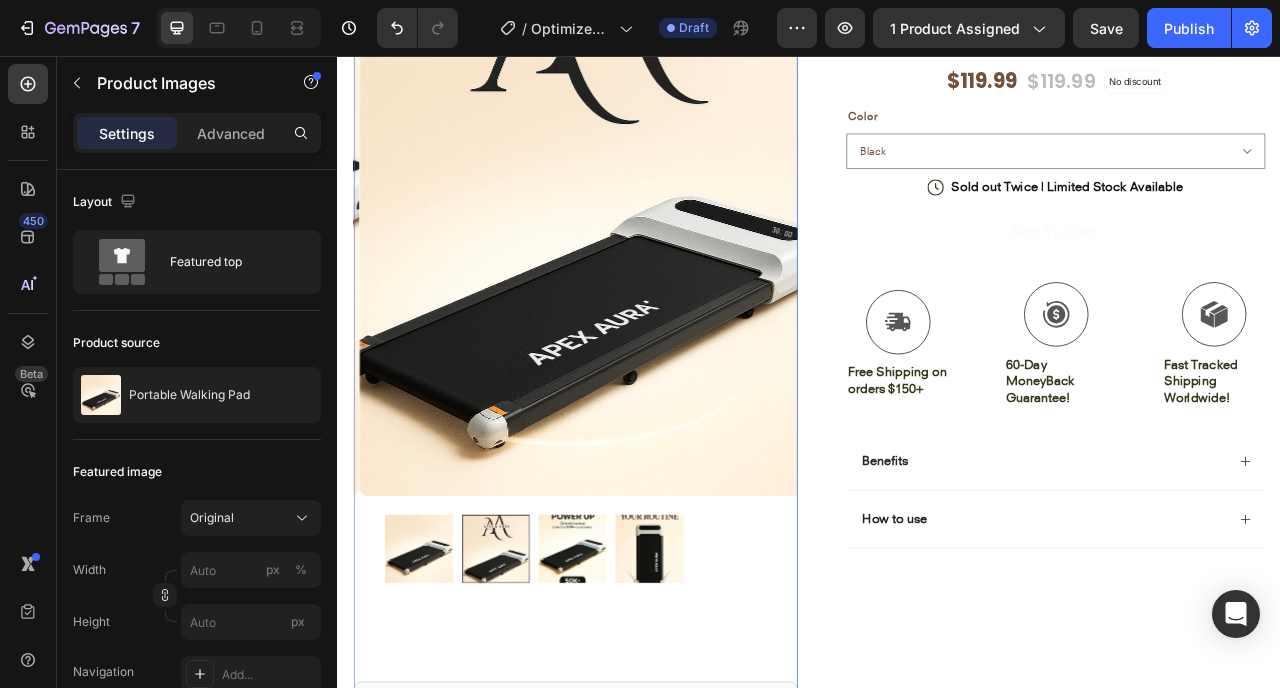 click at bounding box center (635, 683) 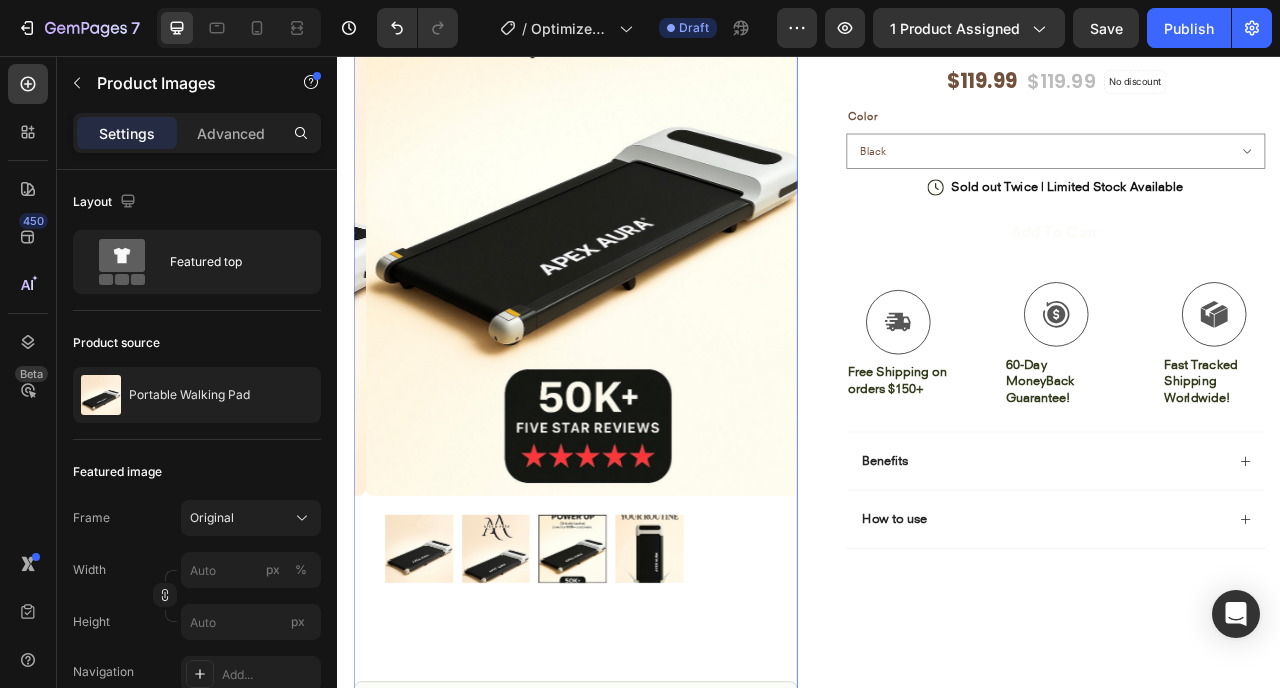click at bounding box center [733, 683] 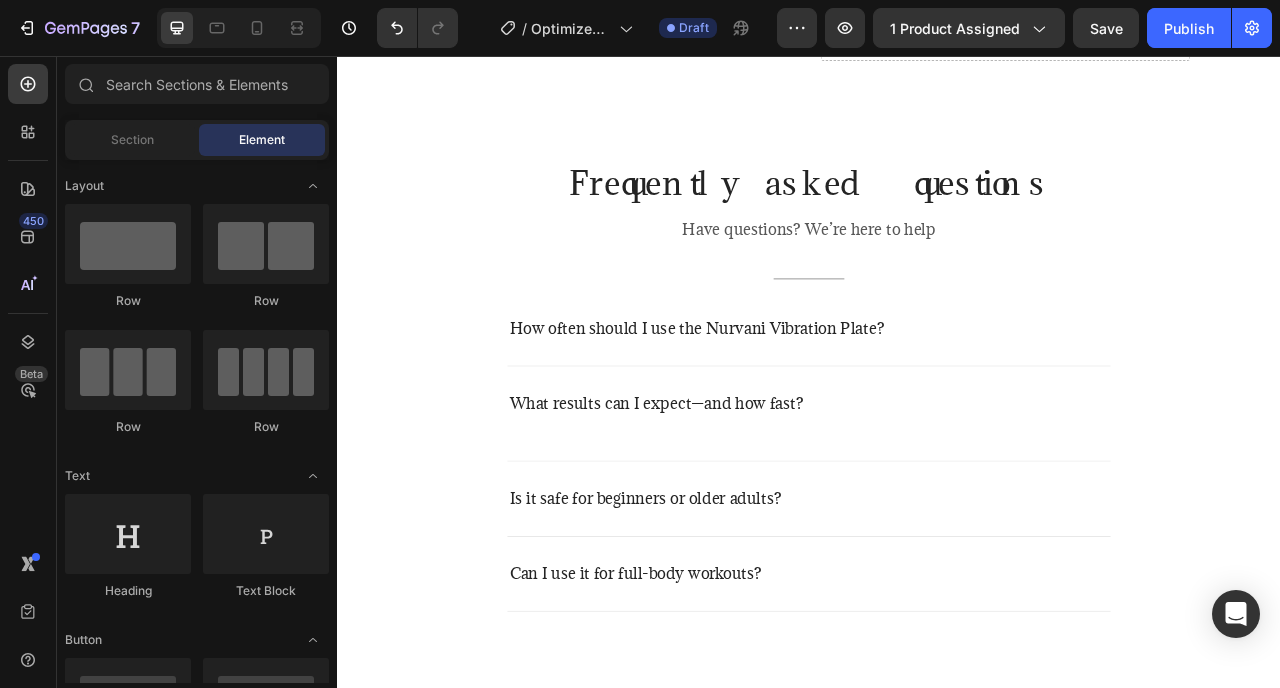 scroll, scrollTop: 5460, scrollLeft: 0, axis: vertical 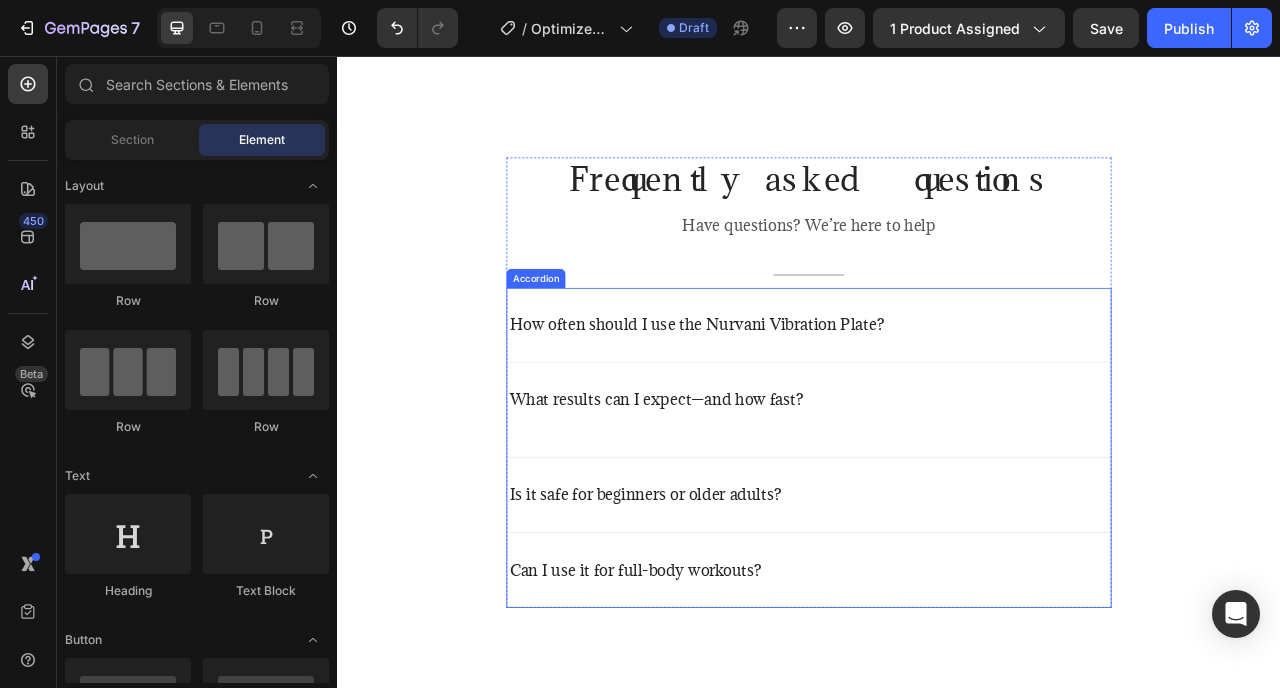 click on "How often should I use the Nurvani Vibration Plate?" at bounding box center (794, 398) 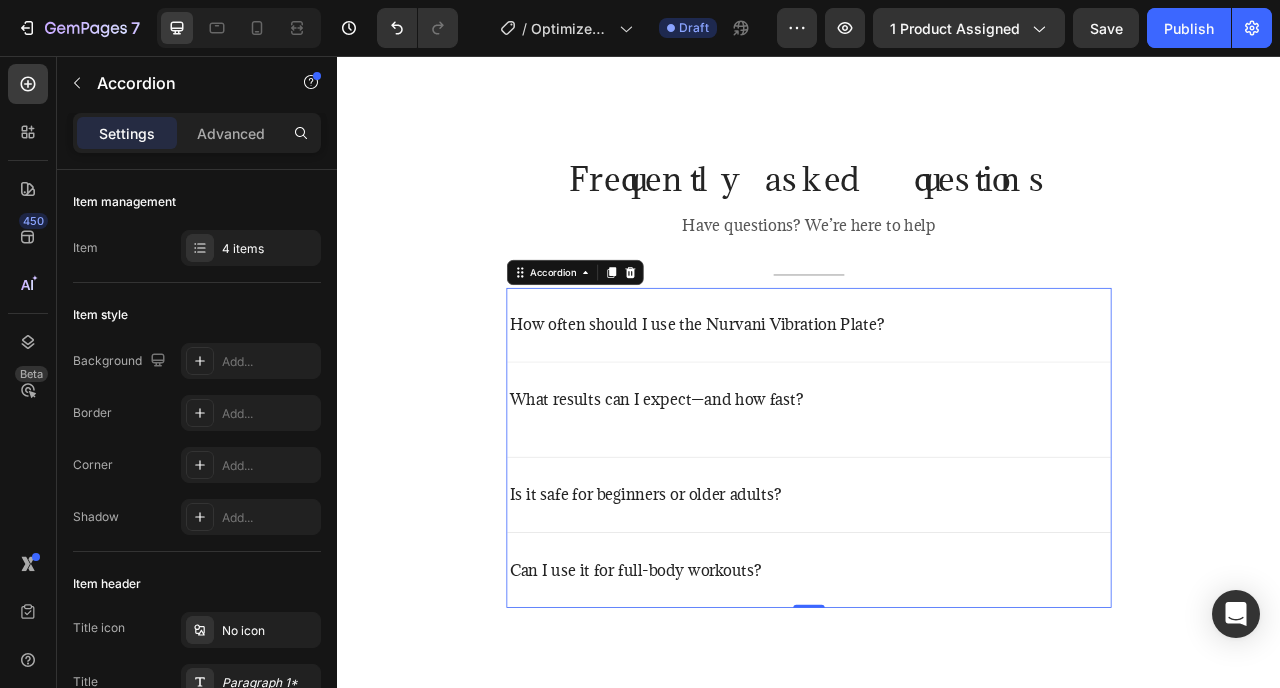 click on "How often should I use the Nurvani Vibration Plate?" at bounding box center [794, 398] 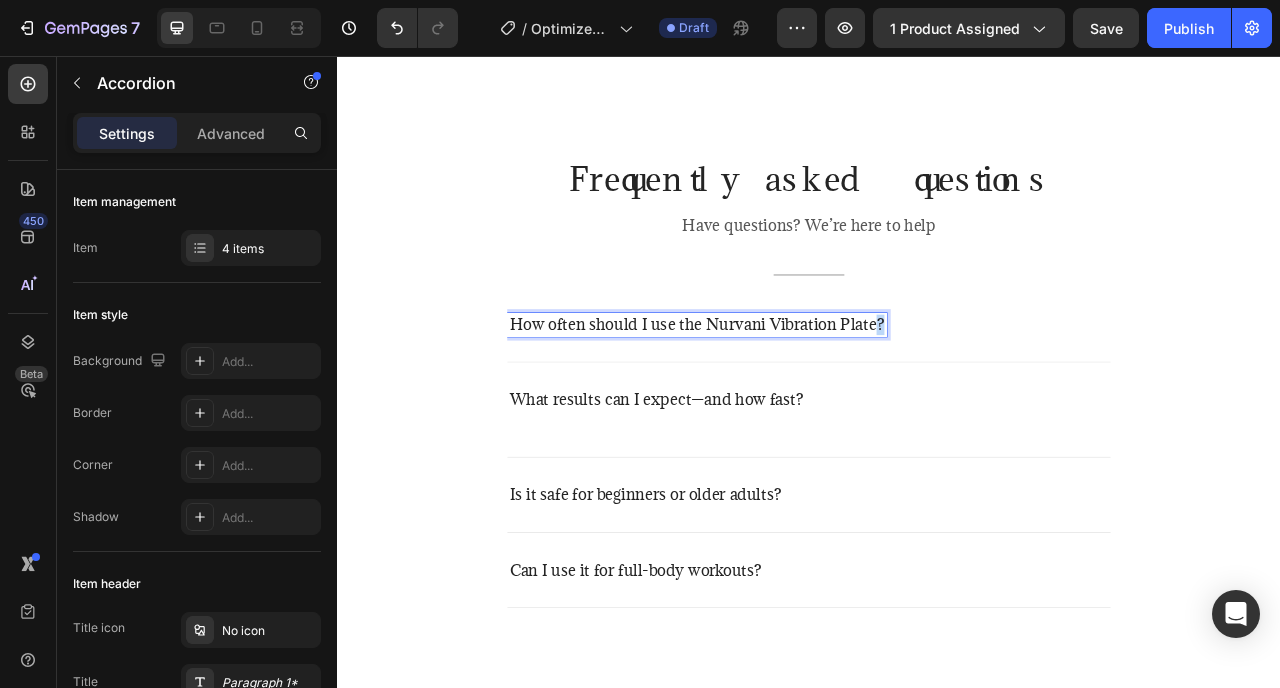 click on "How often should I use the Nurvani Vibration Plate?" at bounding box center [794, 398] 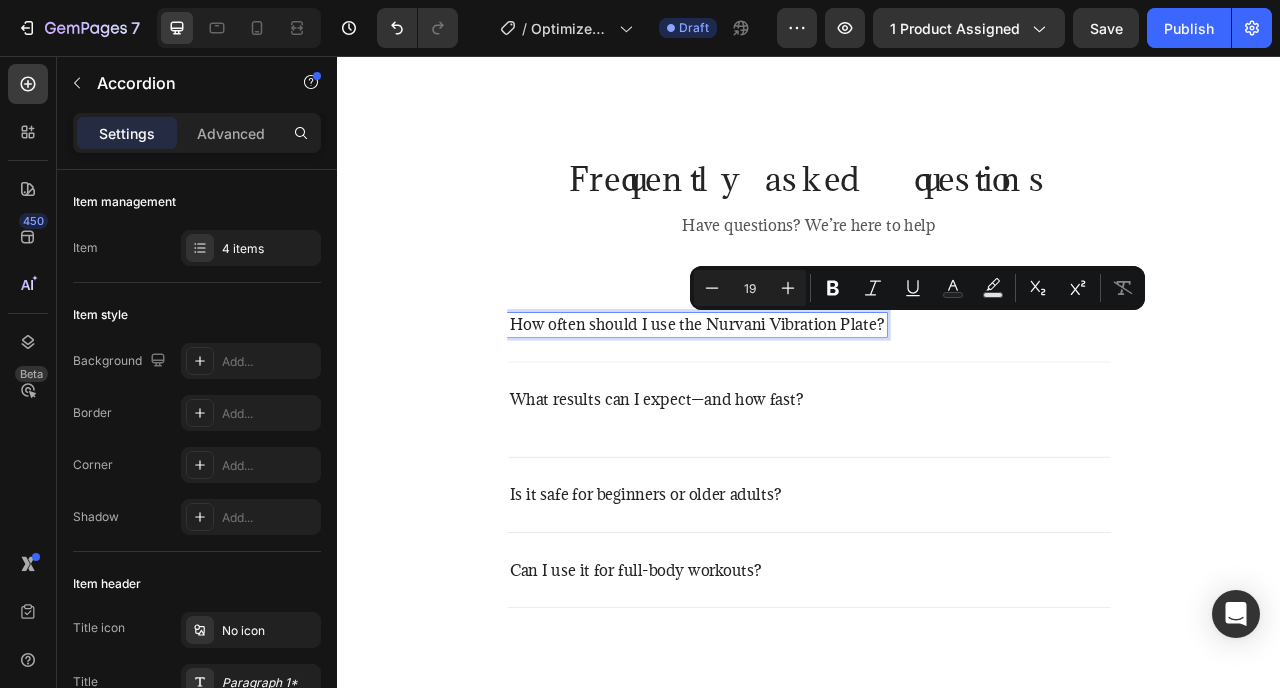 click on "How often should I use the Nurvani Vibration Plate?" at bounding box center (794, 398) 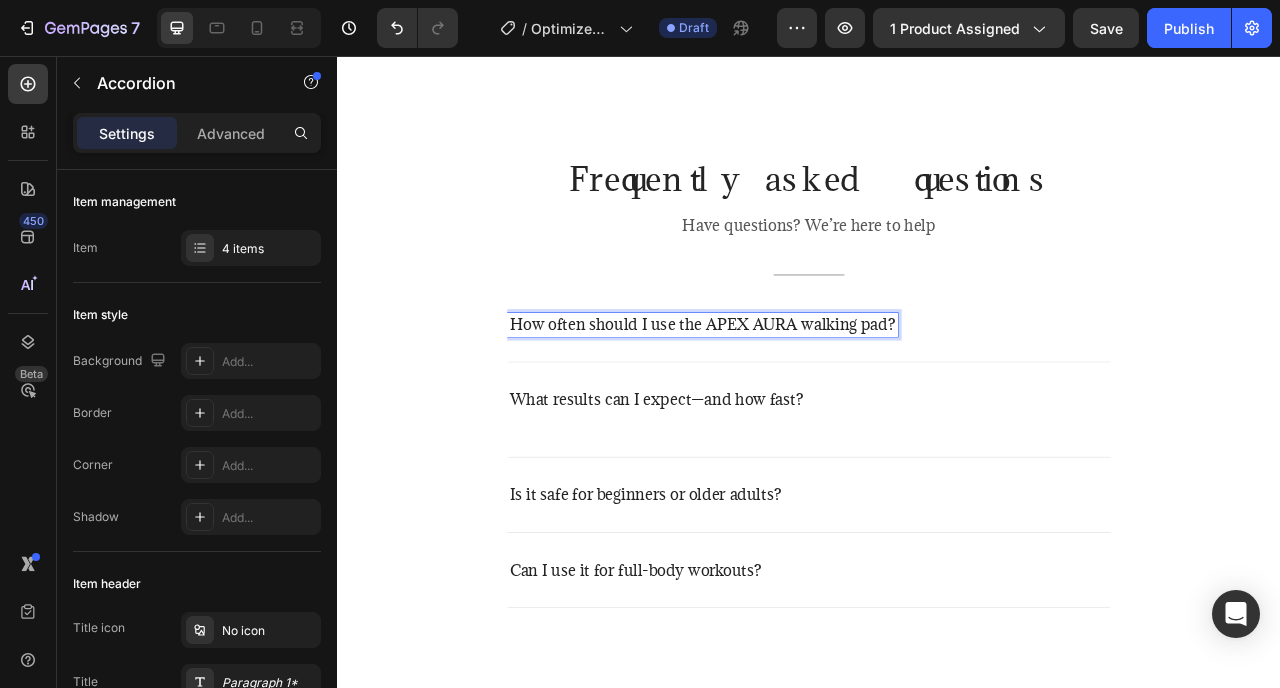 click on "How often should I use the APEX AURA walking pad?" at bounding box center (937, 398) 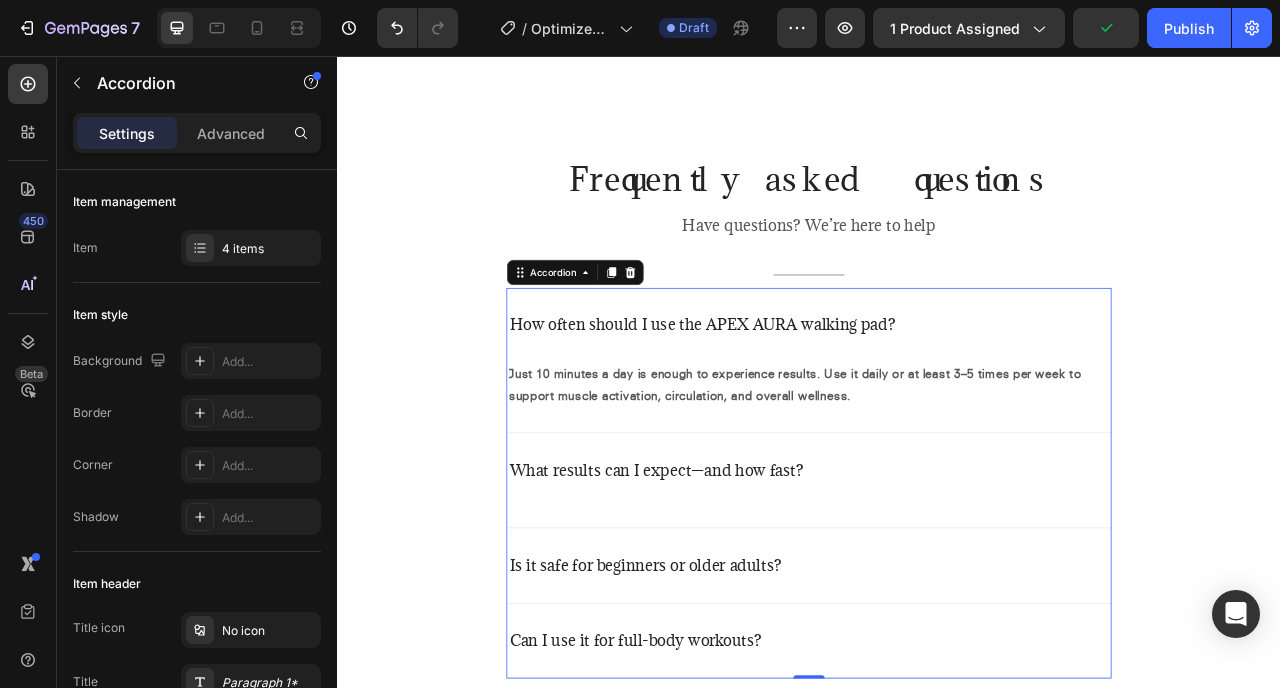 click on "What results can I expect—and how fast?" at bounding box center [937, 595] 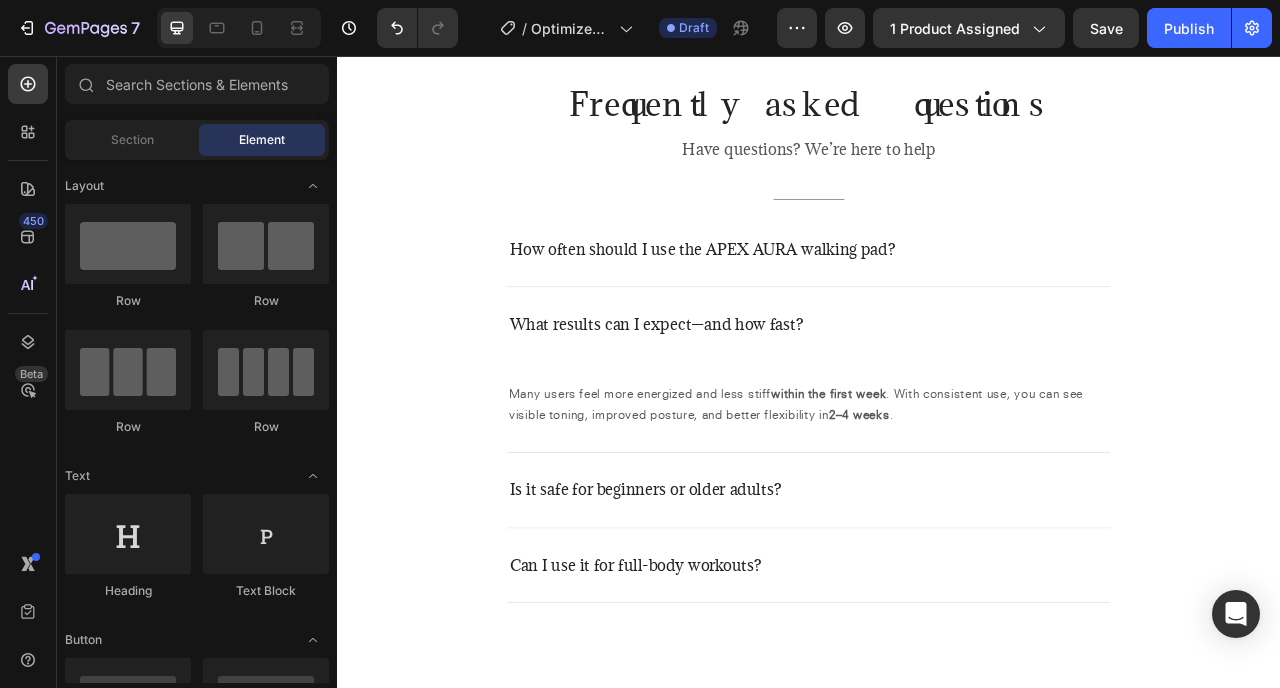 scroll, scrollTop: 5520, scrollLeft: 0, axis: vertical 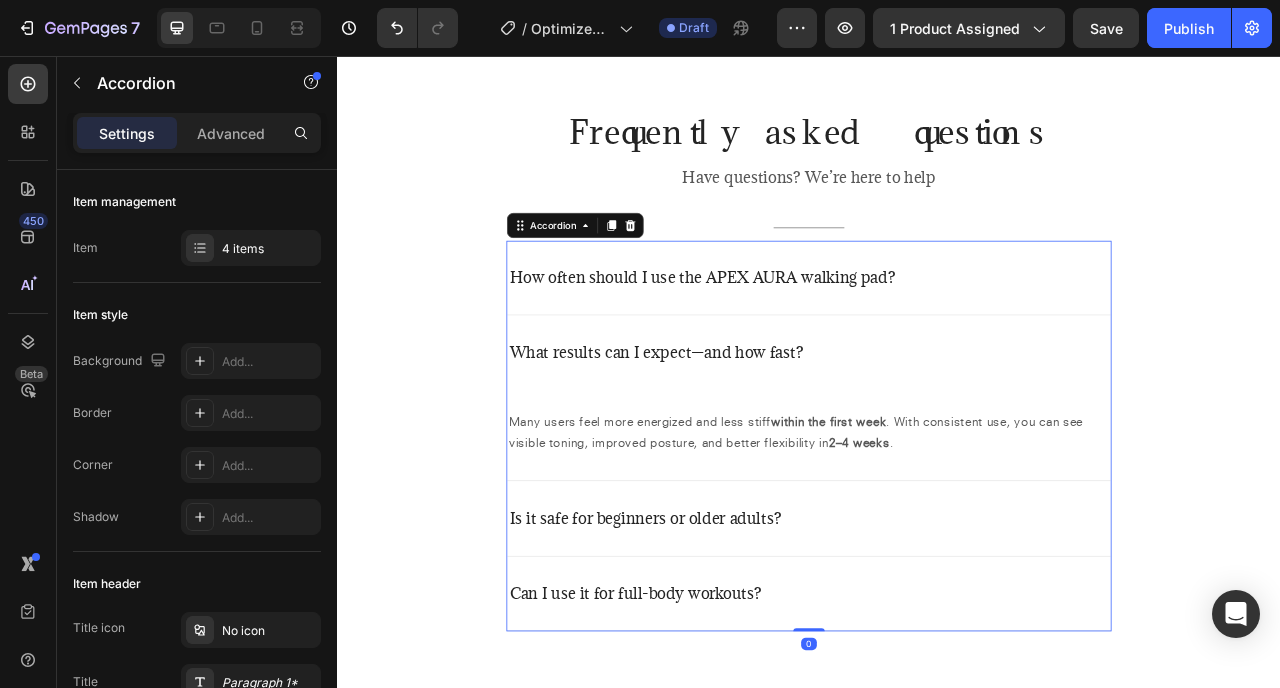 click on "Can I use it for full-body workouts?" at bounding box center [937, 740] 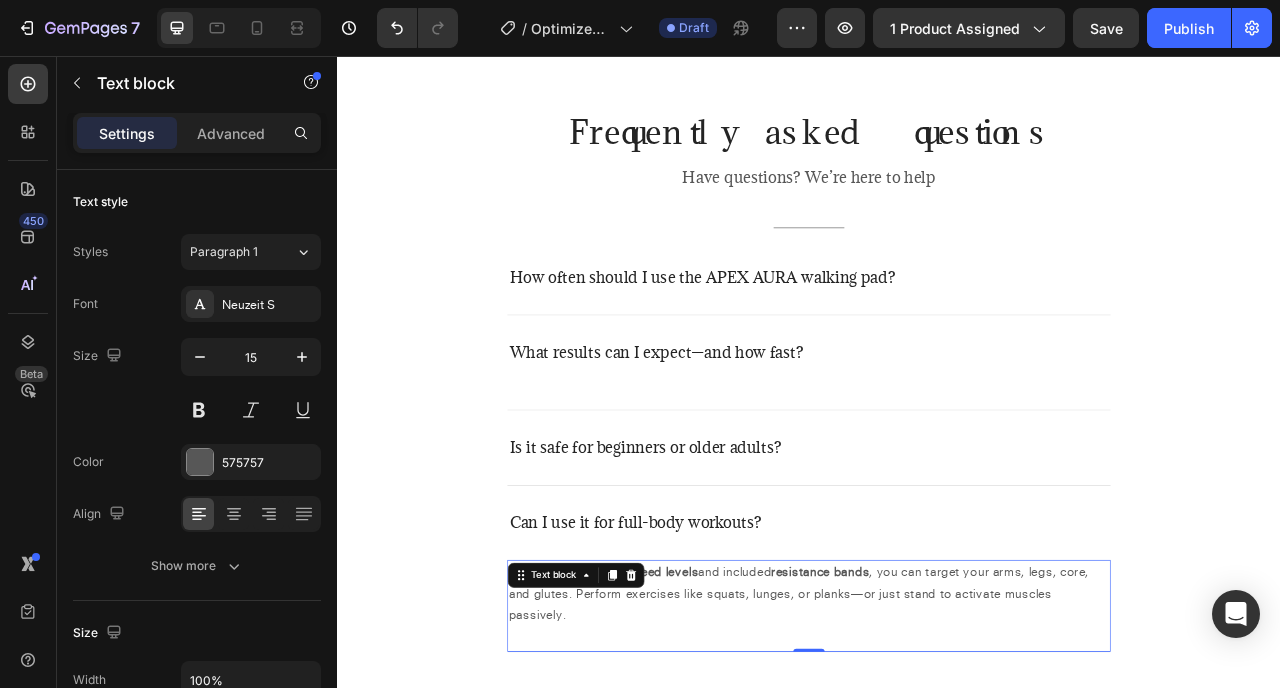 click on "Absolutely. With  120 speed levels  and included  resistance bands , you can target your arms, legs, core, and glutes. Perform exercises like squats, lunges, or planks—or just stand to activate muscles passively." at bounding box center (937, 739) 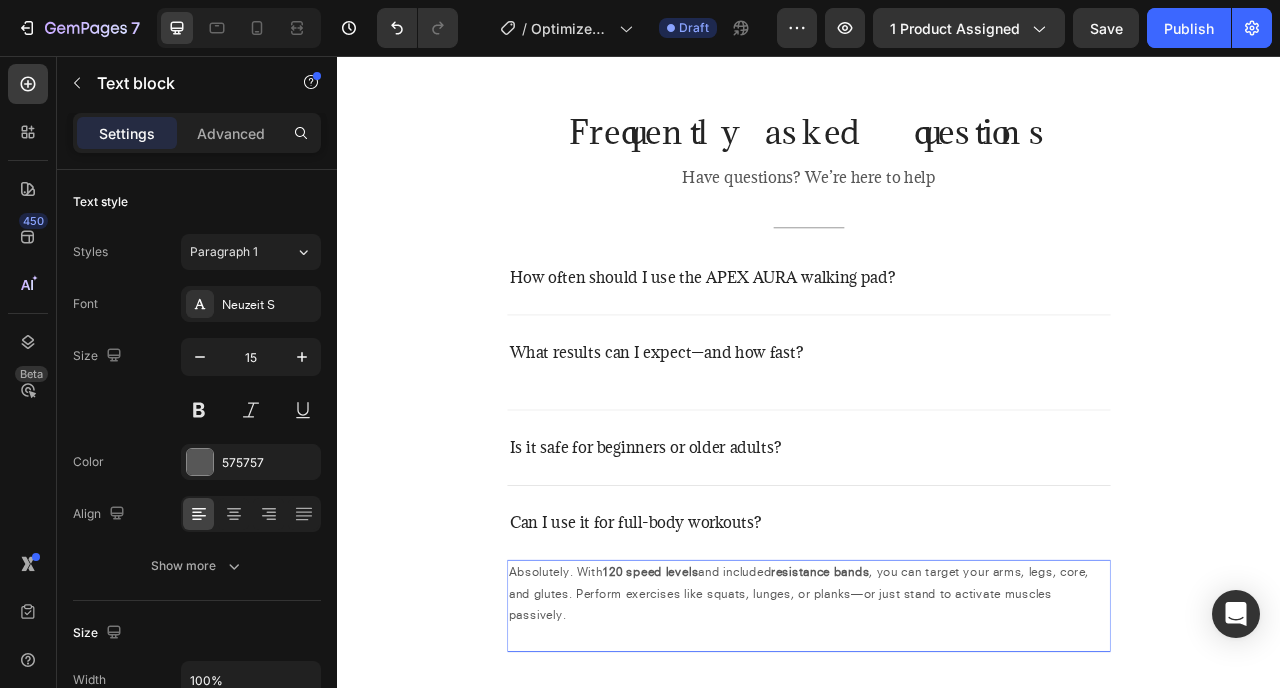 click on "120 speed levels" at bounding box center [735, 712] 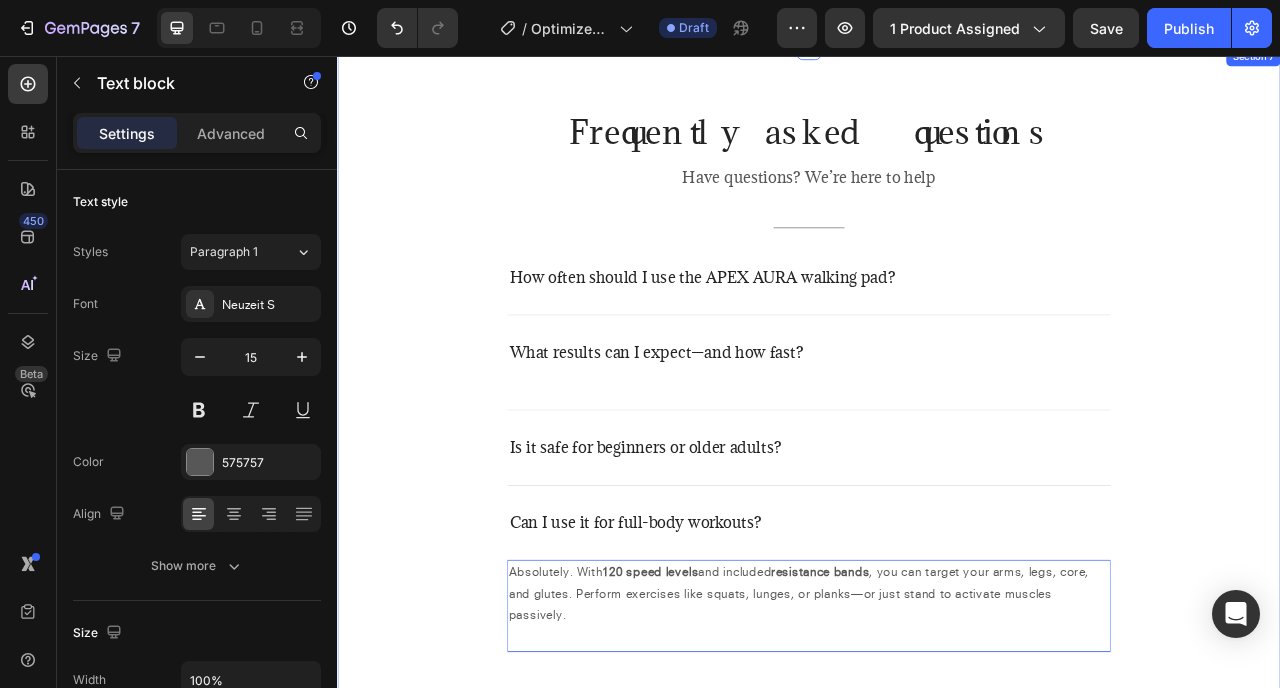 click on "Frequently asked questions Heading Have questions? We’re here to help Text block                Title Line How often should I use the APEX AURA walking pad? What results can I expect—and how fast? Is it safe for beginners or older adults? Can I use it for full-body workouts? Absolutely. With  120 speed levels  and included  resistance bands , you can target your arms, legs, core, and glutes. Perform exercises like squats, lunges, or planks—or just stand to activate muscles passively. Text block   0 Accordion Row" at bounding box center (937, 470) 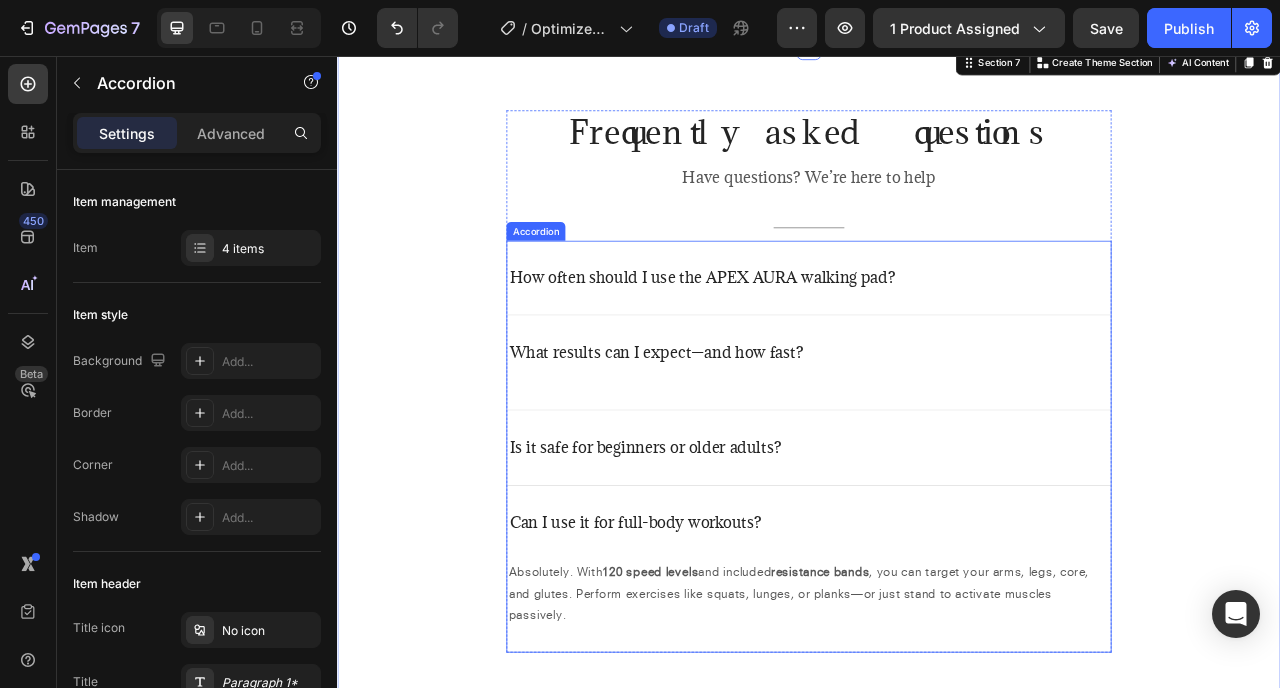 click on "Can I use it for full-body workouts?" at bounding box center [937, 650] 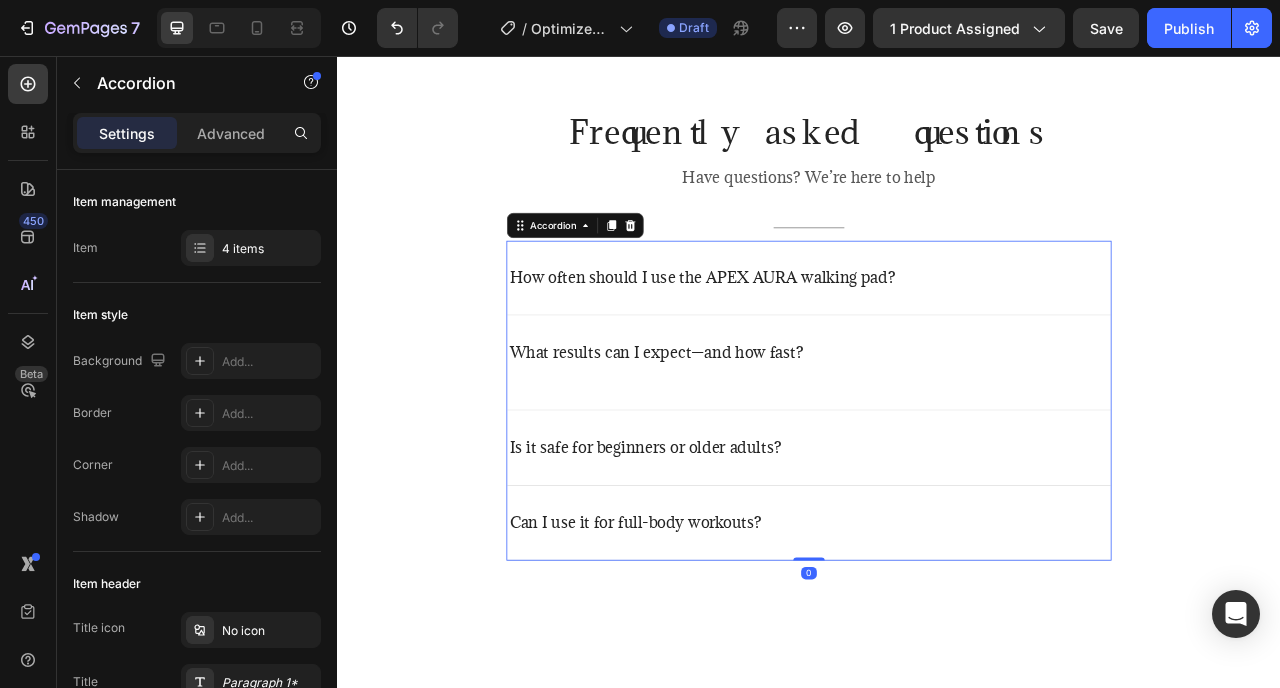 click on "Can I use it for full-body workouts?" at bounding box center (937, 650) 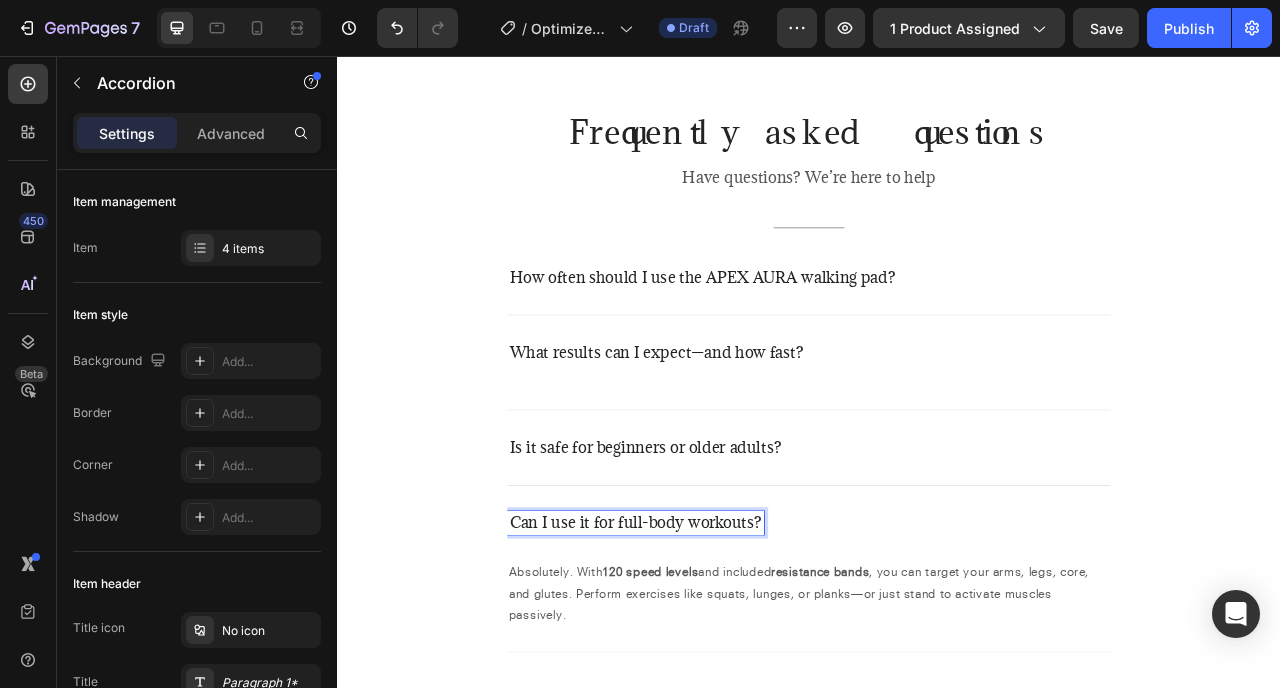 click on "Can I use it for full-body workouts?" at bounding box center (716, 650) 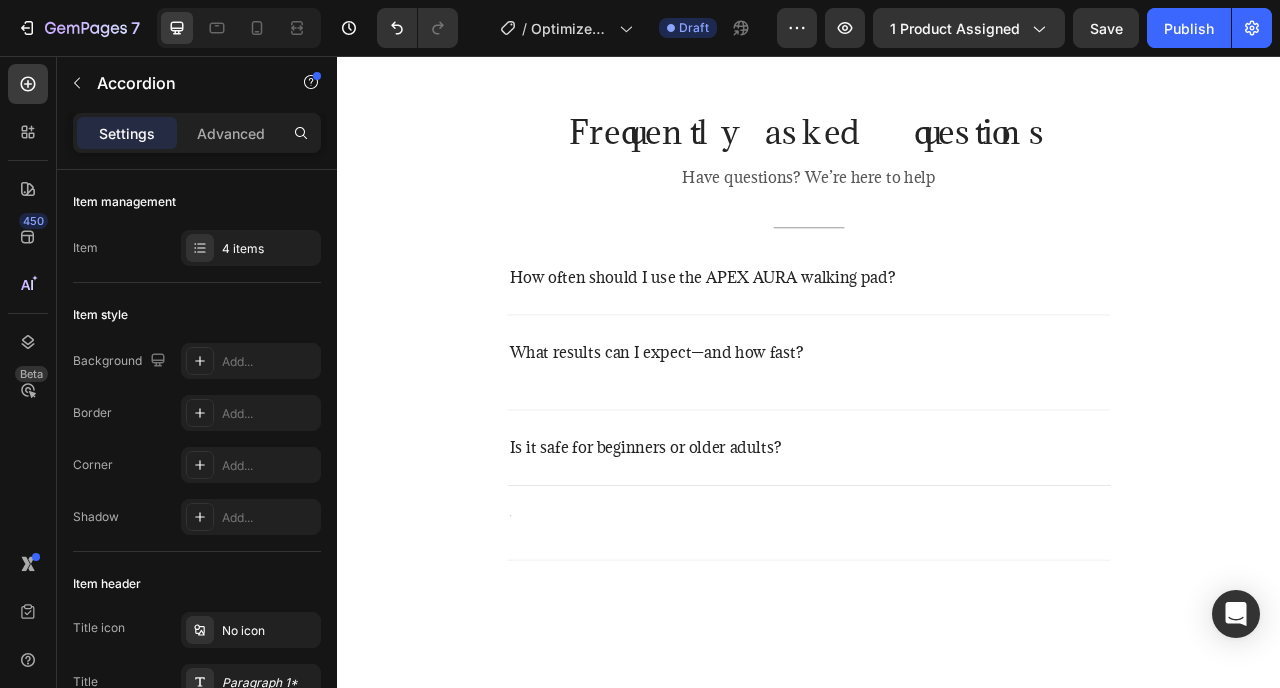 click at bounding box center [937, 651] 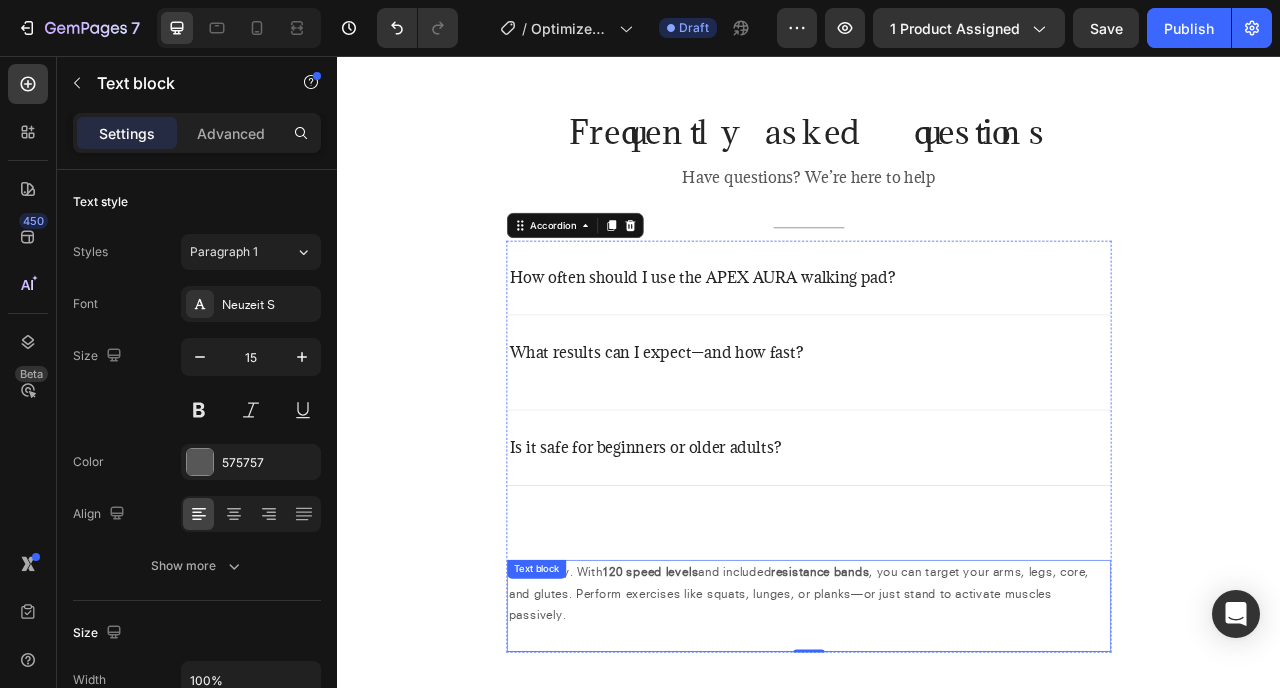 click on "Absolutely. With  120 speed levels  and included  resistance bands , you can target your arms, legs, core, and glutes. Perform exercises like squats, lunges, or planks—or just stand to activate muscles passively." at bounding box center (937, 739) 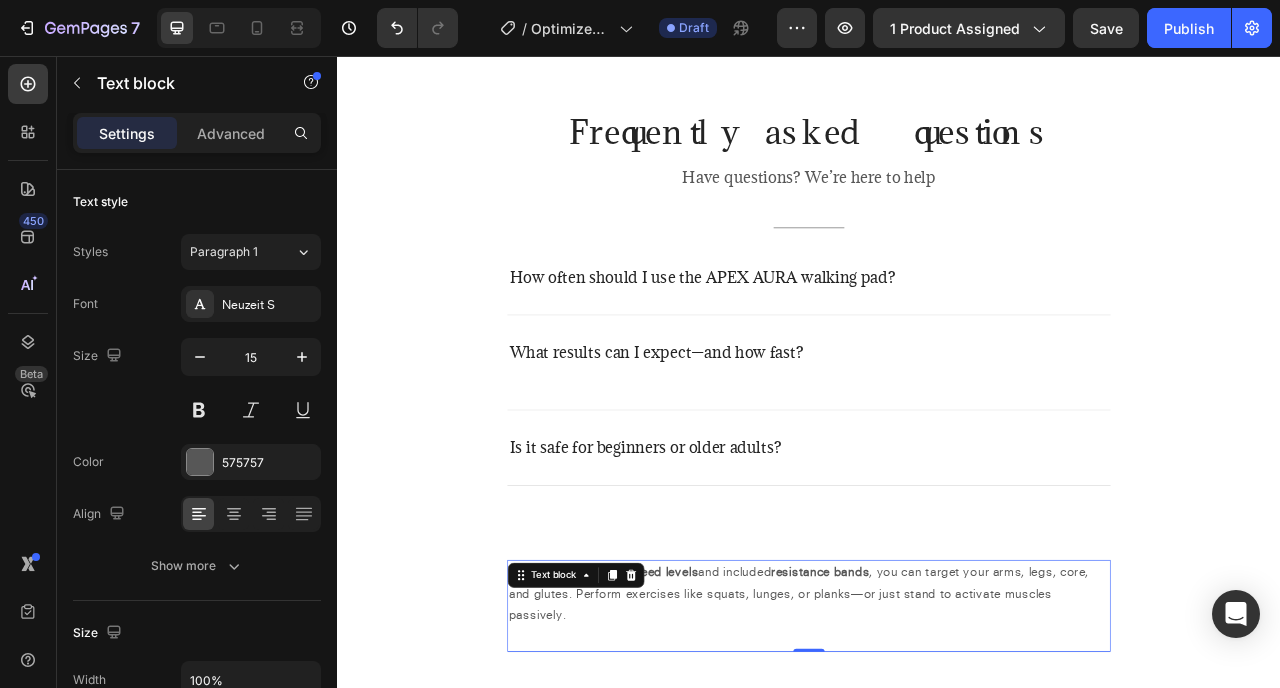 click on "Absolutely. With  120 speed levels  and included  resistance bands , you can target your arms, legs, core, and glutes. Perform exercises like squats, lunges, or planks—or just stand to activate muscles passively." at bounding box center (937, 739) 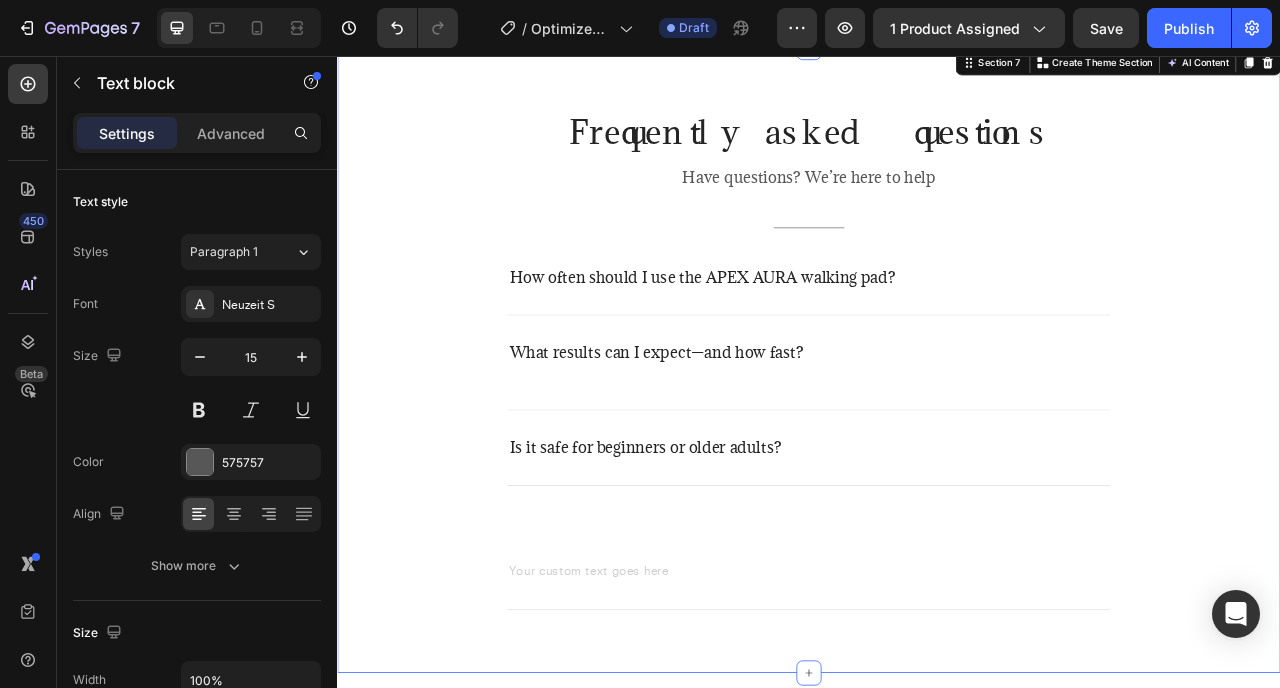 click on "Frequently asked questions Heading Have questions? We’re here to help Text block                Title Line How often should I use the APEX AURA walking pad? What results can I expect—and how fast? Is it safe for beginners or older adults? Text block Accordion Row" at bounding box center [937, 443] 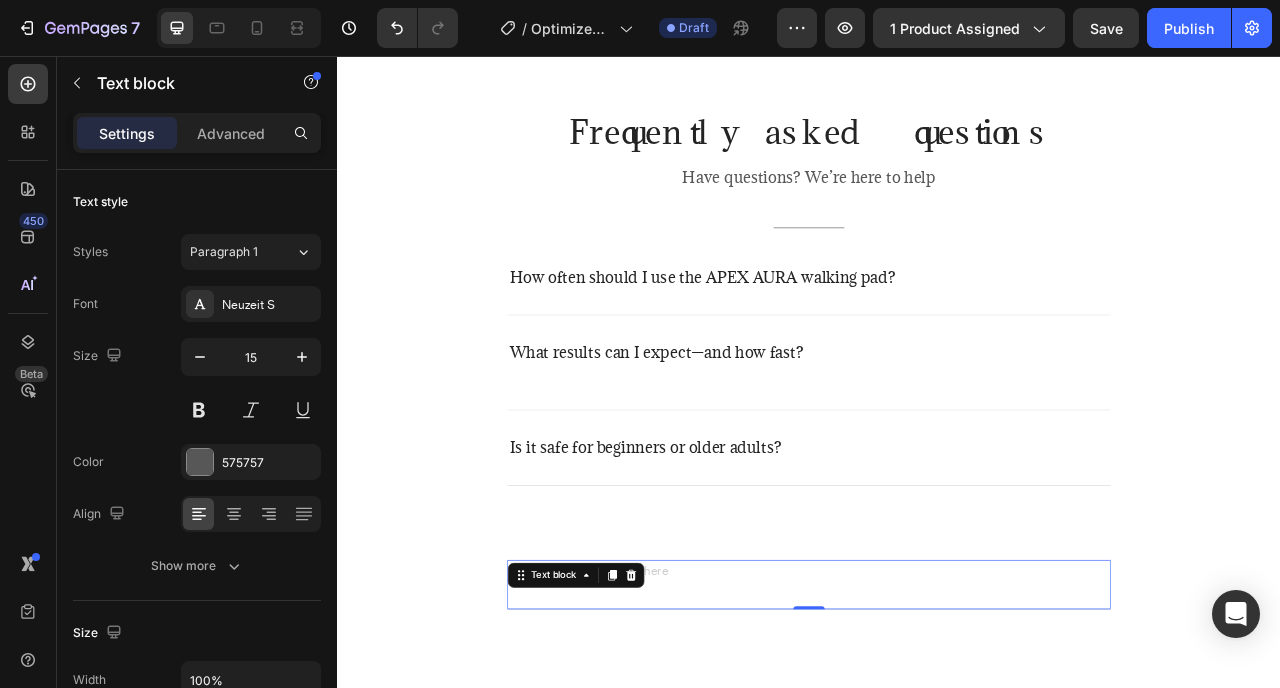 click on "Text block   0" at bounding box center [937, 729] 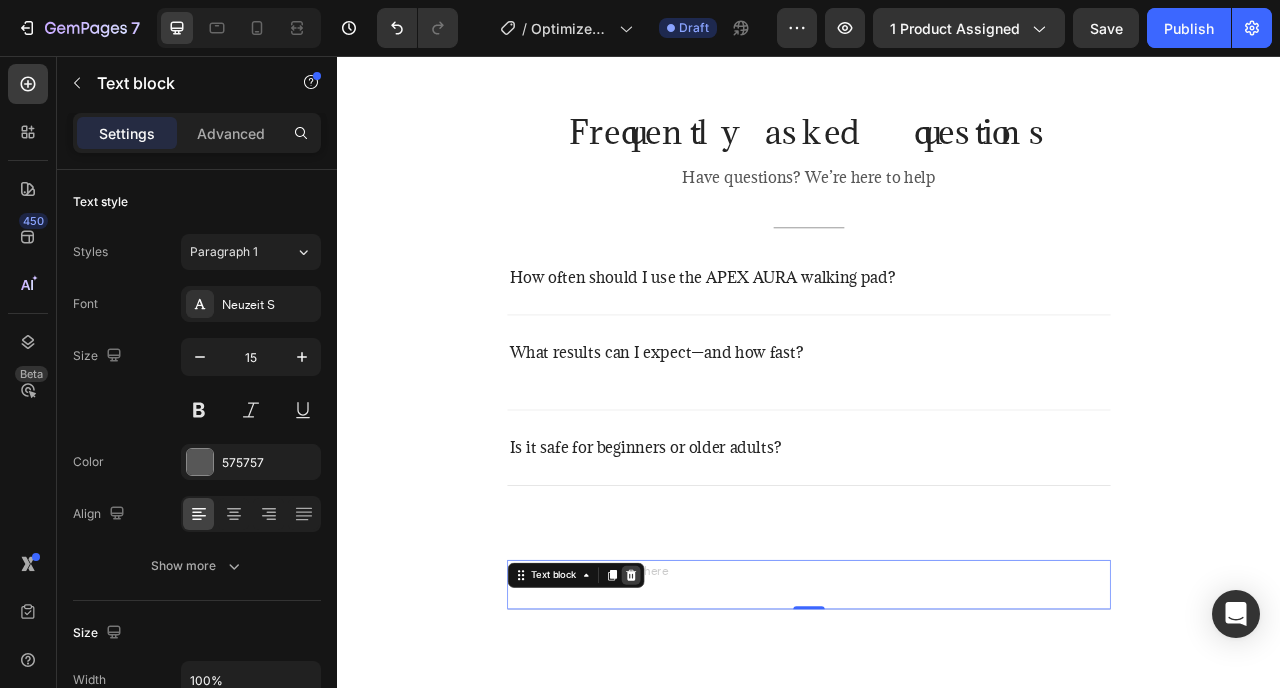 click 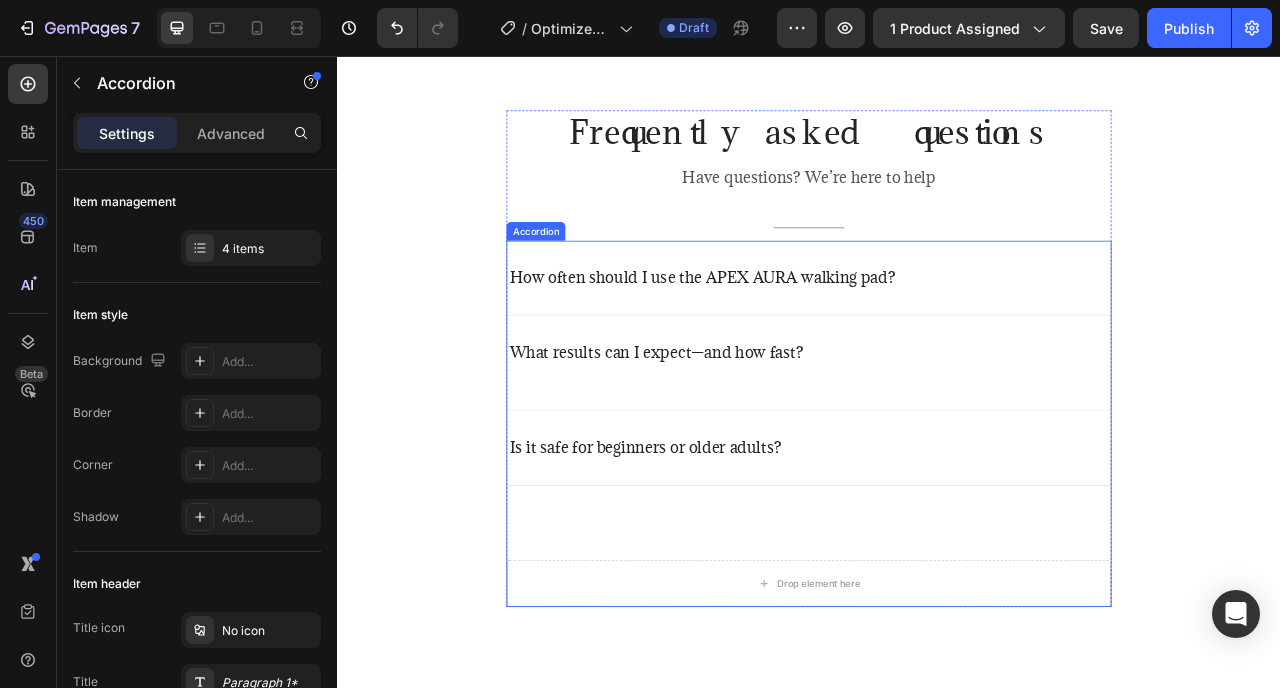 click at bounding box center (937, 650) 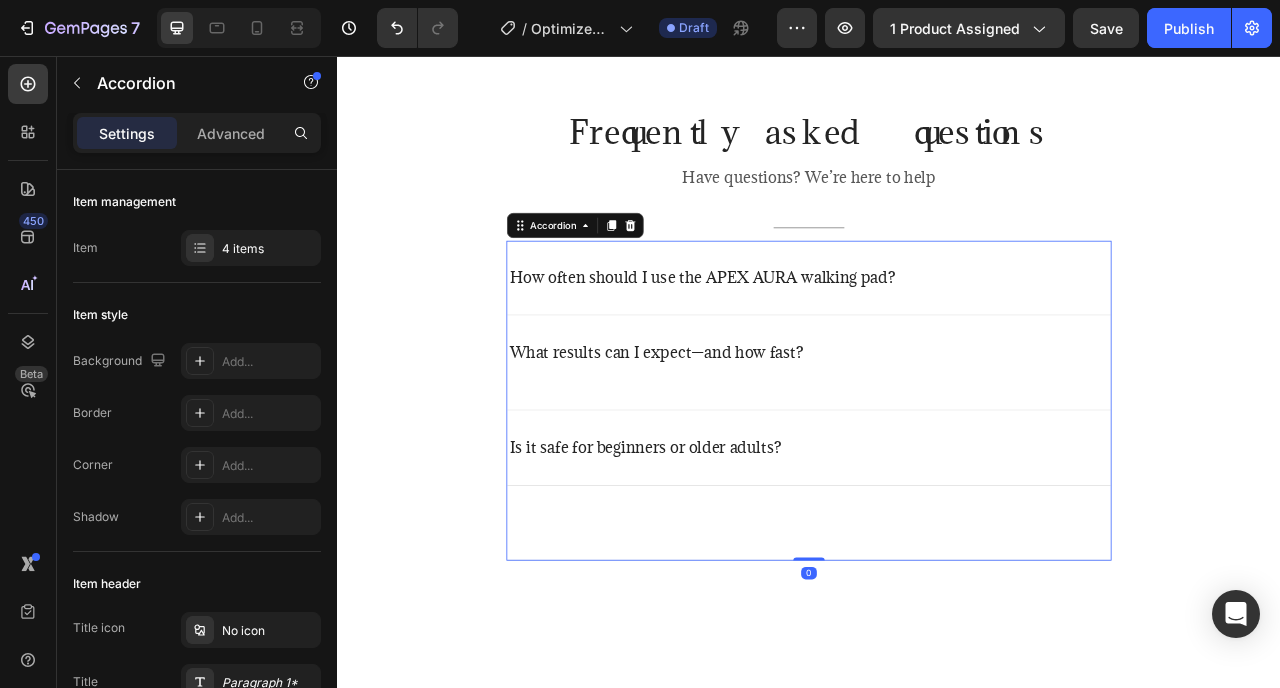 click at bounding box center (937, 651) 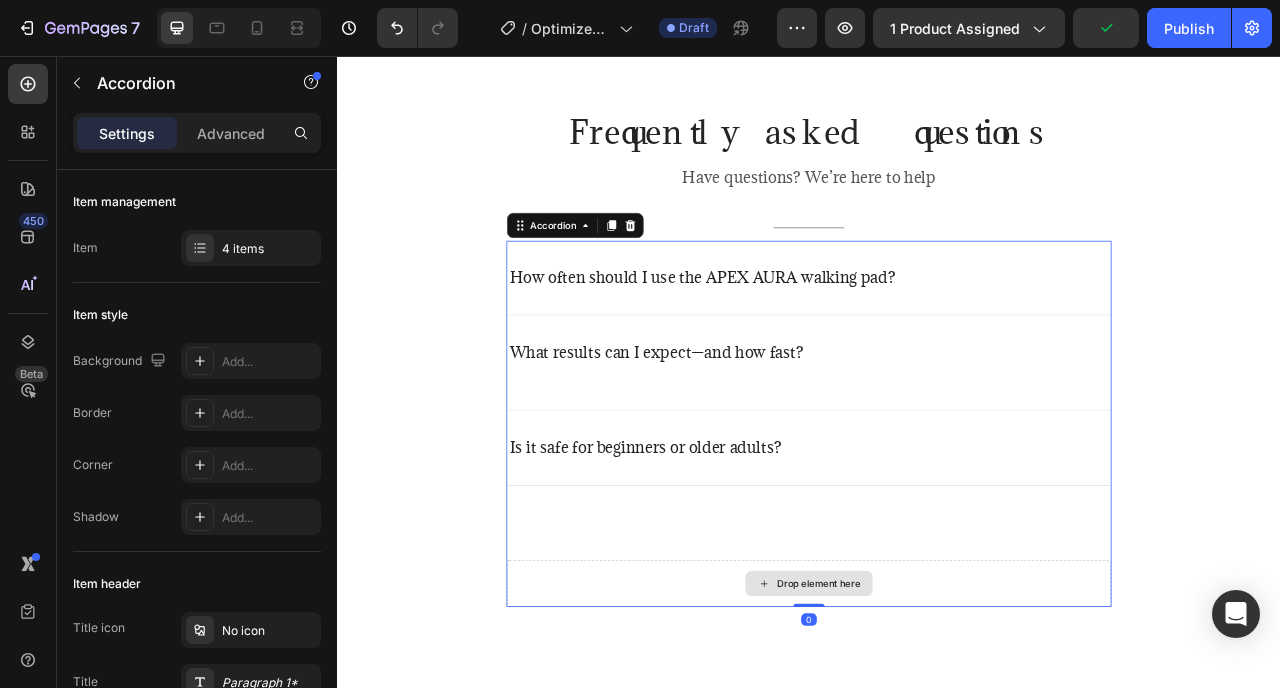 drag, startPoint x: 941, startPoint y: 752, endPoint x: 936, endPoint y: 720, distance: 32.38827 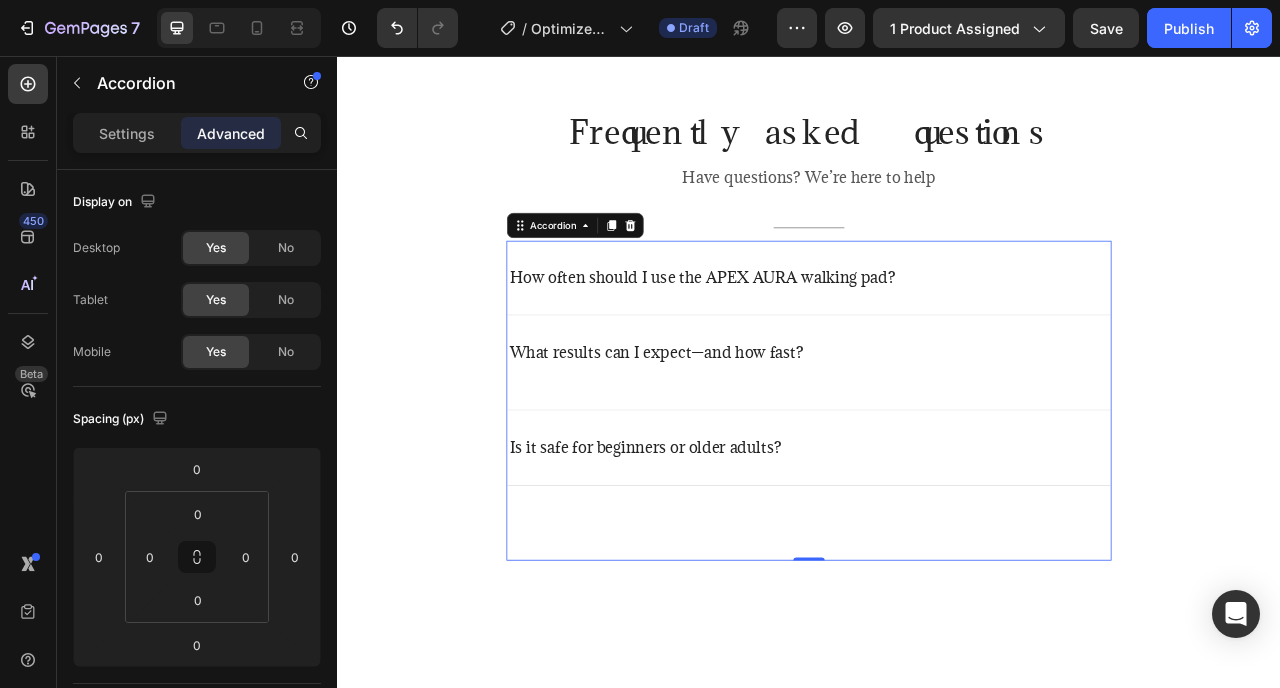 click at bounding box center (937, 651) 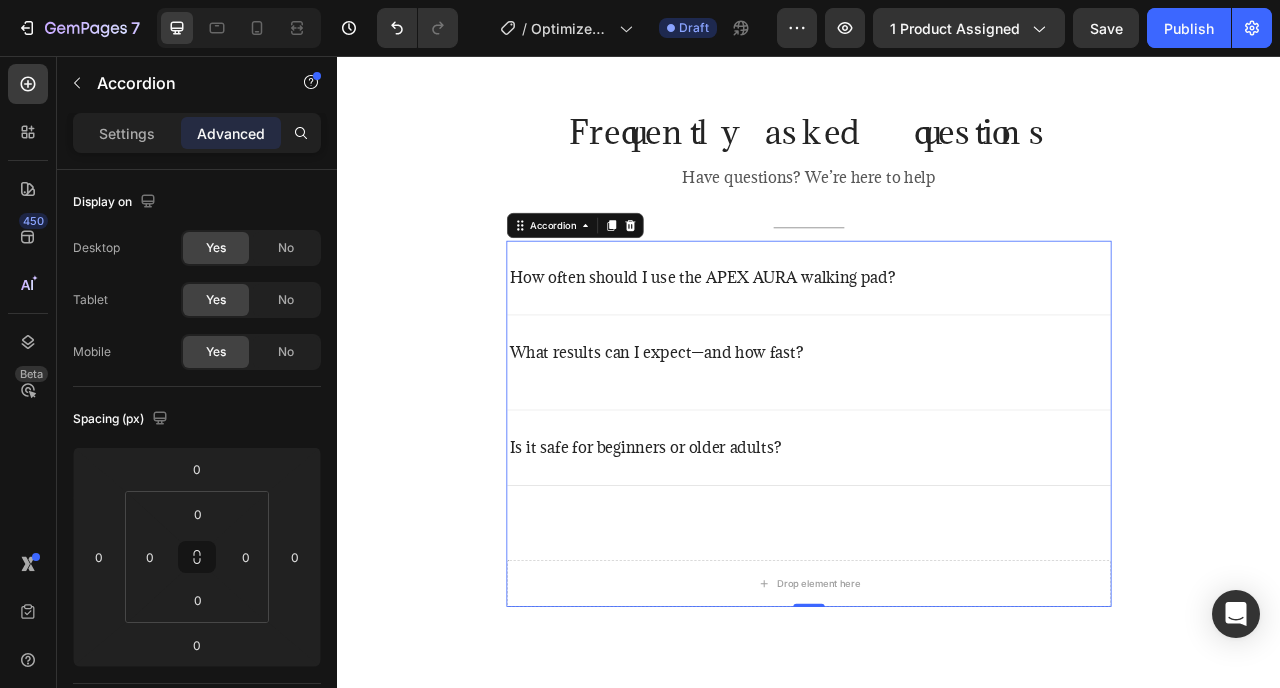 click on "Is it safe for beginners or older adults?" at bounding box center [937, 555] 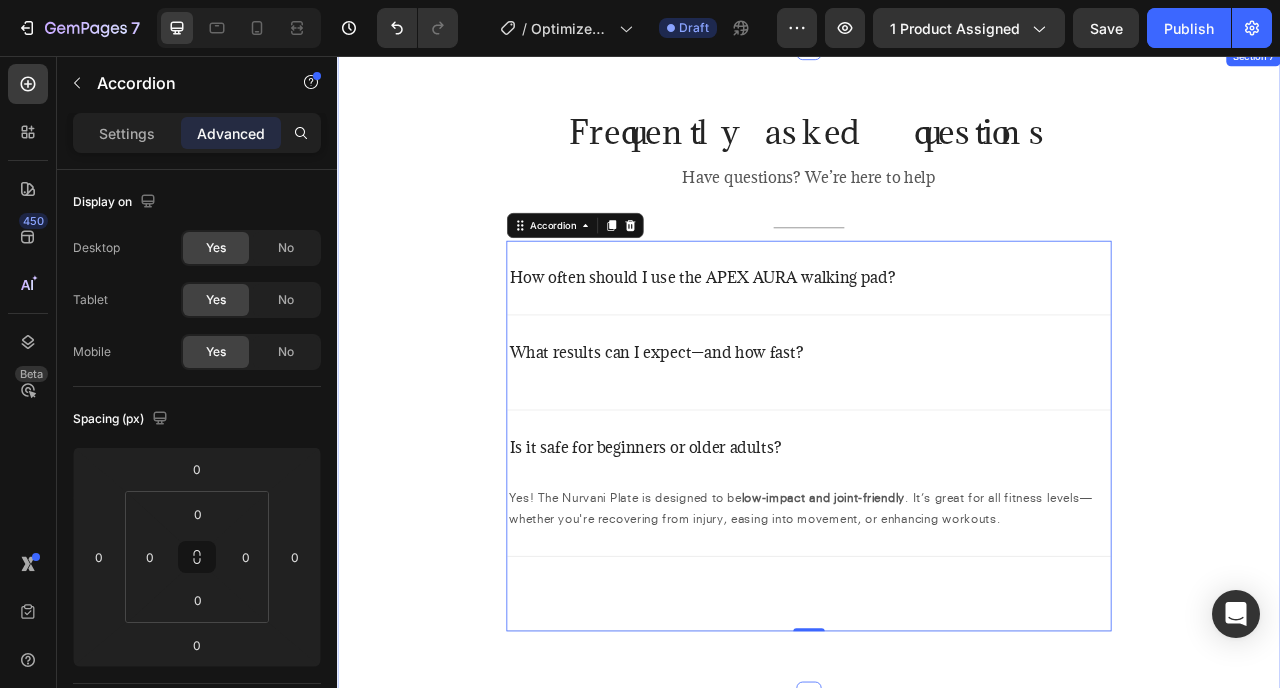 click on "Frequently asked questions Heading Have questions? We’re here to help Text block Title Line How often should I use the APEX AURA walking pad? What results can I expect—and how fast? Is it safe for beginners or older adults? Yes! The Nurvani Plate is designed to be low-impact and joint-friendly. It’s great for all fitness levels—whether you're recovering from injury, easing into movement, or enhancing workouts. Text block Accordion 0 Row" at bounding box center [937, 456] 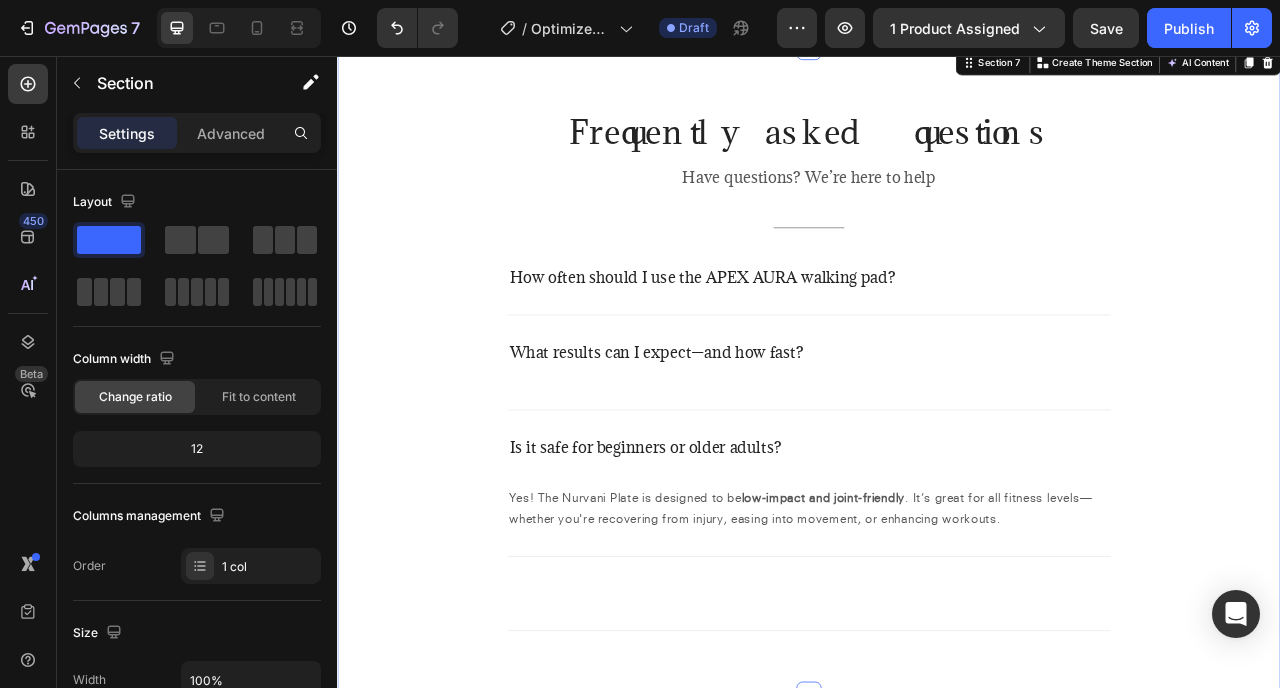 click on "Frequently asked questions Heading Have questions? We’re here to help Text block                Title Line How often should I use the APEX AURA walking pad? What results can I expect—and how fast? Is it safe for beginners or older adults? Yes! The Nurvani Plate is designed to be  low-impact and joint-friendly . It’s great for all fitness levels—whether you're recovering from injury, easing into movement, or enhancing workouts. Text block Accordion Row" at bounding box center [937, 456] 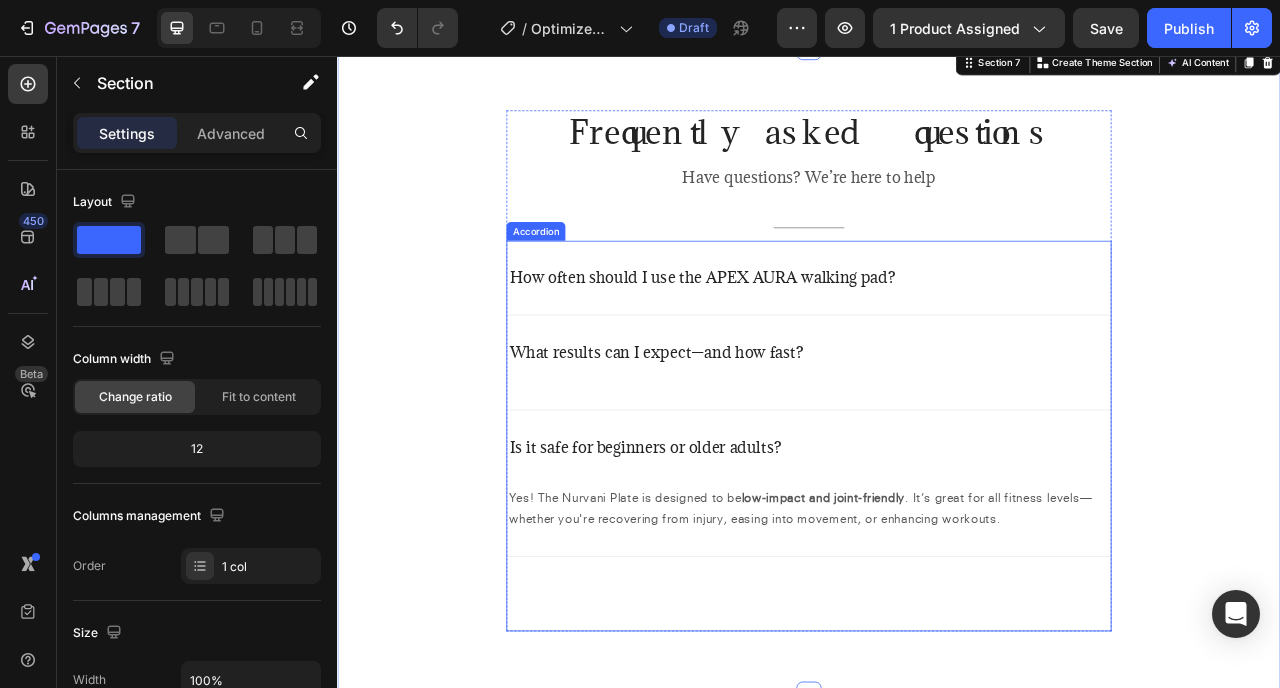 click on "Is it safe for beginners or older adults?" at bounding box center (937, 554) 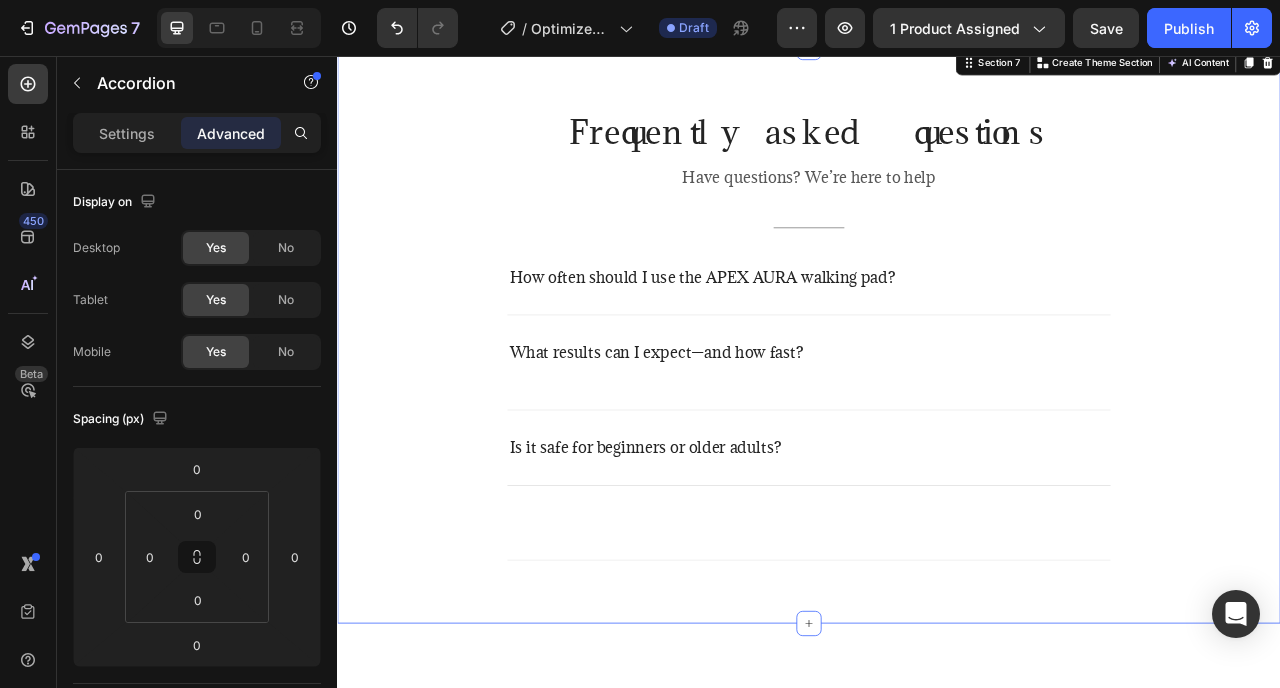 click on "Frequently asked questions Heading Have questions? We’re here to help Text block                Title Line How often should I use the APEX AURA walking pad? What results can I expect—and how fast? Is it safe for beginners or older adults? Accordion Row" at bounding box center (937, 411) 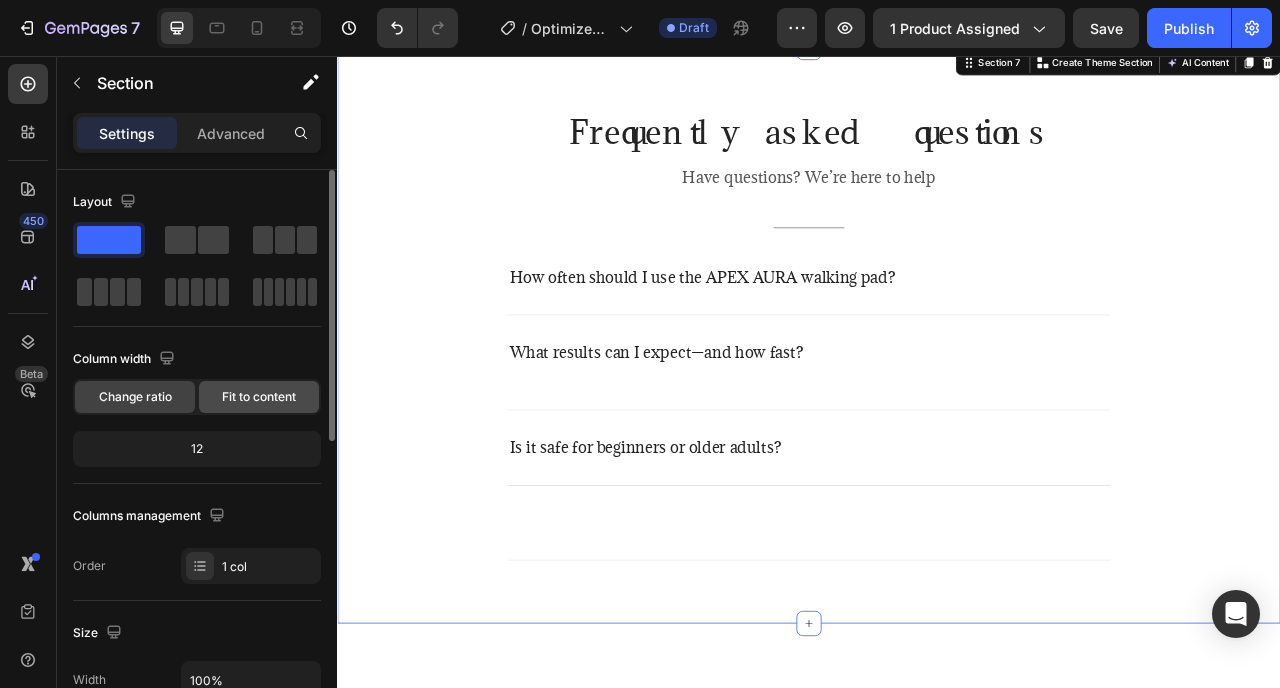 click on "Fit to content" 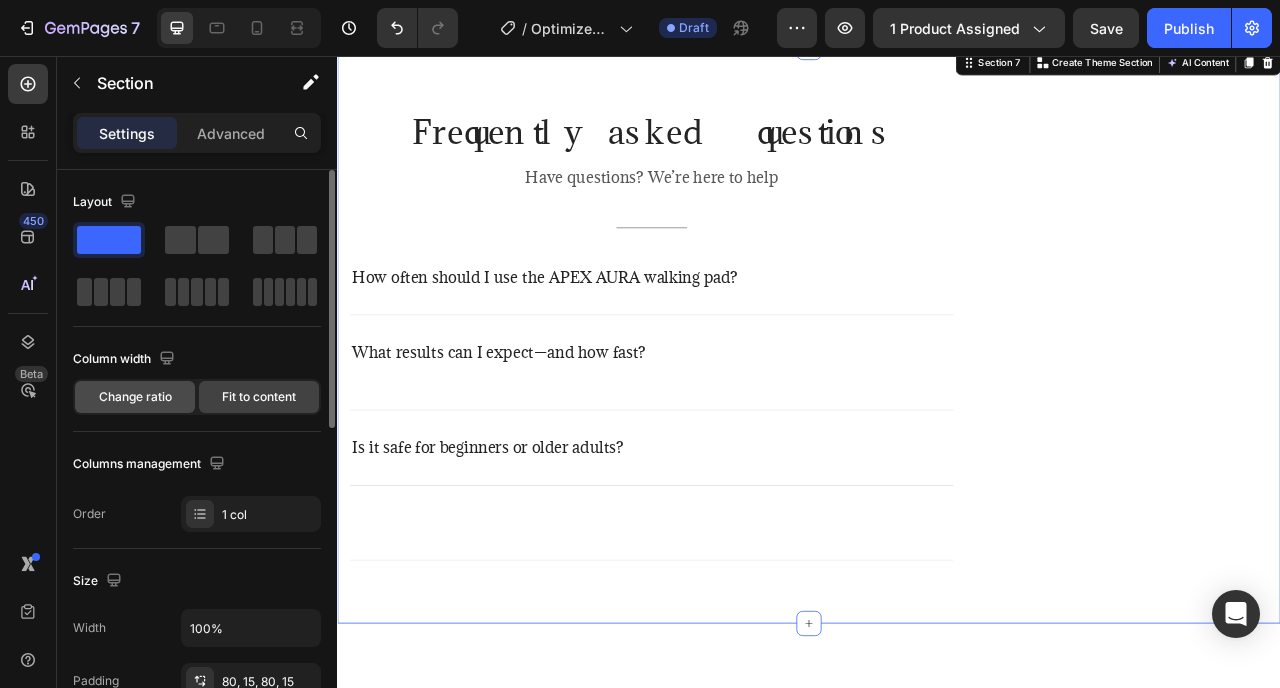 click on "Change ratio" 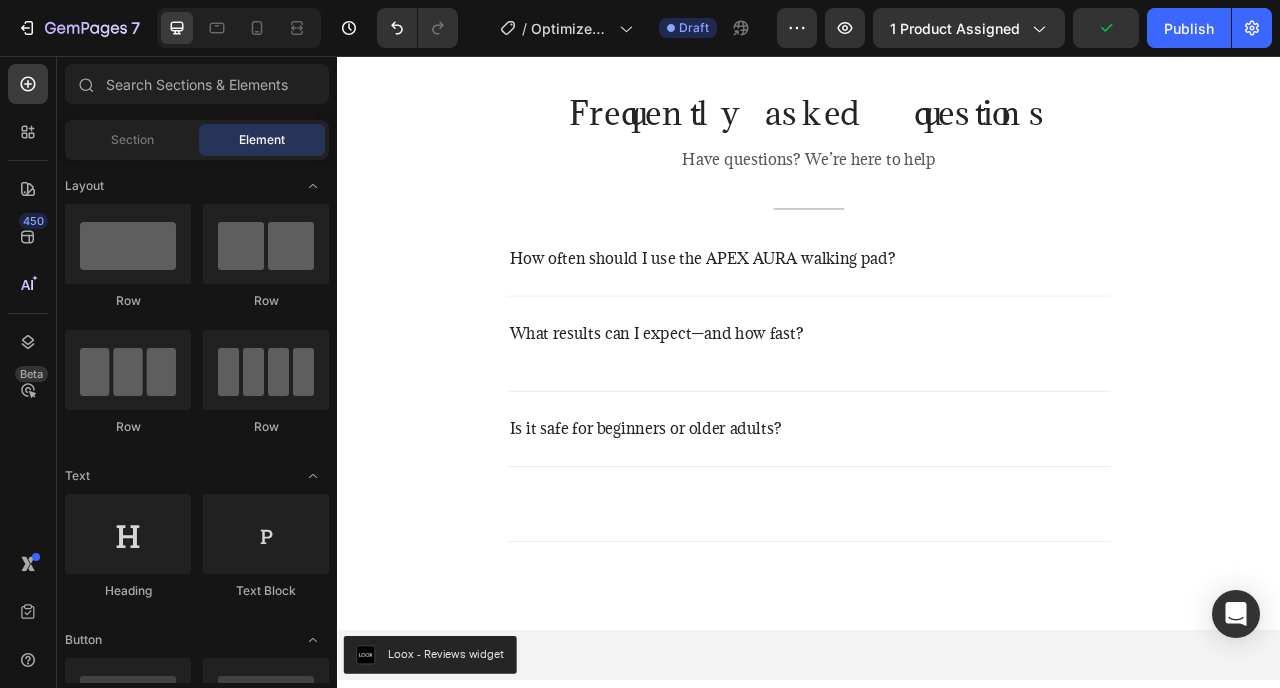 scroll, scrollTop: 5563, scrollLeft: 0, axis: vertical 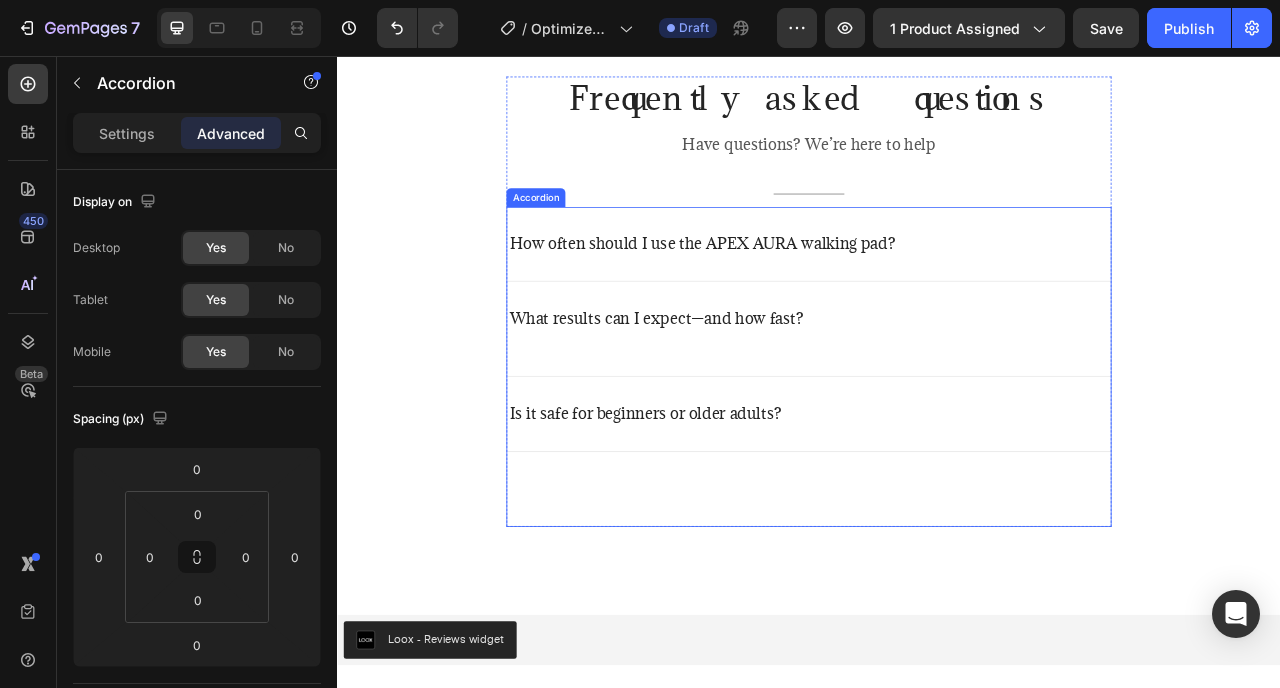 click at bounding box center [937, 607] 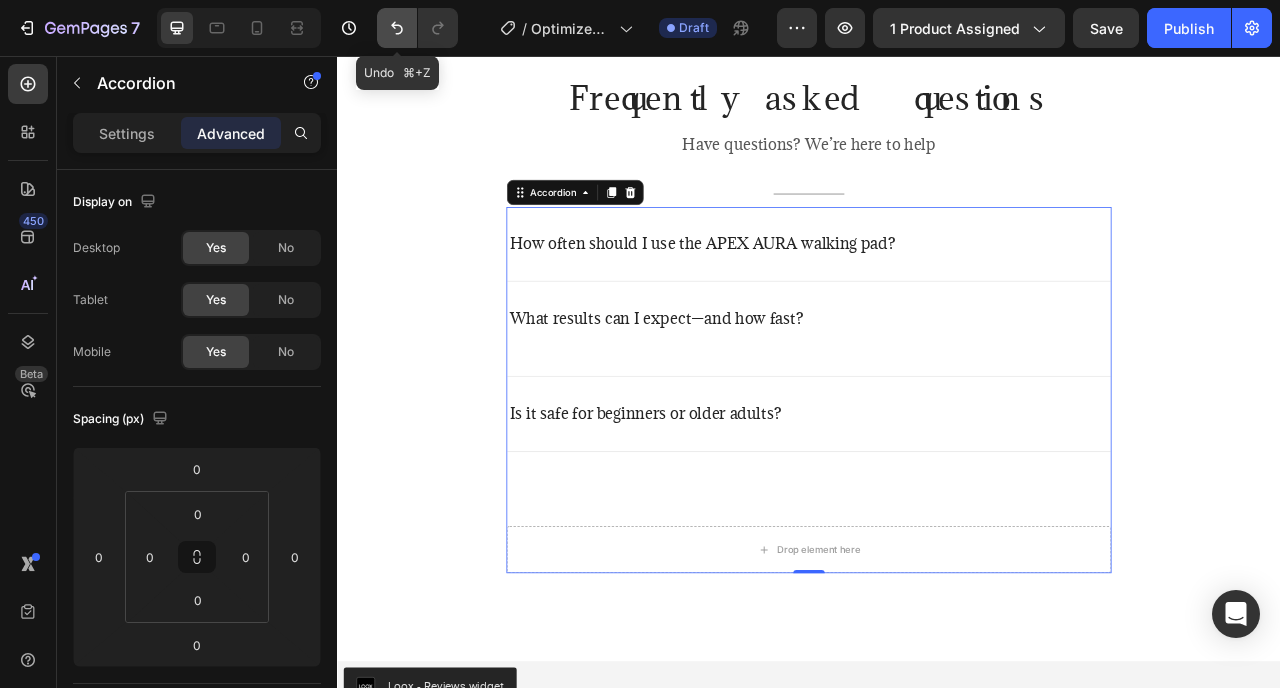 click 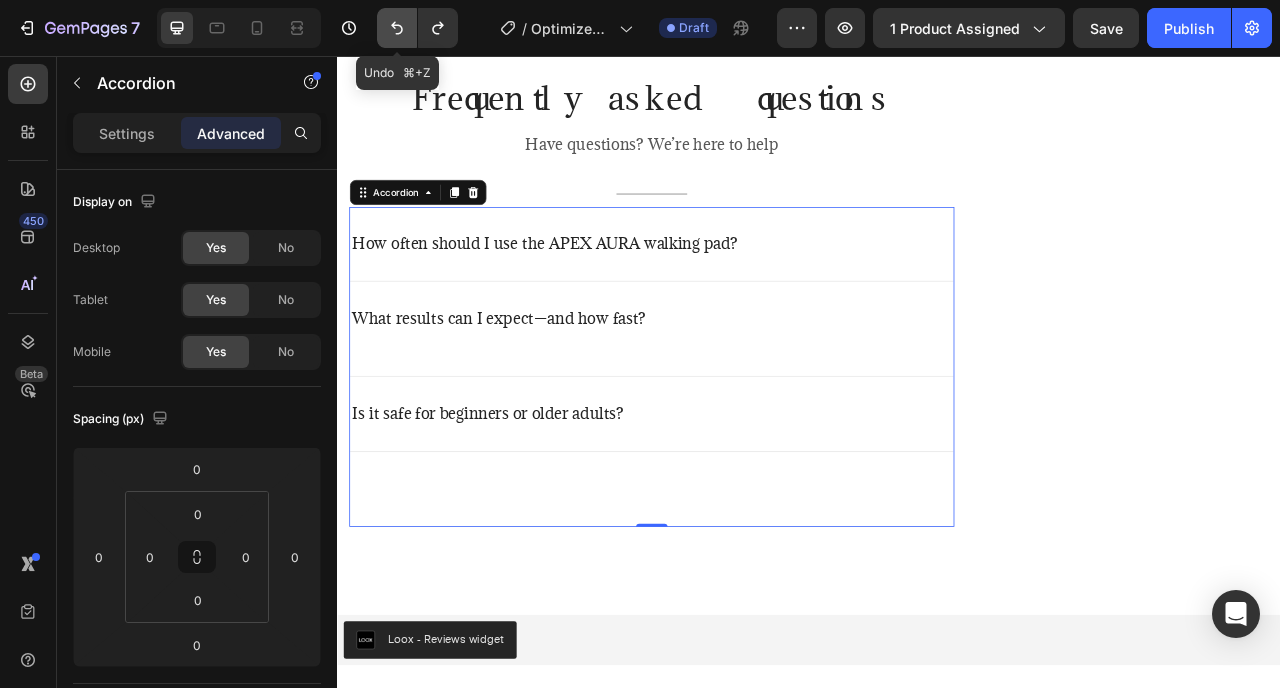 click 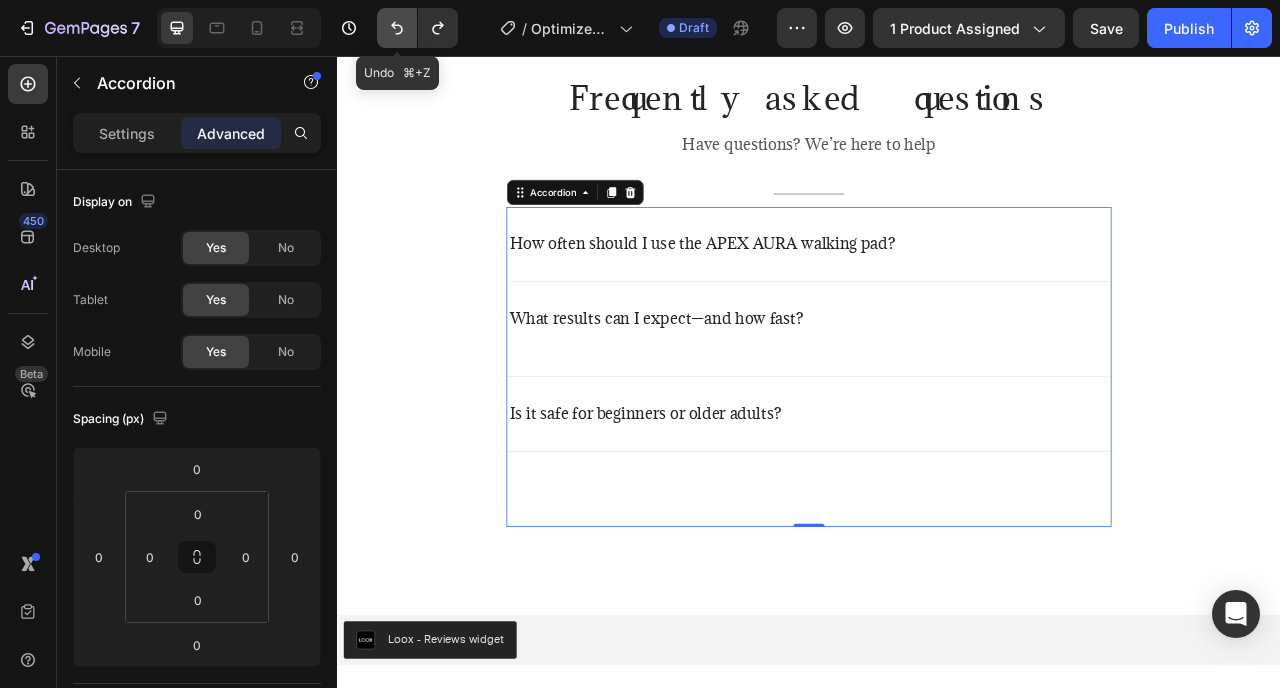 click 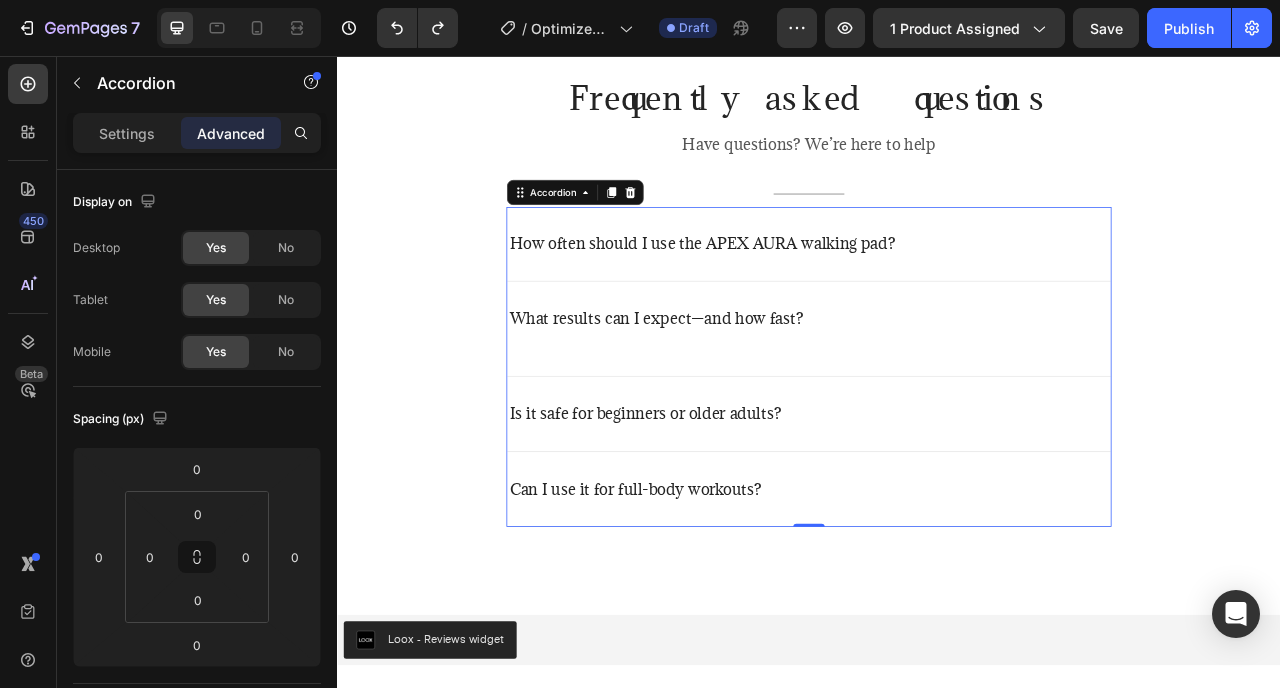 click on "Can I use it for full-body workouts?" at bounding box center [937, 607] 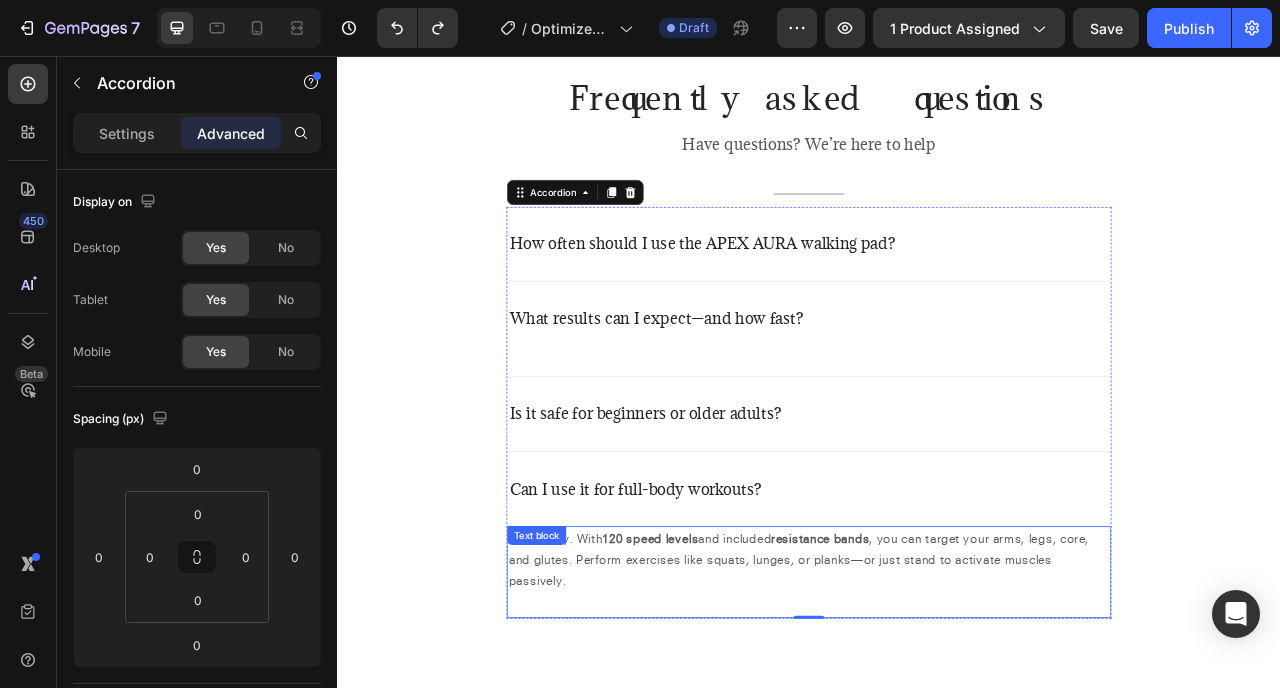 click on "Absolutely. With  120 speed levels  and included  resistance bands , you can target your arms, legs, core, and glutes. Perform exercises like squats, lunges, or planks—or just stand to activate muscles passively." at bounding box center [937, 696] 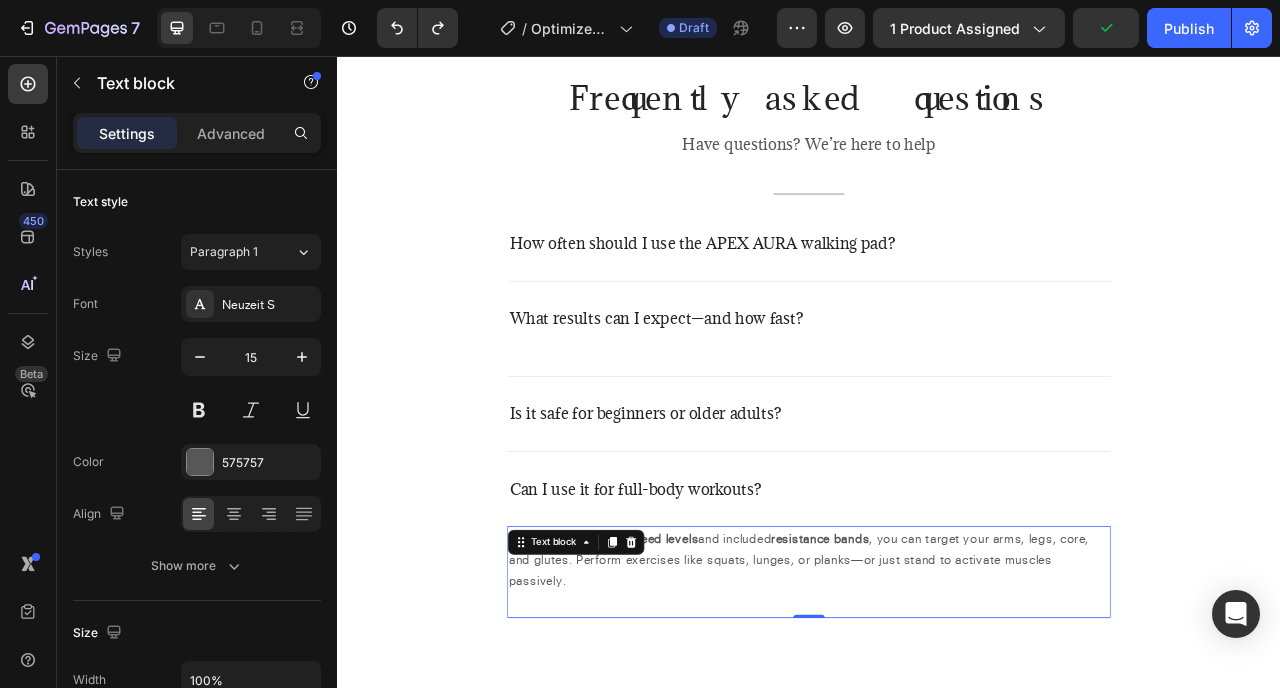 click on "Absolutely. With  120 speed levels  and included  resistance bands , you can target your arms, legs, core, and glutes. Perform exercises like squats, lunges, or planks—or just stand to activate muscles passively." at bounding box center (937, 696) 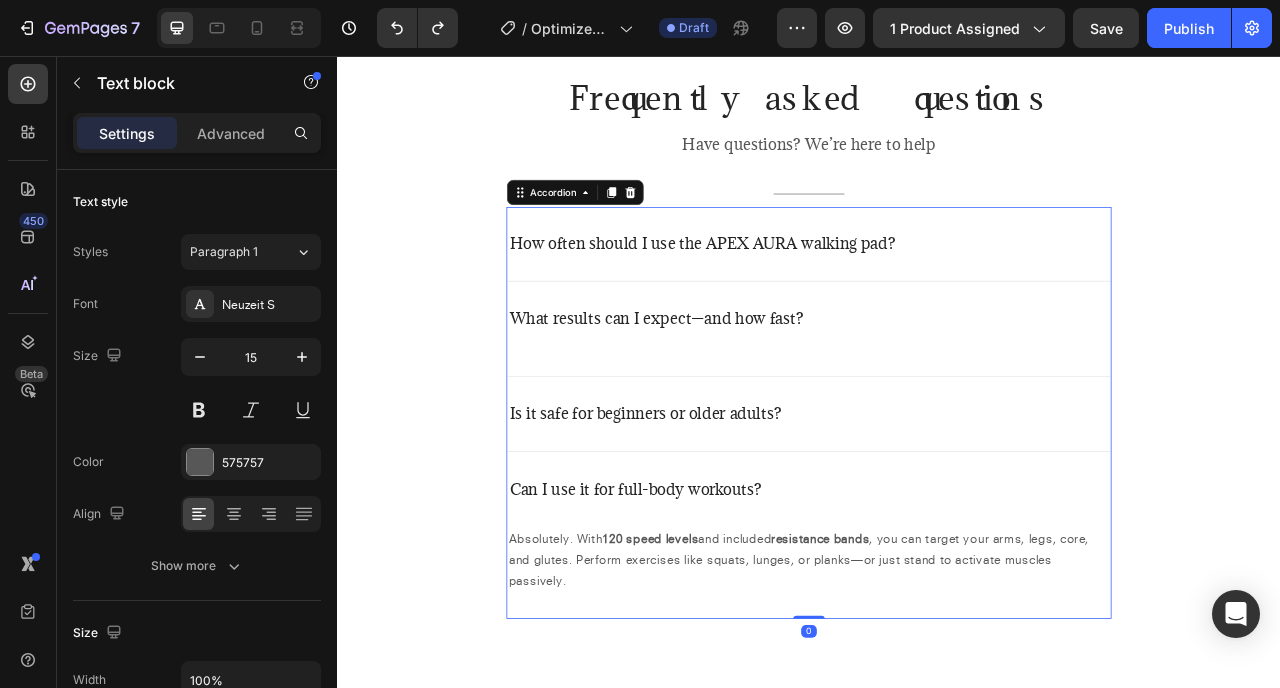 click on "Can I use it for full-body workouts?" at bounding box center [716, 607] 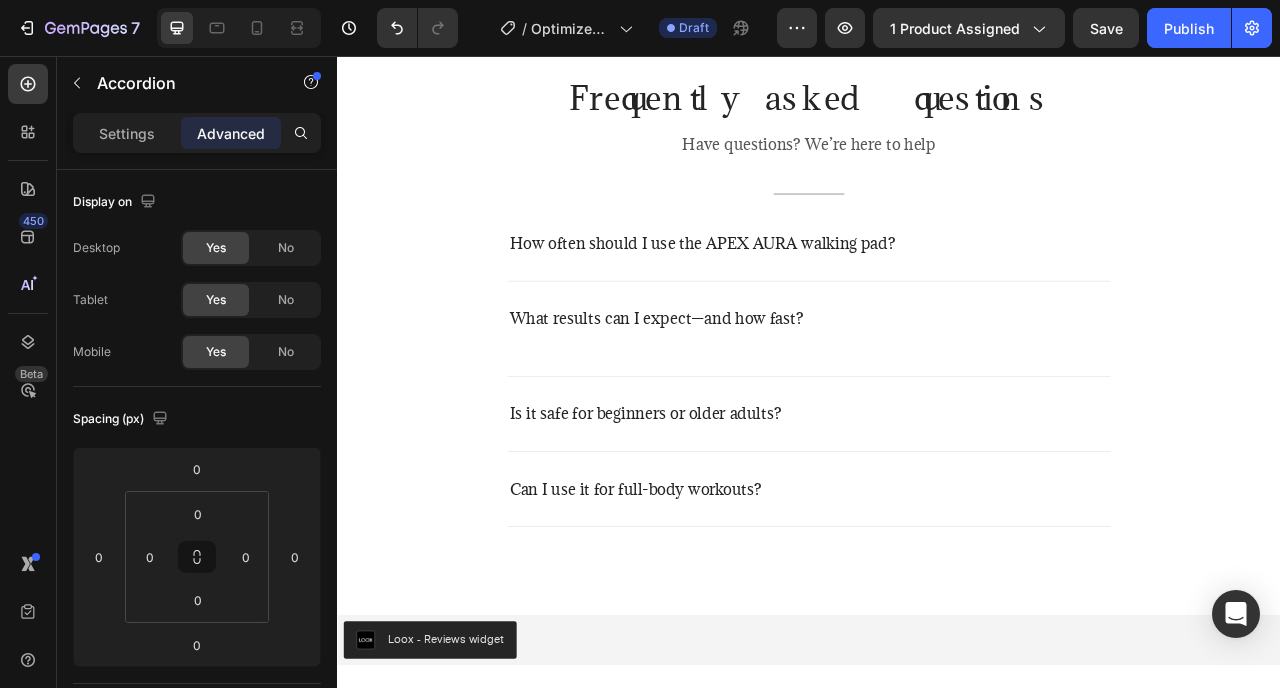 click on "Can I use it for full-body workouts?" at bounding box center [716, 607] 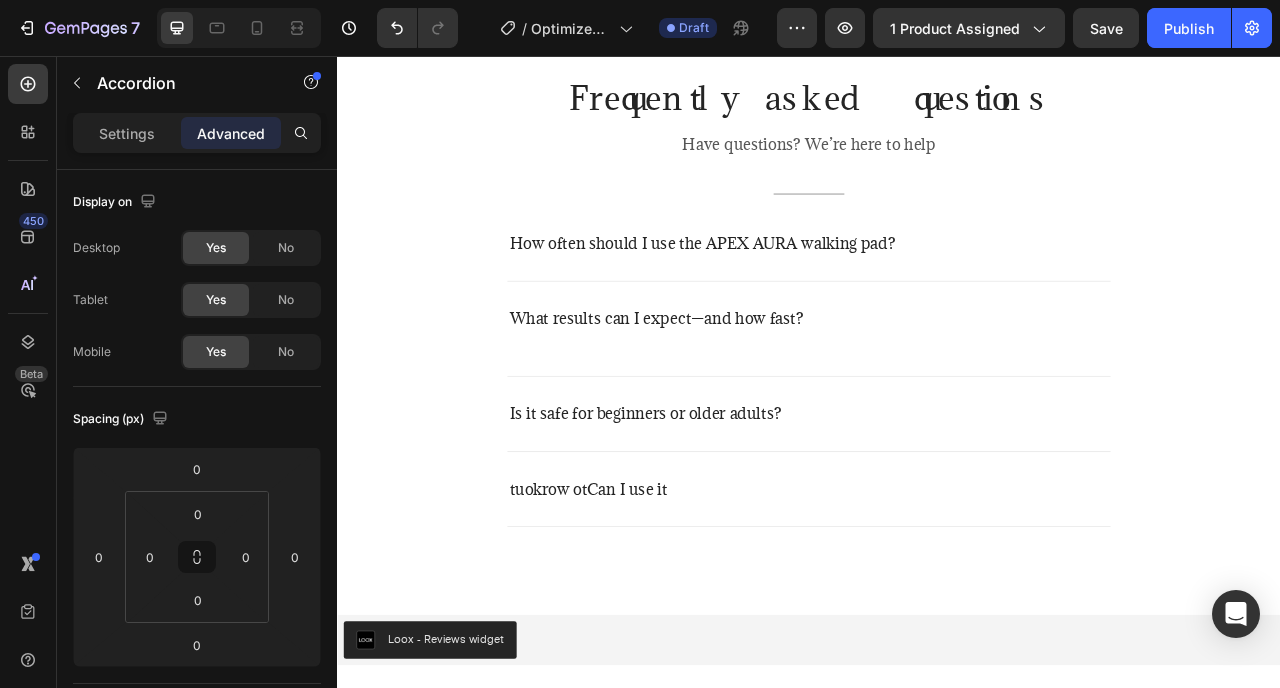click on "tuokrow otCan I use it" at bounding box center (937, 607) 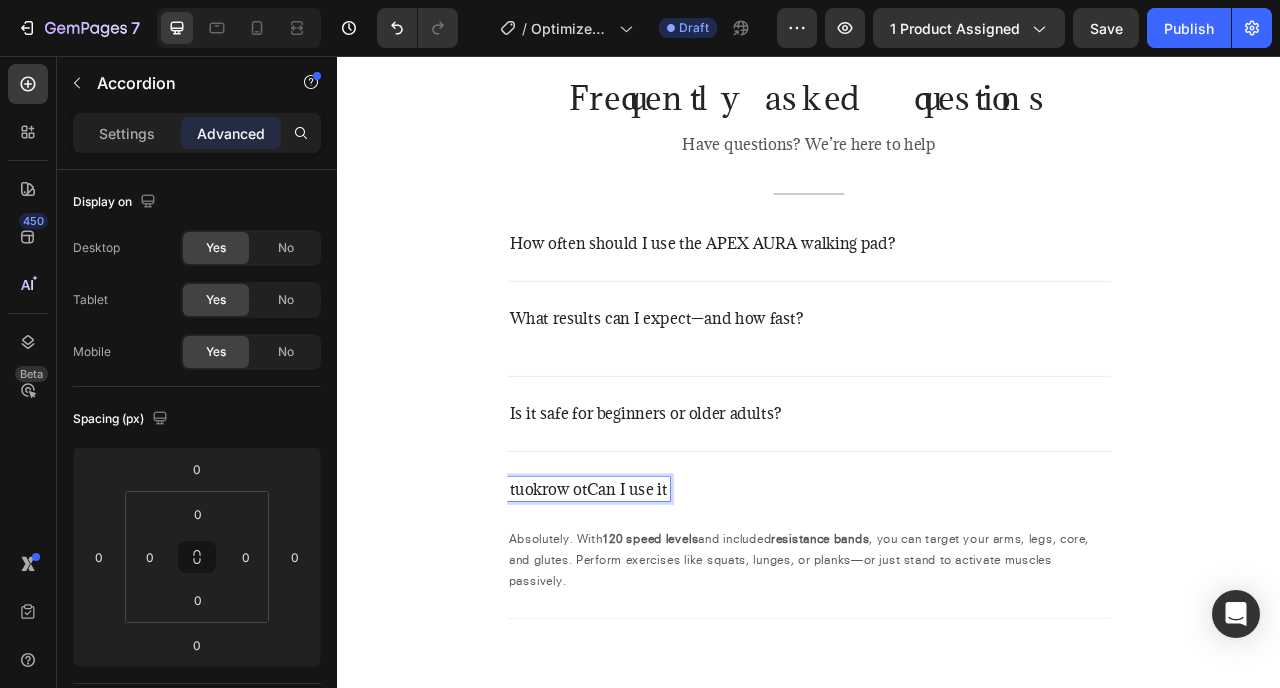 click on "tuokrow otCan I use it" at bounding box center (656, 607) 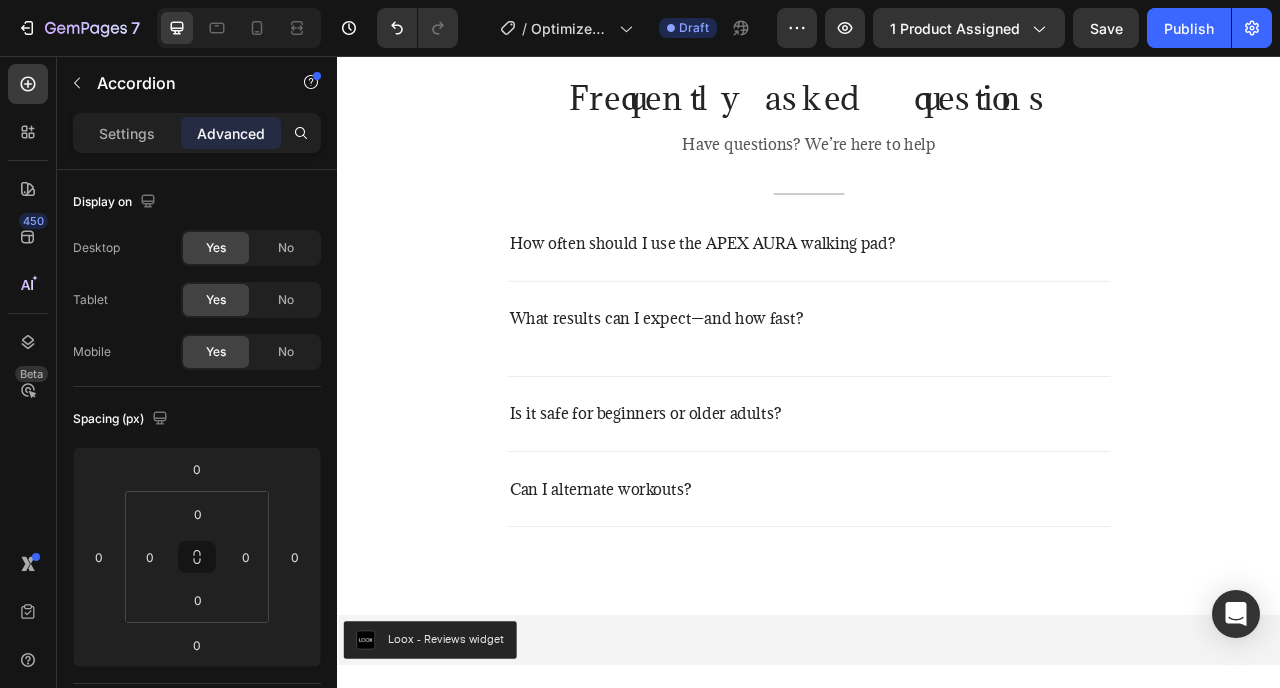 click on "Can I alternate workouts?" at bounding box center [937, 608] 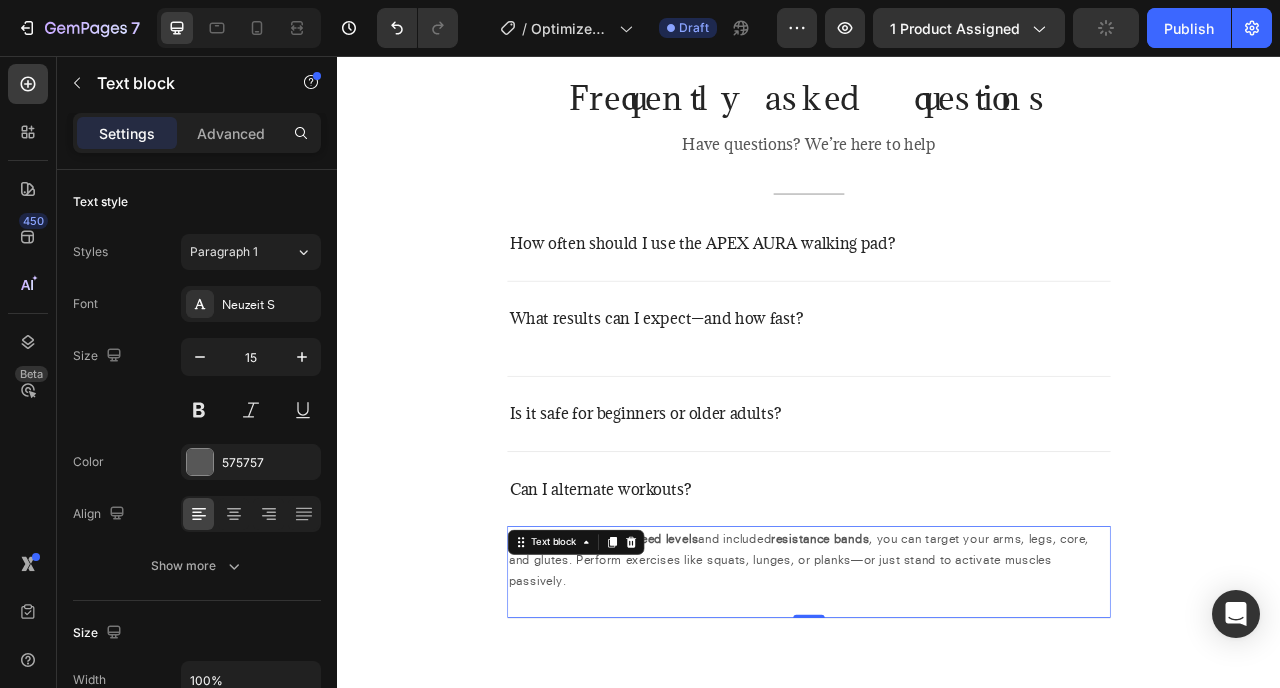 click on "Absolutely. With  120 speed levels  and included  resistance bands , you can target your arms, legs, core, and glutes. Perform exercises like squats, lunges, or planks—or just stand to activate muscles passively." at bounding box center (937, 696) 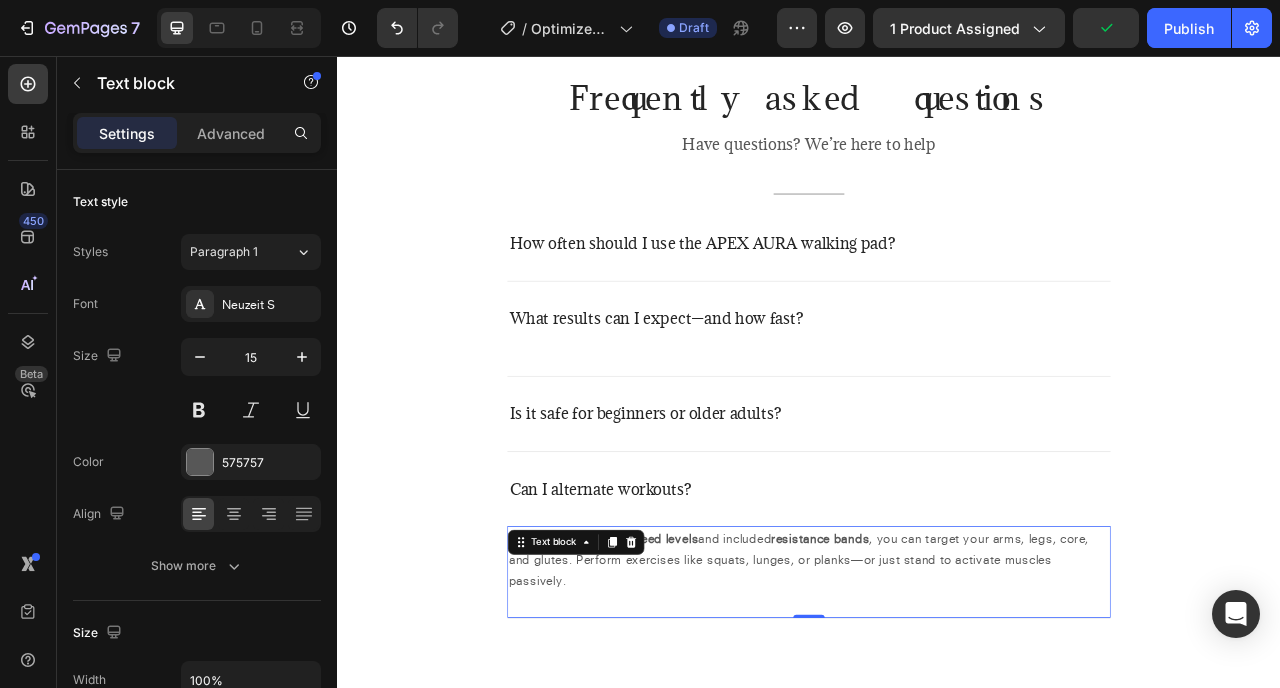 click on "Absolutely. With  120 speed levels  and included  resistance bands , you can target your arms, legs, core, and glutes. Perform exercises like squats, lunges, or planks—or just stand to activate muscles passively." at bounding box center [937, 696] 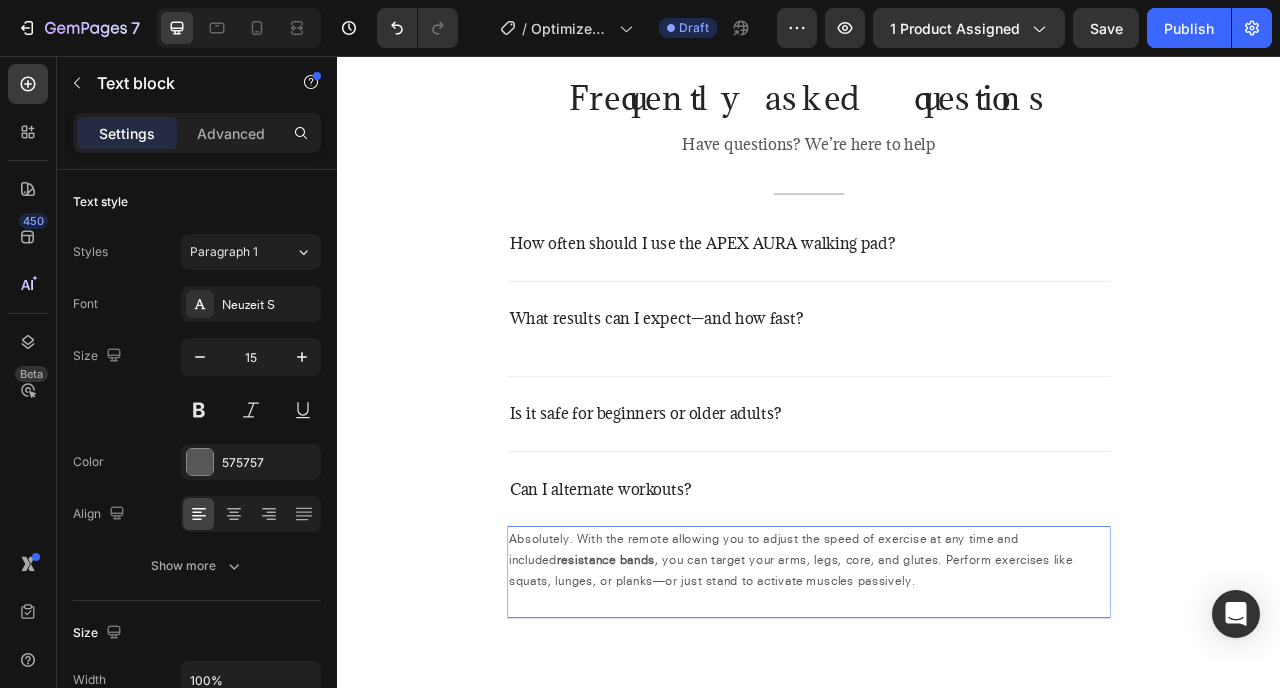 click on "Absolutely. With the remote allowing you to adjust the speed of exercise at any time and included  resistance bands , you can target your arms, legs, core, and glutes. Perform exercises like squats, lunges, or planks—or just stand to activate muscles passively." at bounding box center (937, 696) 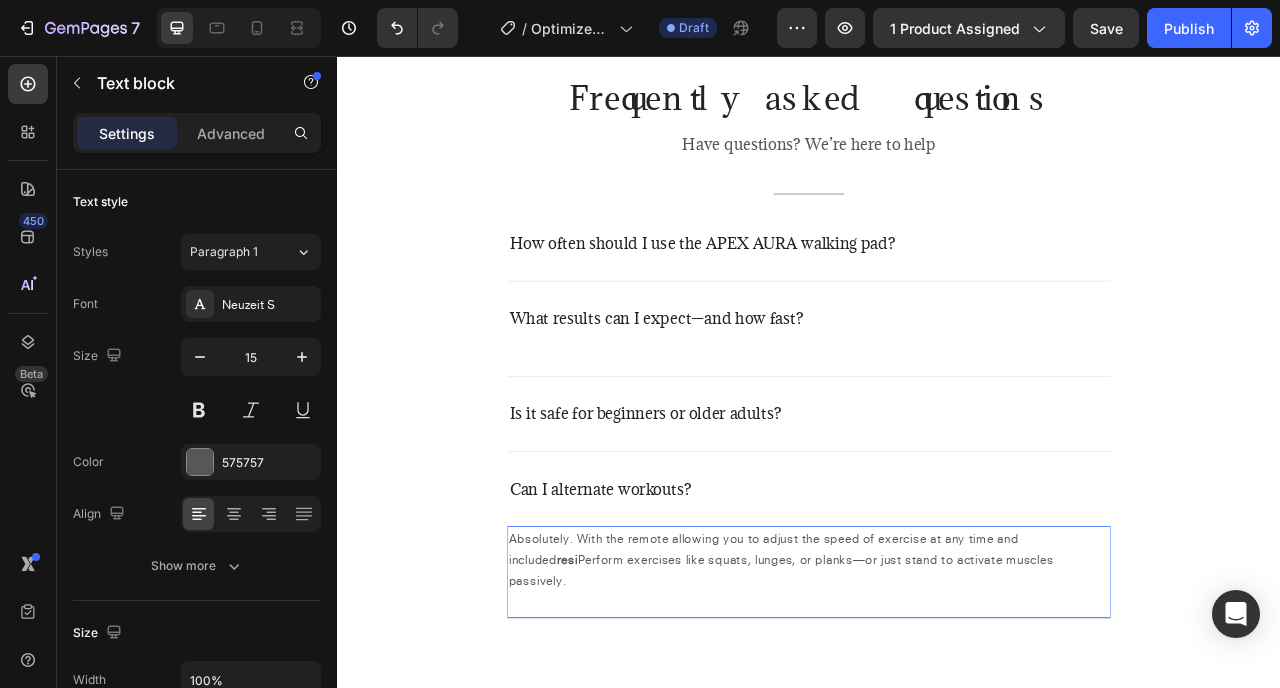 click on "Absolutely. With the remote allowing you to adjust the speed of exercise at any time and included  resi  Perform exercises like squats, lunges, or planks—or just stand to activate muscles passively." at bounding box center (937, 696) 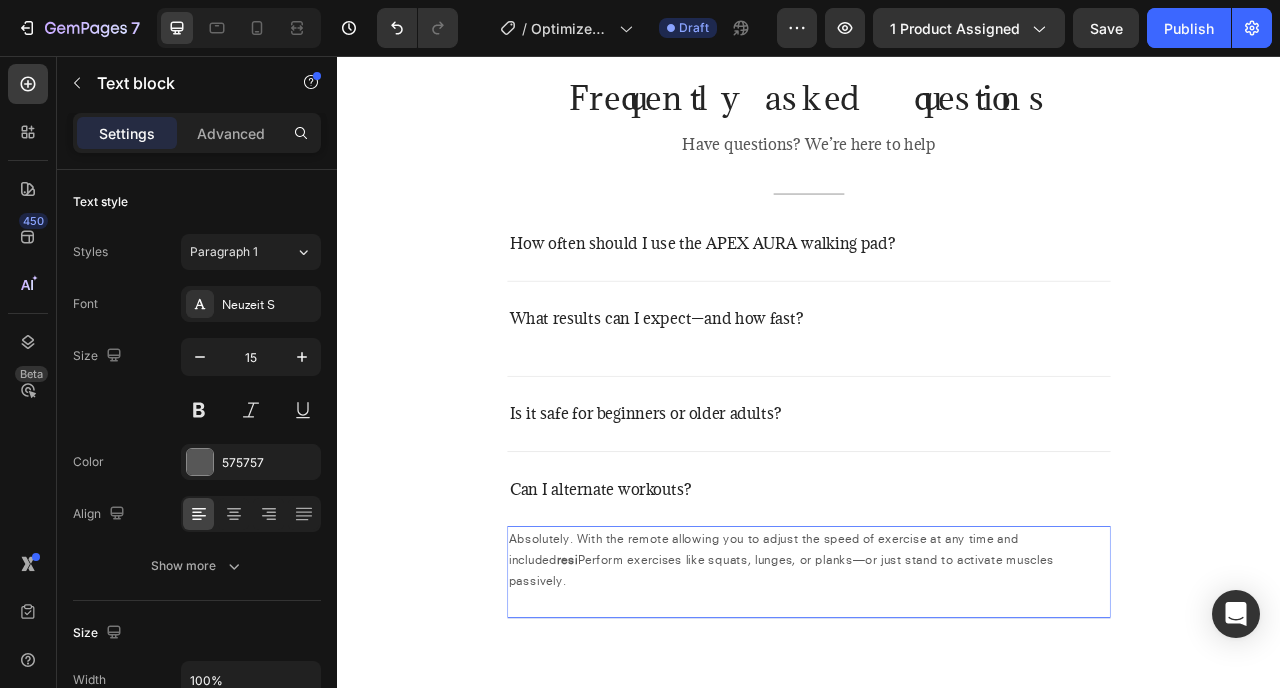 click on "Absolutely. With the remote allowing you to adjust the speed of exercise at any time and included  resi  Perform exercises like squats, lunges, or planks—or just stand to activate muscles passively." at bounding box center [937, 696] 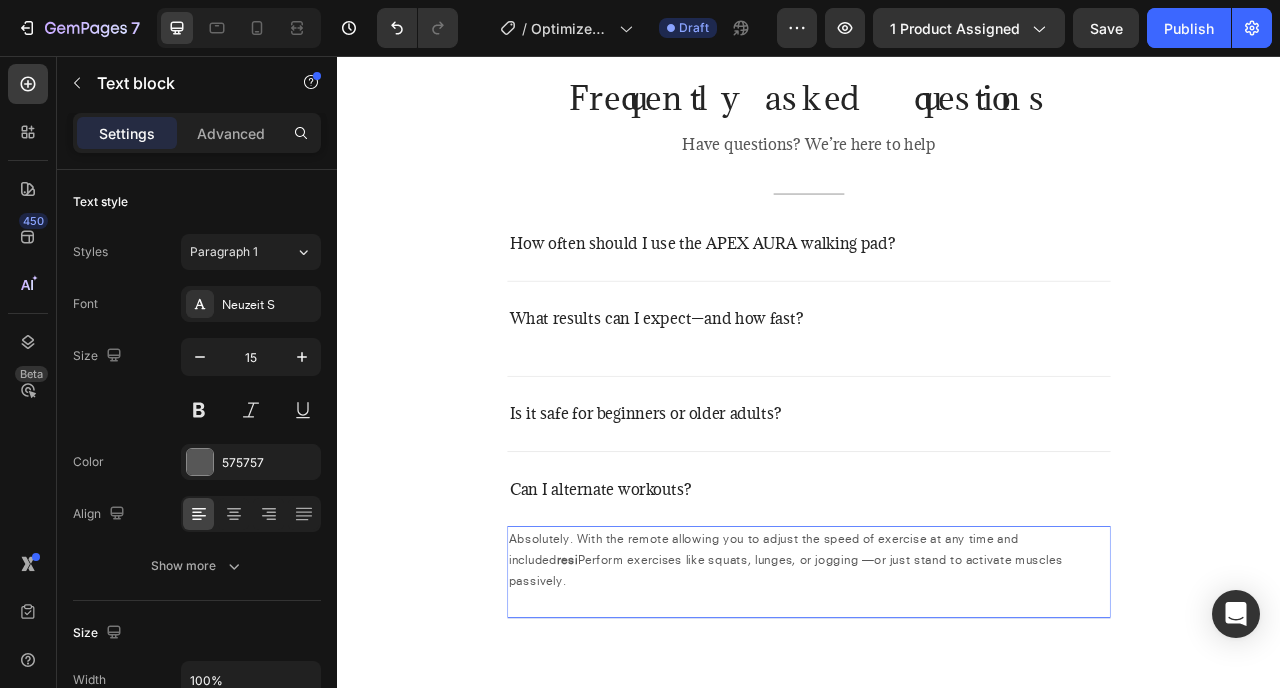 click on "Absolutely. With the remote allowing you to adjust the speed of exercise at any time and included  resi  Perform exercises like squats, lunges, or jogging —or just stand to activate muscles passively." at bounding box center (937, 696) 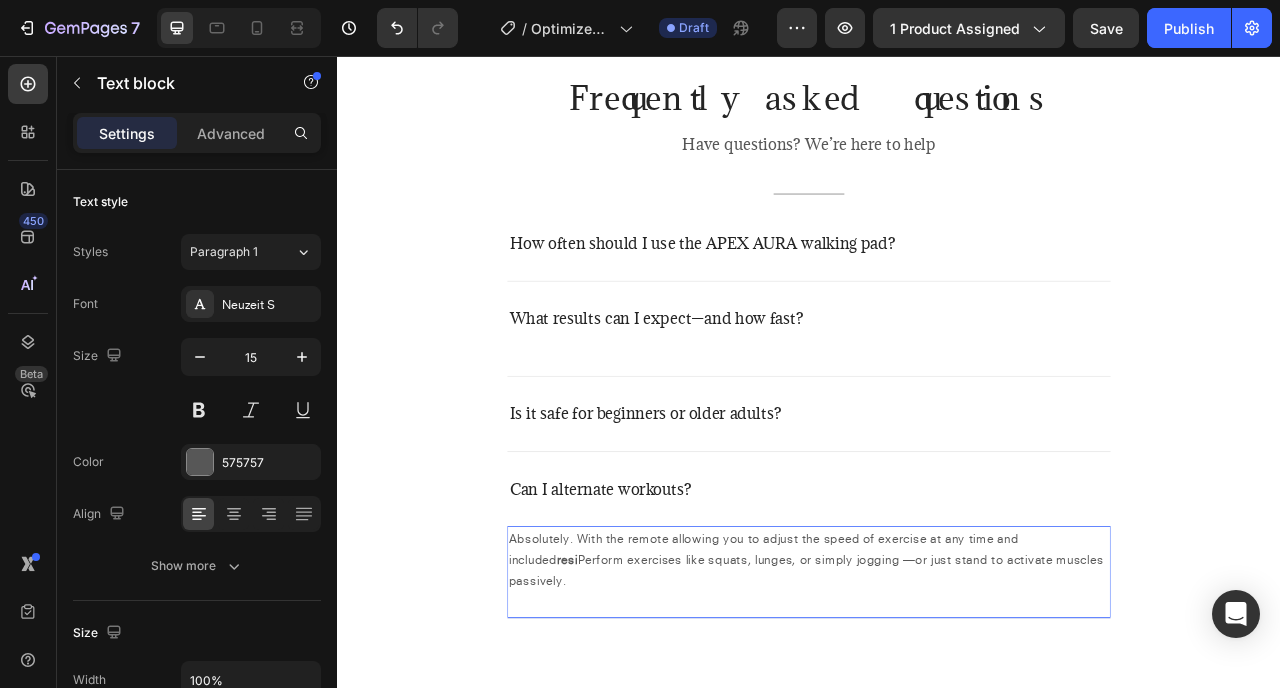 click on "resi" at bounding box center [629, 696] 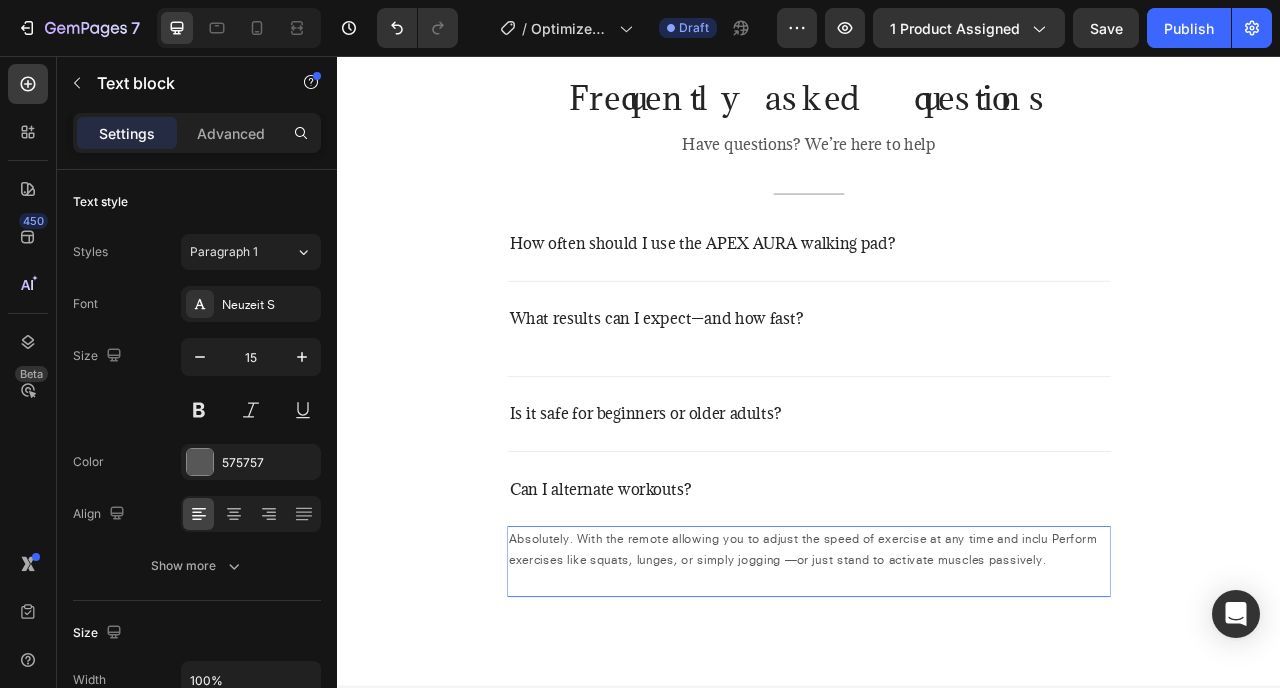 click on "Absolutely. With the remote allowing you to adjust the speed of exercise at any time and inclu Perform exercises like squats, lunges, or simply jogging —or just stand to activate muscles passively." at bounding box center (937, 683) 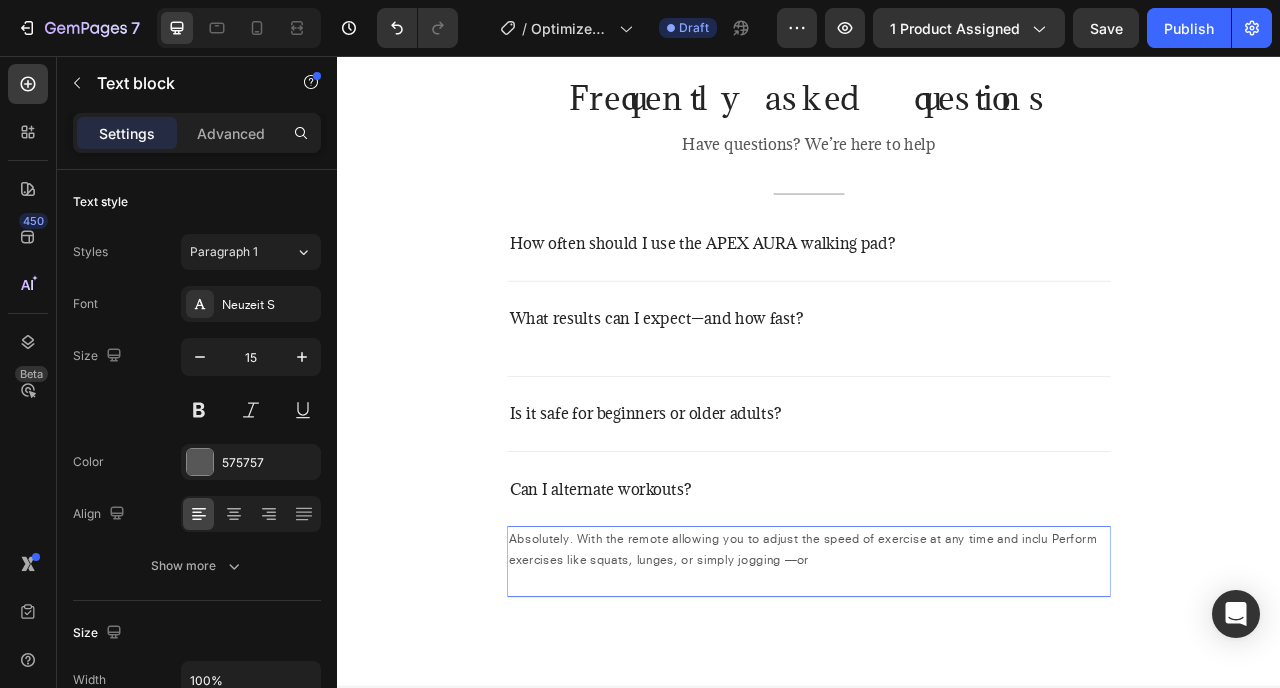 click on "Absolutely. With the remote allowing you to adjust the speed of exercise at any time and inclu Perform exercises like squats, lunges, or simply jogging —or" at bounding box center (937, 683) 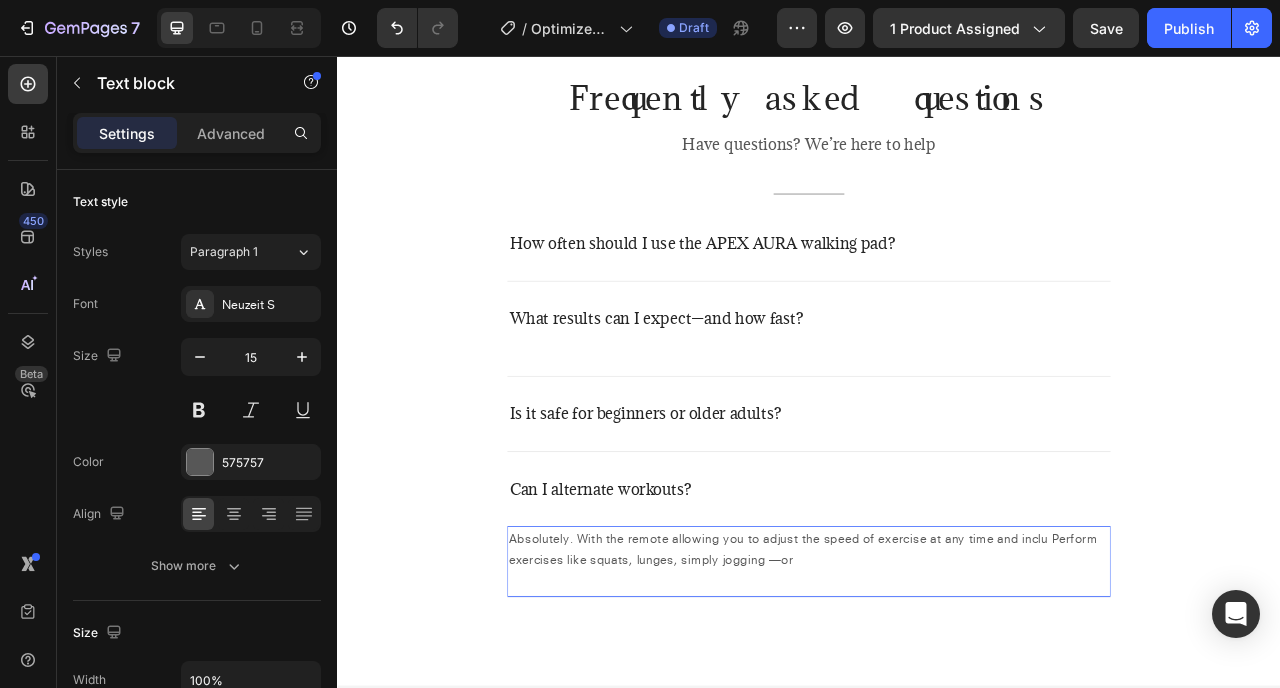 click on "Absolutely. With the remote allowing you to adjust the speed of exercise at any time and inclu Perform exercises like squats, lunges, simply jogging —or" at bounding box center [937, 683] 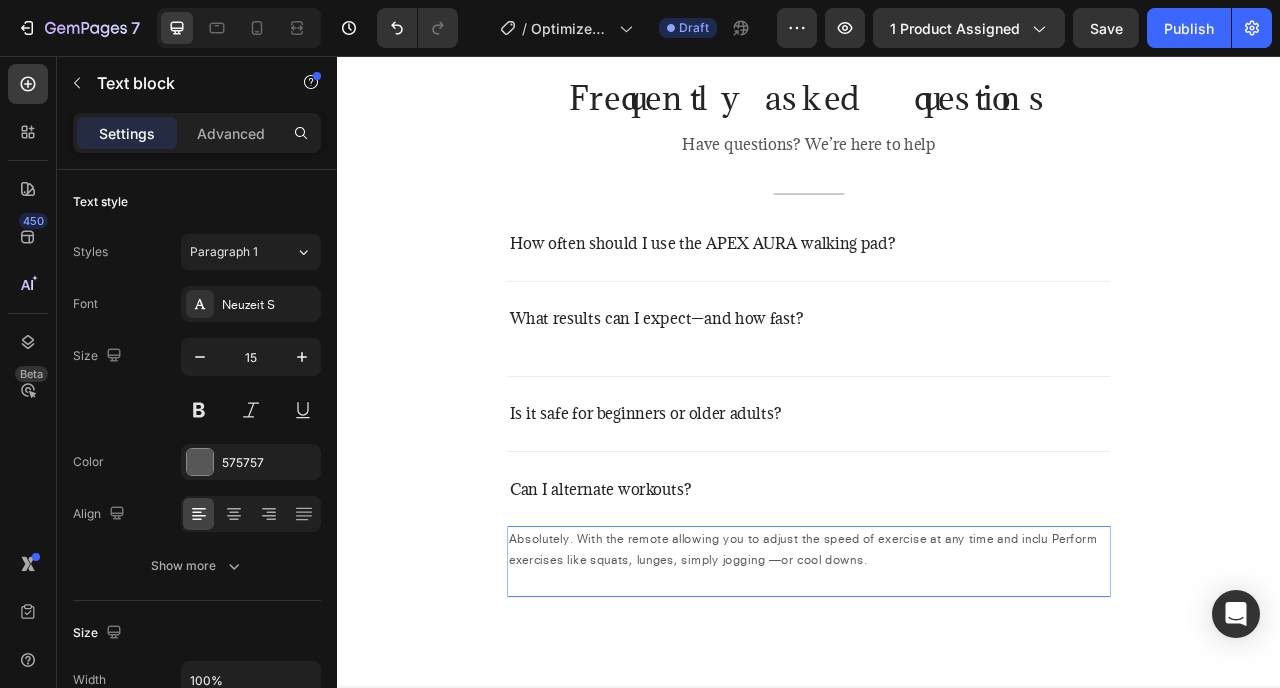 click on "Absolutely. With the remote allowing you to adjust the speed of exercise at any time and inclu Perform exercises like squats, lunges, simply jogging —or cool downs." at bounding box center (937, 683) 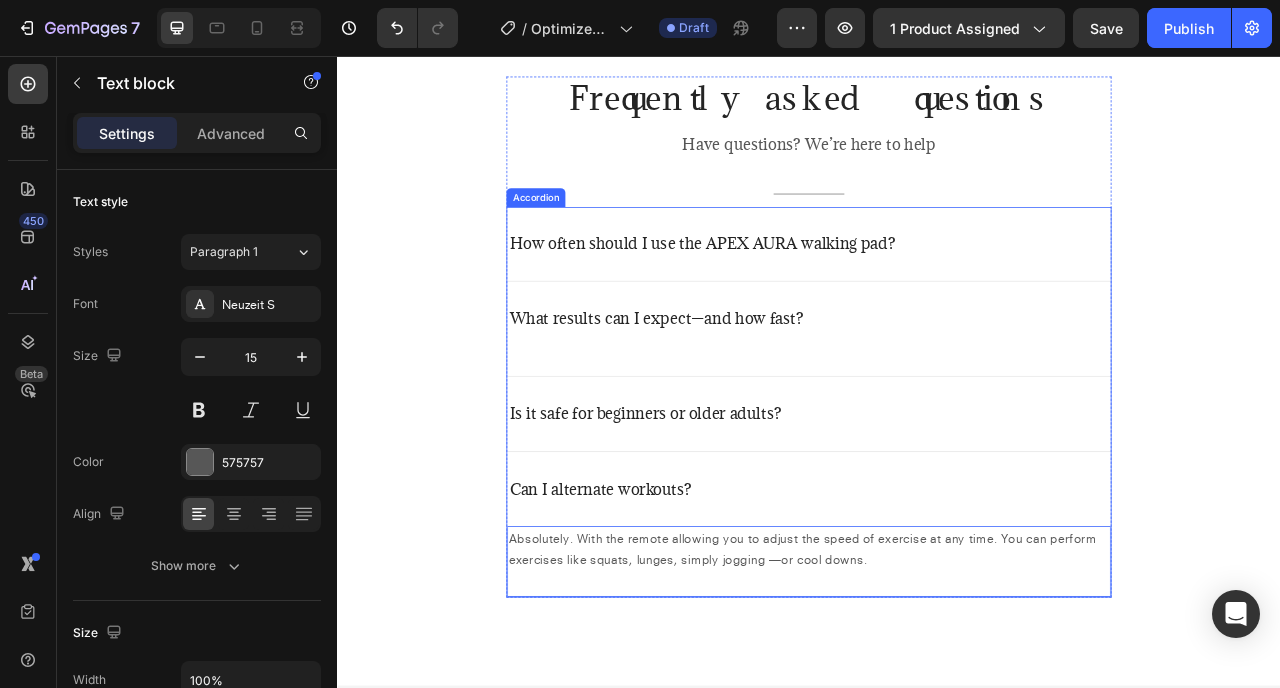 click on "Is it safe for beginners or older adults?" at bounding box center (729, 511) 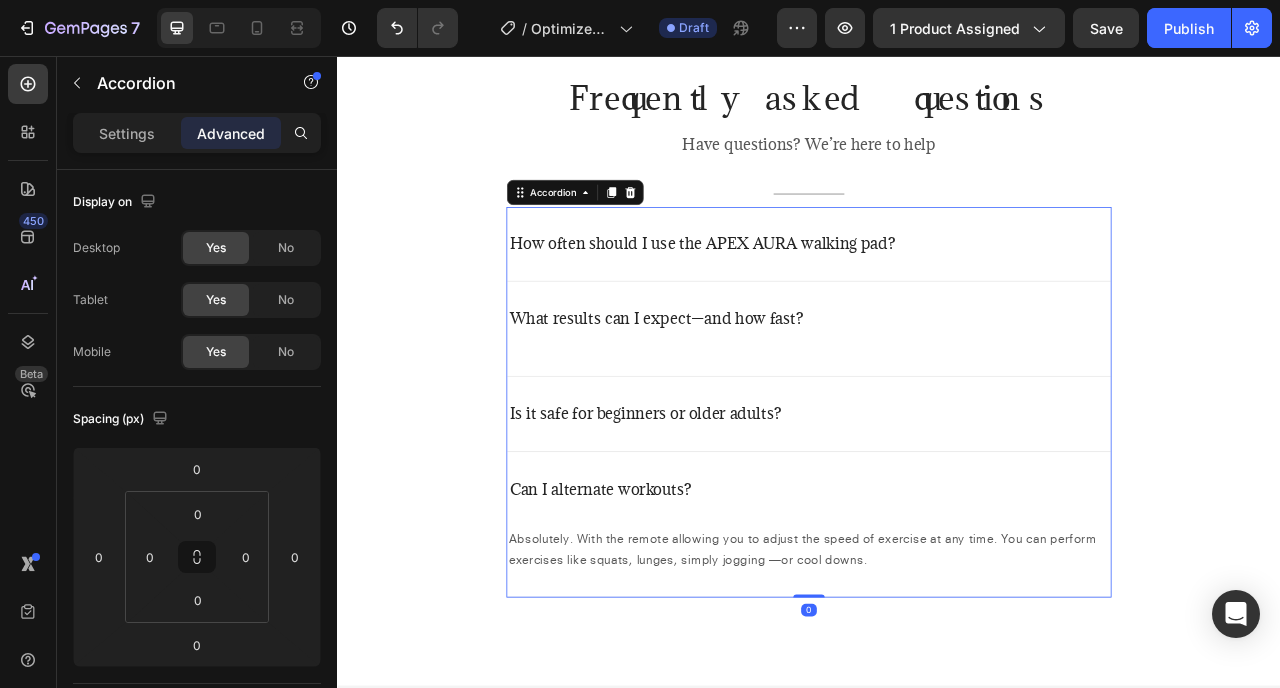 click on "Is it safe for beginners or older adults?" at bounding box center [937, 511] 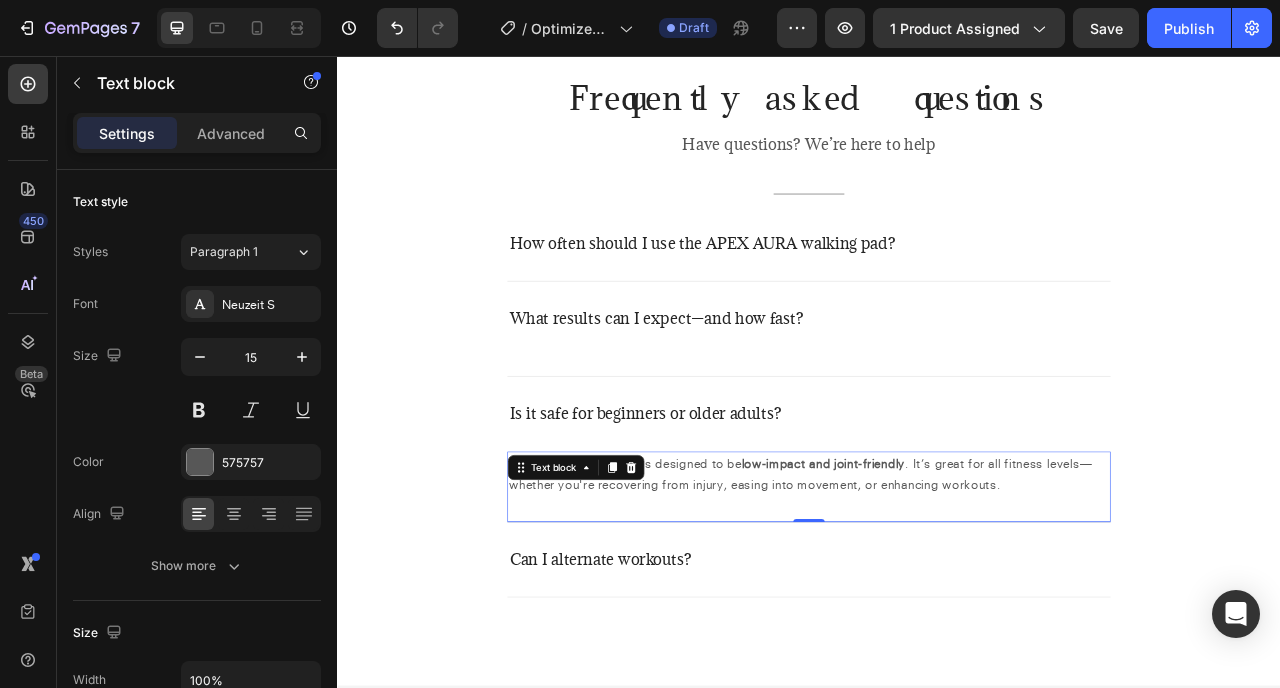 click on "Yes! The Nurvani Plate is designed to be  low-impact and joint-friendly . It’s great for all fitness levels—whether you're recovering from injury, easing into movement, or enhancing workouts. Text block   0" at bounding box center [937, 604] 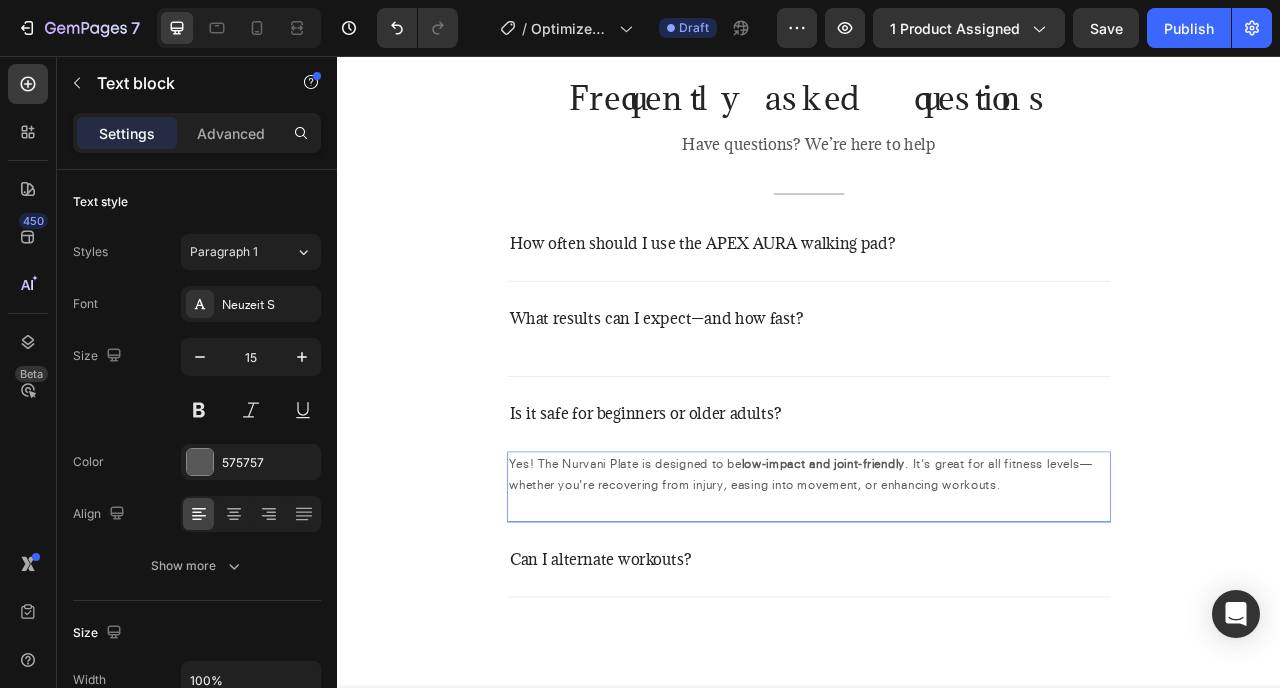 click on "Yes! The Nurvani Plate is designed to be  low-impact and joint-friendly . It’s great for all fitness levels—whether you're recovering from injury, easing into movement, or enhancing workouts." at bounding box center [937, 588] 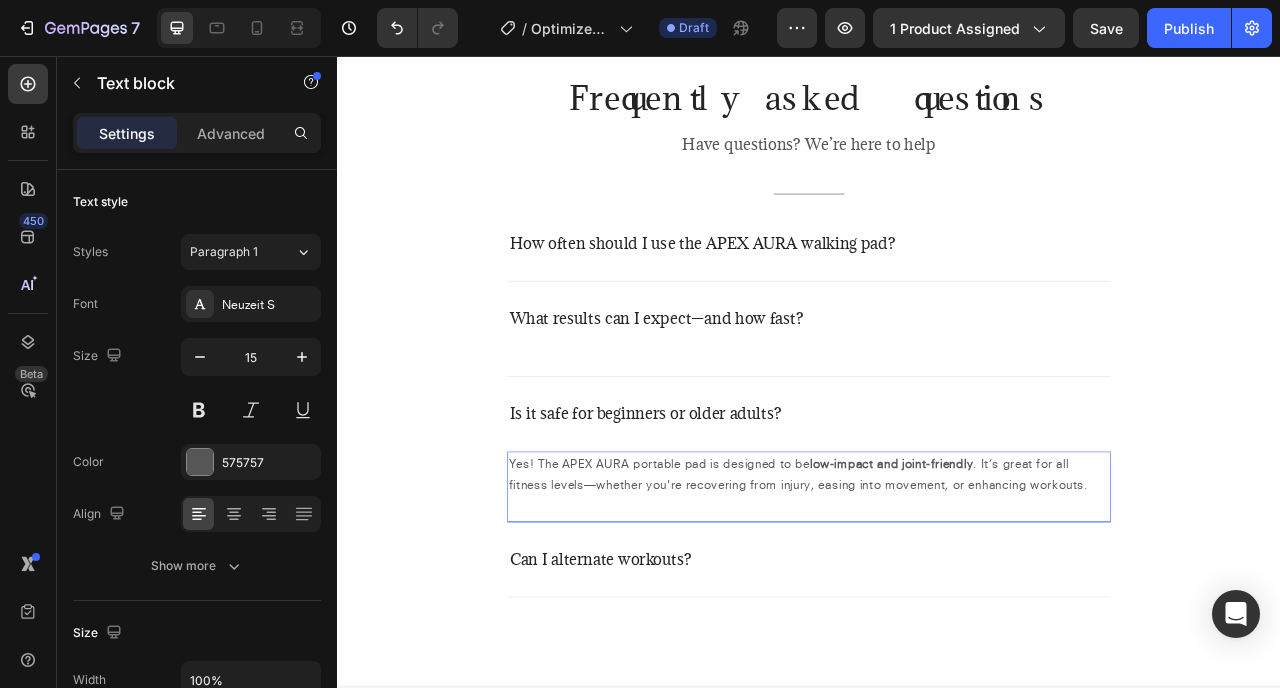 click on "Yes! The APEX AURA portable pad is designed to be  low-impact and joint-friendly . It’s great for all fitness levels—whether you're recovering from injury, easing into movement, or enhancing workouts." at bounding box center (937, 588) 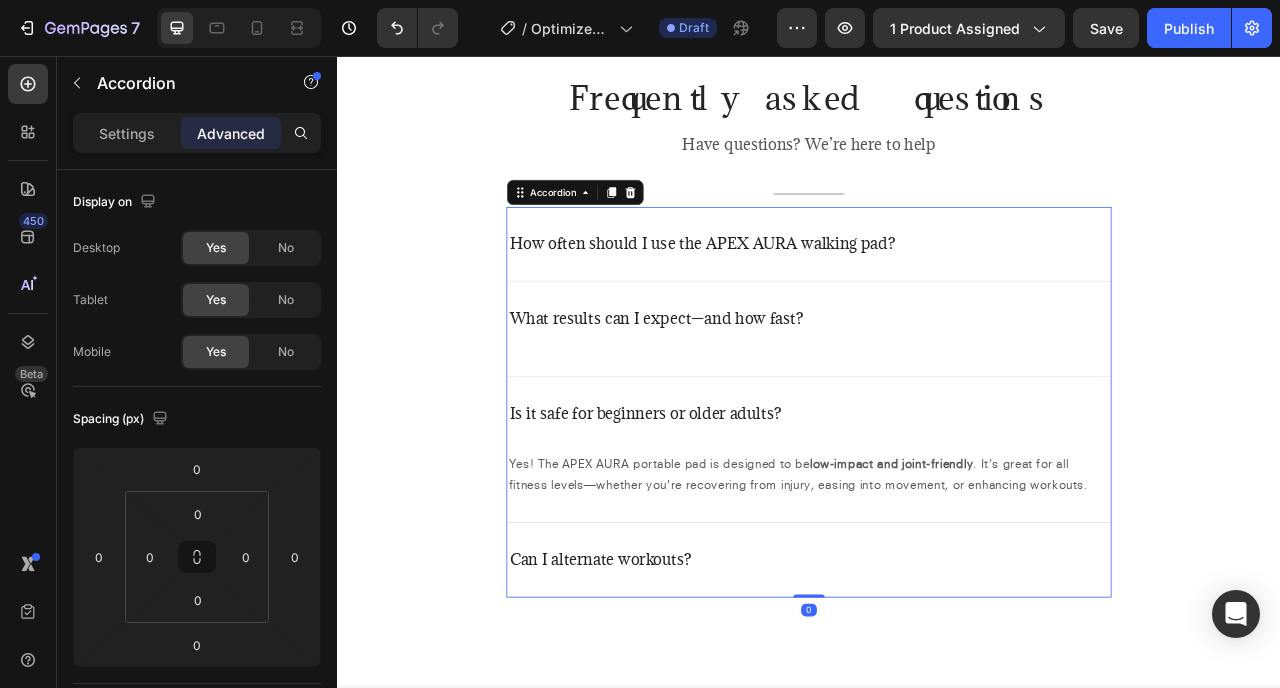 click on "What results can I expect—and how fast?" at bounding box center [937, 403] 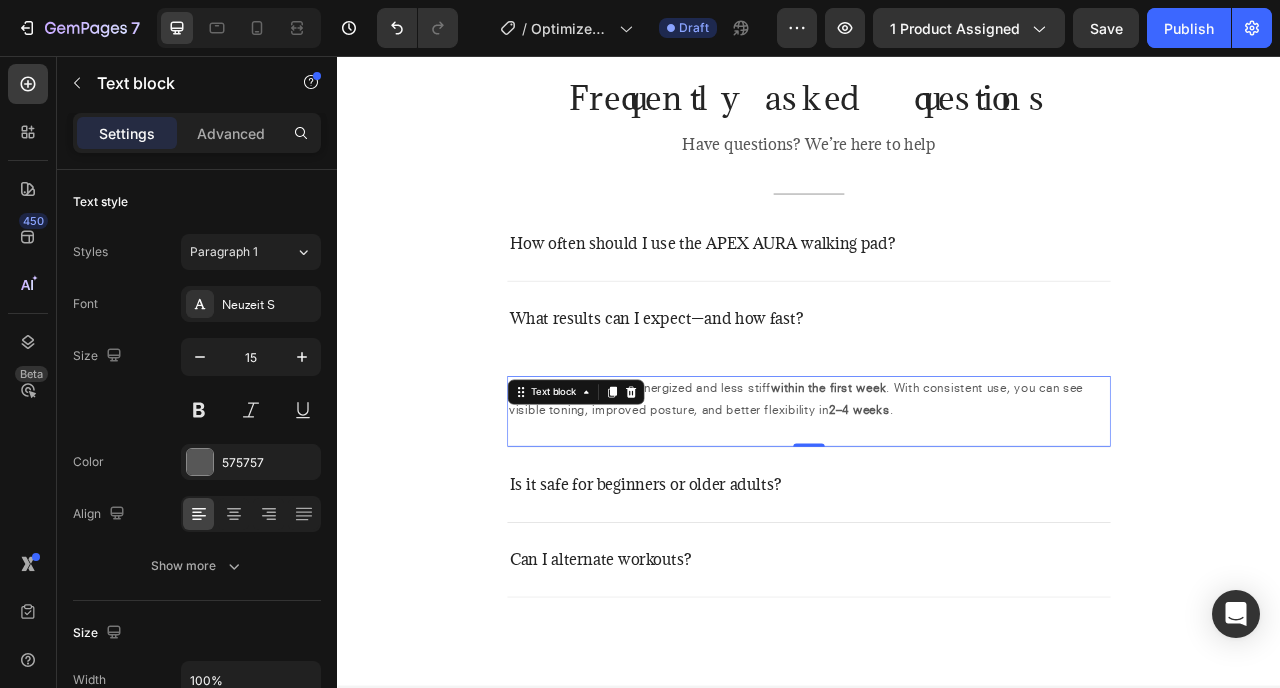 click on "Many users feel more energized and less stiff  within the first week . With consistent use, you can see visible toning, improved posture, and better flexibility in  2–4 weeks ." at bounding box center [937, 492] 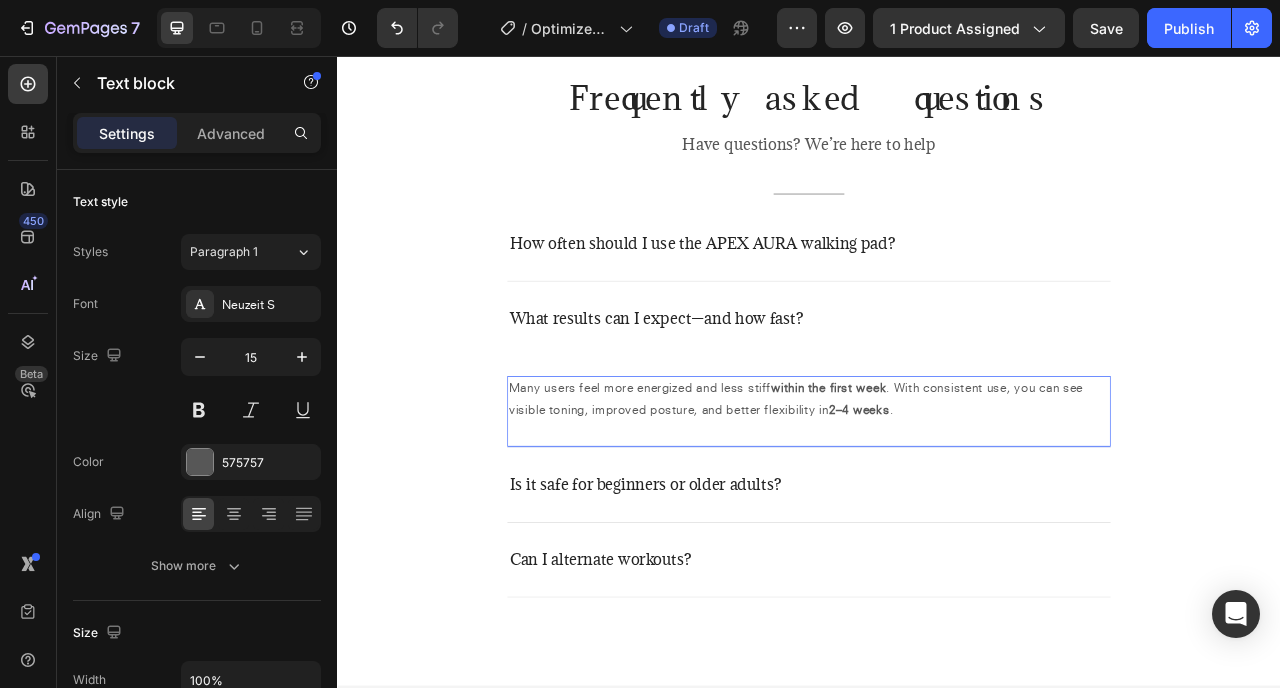 click on "Many users feel more energized and less stiff  within the first week . With consistent use, you can see visible toning, improved posture, and better flexibility in  2–4 weeks ." at bounding box center (937, 492) 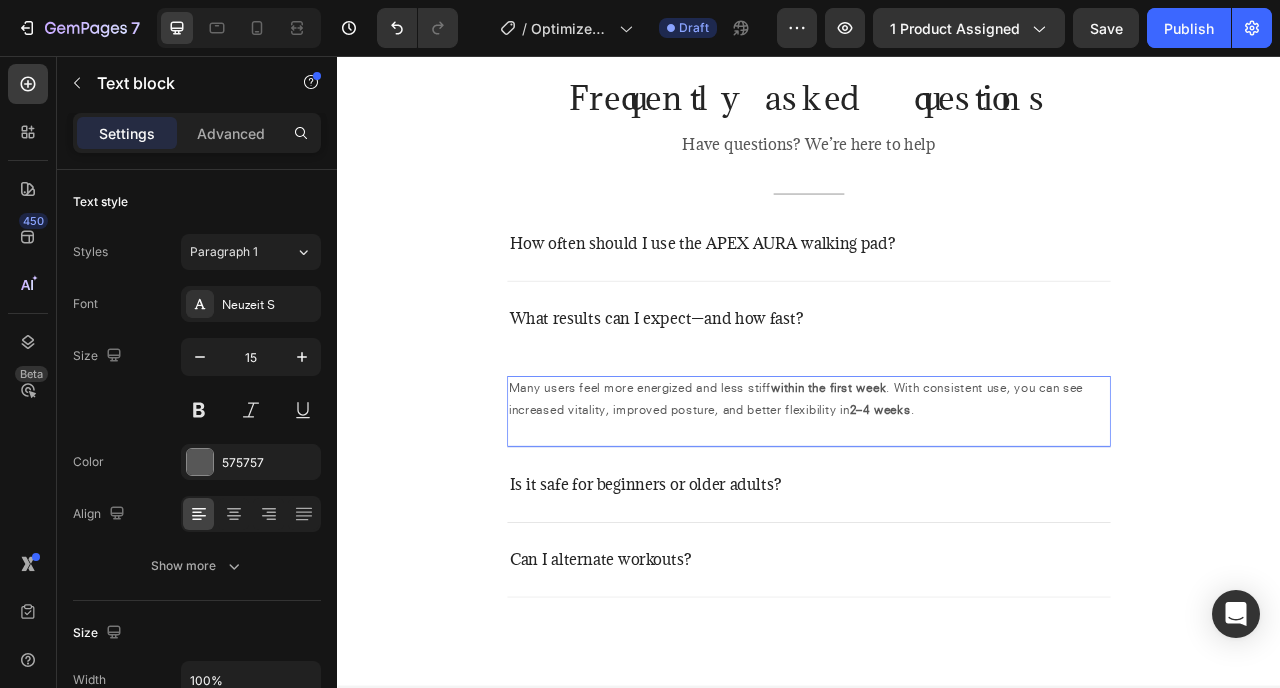 click on "Many users feel more energized and less stiff  within the first week . With consistent use, you can see increased vitality, improved posture, and better flexibility in  2–4 weeks ." at bounding box center (937, 492) 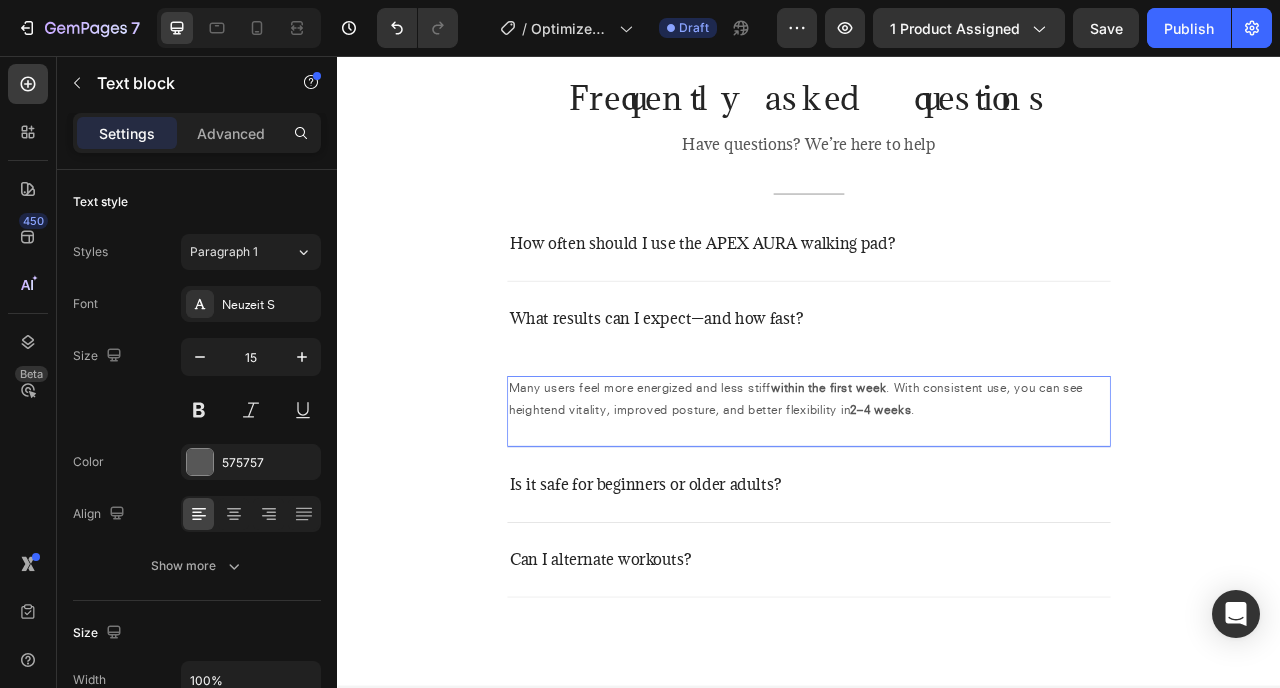 click on "Many users feel more energized and less stiff  within the first week . With consistent use, you can see heightend vitality, improved posture, and better flexibility in  2–4 weeks ." at bounding box center (937, 492) 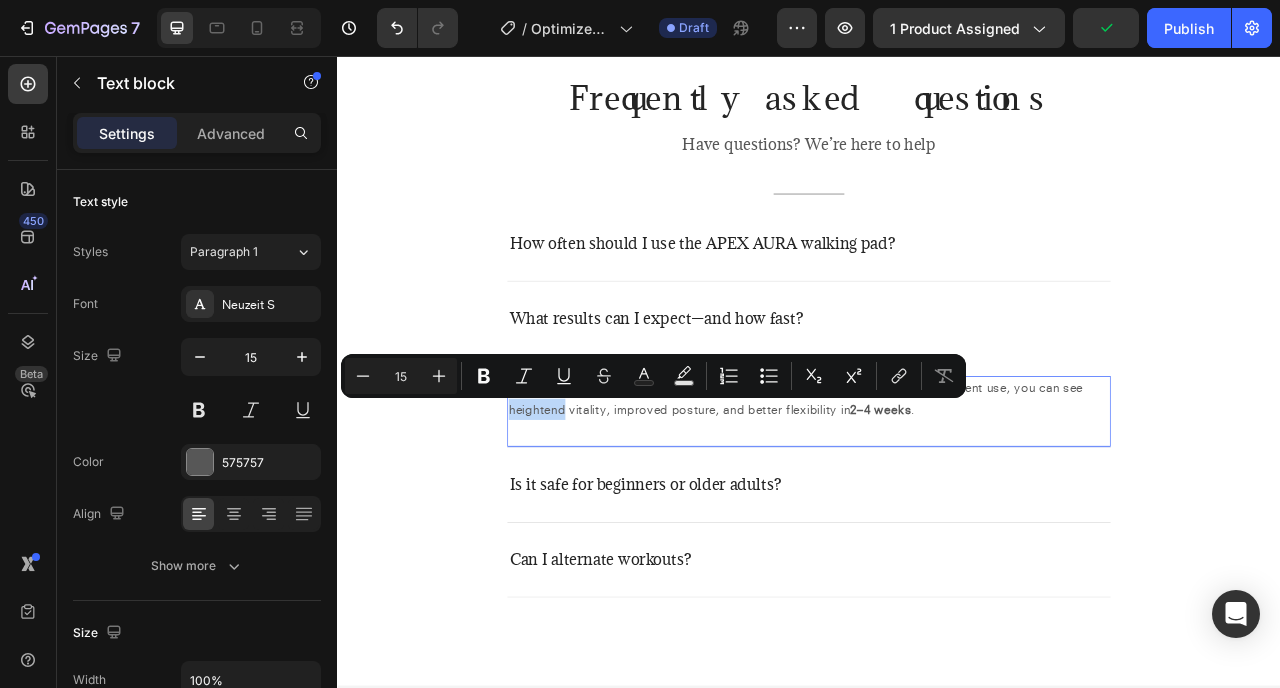 drag, startPoint x: 621, startPoint y: 503, endPoint x: 549, endPoint y: 505, distance: 72.02777 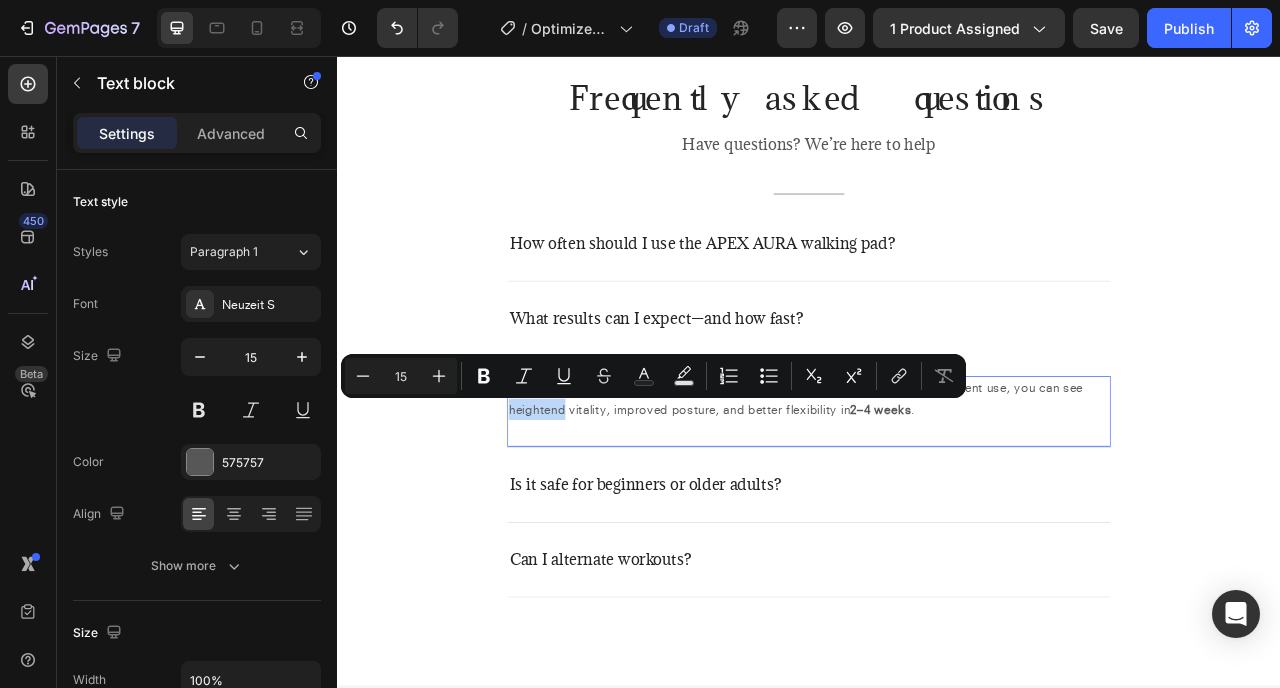 click on "Many users feel more energized and less stiff within the first week. With consistent use, you can see heightend vitality, improved posture, and better flexibility in [NUMBER]–[NUMBER] weeks. Text block [NUMBER]" at bounding box center [937, 508] 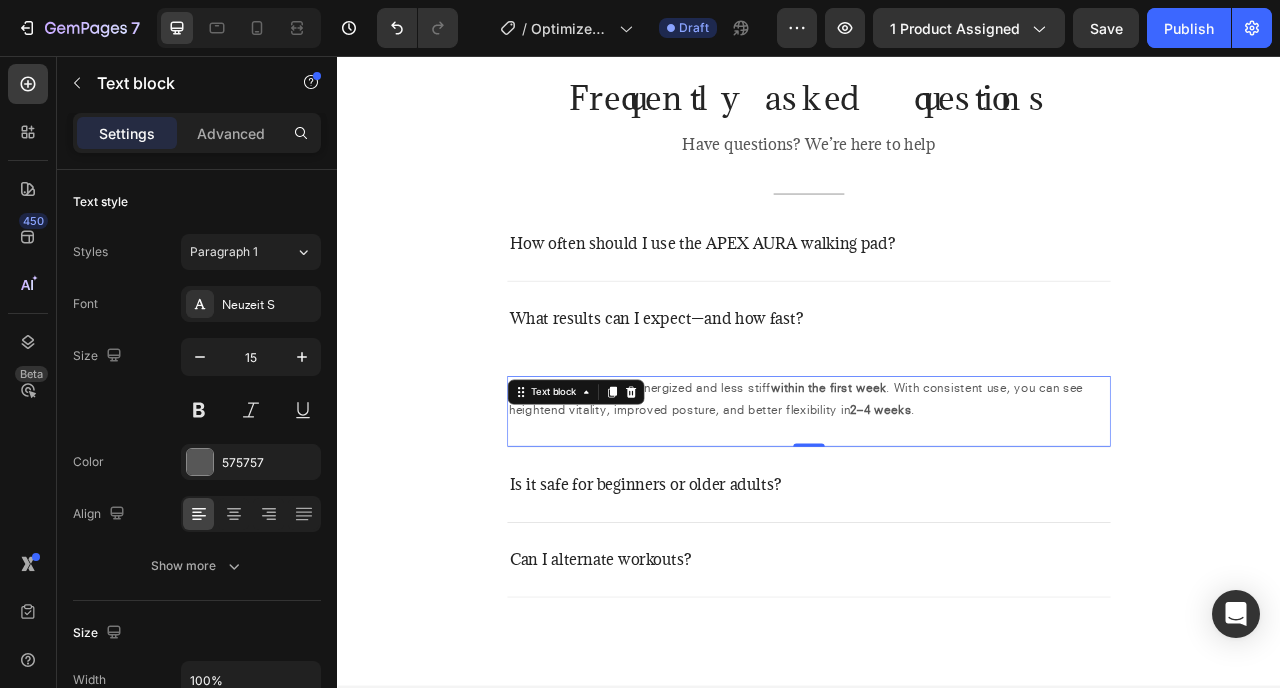 click on "Many users feel more energized and less stiff  within the first week . With consistent use, you can see heightend vitality, improved posture, and better flexibility in  2–4 weeks ." at bounding box center (937, 492) 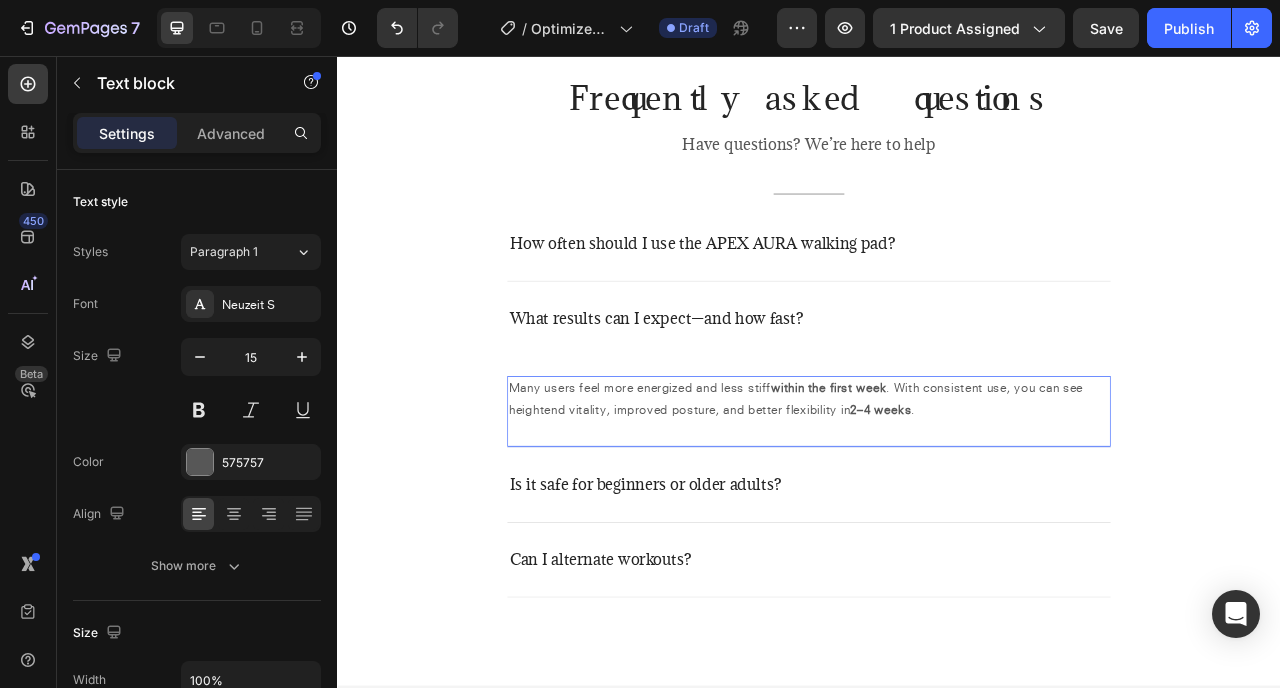 click on "Many users feel more energized and less stiff  within the first week . With consistent use, you can see heightend vitality, improved posture, and better flexibility in  2–4 weeks ." at bounding box center (937, 492) 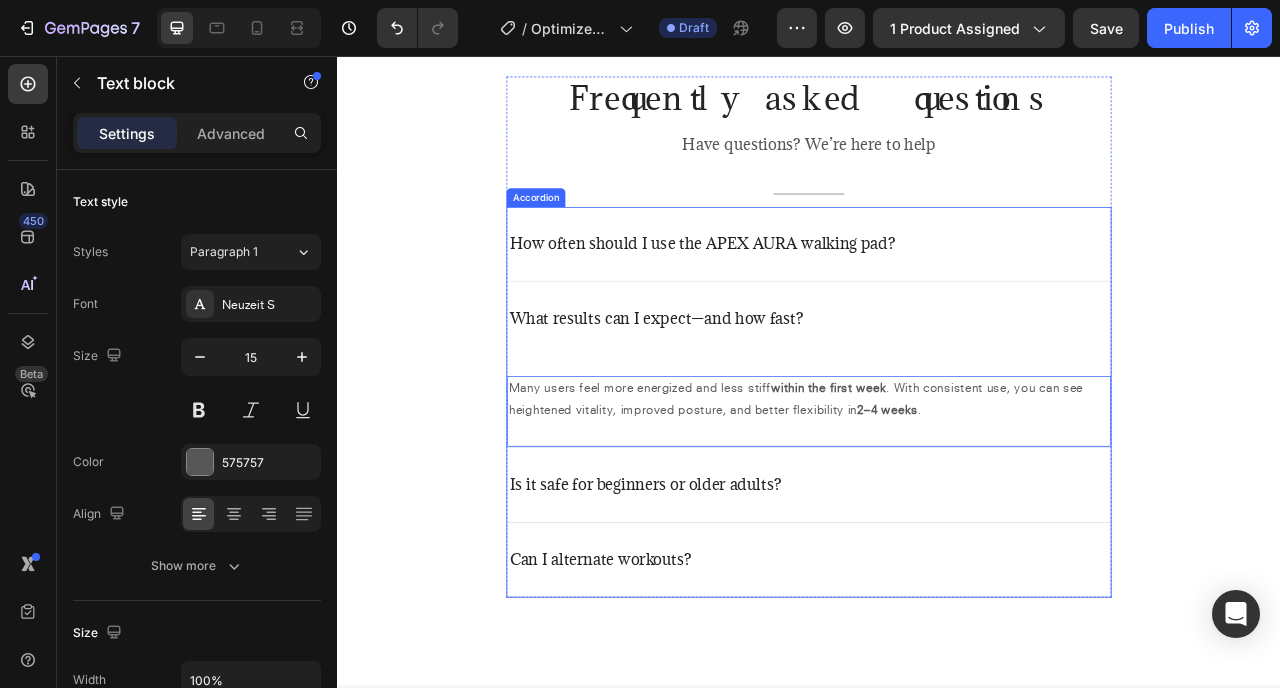 click on "What results can I expect—and how fast?" at bounding box center (937, 402) 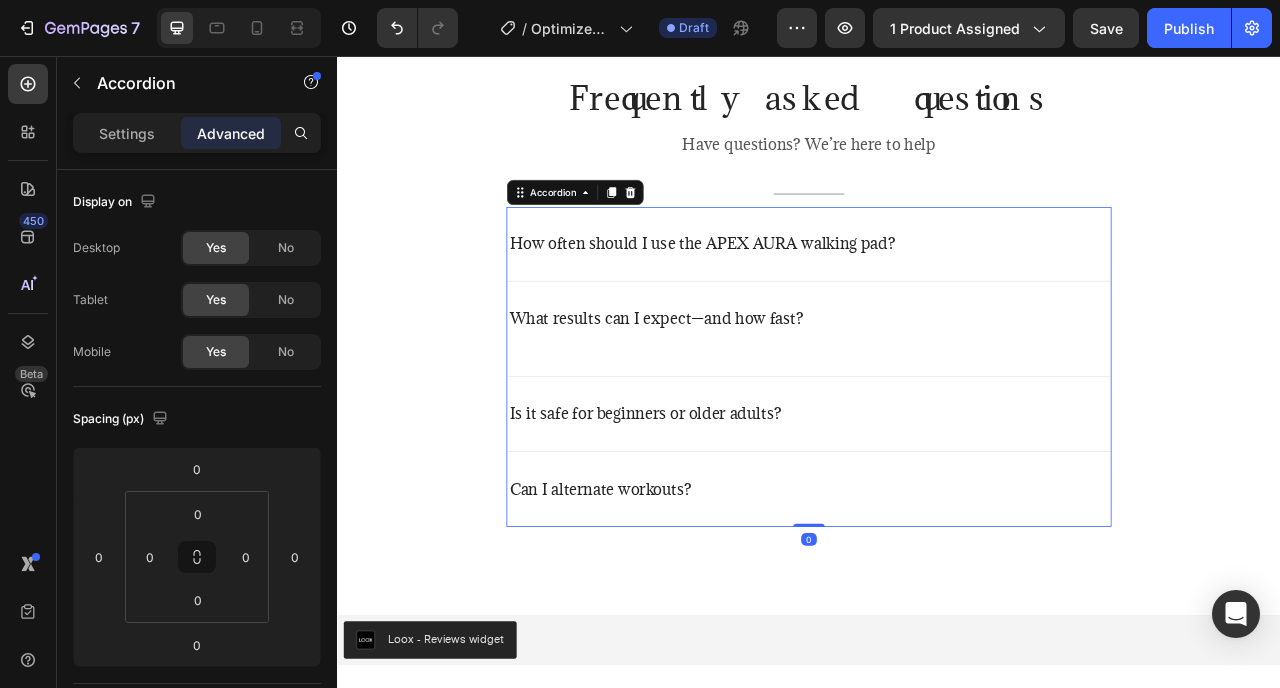 click on "What results can I expect—and how fast?" at bounding box center [937, 402] 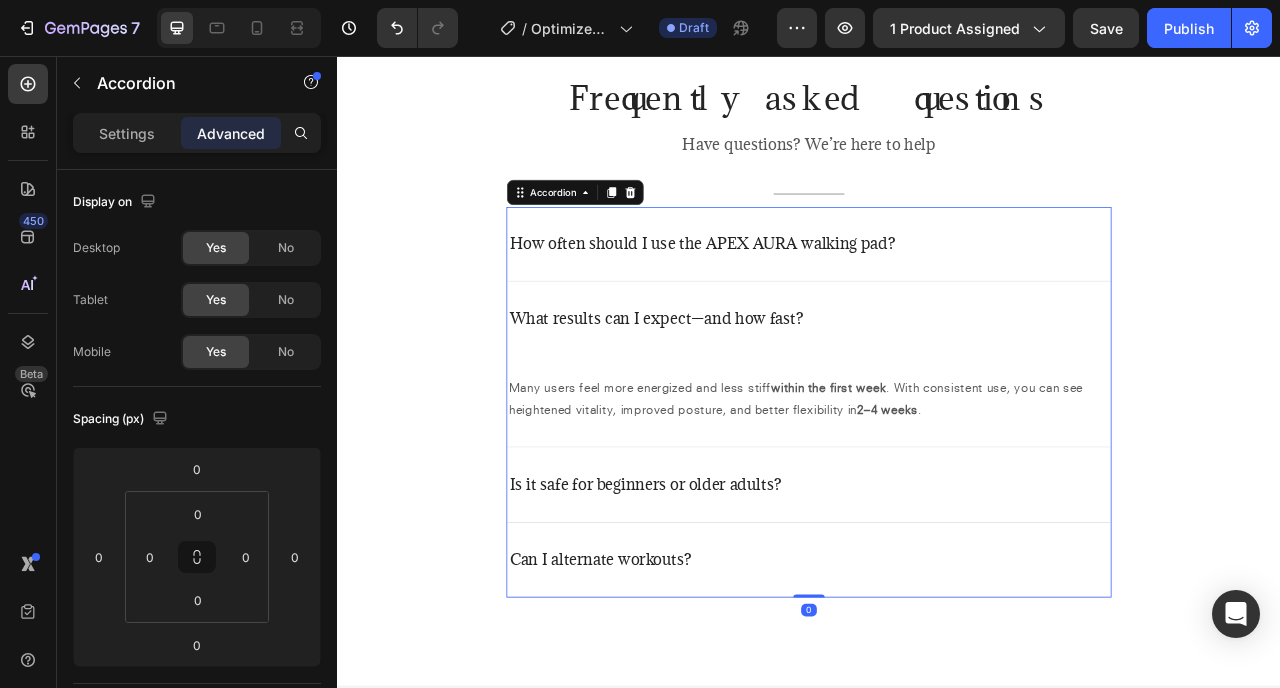 click on "How often should I use the APEX AURA walking pad?" at bounding box center [937, 295] 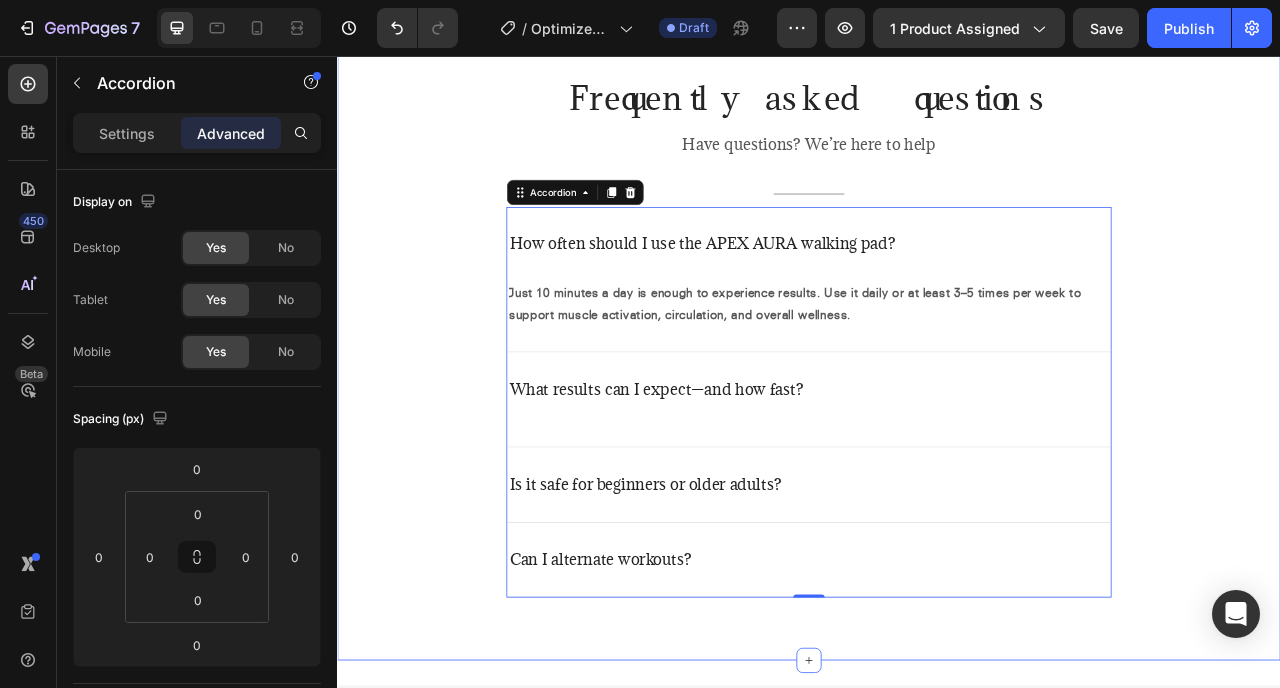 click on "Frequently asked questions Heading Have questions? We’re here to help Text block Title Line How often should I use the APEX AURA walking pad? Just [NUMBER] minutes a day is enough to experience results. Use it daily or at least [NUMBER]–[NUMBER] times per week to support muscle activation, circulation, and overall wellness. Text block What results can I expect—and how fast? Is it safe for beginners or older adults? Can I alternate workouts? Accordion [NUMBER] Row" at bounding box center [937, 413] 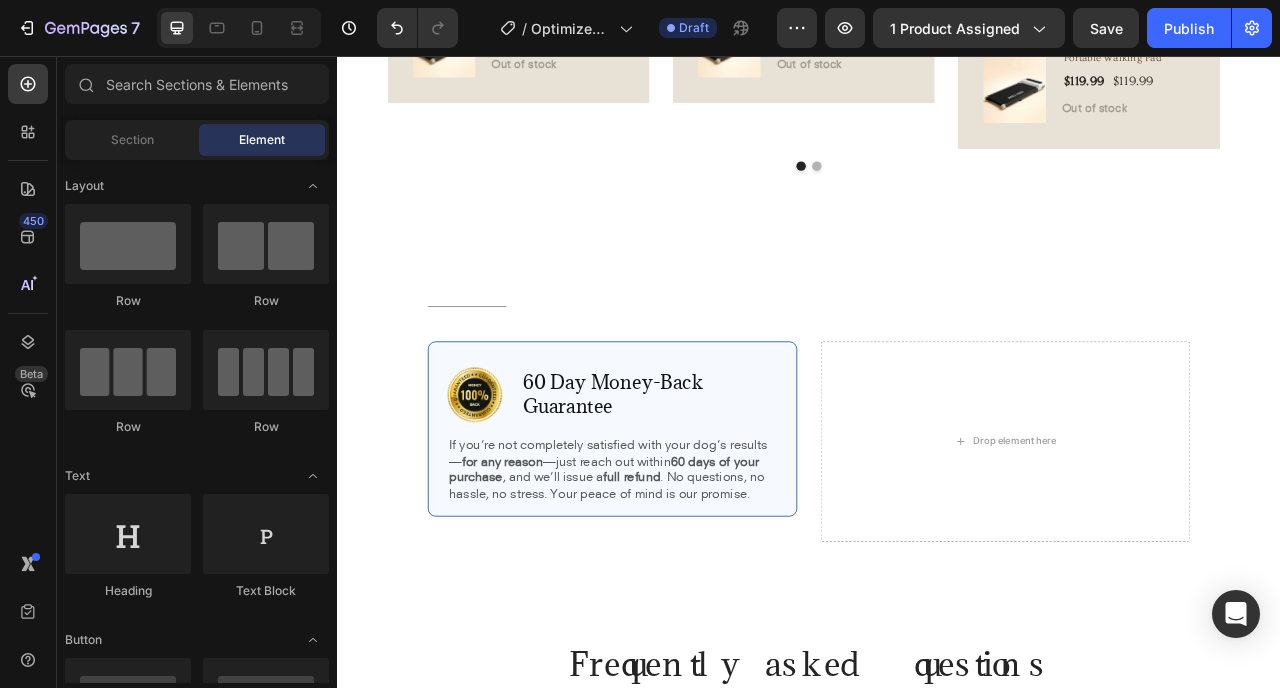 scroll, scrollTop: 4849, scrollLeft: 0, axis: vertical 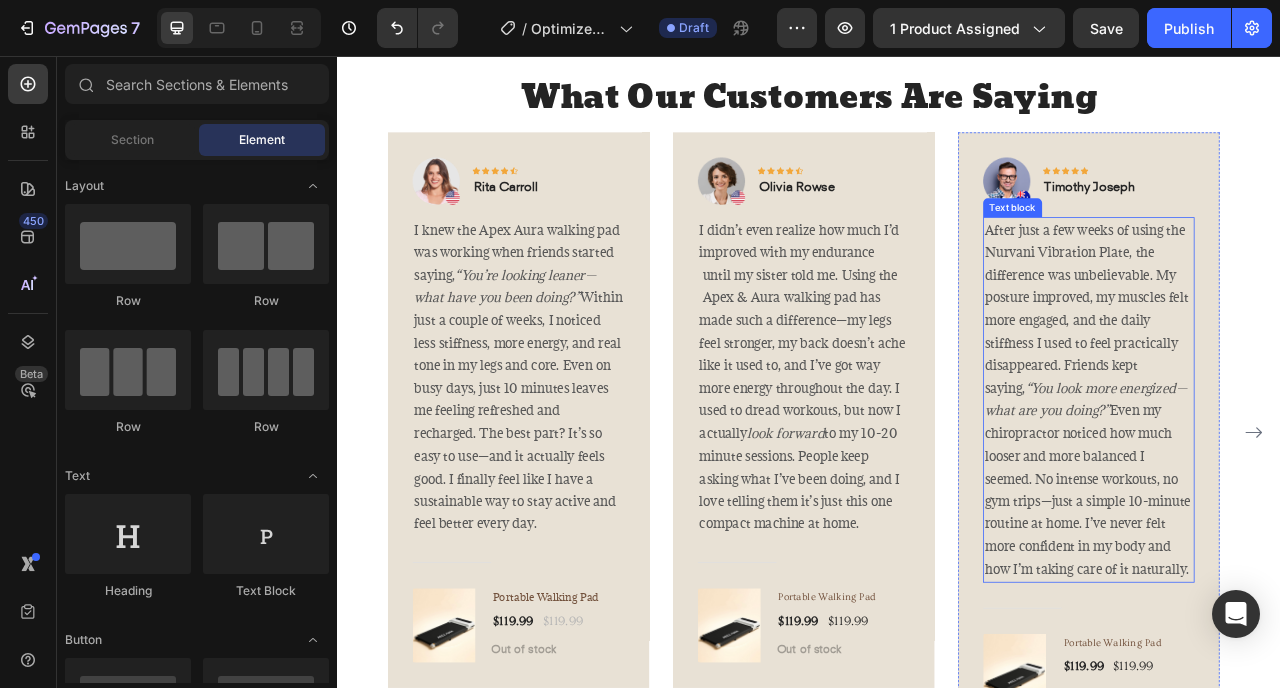 click on "After just a few weeks of using the Nurvani Vibration Plate, the difference was unbelievable. My posture improved, my muscles felt more engaged, and the daily stiffness I used to feel practically disappeared. Friends kept saying,  “You look more energized—what are you doing?”  Even my chiropractor noticed how much looser and more balanced I seemed. No intense workouts, no gym trips—just a simple 10-minute routine at home. I’ve never felt more confident in my body and how I’m taking care of it naturally." at bounding box center [1292, 493] 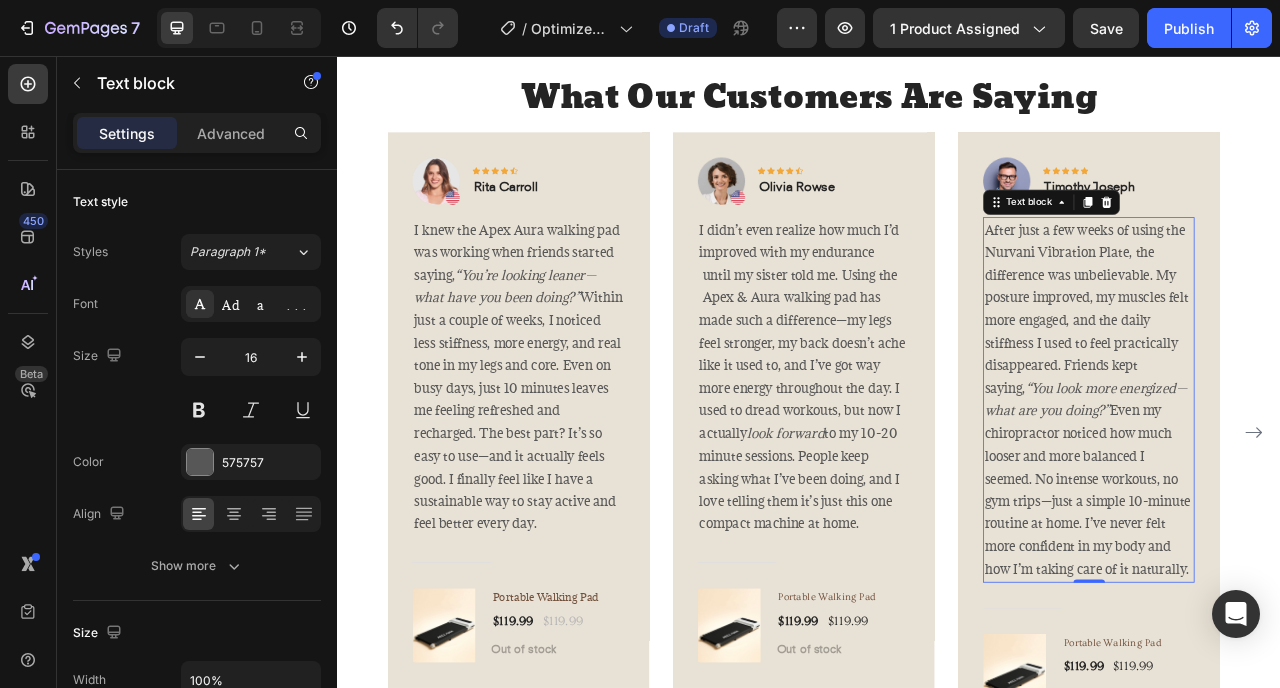 click on "After just a few weeks of using the Nurvani Vibration Plate, the difference was unbelievable. My posture improved, my muscles felt more engaged, and the daily stiffness I used to feel practically disappeared. Friends kept saying,  “You look more energized—what are you doing?”  Even my chiropractor noticed how much looser and more balanced I seemed. No intense workouts, no gym trips—just a simple 10-minute routine at home. I’ve never felt more confident in my body and how I’m taking care of it naturally." at bounding box center (1292, 493) 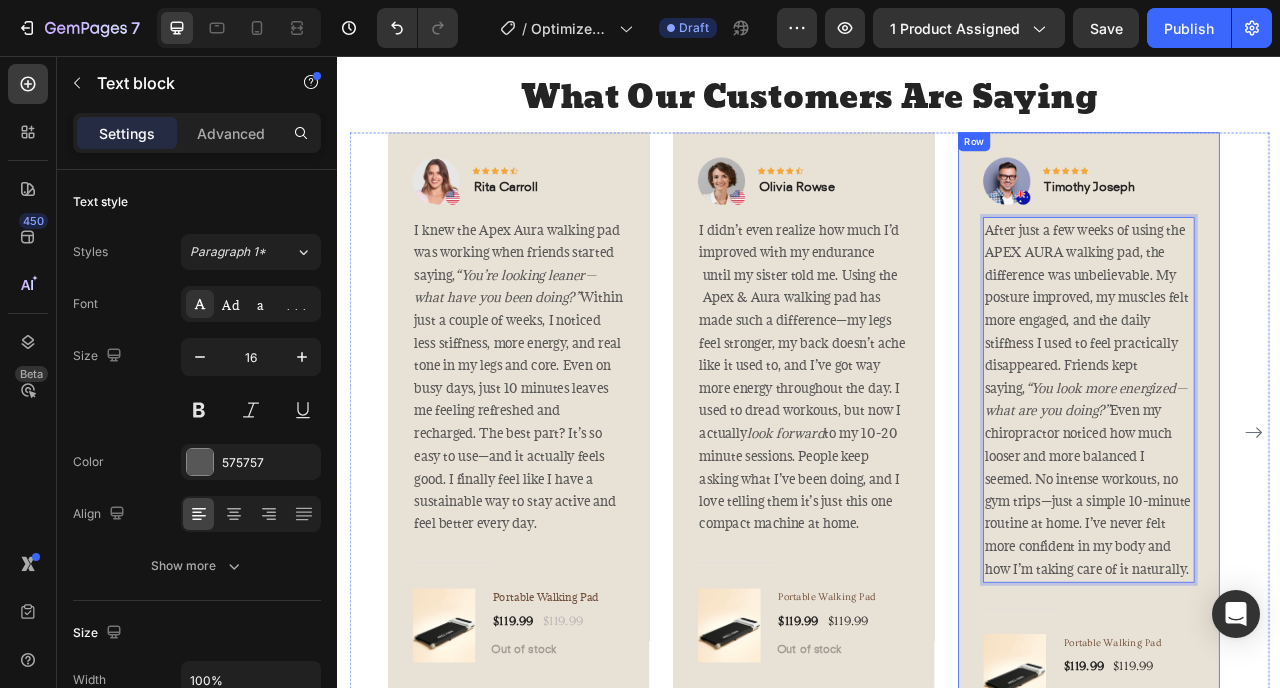 click on "Image
Icon
Icon
Icon
Icon
Icon Row Timothy Joseph Text block Row After just a few weeks of using the APEX AURA walking pad, the difference was unbelievable. My posture improved, my muscles felt more engaged, and the daily stiffness I used to feel practically disappeared. Friends kept saying,  “You look more energized—what are you doing?”  Even my chiropractor noticed how much looser and more balanced I seemed. No intense workouts, no gym trips—just a simple 10-minute routine at home. I’ve never felt more confident in my body and how I’m taking care of it naturally. Text block   0                Title Line (P) Images & Gallery Portable Walking Pad (P) Title $119.99 (P) Price (P) Price $119.99 (P) Price (P) Price Row Out of stock (P) Cart Button Product Row" at bounding box center (1292, 535) 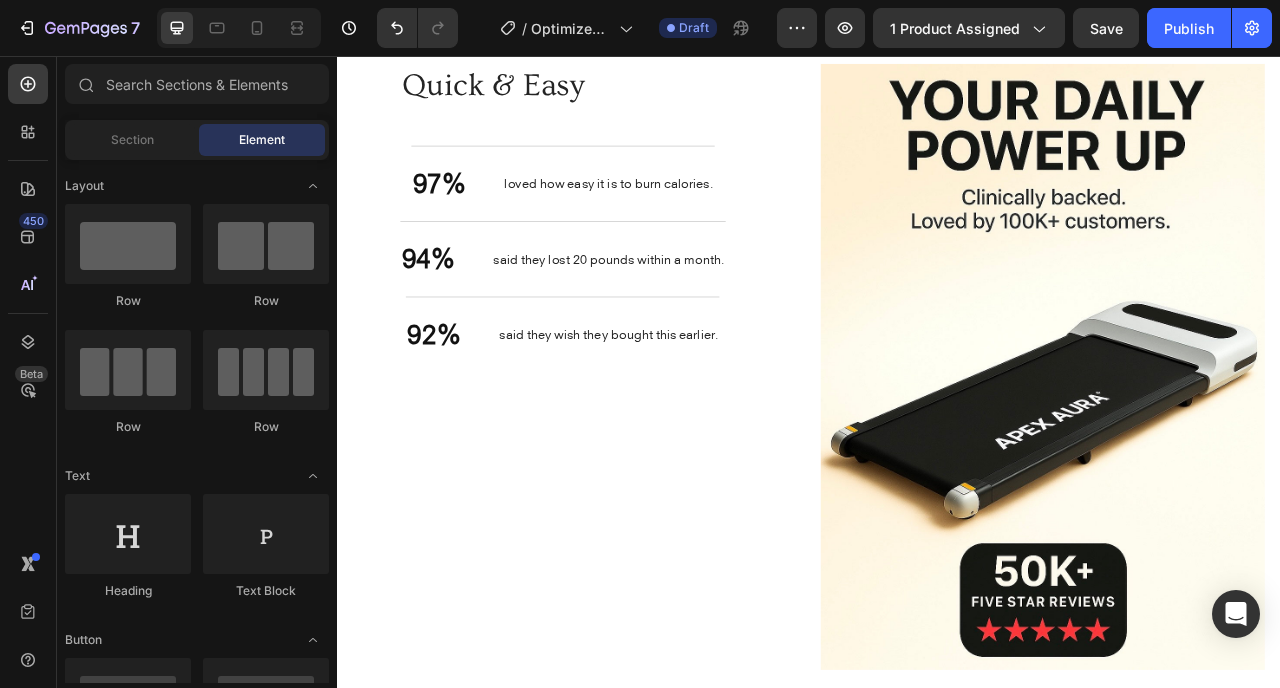 scroll, scrollTop: 3167, scrollLeft: 0, axis: vertical 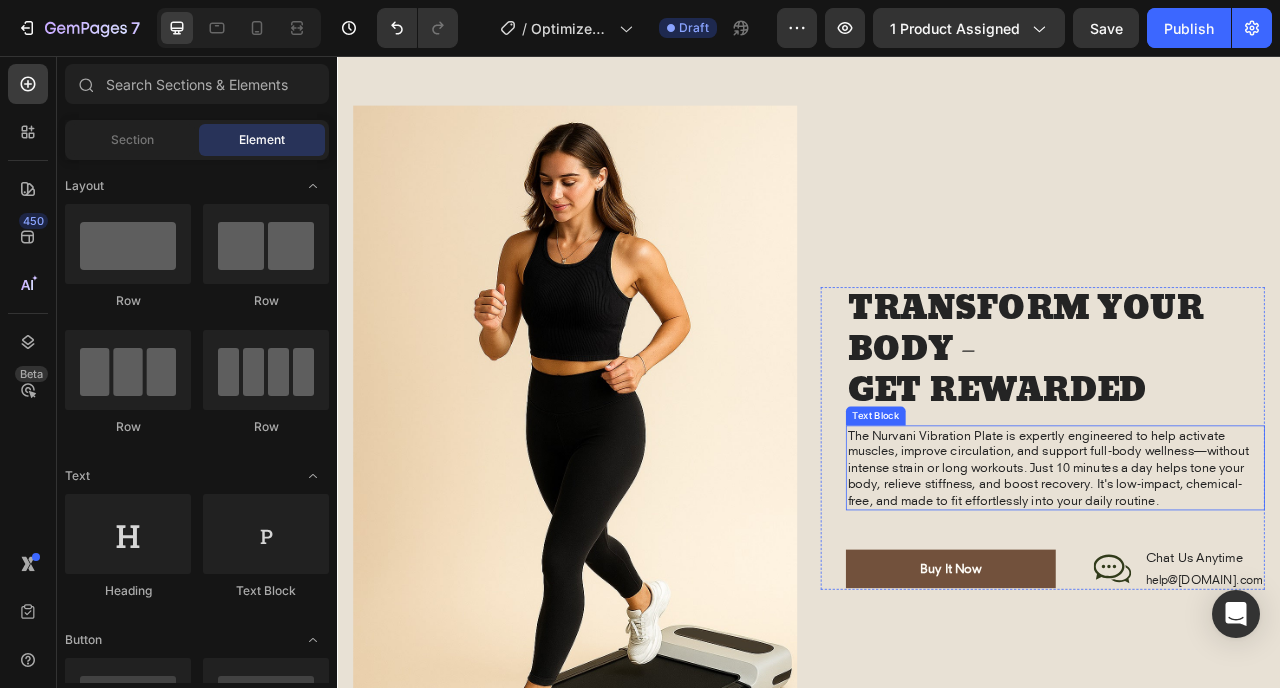 click on "The Nurvani Vibration Plate is expertly engineered to help activate muscles, improve circulation, and support full-body wellness—without intense strain or long workouts. Just 10 minutes a day helps tone your body, relieve stiffness, and boost recovery. It's low-impact, chemical-free, and made to fit effortlessly into your daily routine." at bounding box center [1250, 580] 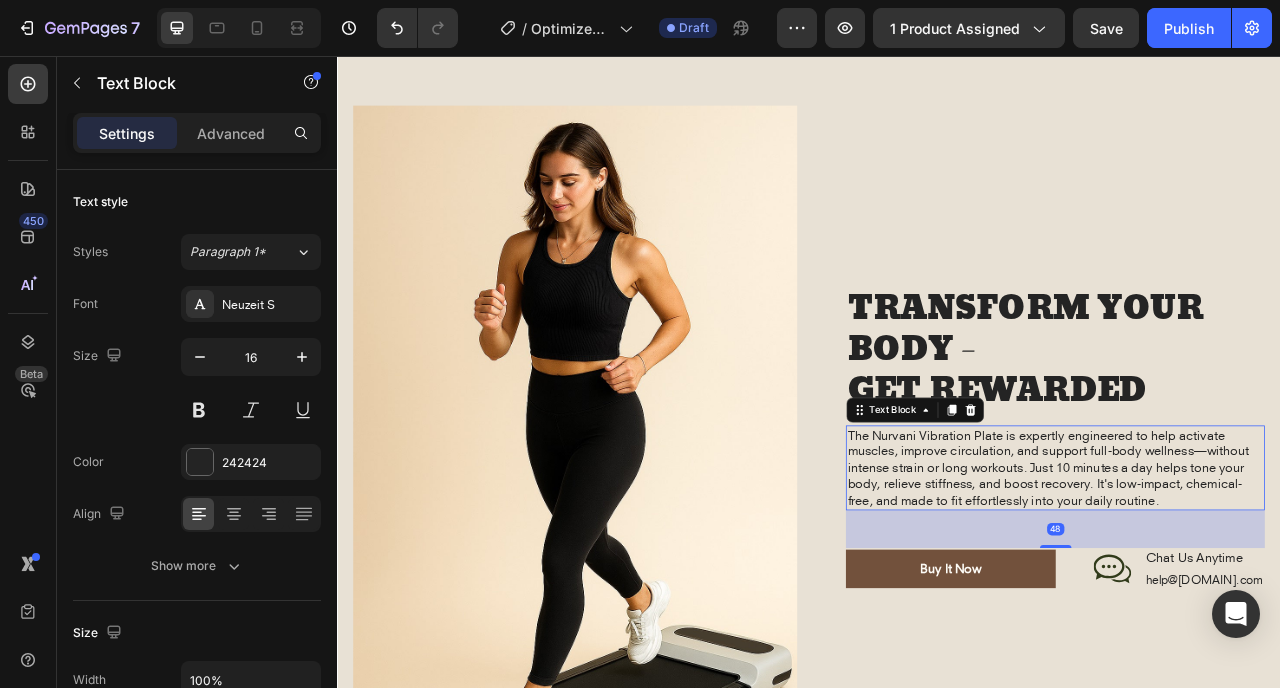 click on "The Nurvani Vibration Plate is expertly engineered to help activate muscles, improve circulation, and support full-body wellness—without intense strain or long workouts. Just 10 minutes a day helps tone your body, relieve stiffness, and boost recovery. It's low-impact, chemical-free, and made to fit effortlessly into your daily routine." at bounding box center [1250, 580] 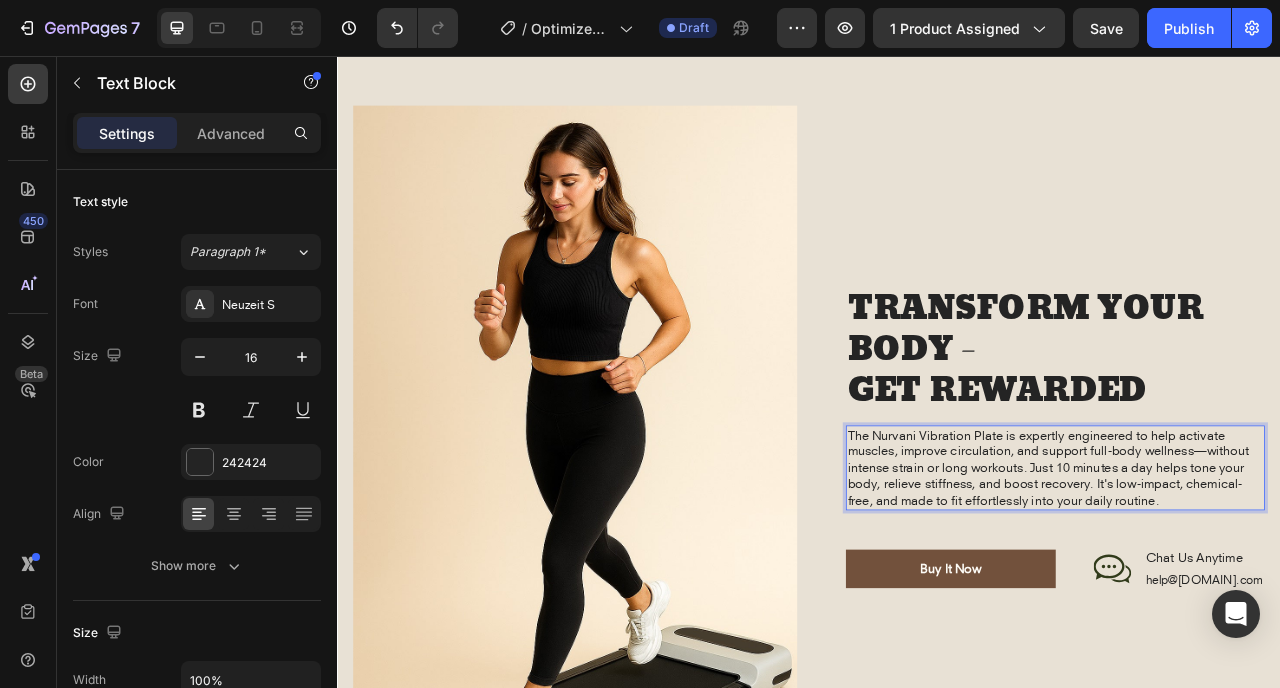 click on "The Nurvani Vibration Plate is expertly engineered to help activate muscles, improve circulation, and support full-body wellness—without intense strain or long workouts. Just 10 minutes a day helps tone your body, relieve stiffness, and boost recovery. It's low-impact, chemical-free, and made to fit effortlessly into your daily routine." at bounding box center [1250, 580] 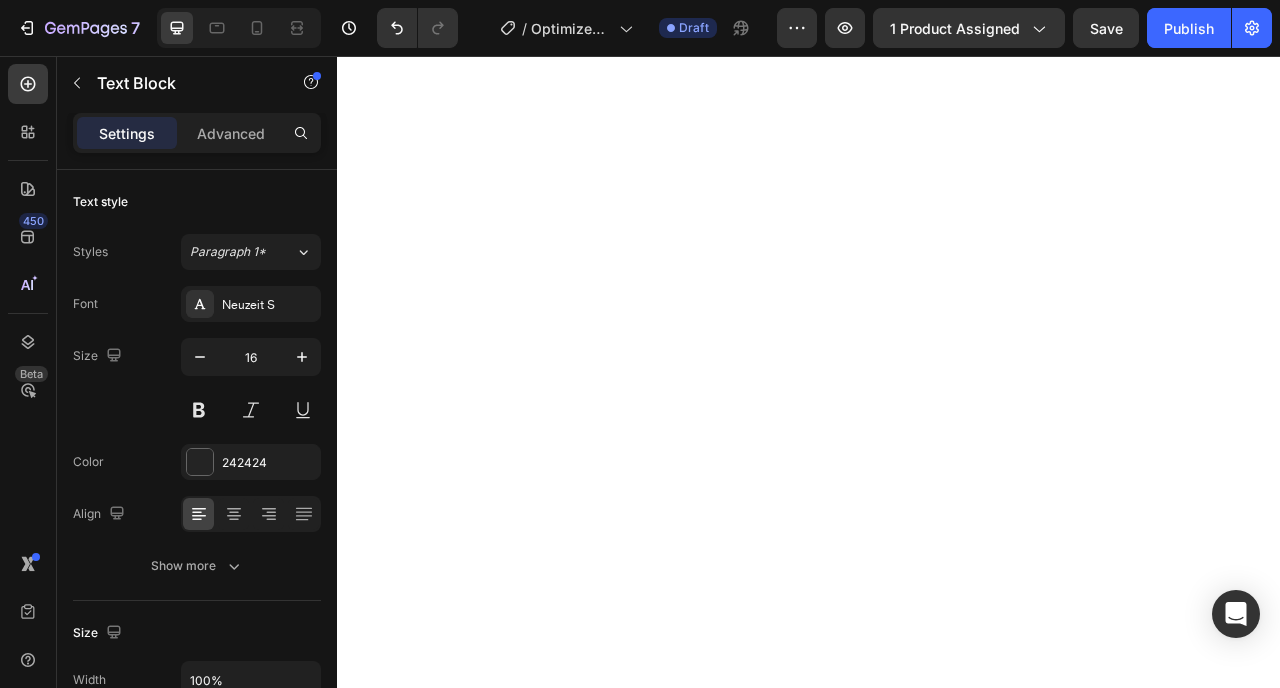 scroll, scrollTop: 0, scrollLeft: 0, axis: both 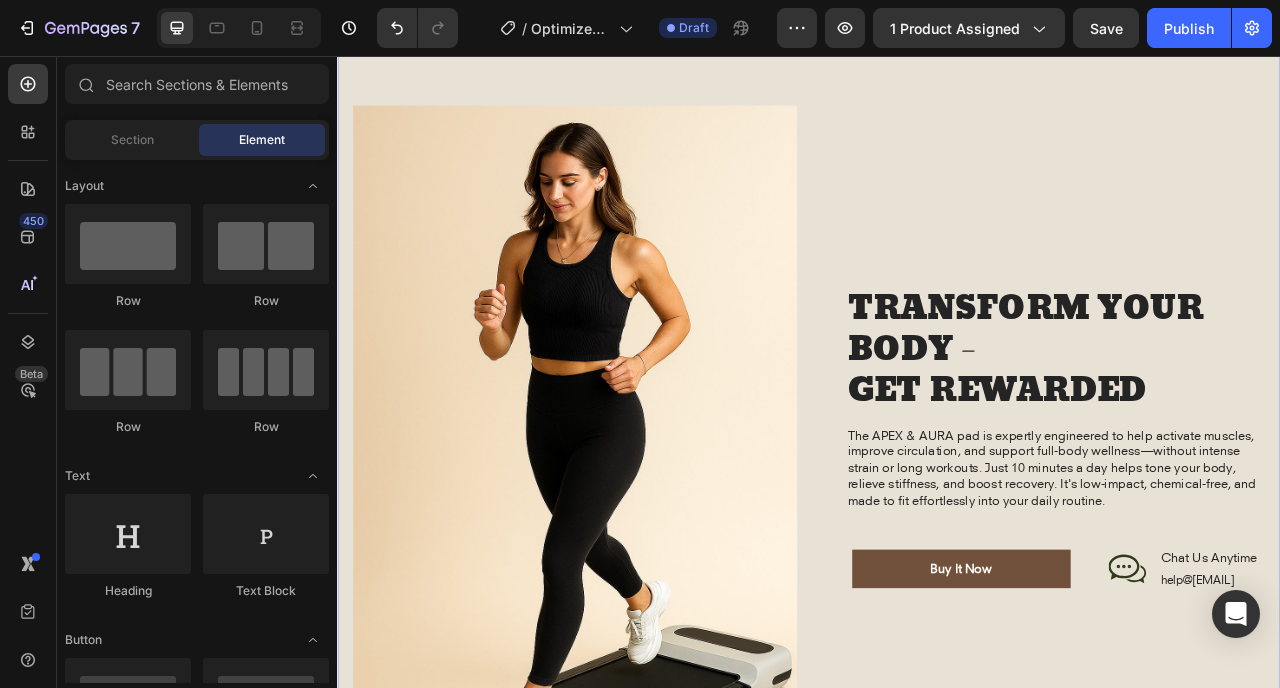 click on "TRANSFORM YOUR BODY – GET REWARDED Heading The APEX & AURA pad is expertly engineered to help activate muscles, improve circulation, and support full-body wellness—without intense strain or long workouts. Just 10 minutes a day helps tone your body, relieve stiffness, and boost recovery. It's low-impact, chemical-free, and made to fit effortlessly into your daily routine. Text Block Buy It Now Button
Icon Chat Us Anytime Text Block help@[EMAIL] Text Block Row Row Row" at bounding box center [1234, 543] 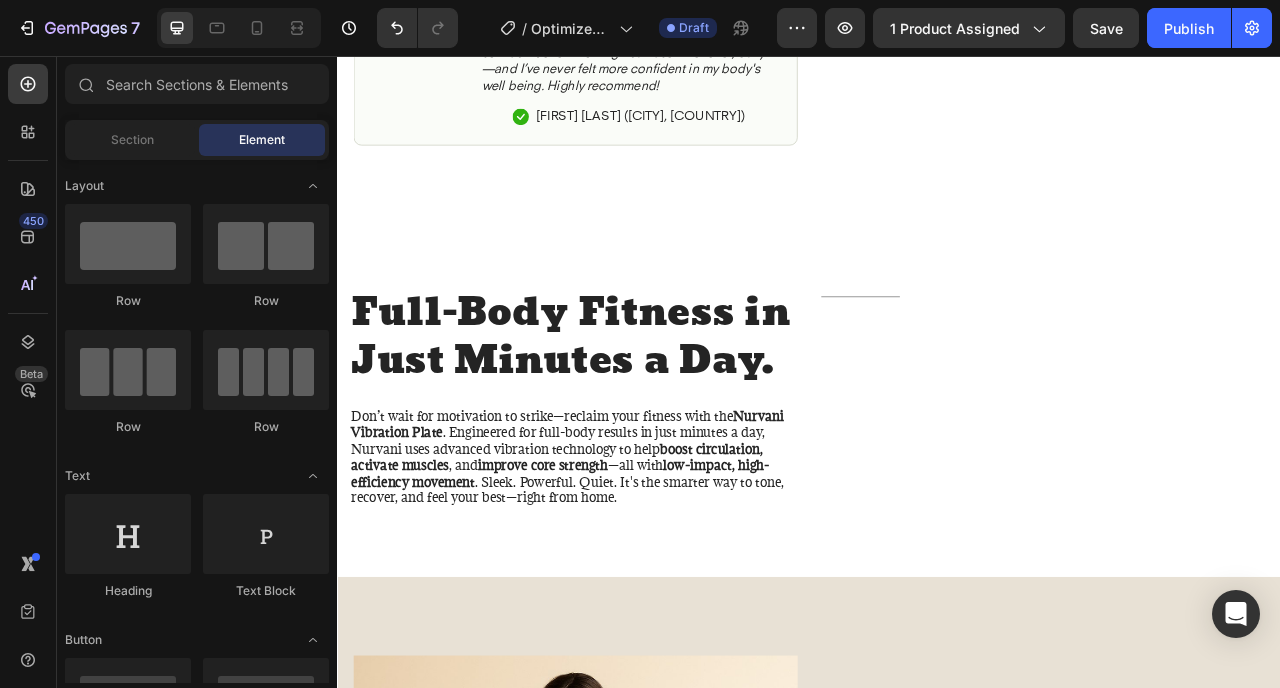 scroll, scrollTop: 1396, scrollLeft: 0, axis: vertical 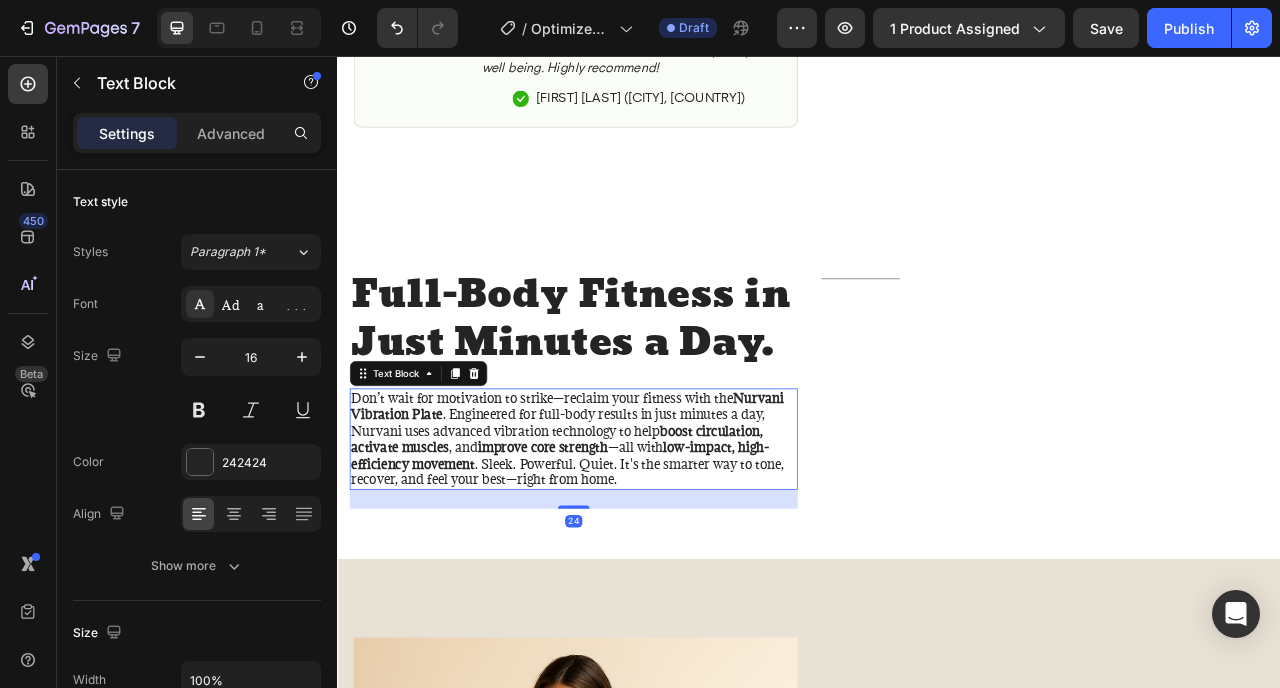 click on "Nurvani Vibration Plate" at bounding box center [629, 501] 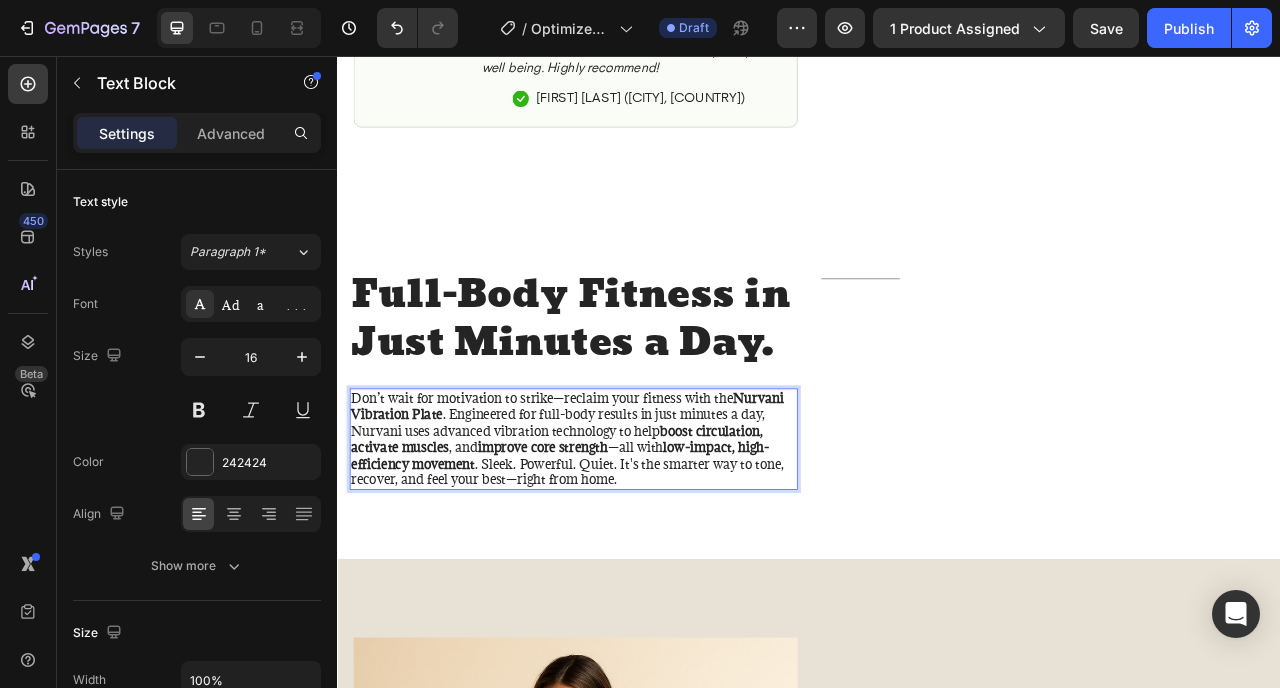 click on "Nurvani Vibration Plate" at bounding box center (629, 501) 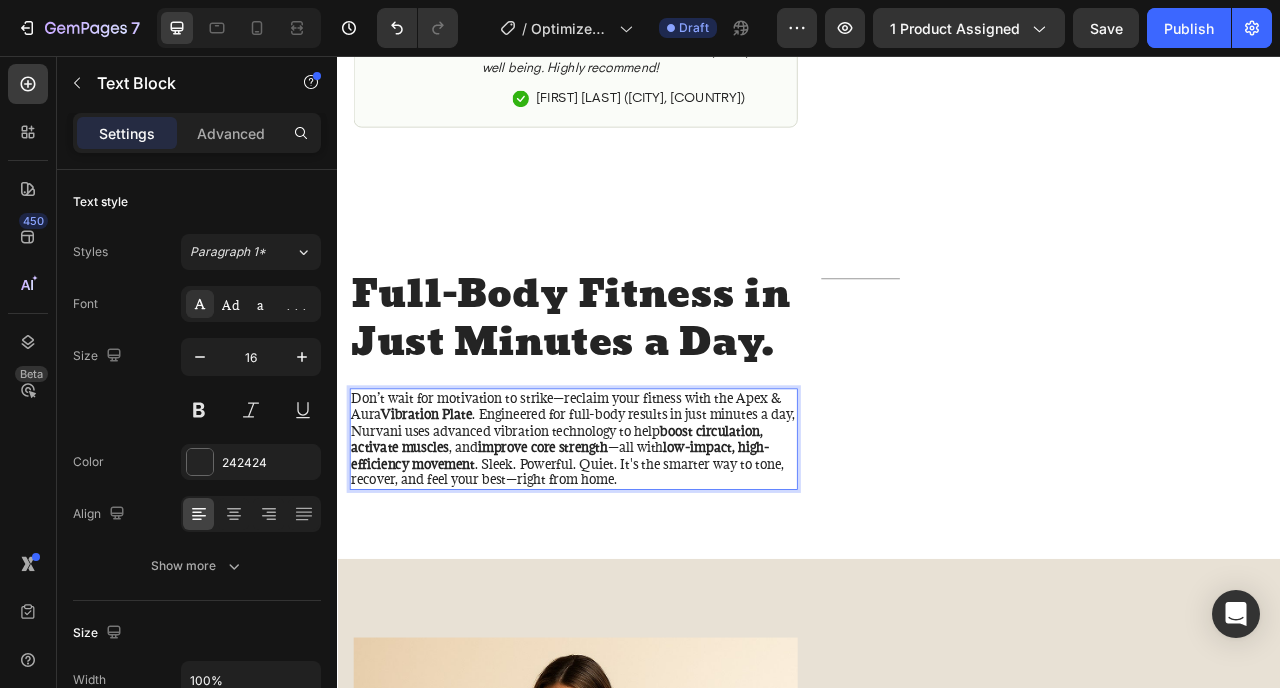 click on "Vibration Plate" at bounding box center (450, 512) 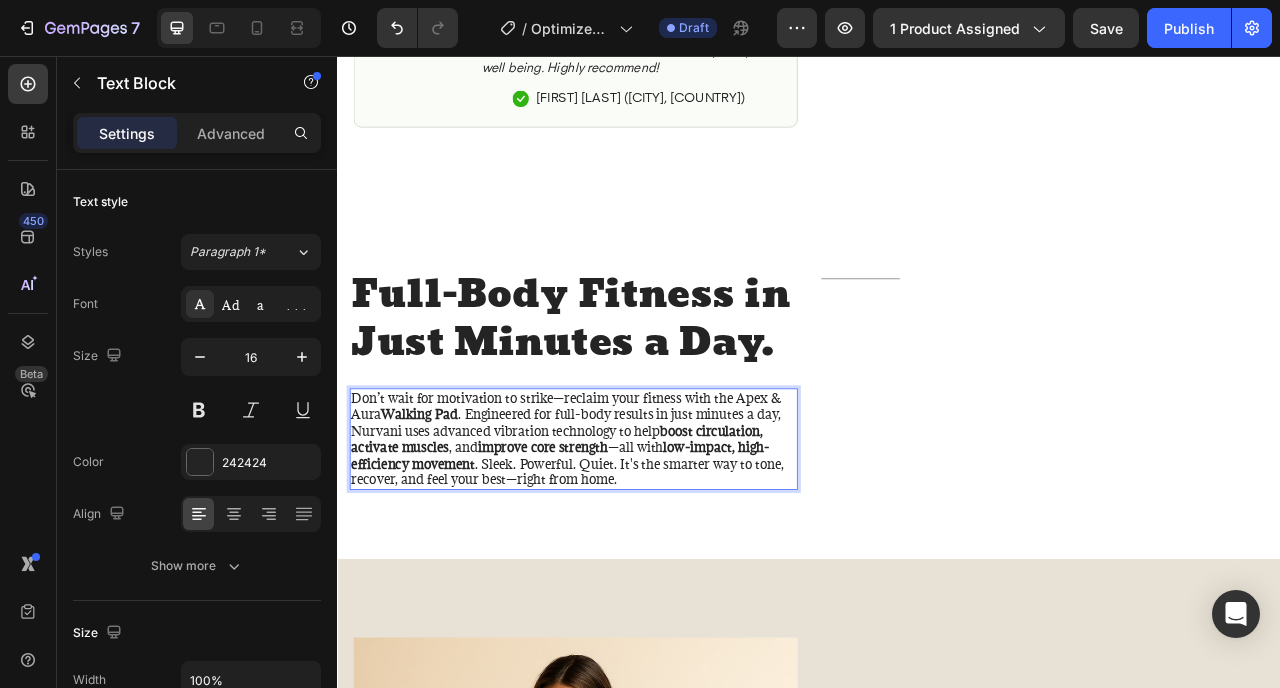 click on "Don’t wait for motivation to strike—reclaim your fitness with the Apex & Aura  Walking Pad . Engineered for full-body results in just minutes a day, Nurvani uses advanced vibration technology to help  boost circulation, activate muscles , and  improve core strength —all with  low-impact, high-efficiency movement . Sleek. Powerful. Quiet. It's the smarter way to tone, recover, and feel your best—right from home." at bounding box center [637, 543] 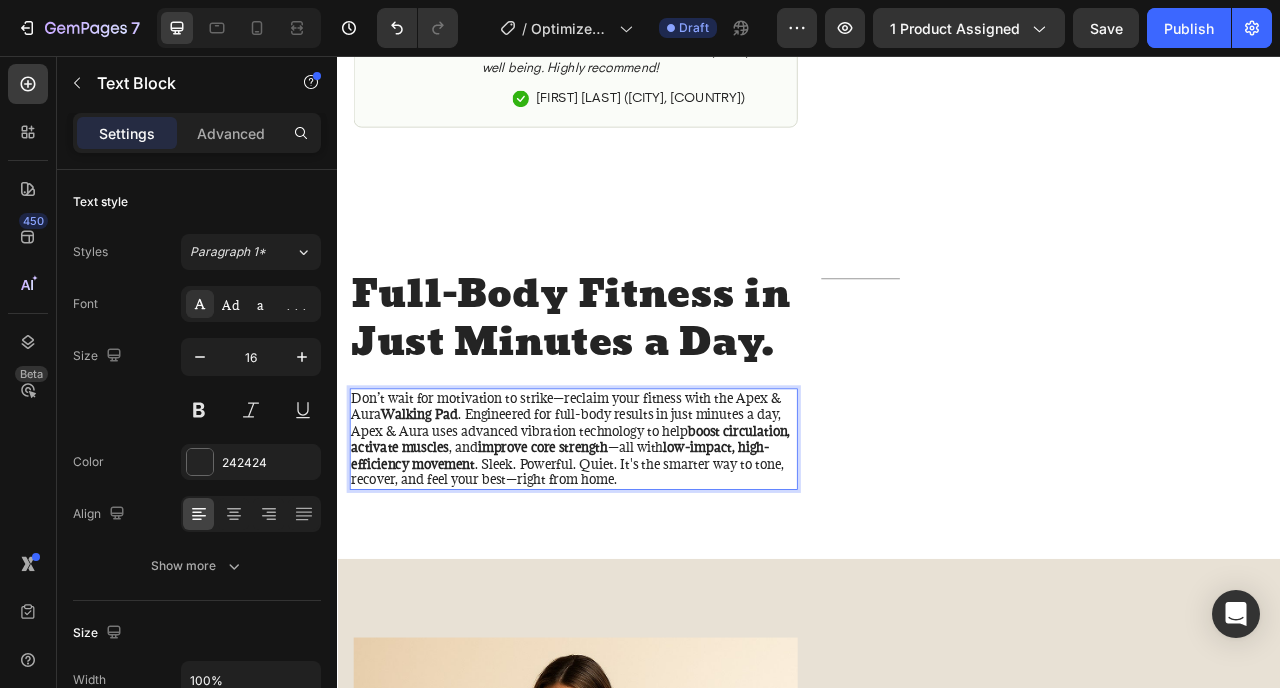 click on "Don’t wait for motivation to strike—reclaim your fitness with the Apex & Aura  Walking Pad . Engineered for full-body results in just minutes a day, Apex & Aura uses advanced vibration technology to help  boost circulation, activate muscles , and  improve core strength —all with  low-impact, high-efficiency movement . Sleek. Powerful. Quiet. It's the smarter way to tone, recover, and feel your best—right from home." at bounding box center [637, 543] 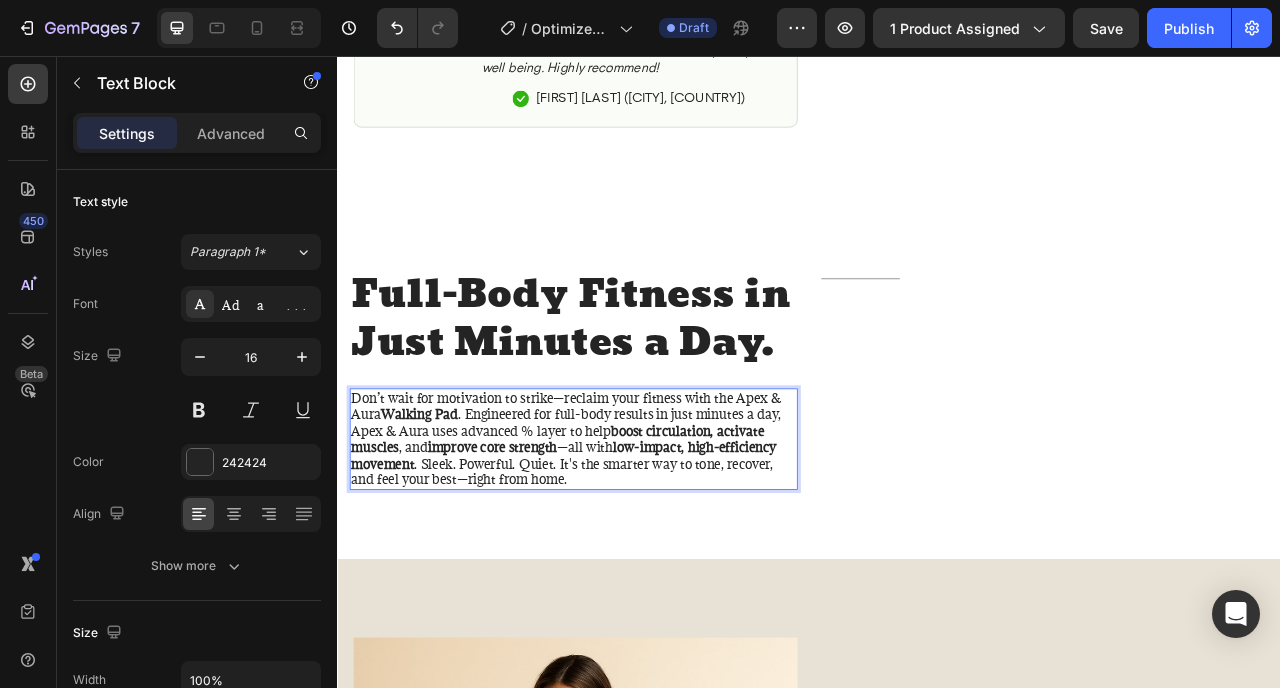 click on "Don’t wait for motivation to strike—reclaim your fitness with the Apex & Aura  Walking Pad . Engineered for full-body results in just minutes a day, Apex & Aura uses advanced % layer to help  boost circulation, activate muscles , and  improve core strength —all with  low-impact, high-efficiency movement . Sleek. Powerful. Quiet. It's the smarter way to tone, recover, and feel your best—right from home." at bounding box center (637, 543) 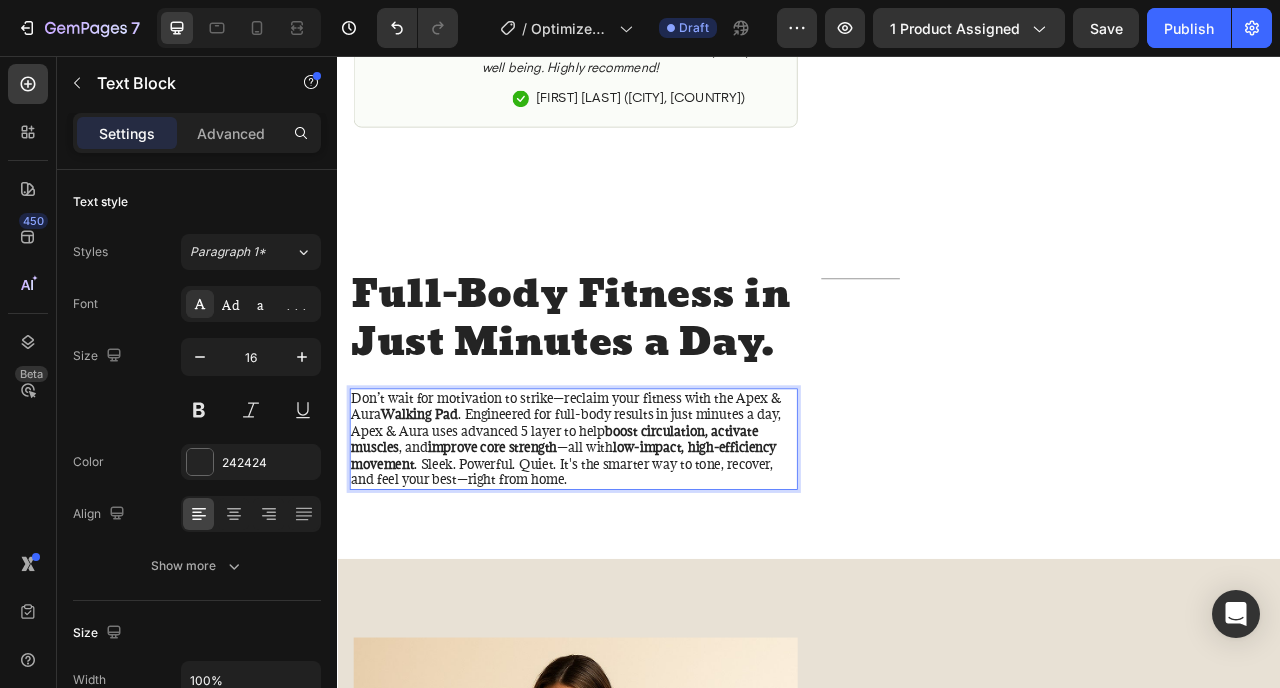 click on "Don’t wait for motivation to strike—reclaim your fitness with the Apex & Aura  Walking Pad . Engineered for full-body results in just minutes a day, Apex & Aura uses advanced 5 layer to help  boost circulation, activate muscles , and  improve core strength —all with  low-impact, high-efficiency movement . Sleek. Powerful. Quiet. It's the smarter way to tone, recover, and feel your best—right from home." at bounding box center (637, 543) 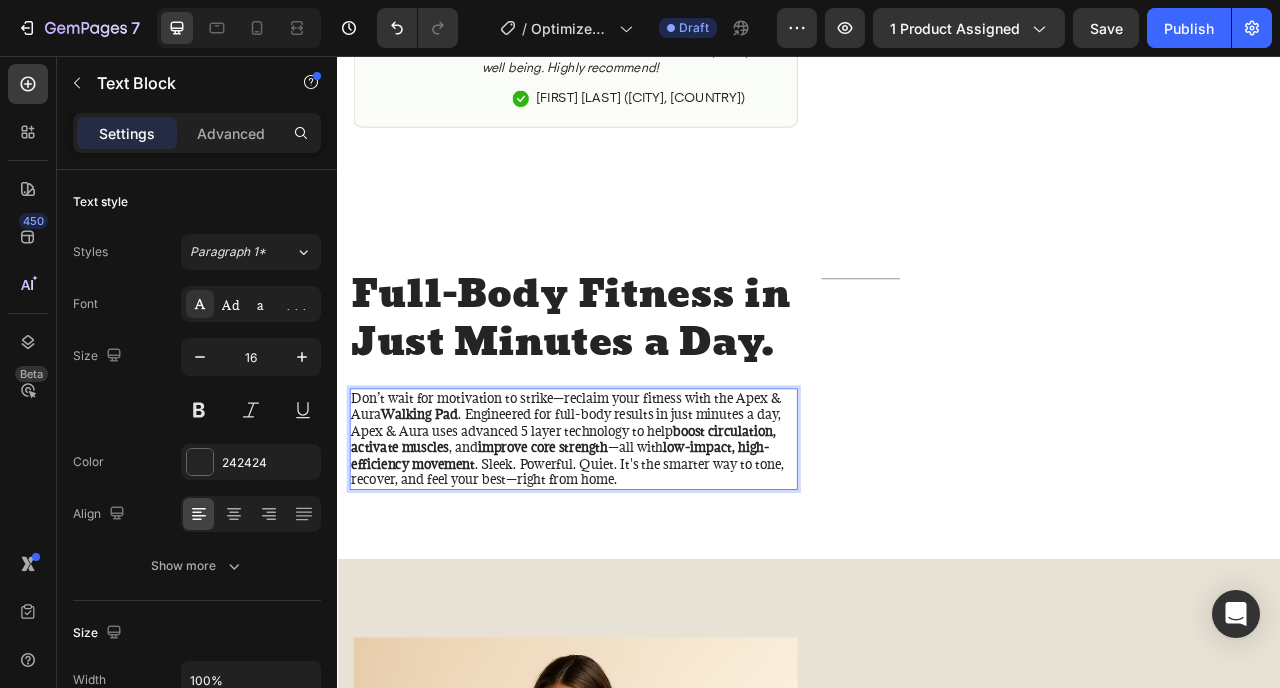 click on "Don’t wait for motivation to strike—reclaim your fitness with the Apex & Aura  Walking Pad . Engineered for full-body results in just minutes a day, Apex & Aura uses advanced 5 layer technology to help  boost circulation, activate muscles , and  improve core strength —all with  low-impact, high-efficiency movement . Sleek. Powerful. Quiet. It's the smarter way to tone, recover, and feel your best—right from home." at bounding box center (637, 543) 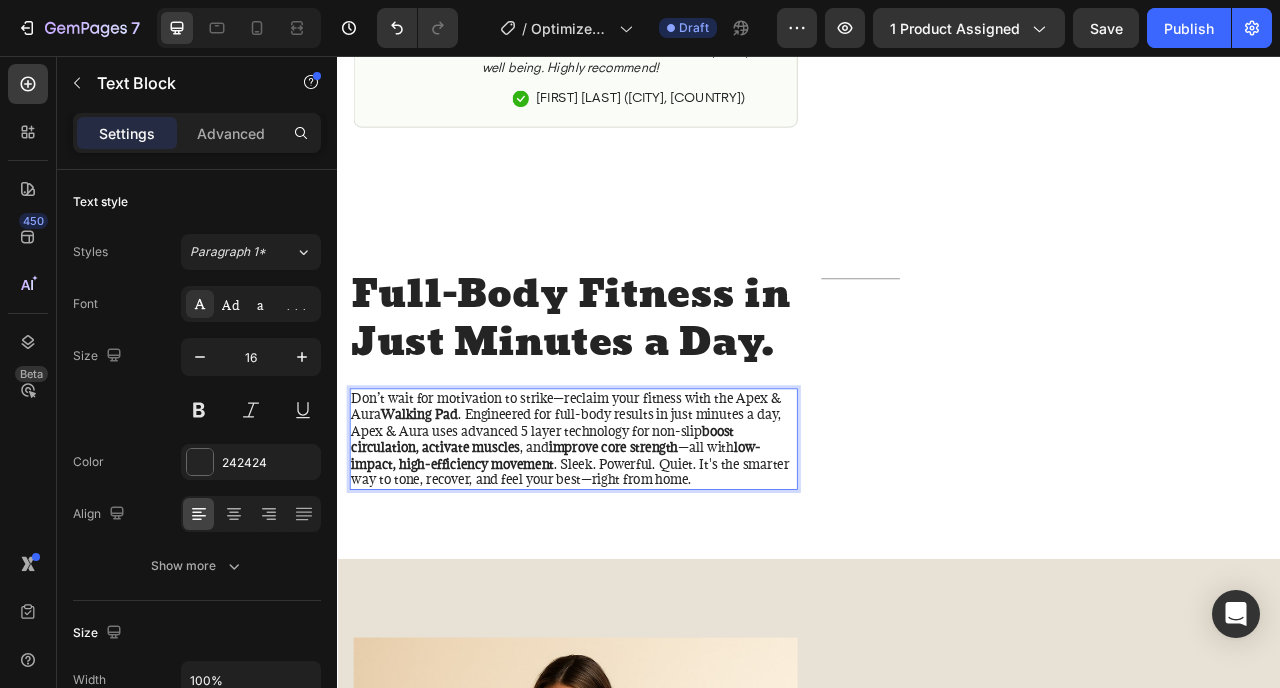 click on "Don’t wait for motivation to strike—reclaim your fitness with the Apex & Aura  Walking Pad . Engineered for full-body results in just minutes a day, Apex & Aura uses advanced 5 layer technology for non-slip  boost circulation, activate muscles , and  improve core strength —all with  low-impact, high-efficiency movement . Sleek. Powerful. Quiet. It's the smarter way to tone, recover, and feel your best—right from home." at bounding box center [637, 543] 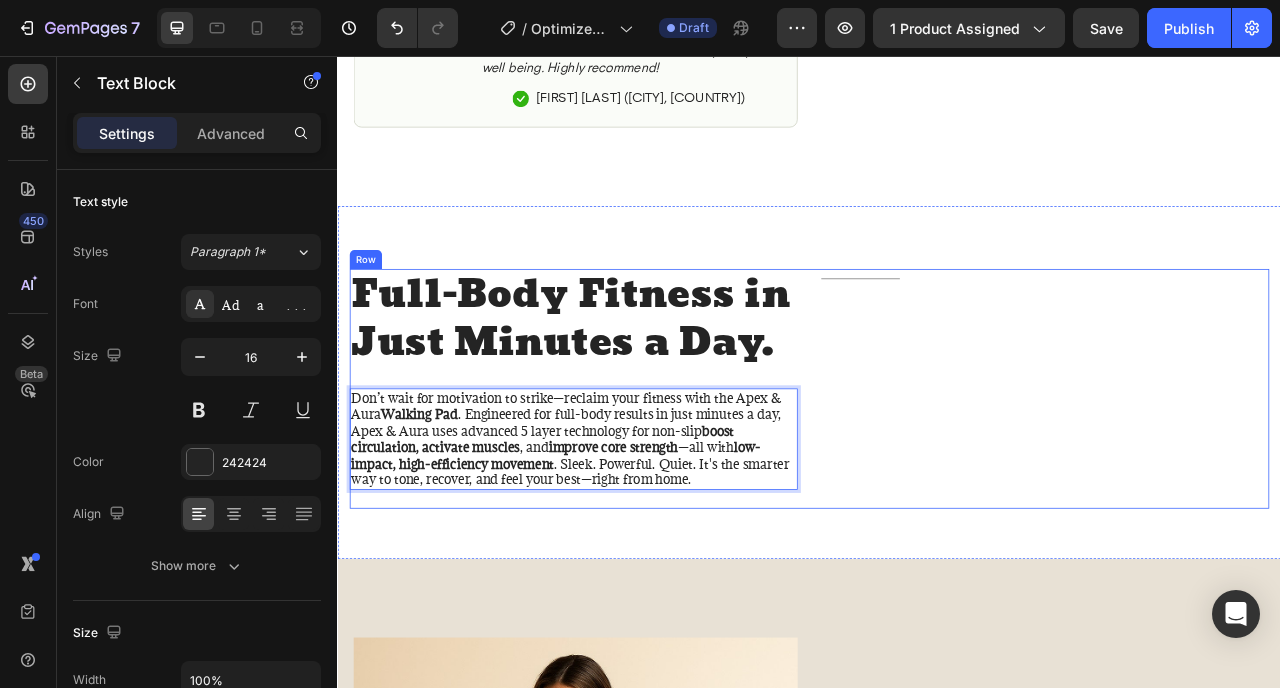 click on "Title Line" at bounding box center (1237, 480) 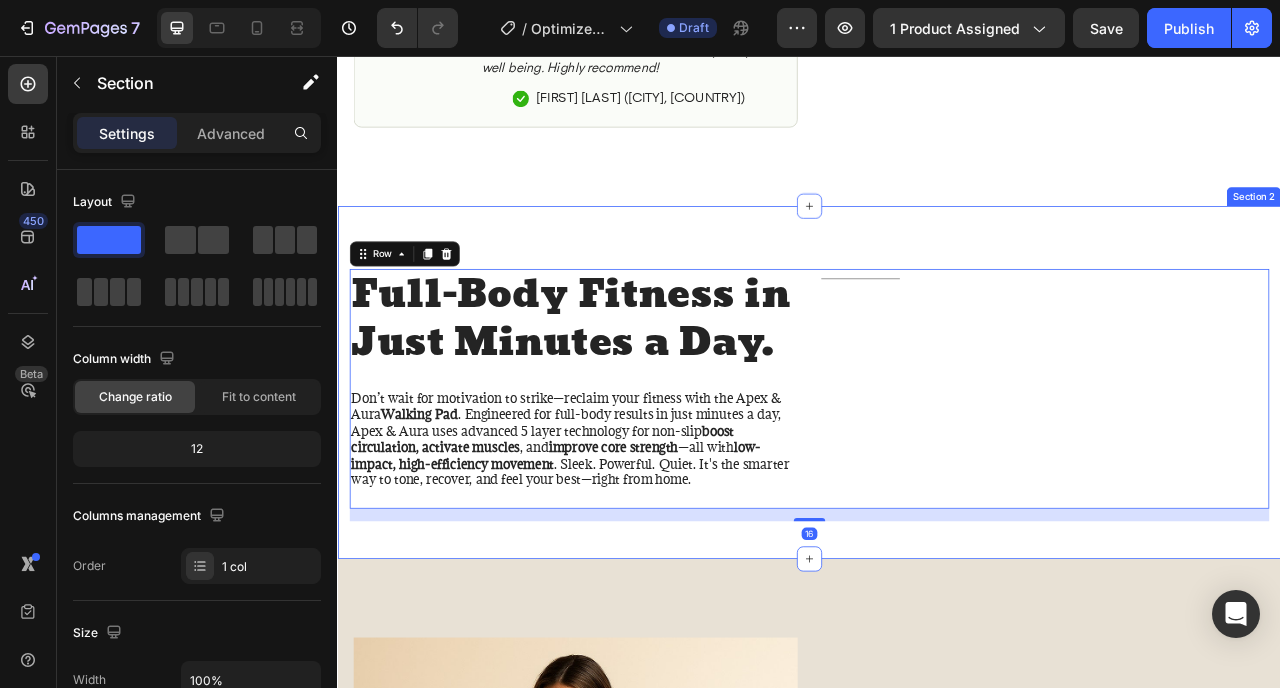click on "Full-Body Fitness in Just Minutes a Day. Heading Don’t wait for motivation to strike—reclaim your fitness with the Apex & Aura  Walking Pad . Engineered for full-body results in just minutes a day, Apex & Aura uses advanced 5 layer technology for non-slip  boost circulation, activate muscles , and  improve core strength —all with  low-impact, high-efficiency movement . Sleek. Powerful. Quiet. It's the smarter way to tone, recover, and feel your best—right from home. Text Block                Title Line Row   16 Section 2" at bounding box center [937, 472] 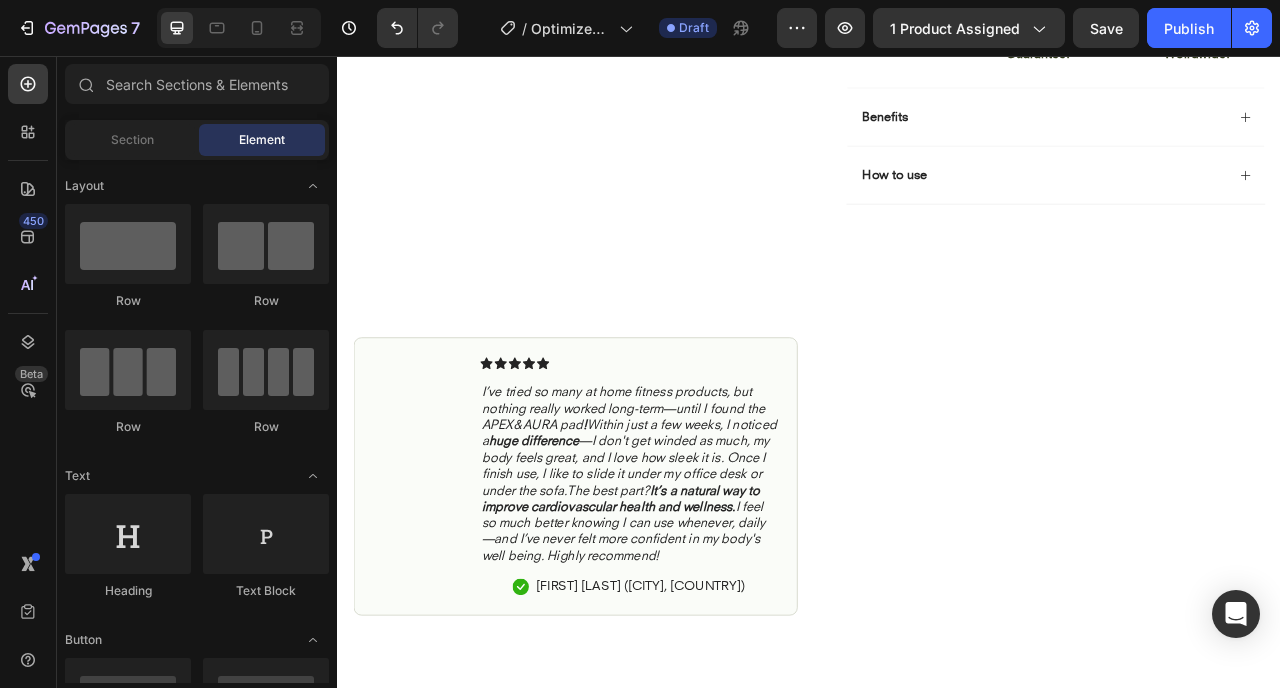 scroll, scrollTop: 687, scrollLeft: 0, axis: vertical 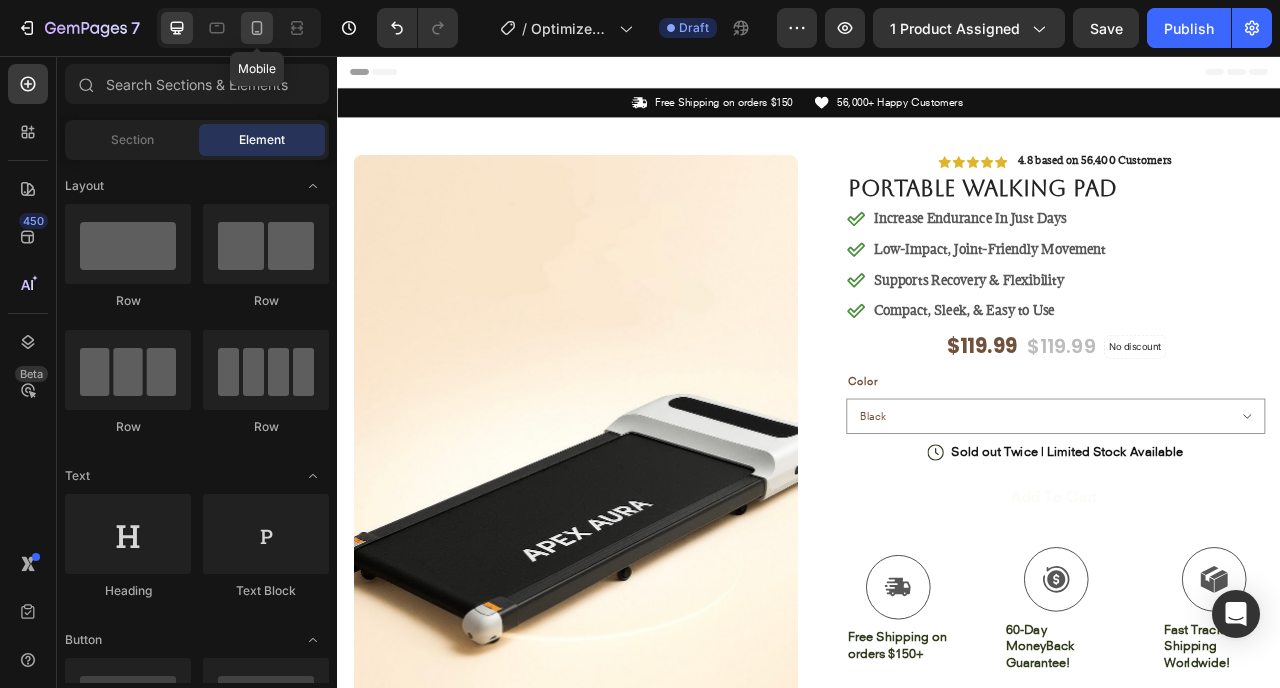 click 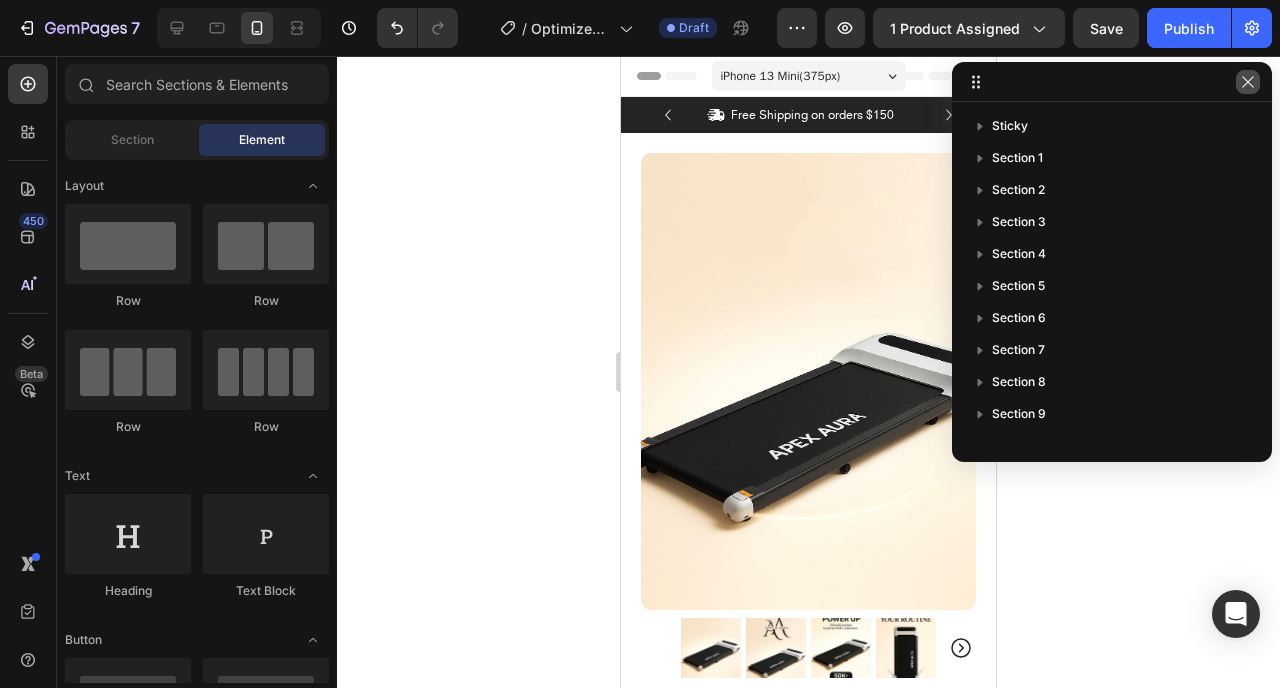 click at bounding box center [1248, 82] 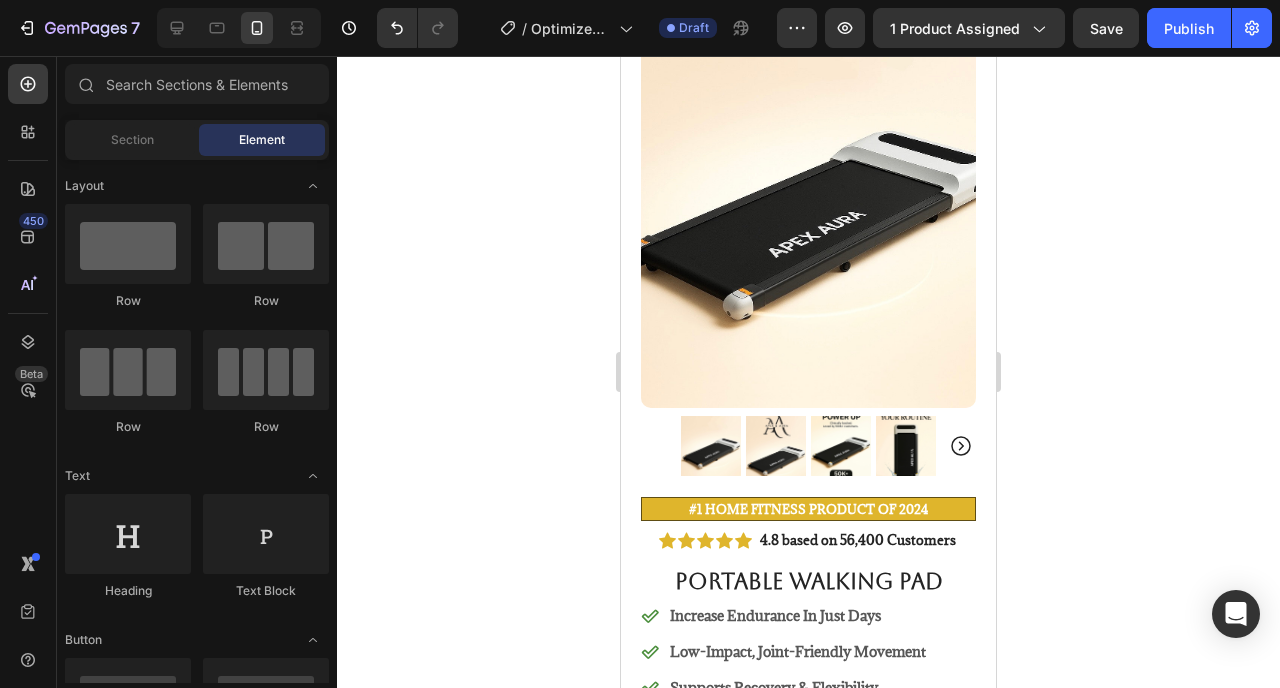 scroll, scrollTop: 0, scrollLeft: 0, axis: both 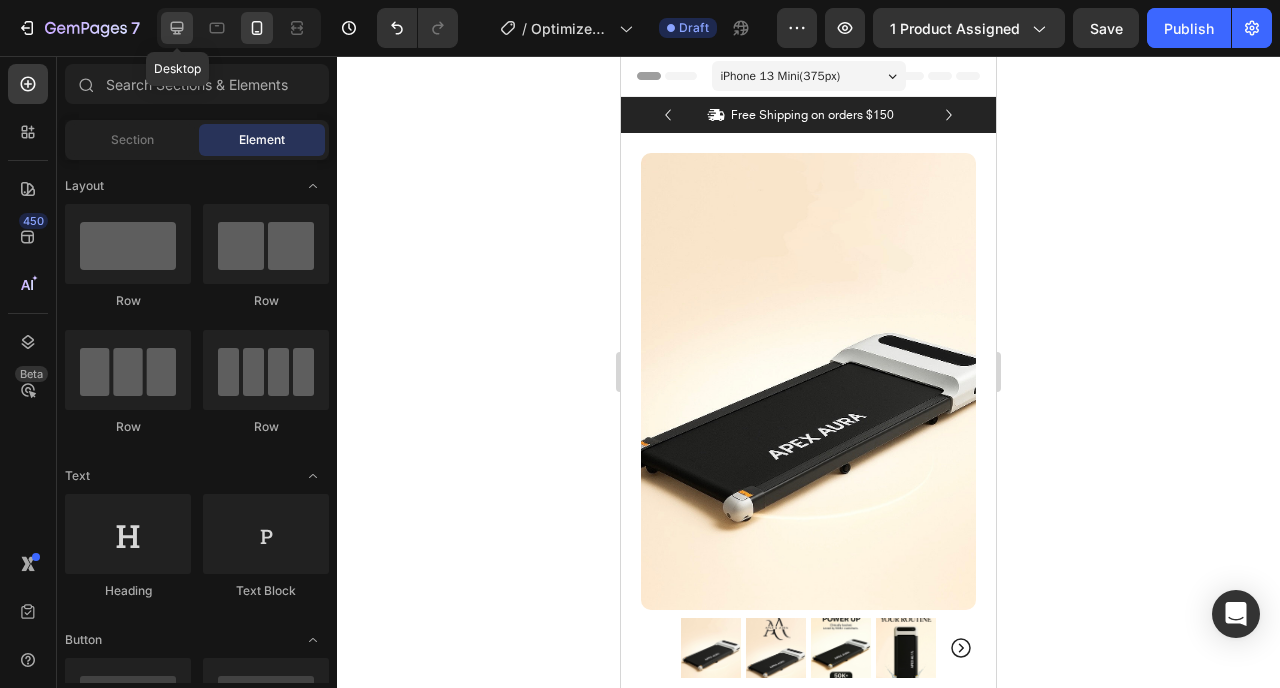 click 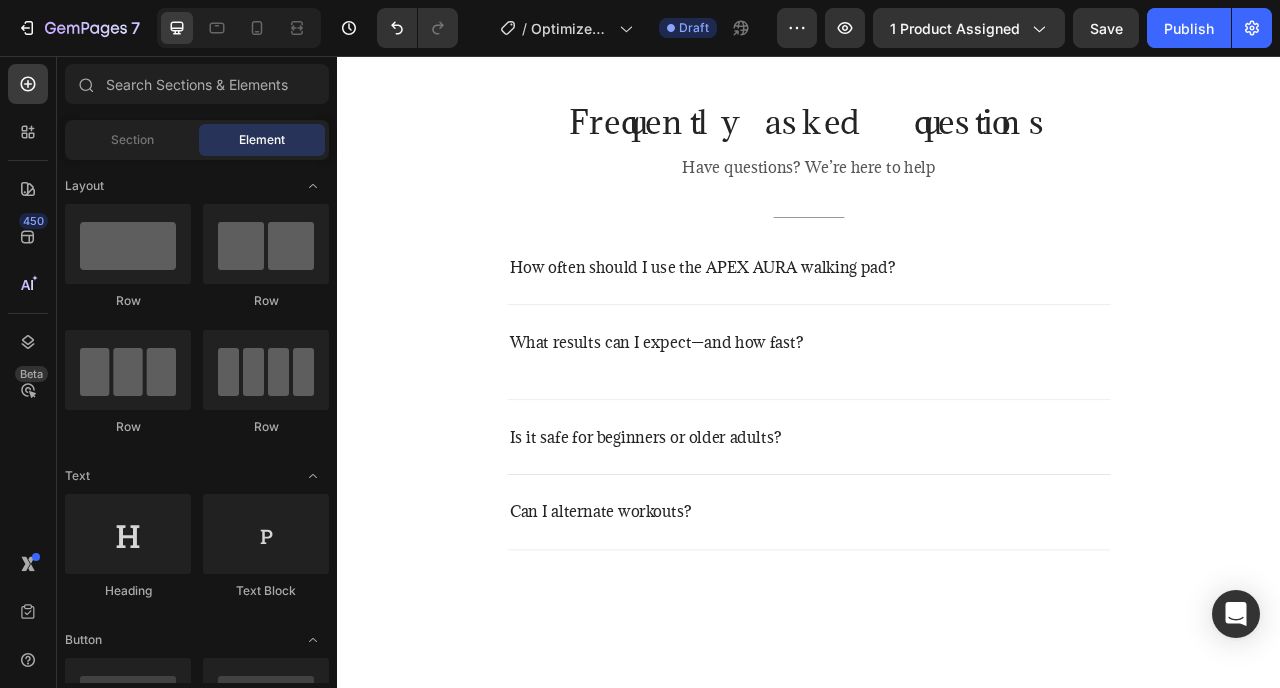 scroll, scrollTop: 5544, scrollLeft: 0, axis: vertical 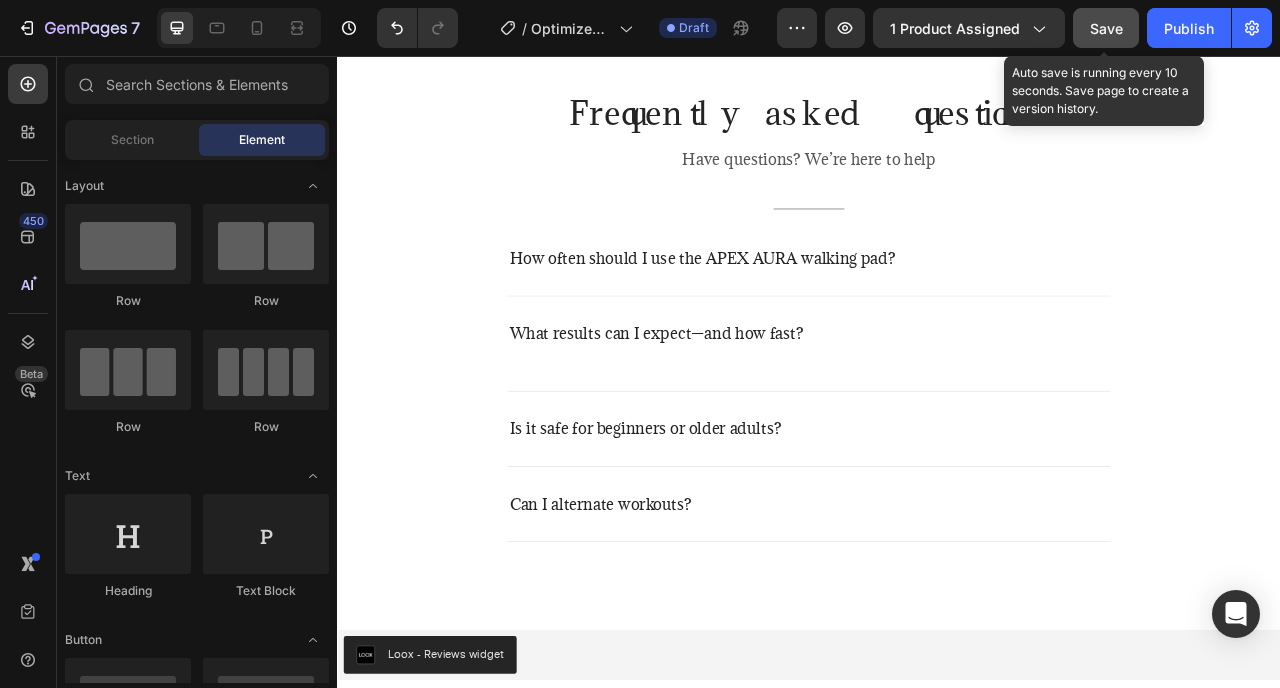 click on "Save" 